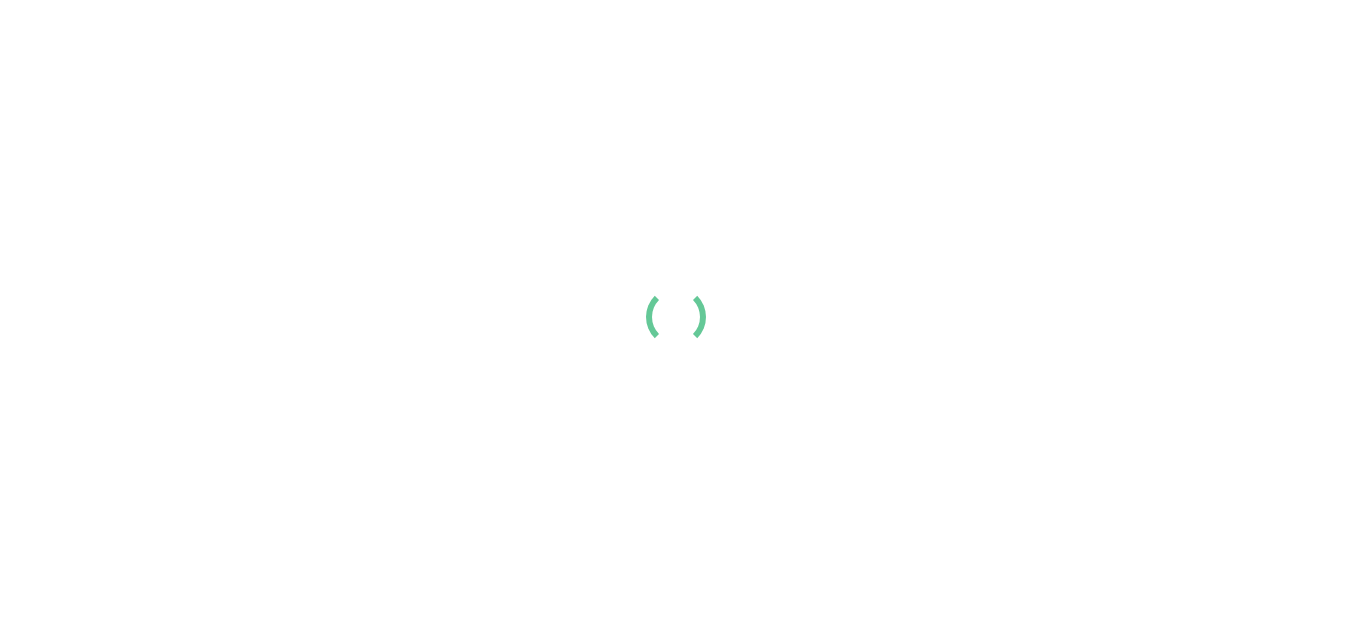 scroll, scrollTop: 0, scrollLeft: 0, axis: both 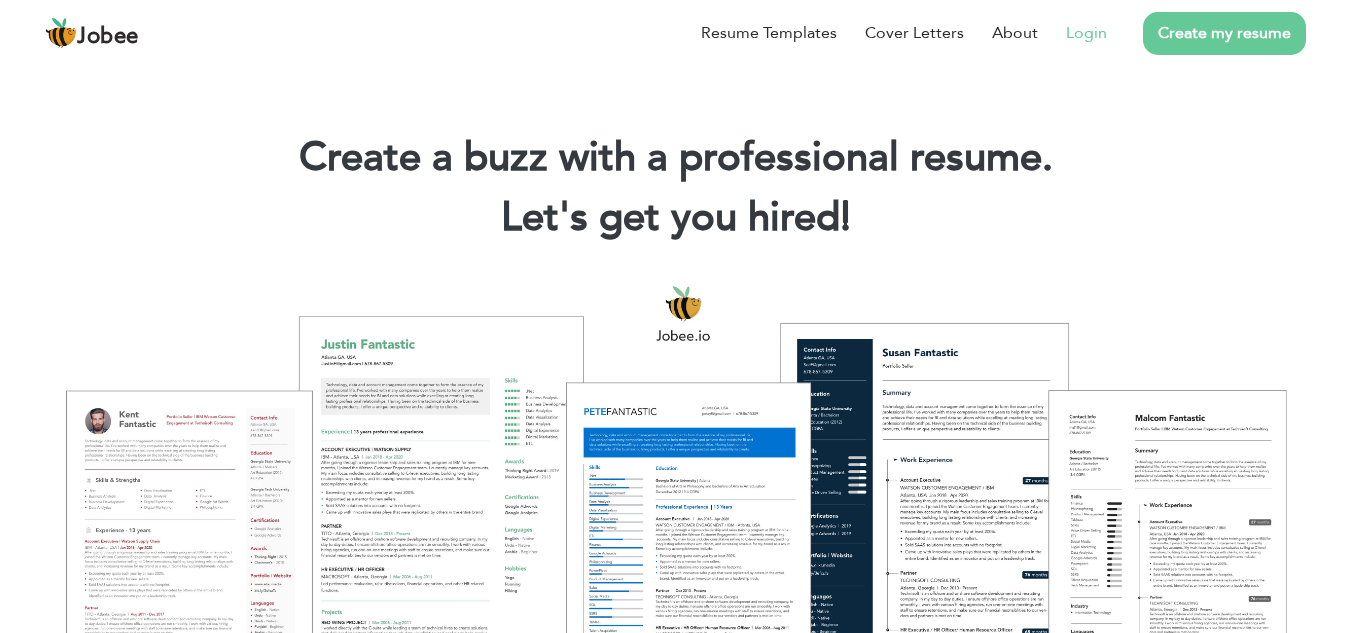 click on "Login" at bounding box center [1086, 33] 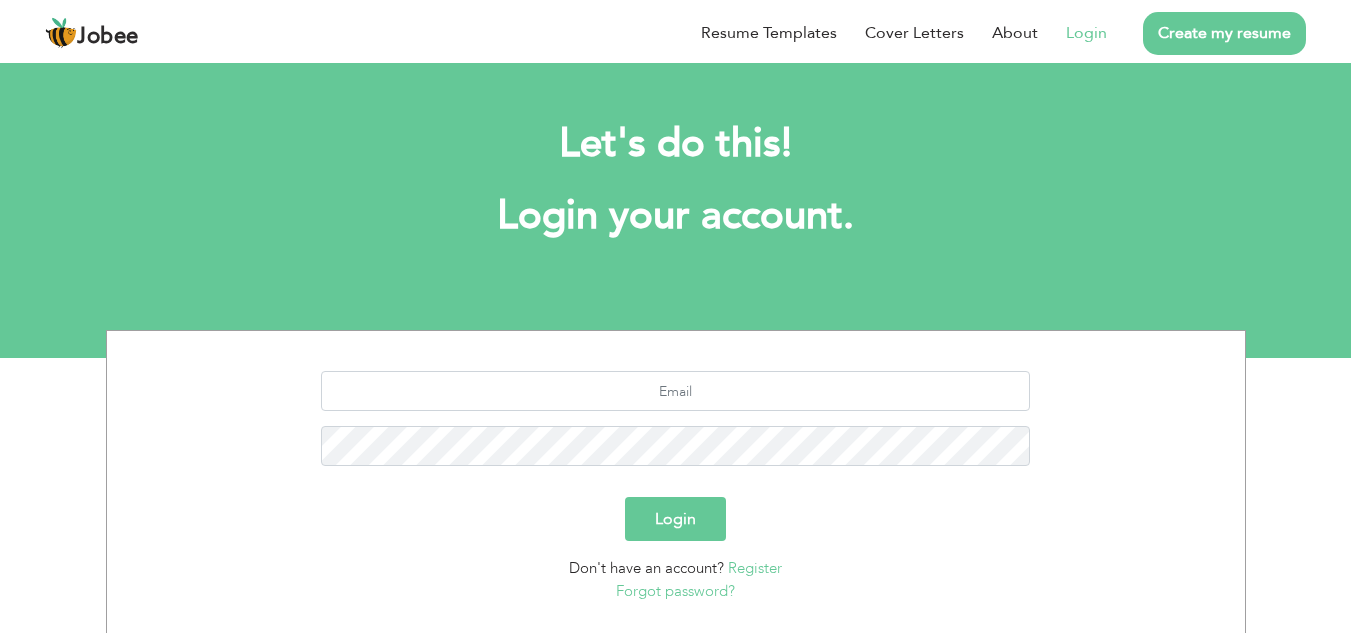 scroll, scrollTop: 0, scrollLeft: 0, axis: both 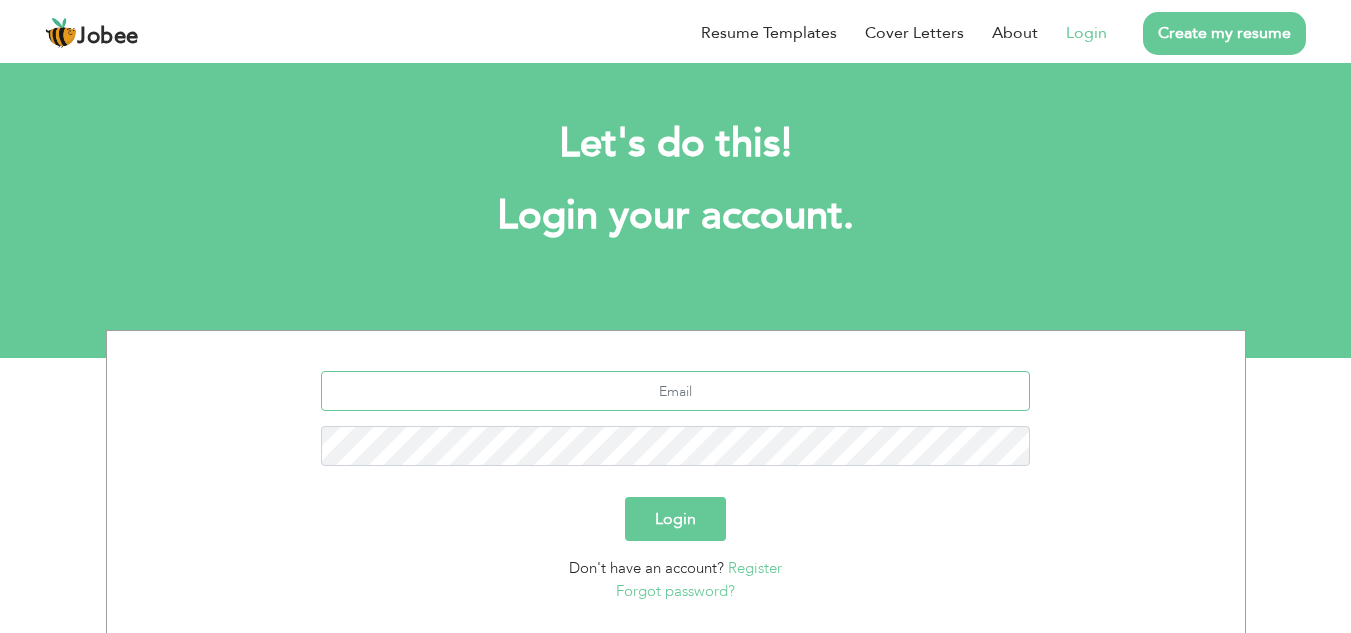 type on "[EMAIL_ADDRESS][DOMAIN_NAME]" 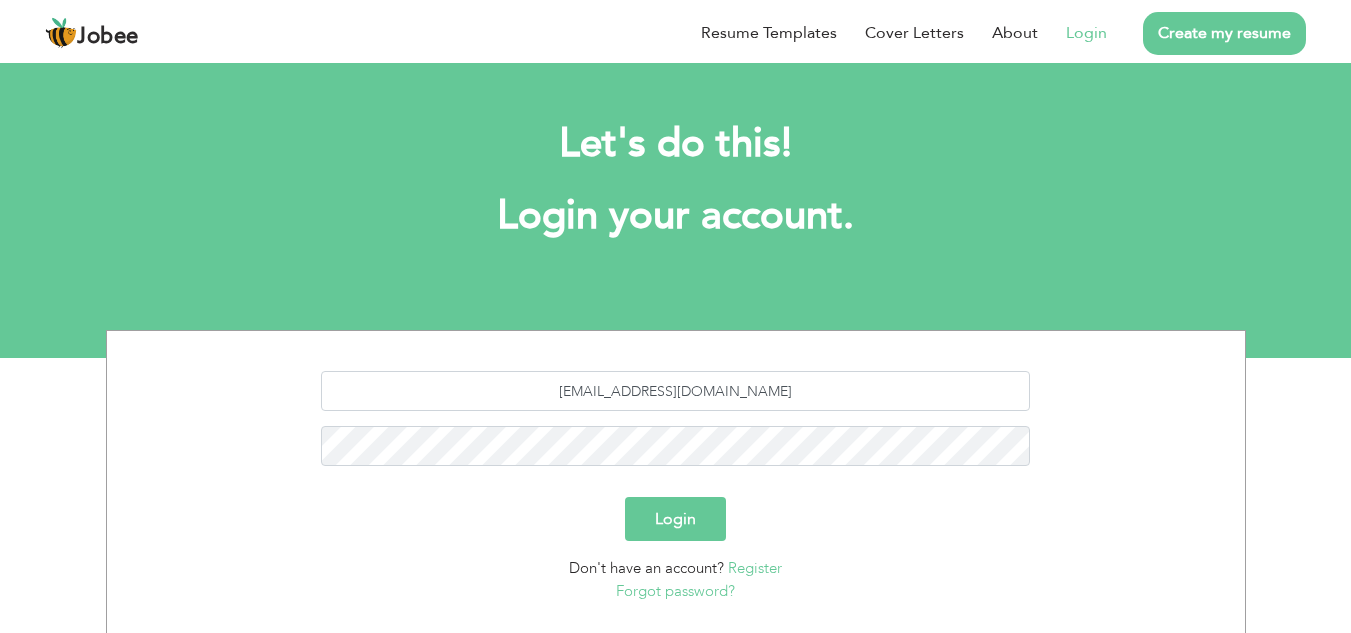 click on "Login" at bounding box center (675, 519) 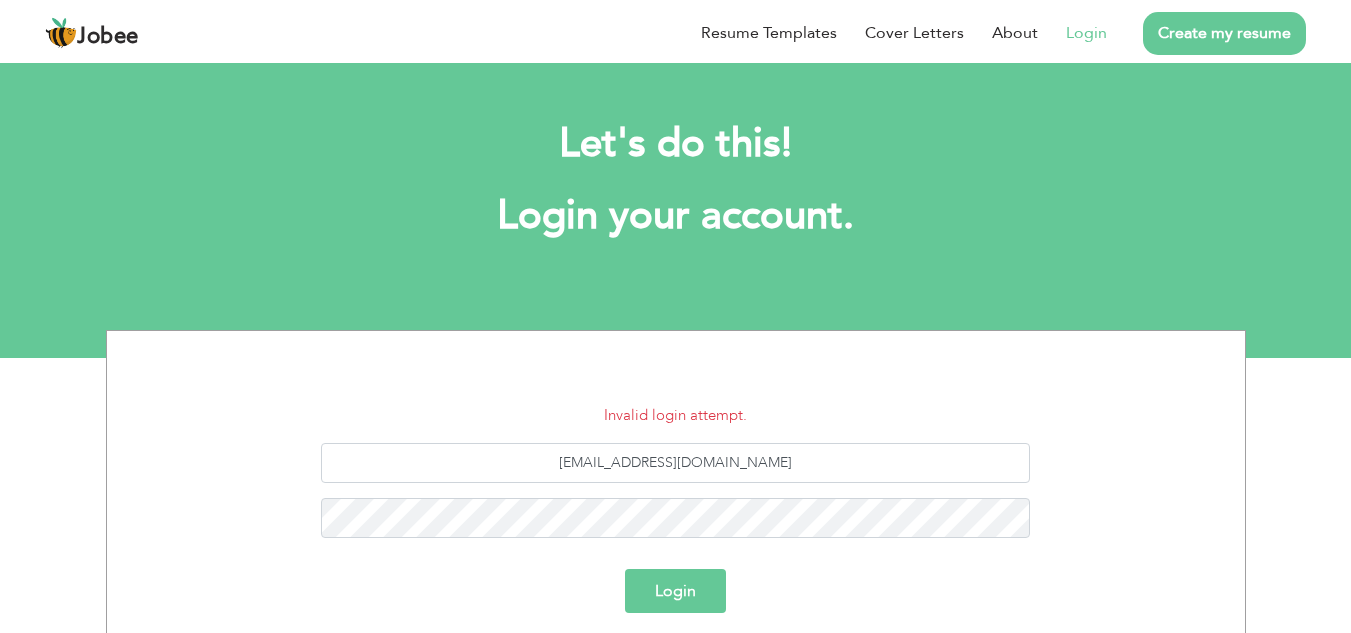 scroll, scrollTop: 0, scrollLeft: 0, axis: both 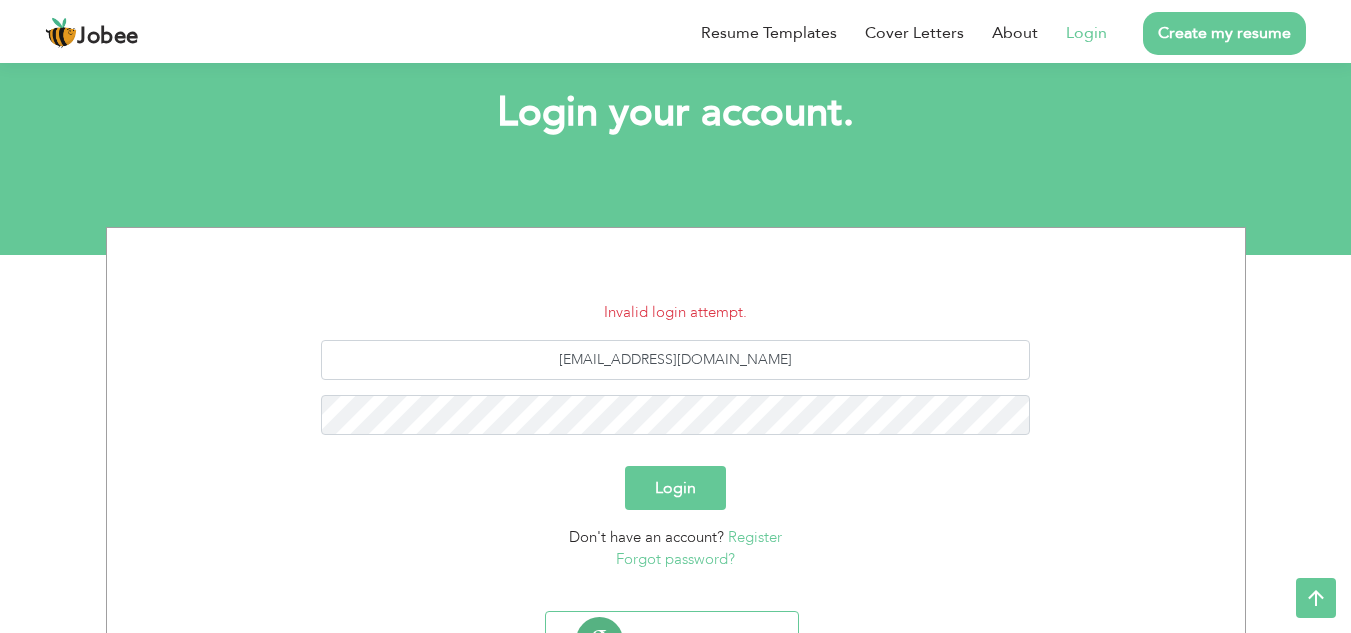 click on "Forgot password?" at bounding box center (675, 559) 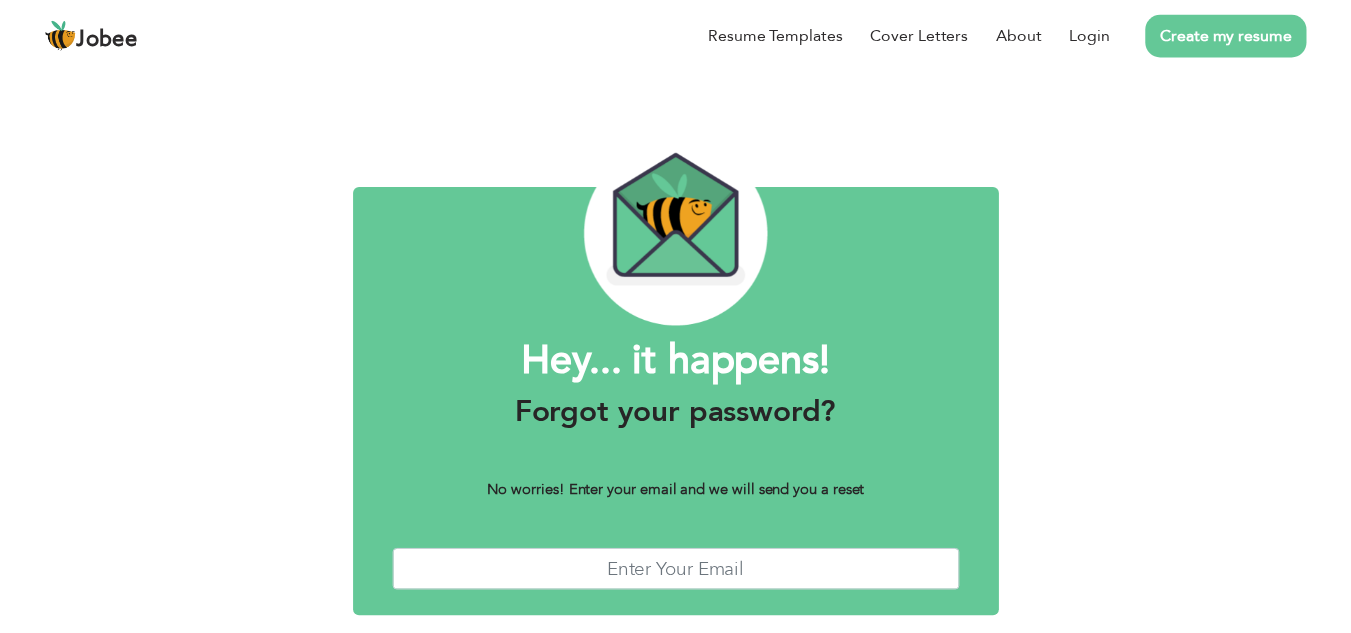 scroll, scrollTop: 0, scrollLeft: 0, axis: both 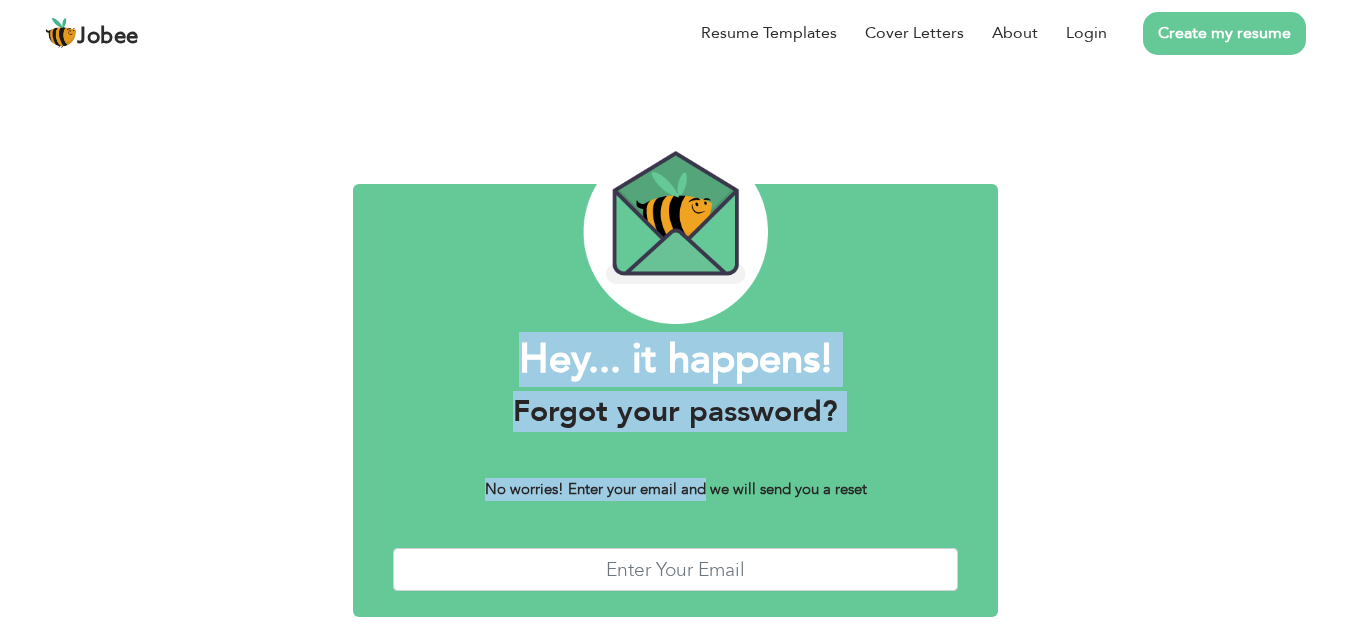 drag, startPoint x: 857, startPoint y: 227, endPoint x: 860, endPoint y: 215, distance: 12.369317 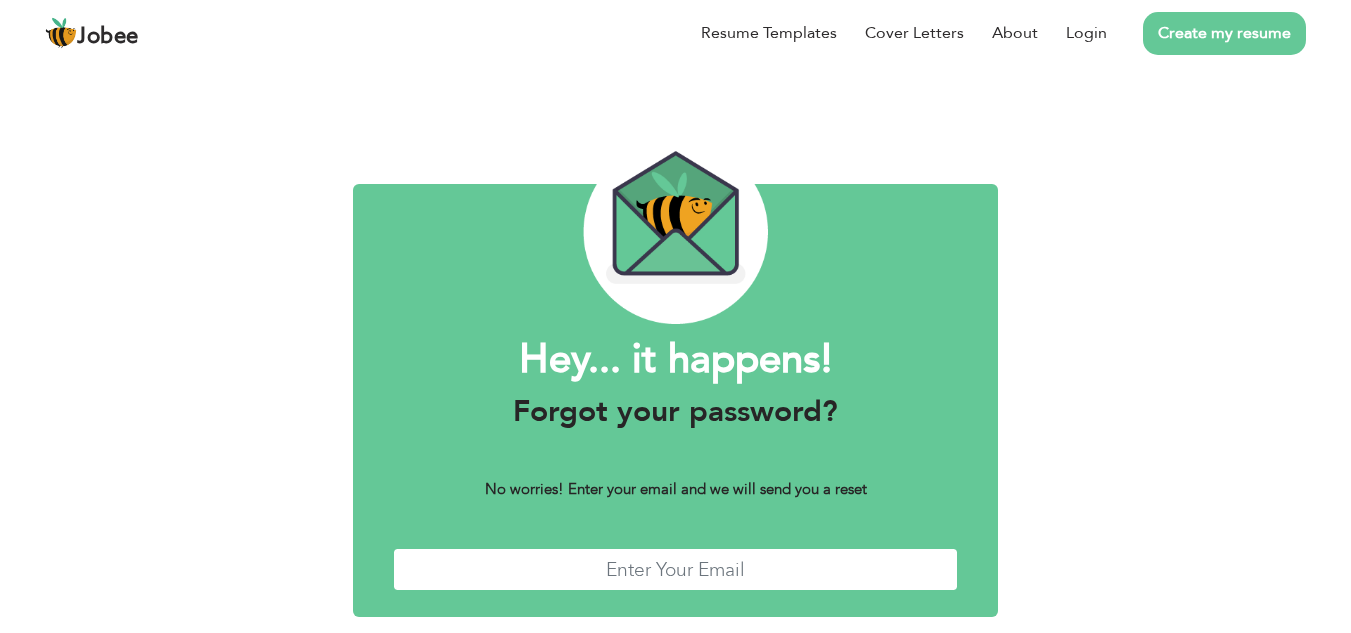click at bounding box center (676, 569) 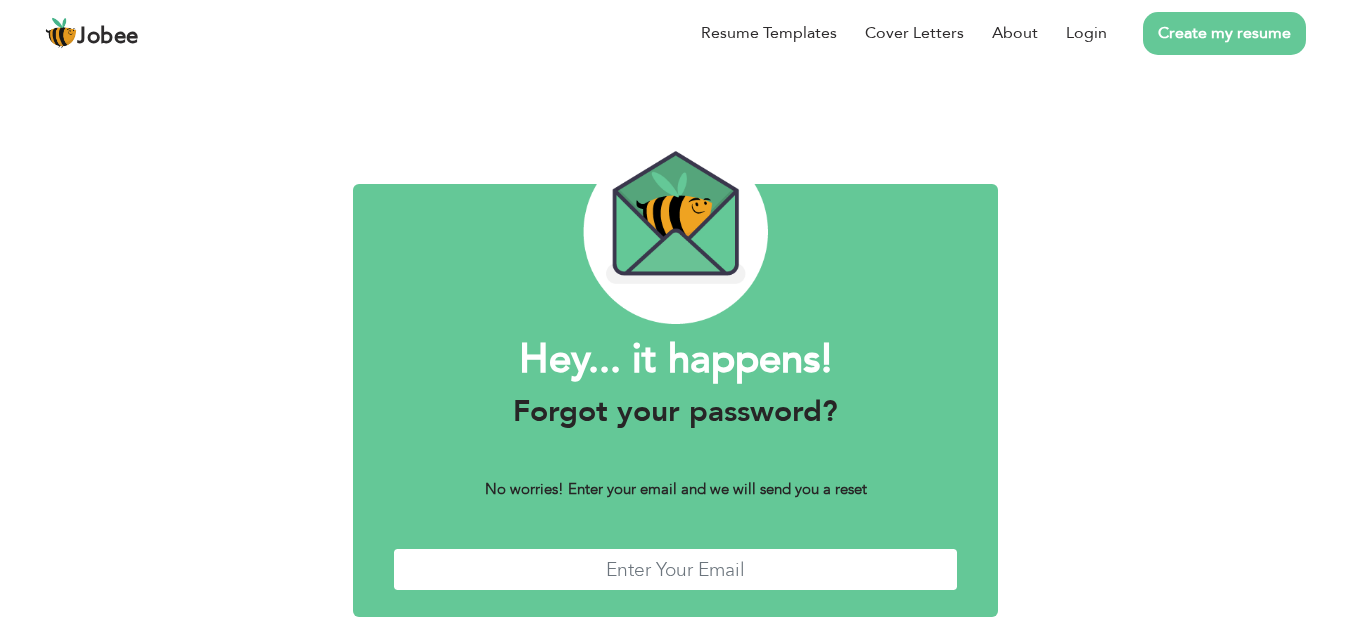 type on "usman.sahu381@gmail.com" 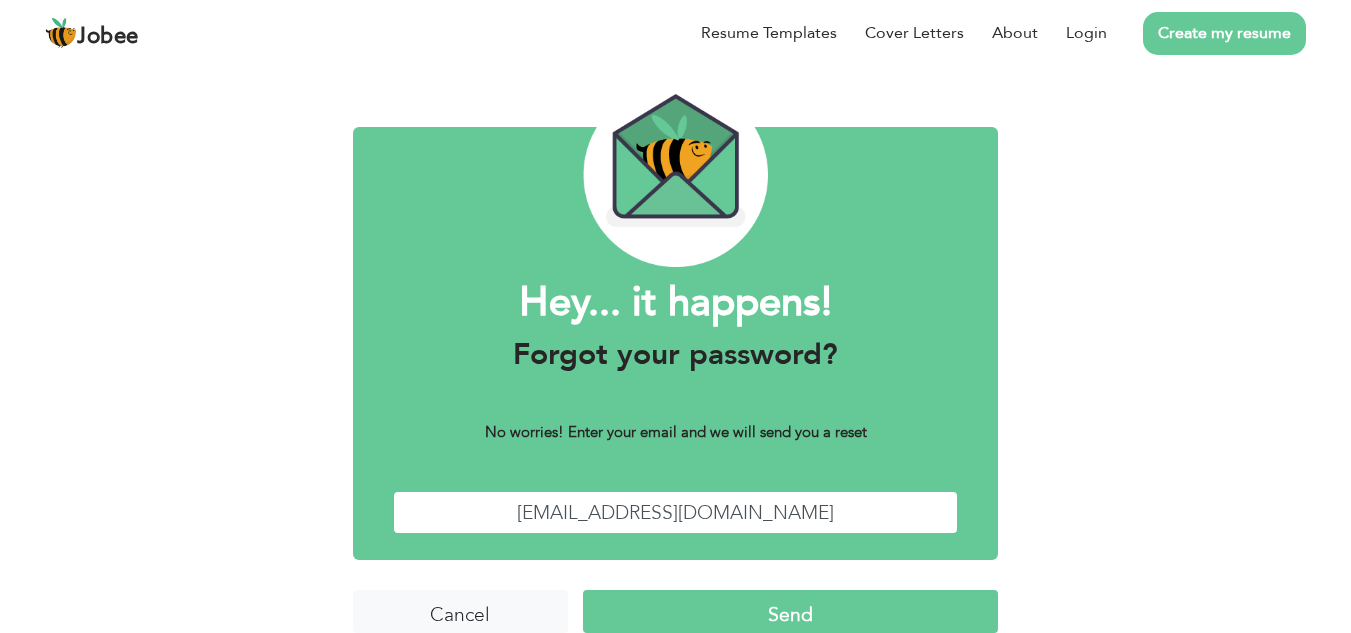scroll, scrollTop: 87, scrollLeft: 0, axis: vertical 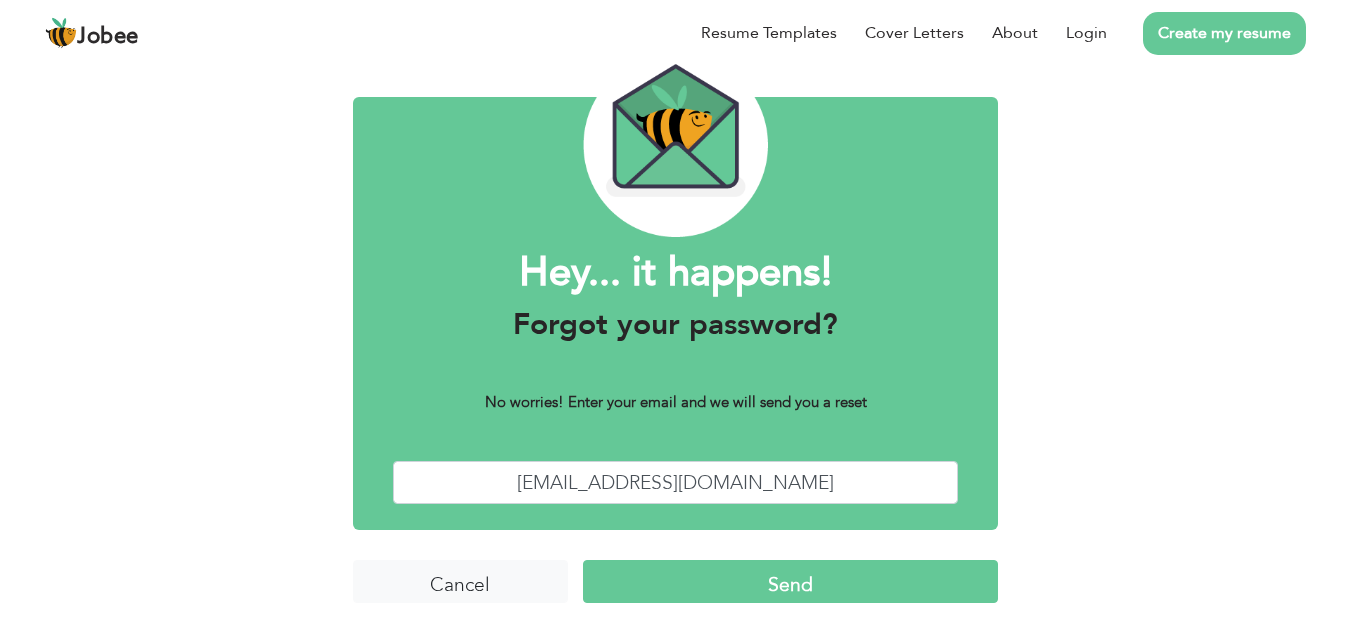 click on "Send" at bounding box center (790, 581) 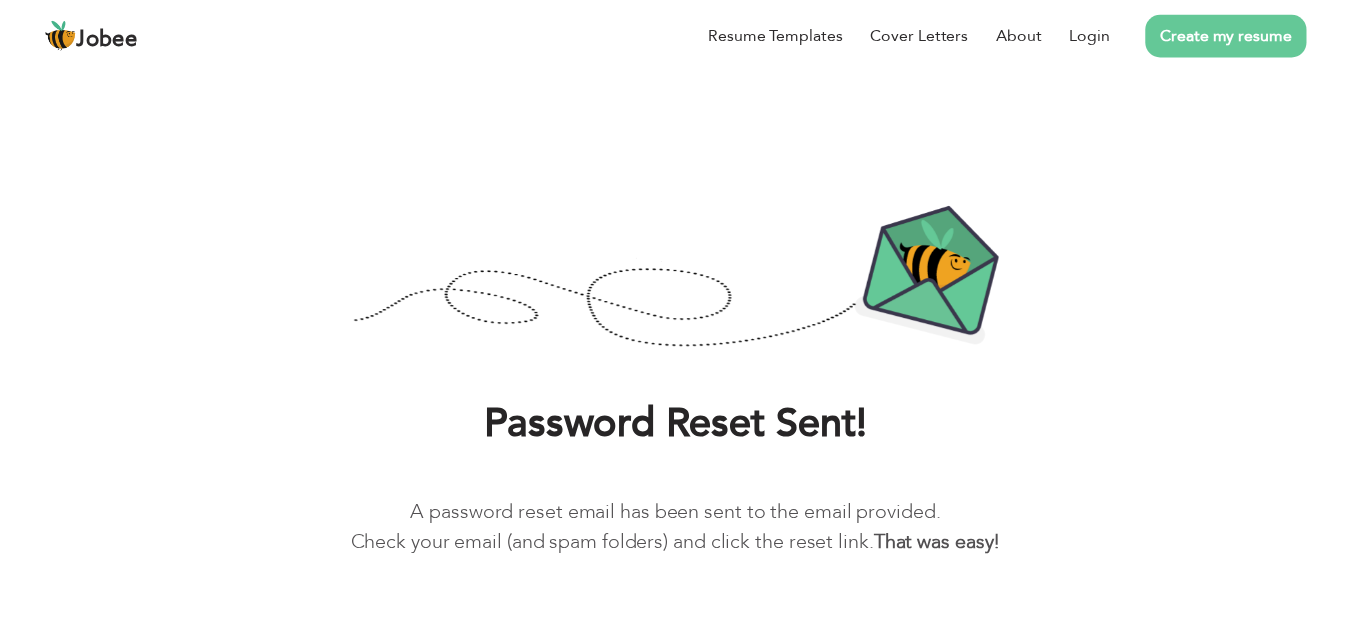 scroll, scrollTop: 0, scrollLeft: 0, axis: both 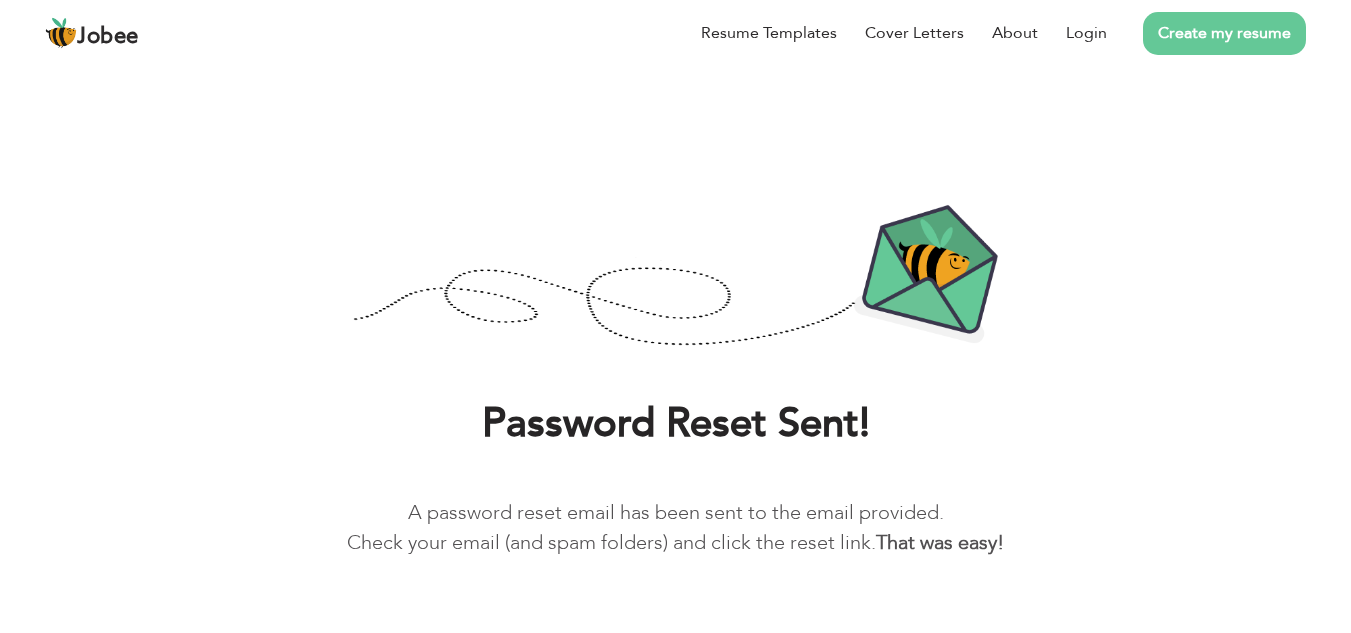 click on "Create my resume" at bounding box center [1224, 33] 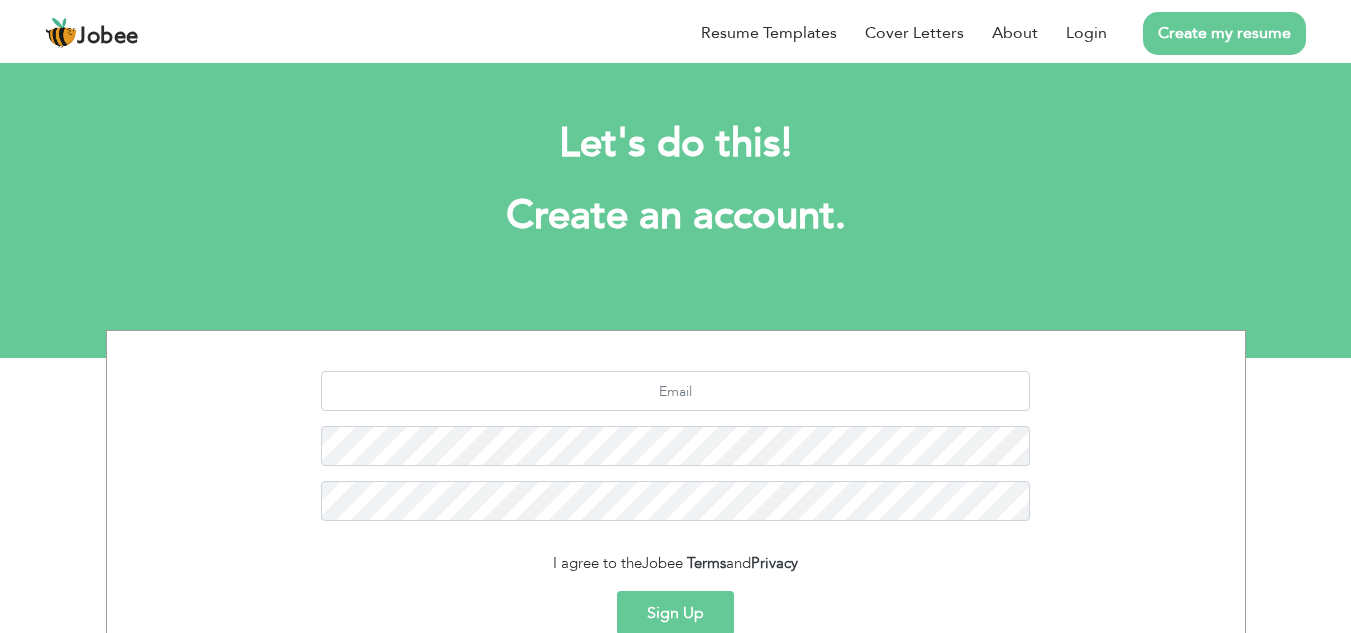 scroll, scrollTop: 0, scrollLeft: 0, axis: both 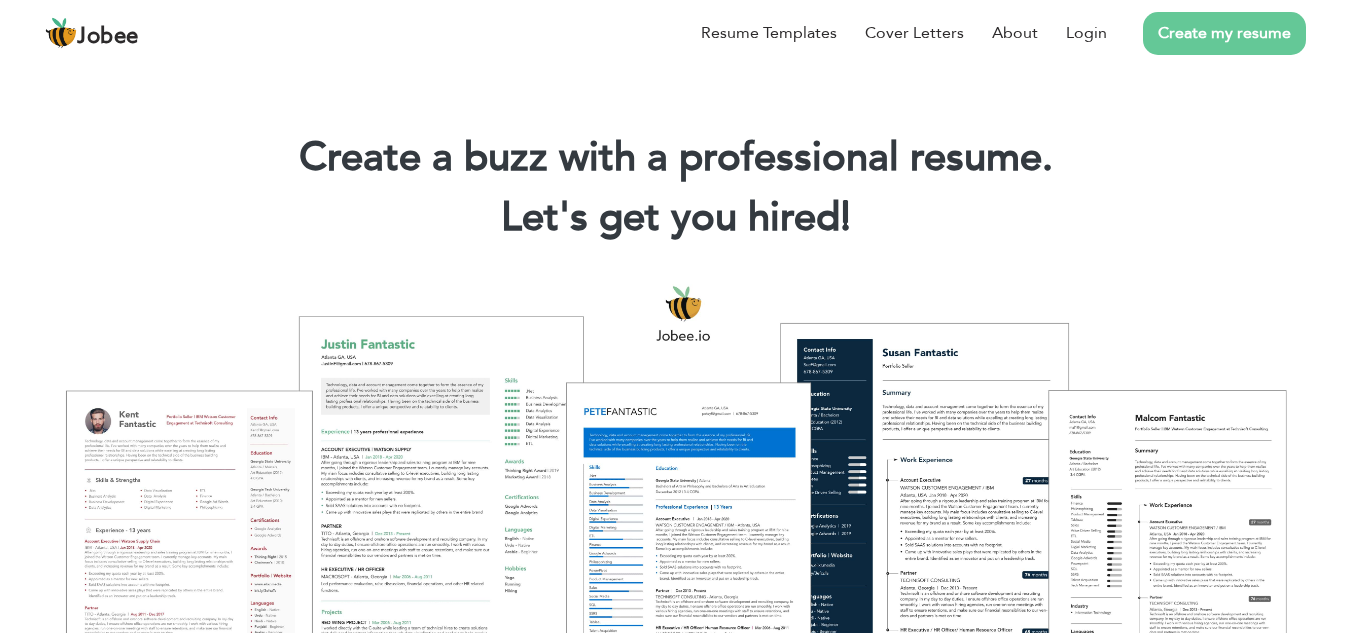 click on "Create my resume" at bounding box center (1224, 33) 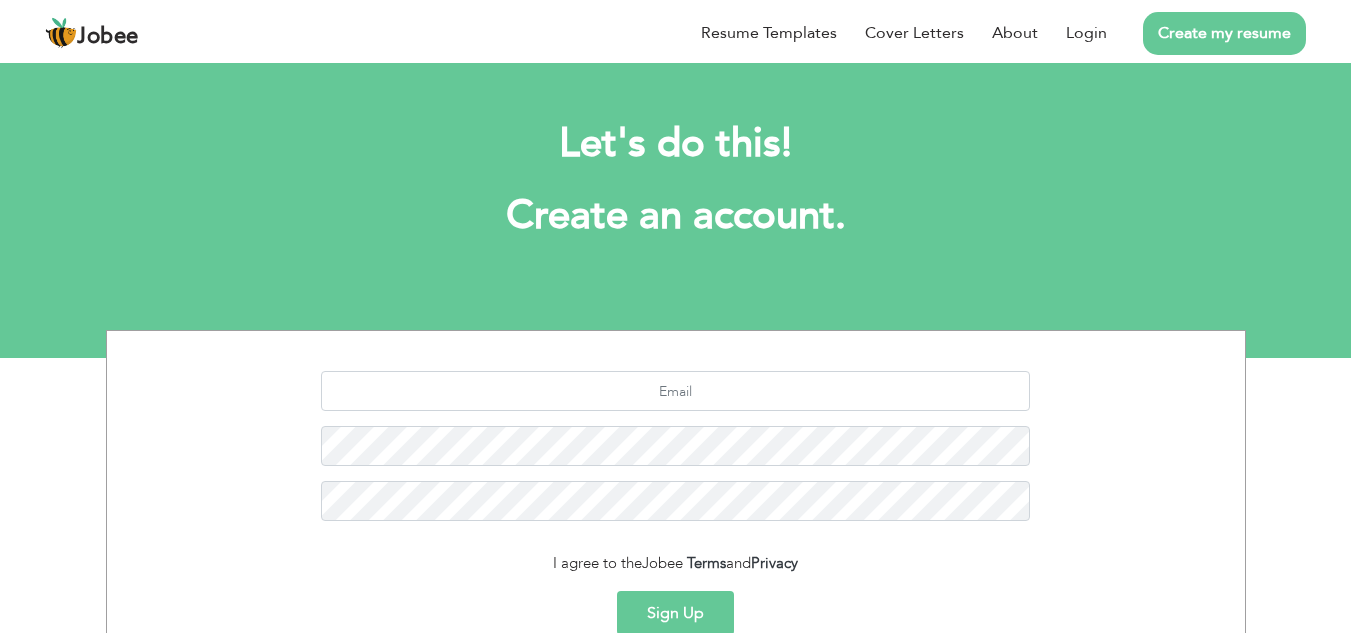 scroll, scrollTop: 0, scrollLeft: 0, axis: both 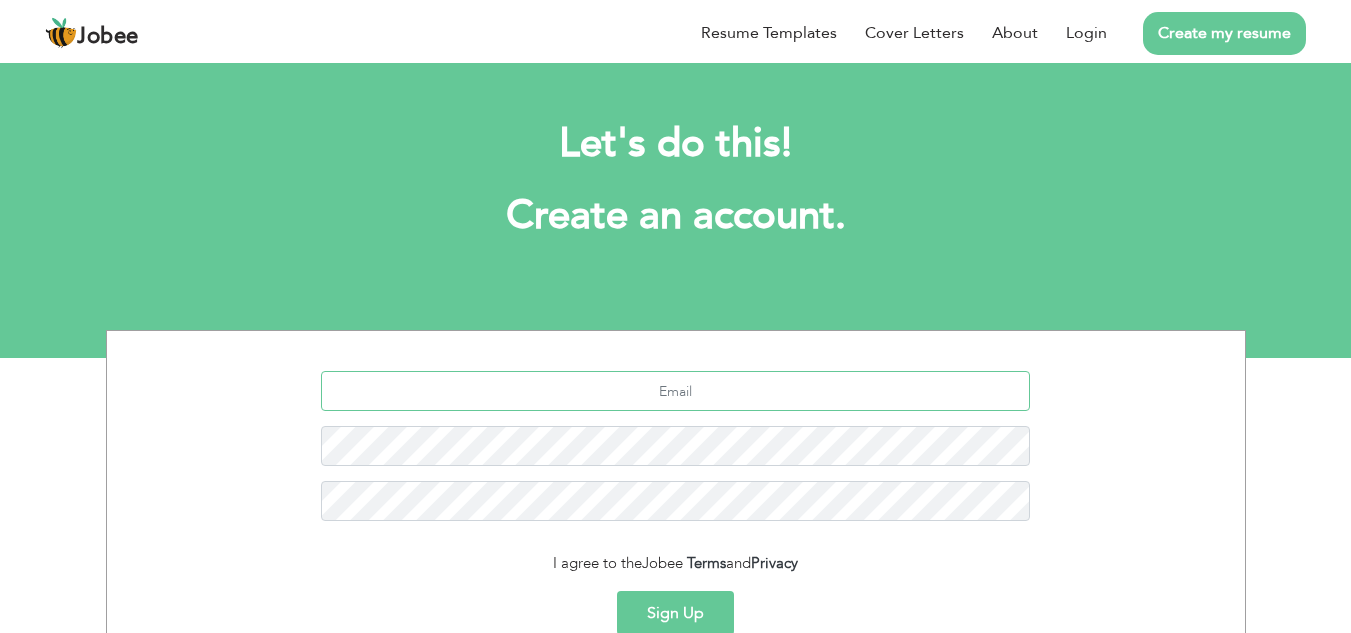 click at bounding box center [675, 391] 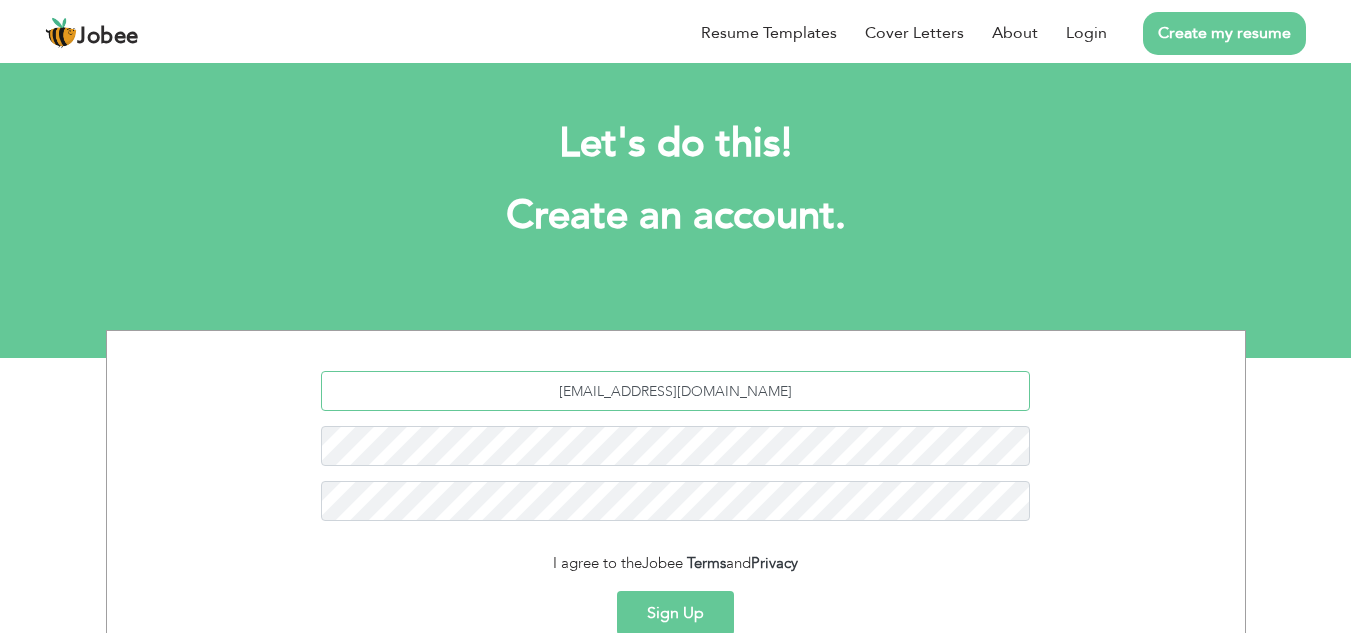 click on "[EMAIL_ADDRESS][DOMAIN_NAME]" at bounding box center (675, 391) 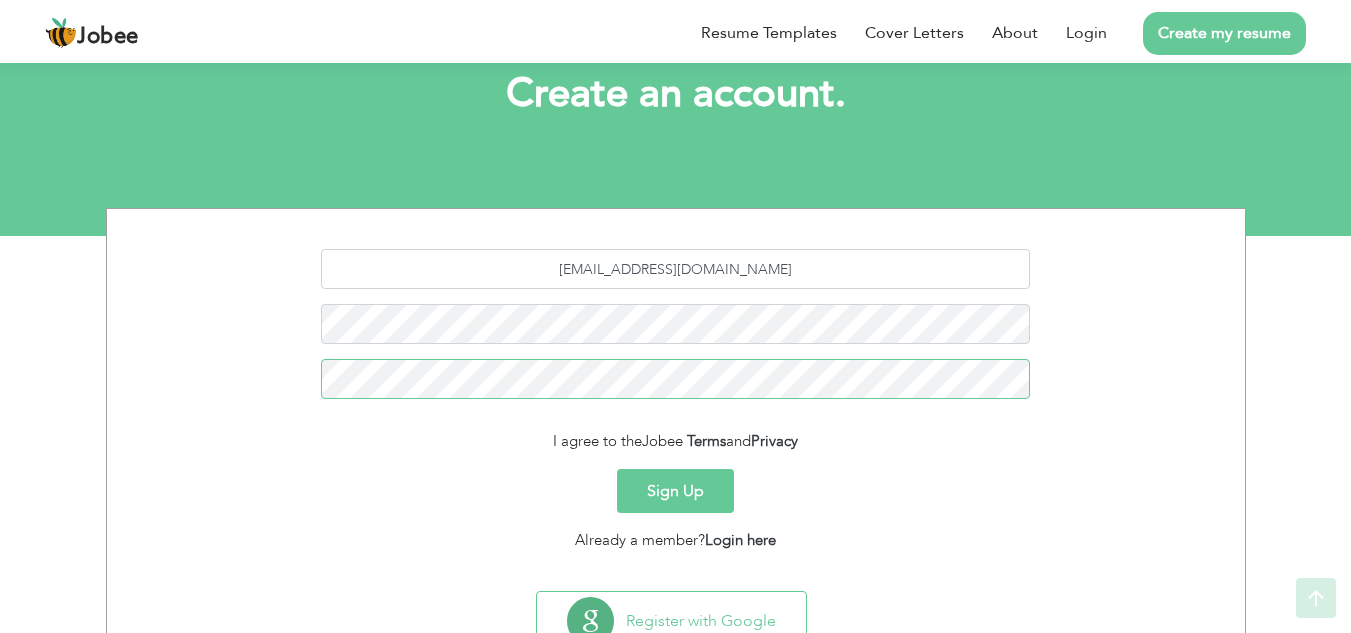 scroll, scrollTop: 197, scrollLeft: 0, axis: vertical 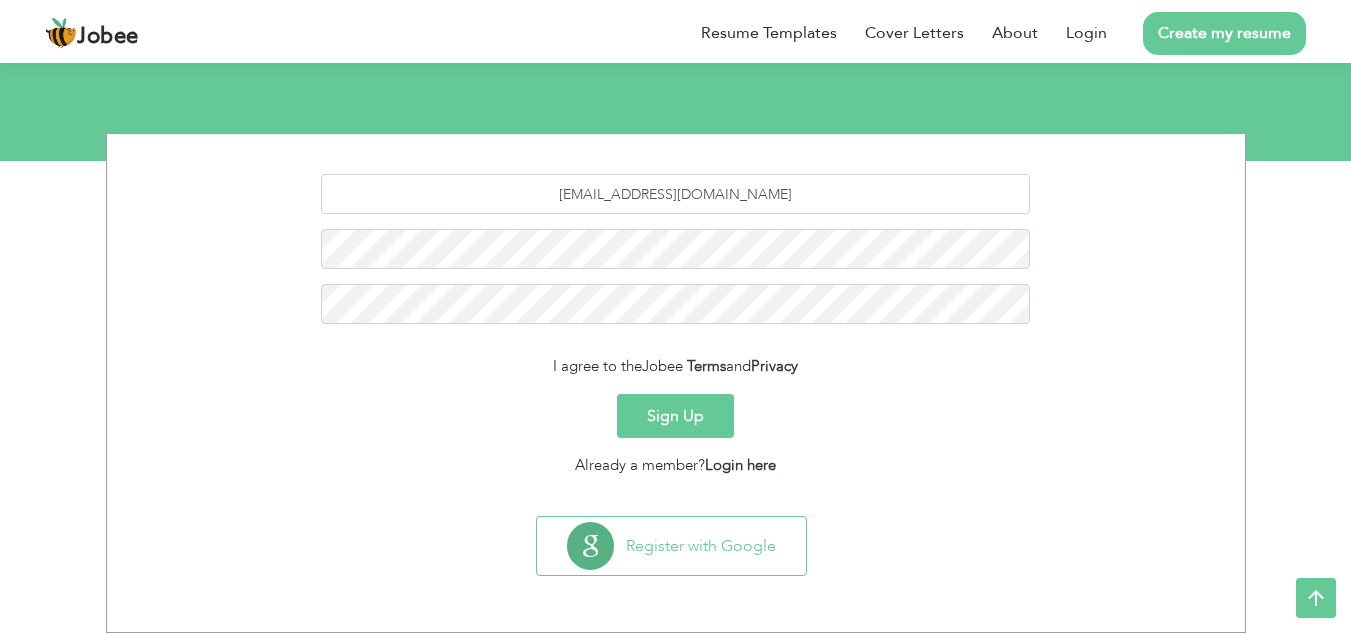 click on "Sign Up" at bounding box center (675, 416) 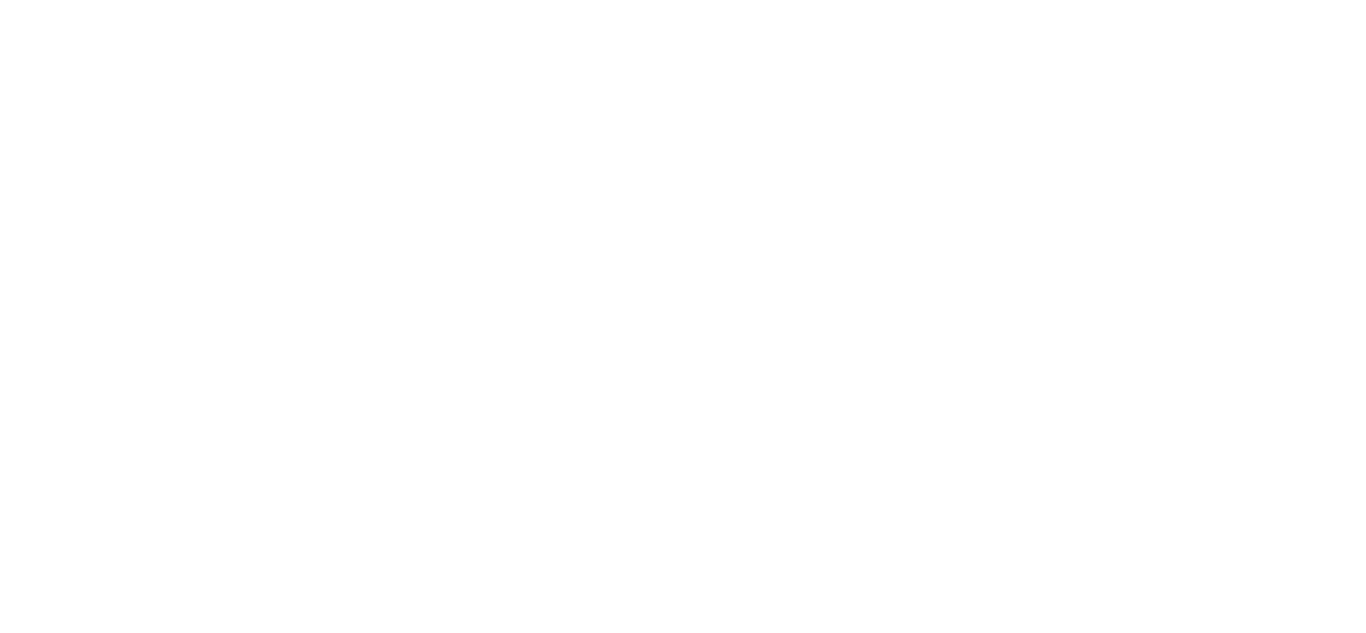 scroll, scrollTop: 0, scrollLeft: 0, axis: both 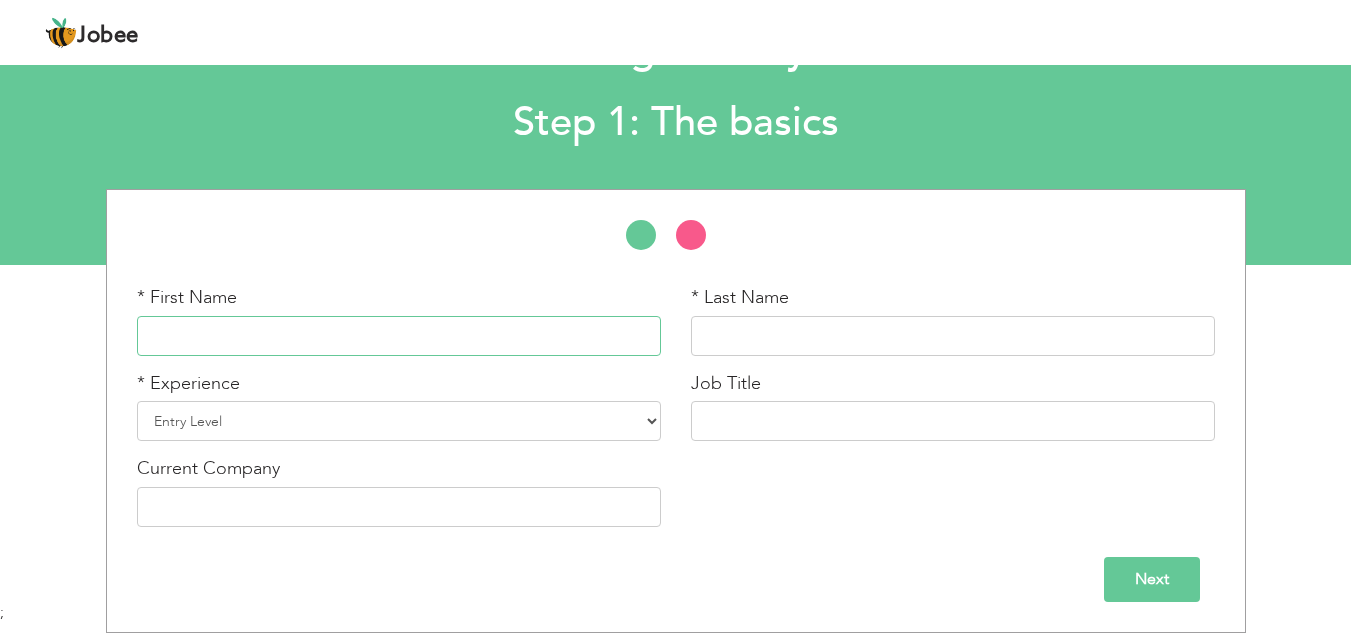 click at bounding box center (399, 336) 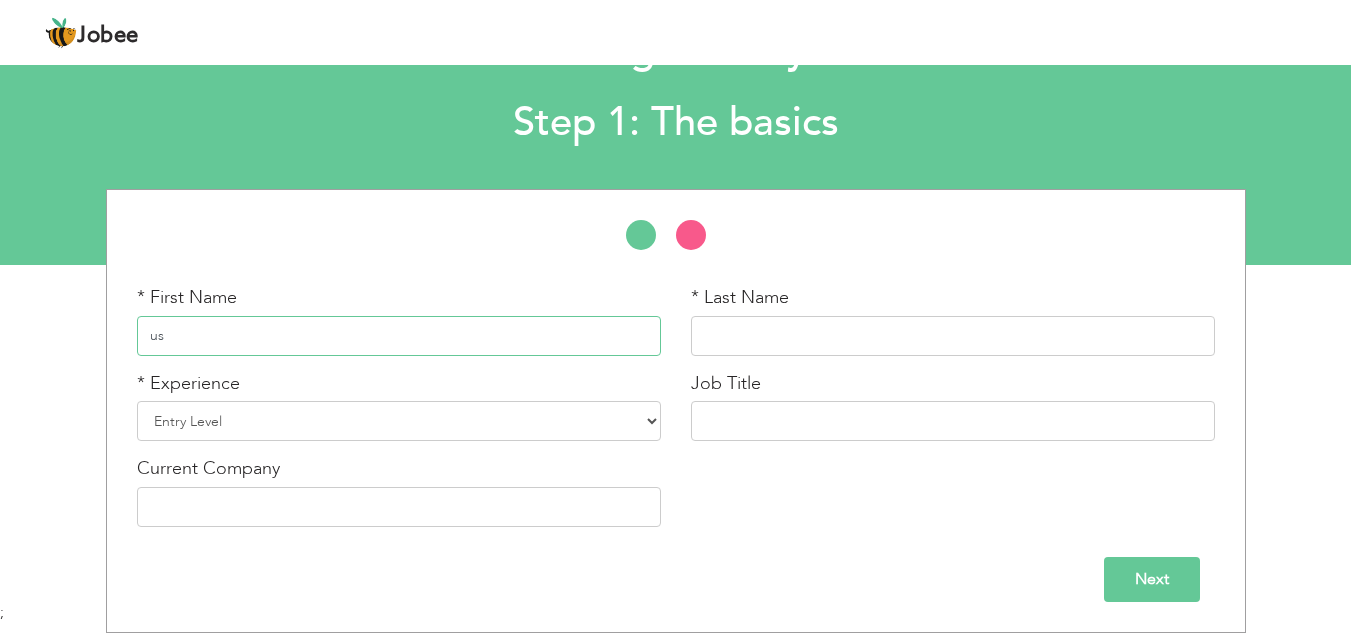 type on "u" 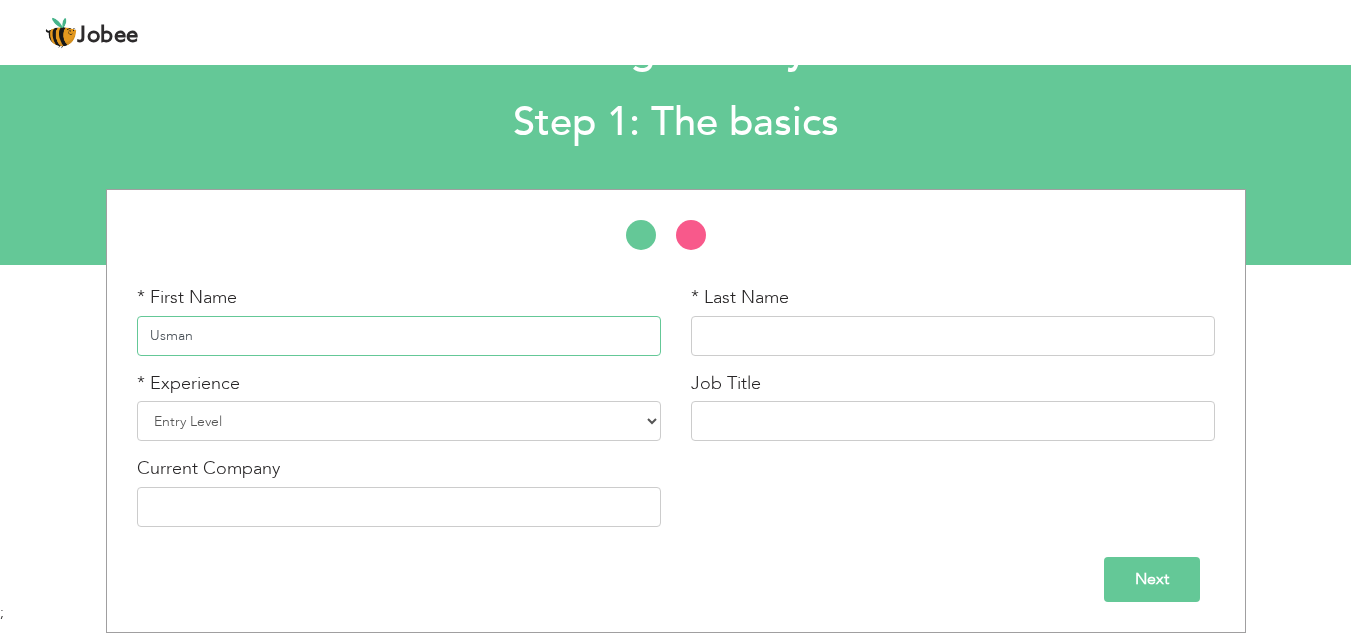 type on "Usman" 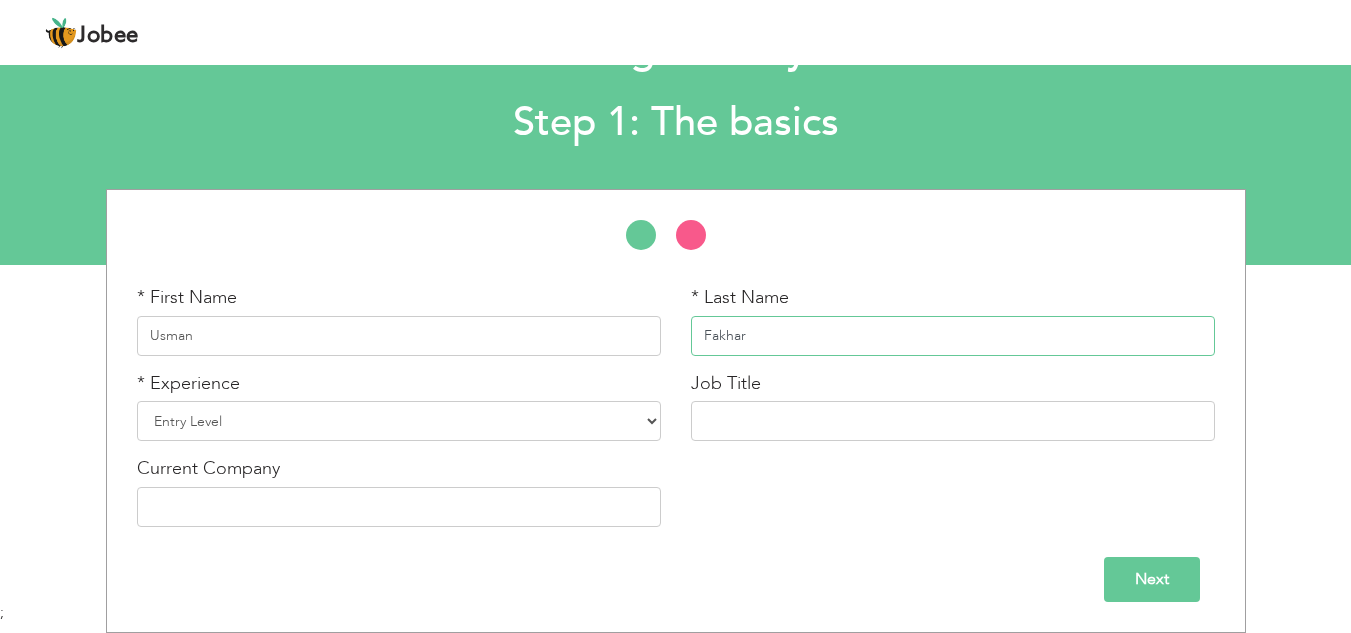 type on "Fakhar" 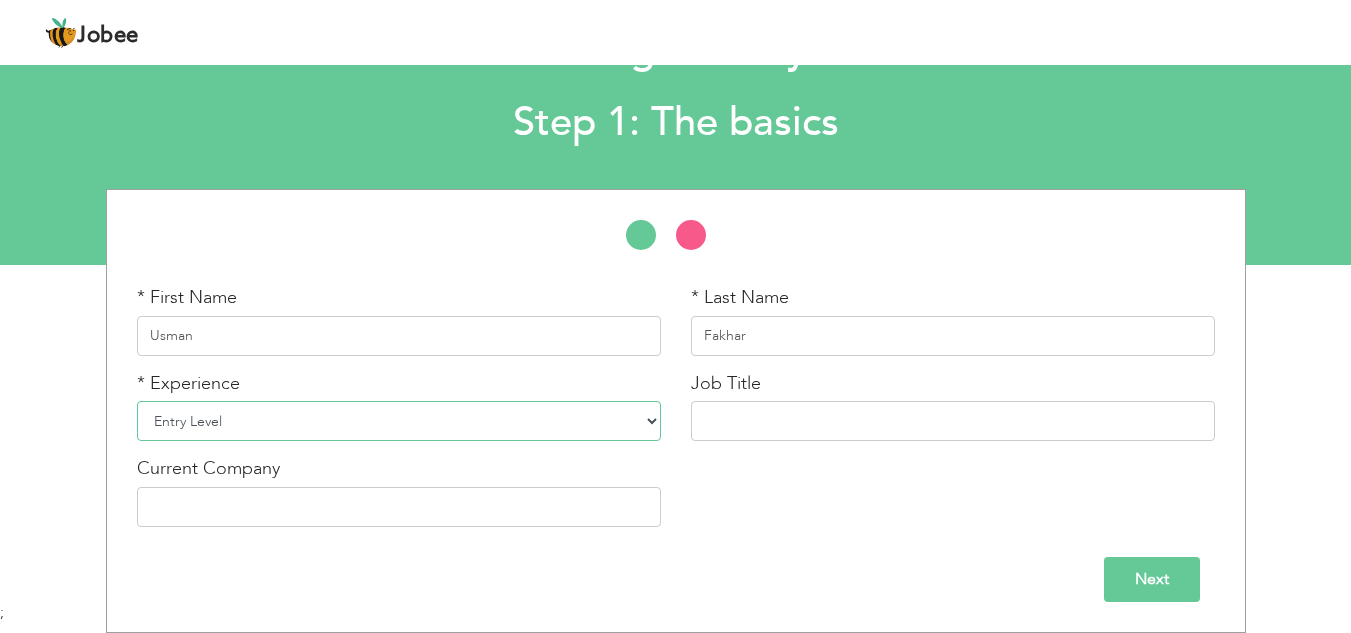 click on "Entry Level
Less than 1 Year
1 Year
2 Years
3 Years
4 Years
5 Years
6 Years
7 Years
8 Years
9 Years
10 Years
11 Years
12 Years
13 Years
14 Years
15 Years
16 Years
17 Years
18 Years
19 Years
20 Years
21 Years
22 Years
23 Years
24 Years
25 Years
26 Years
27 Years
28 Years
29 Years
30 Years
31 Years
32 Years
33 Years
34 Years
35 Years
More than 35 Years" at bounding box center (399, 421) 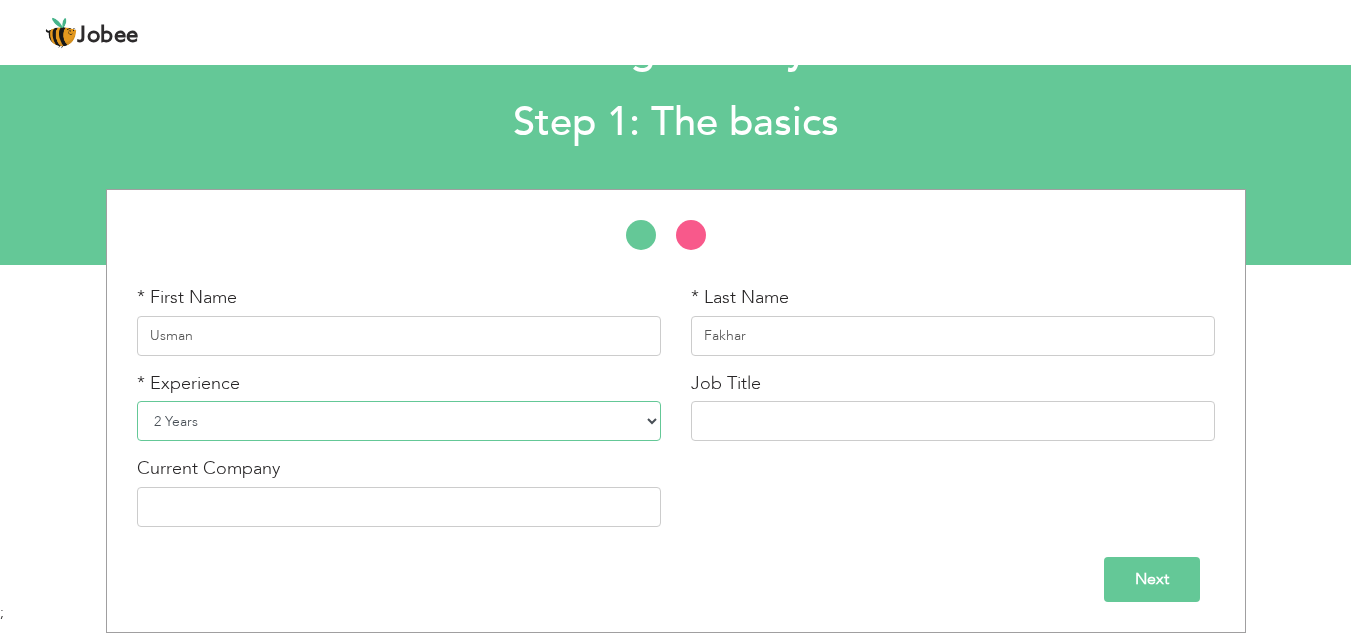 click on "Entry Level
Less than 1 Year
1 Year
2 Years
3 Years
4 Years
5 Years
6 Years
7 Years
8 Years
9 Years
10 Years
11 Years
12 Years
13 Years
14 Years
15 Years
16 Years
17 Years
18 Years
19 Years
20 Years
21 Years
22 Years
23 Years
24 Years
25 Years
26 Years
27 Years
28 Years
29 Years
30 Years
31 Years
32 Years
33 Years
34 Years
35 Years
More than 35 Years" at bounding box center [399, 421] 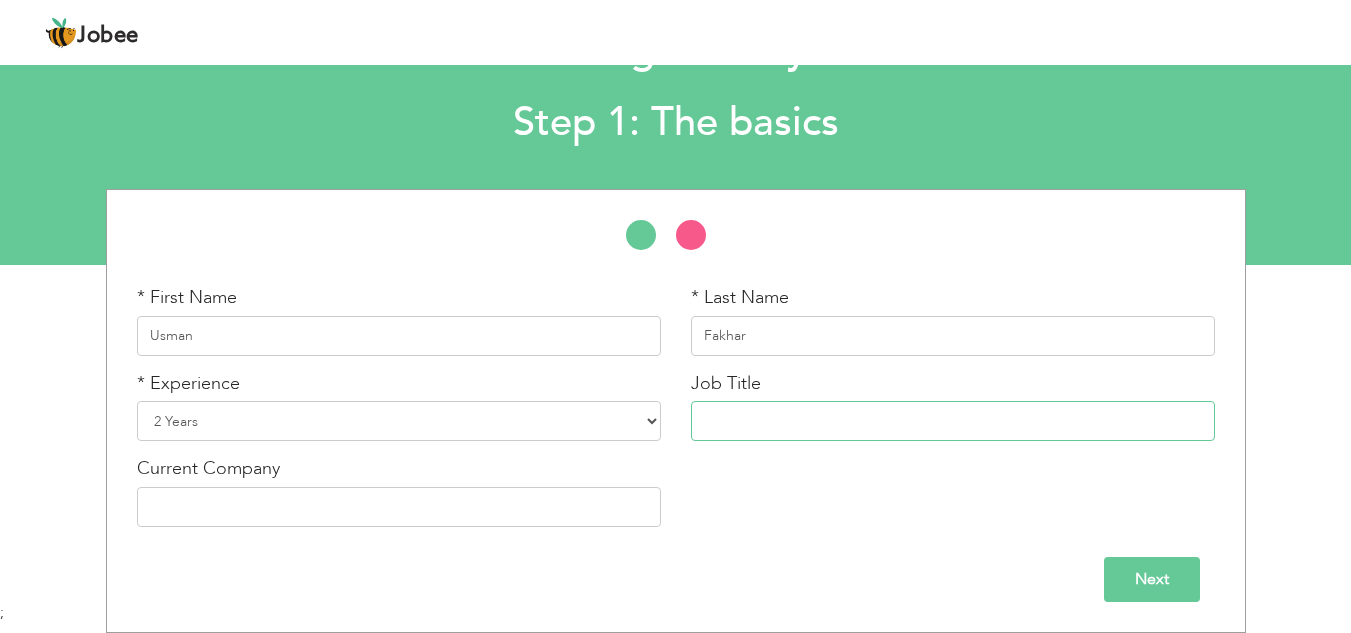 click at bounding box center [953, 421] 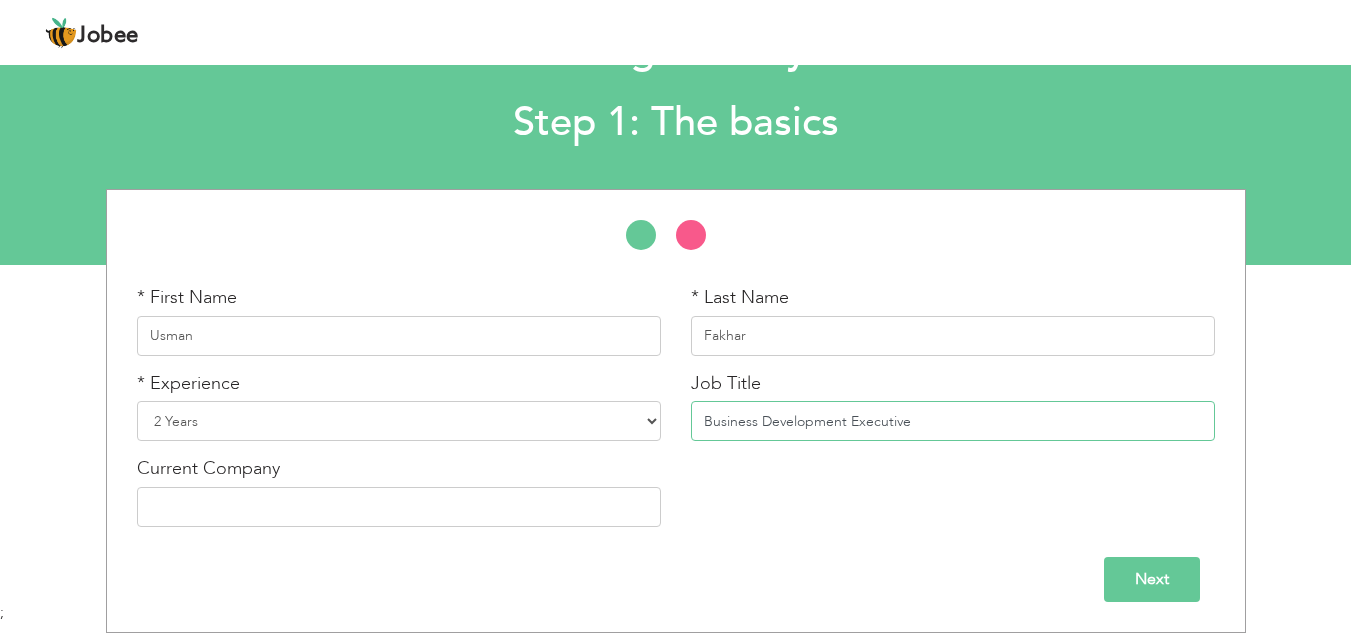 type on "Business Development Executive" 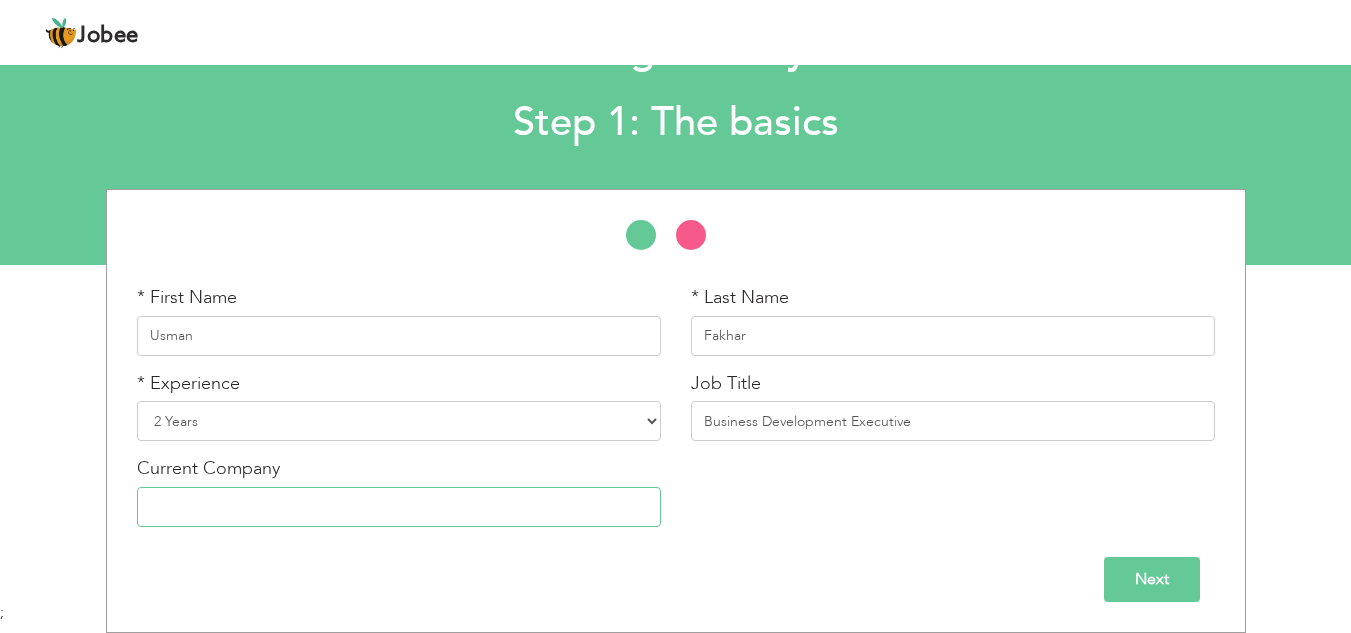 click at bounding box center [399, 507] 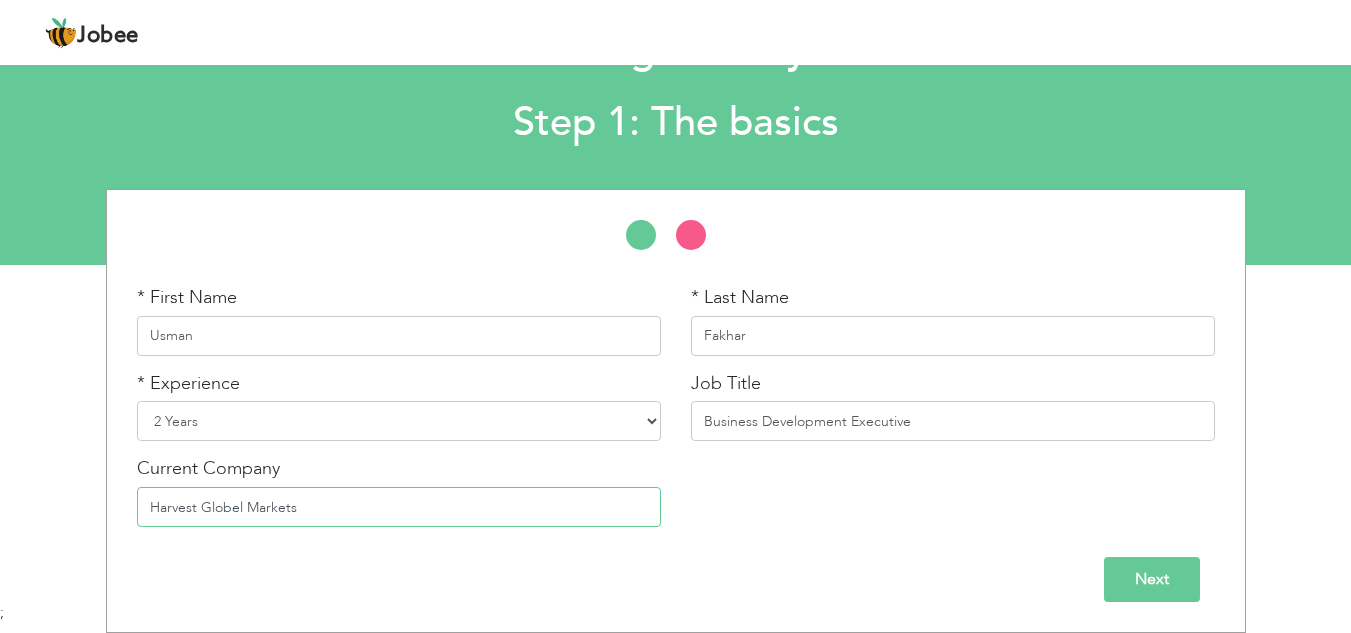 type on "Harvest Globel Markets" 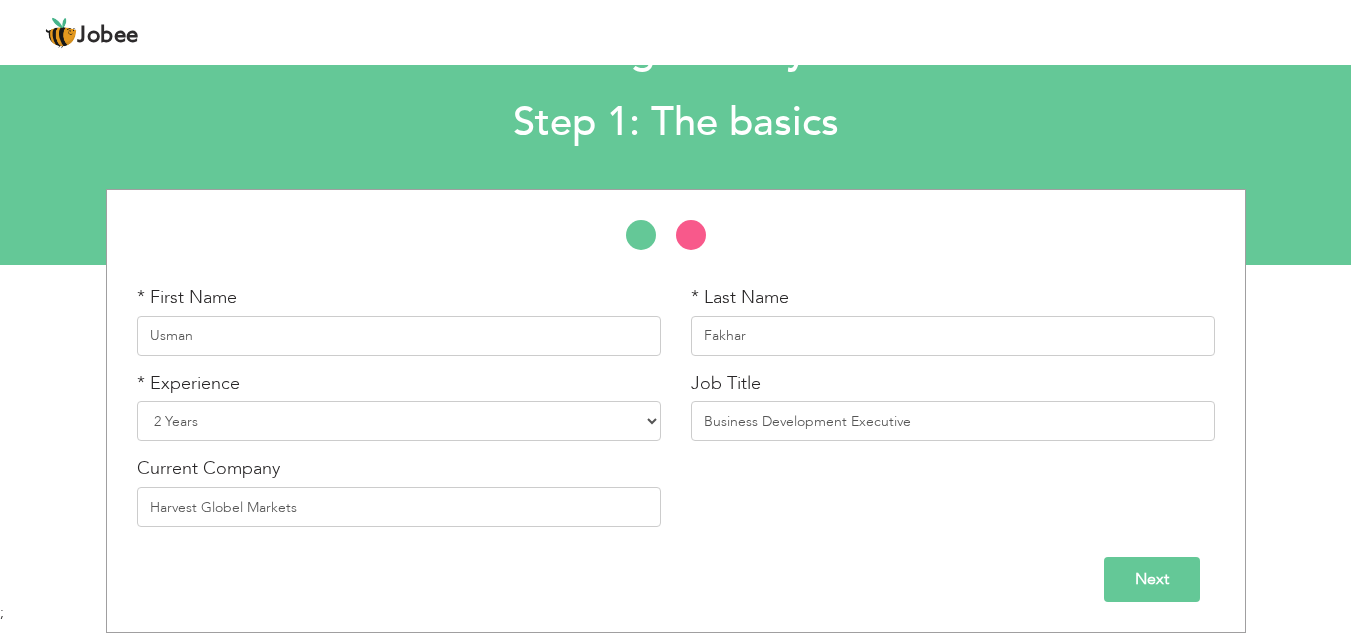 click on "Next" at bounding box center [1152, 579] 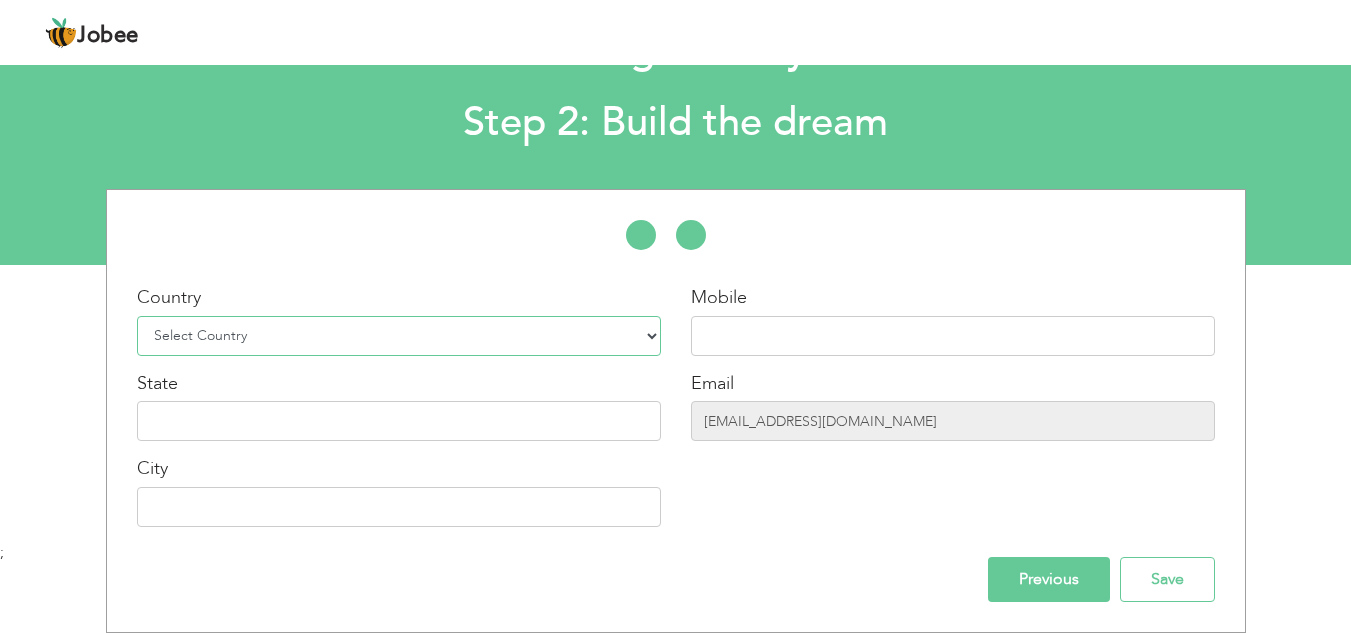 click on "Select Country
[GEOGRAPHIC_DATA]
[GEOGRAPHIC_DATA]
[GEOGRAPHIC_DATA]
[US_STATE]
[GEOGRAPHIC_DATA]
[GEOGRAPHIC_DATA]
[GEOGRAPHIC_DATA]
[GEOGRAPHIC_DATA]
[GEOGRAPHIC_DATA]
[GEOGRAPHIC_DATA]
[GEOGRAPHIC_DATA]
[GEOGRAPHIC_DATA]
[GEOGRAPHIC_DATA]
[GEOGRAPHIC_DATA]
[GEOGRAPHIC_DATA]
[GEOGRAPHIC_DATA]
[GEOGRAPHIC_DATA]
[GEOGRAPHIC_DATA]
[GEOGRAPHIC_DATA]
[GEOGRAPHIC_DATA]
[GEOGRAPHIC_DATA]
[GEOGRAPHIC_DATA]
[GEOGRAPHIC_DATA]
[GEOGRAPHIC_DATA]
[GEOGRAPHIC_DATA]
[GEOGRAPHIC_DATA]
[GEOGRAPHIC_DATA]
[GEOGRAPHIC_DATA]
[GEOGRAPHIC_DATA]
[GEOGRAPHIC_DATA]
[GEOGRAPHIC_DATA]
[GEOGRAPHIC_DATA] [GEOGRAPHIC_DATA]
[GEOGRAPHIC_DATA]
[GEOGRAPHIC_DATA]
[GEOGRAPHIC_DATA]
[GEOGRAPHIC_DATA]
[GEOGRAPHIC_DATA]
[GEOGRAPHIC_DATA]
[GEOGRAPHIC_DATA]
[GEOGRAPHIC_DATA]
[GEOGRAPHIC_DATA]
[GEOGRAPHIC_DATA]
[GEOGRAPHIC_DATA]
[GEOGRAPHIC_DATA]
[GEOGRAPHIC_DATA]
[GEOGRAPHIC_DATA]
[GEOGRAPHIC_DATA]
[GEOGRAPHIC_DATA]
[GEOGRAPHIC_DATA]
[GEOGRAPHIC_DATA], Dem. [GEOGRAPHIC_DATA]
[GEOGRAPHIC_DATA]
[GEOGRAPHIC_DATA]
[GEOGRAPHIC_DATA]
[GEOGRAPHIC_DATA]
[GEOGRAPHIC_DATA]
[GEOGRAPHIC_DATA] Rep
[GEOGRAPHIC_DATA]
[GEOGRAPHIC_DATA]
[GEOGRAPHIC_DATA]
[GEOGRAPHIC_DATA]
[GEOGRAPHIC_DATA]
[GEOGRAPHIC_DATA]
[GEOGRAPHIC_DATA]
[GEOGRAPHIC_DATA]
[GEOGRAPHIC_DATA]
[GEOGRAPHIC_DATA]
[GEOGRAPHIC_DATA]
[GEOGRAPHIC_DATA]
[GEOGRAPHIC_DATA] ([GEOGRAPHIC_DATA])
[GEOGRAPHIC_DATA]
[GEOGRAPHIC_DATA]
[GEOGRAPHIC_DATA]
[GEOGRAPHIC_DATA]
[GEOGRAPHIC_DATA]
[GEOGRAPHIC_DATA]
[GEOGRAPHIC_DATA]
[GEOGRAPHIC_DATA]
[US_STATE]" at bounding box center [399, 336] 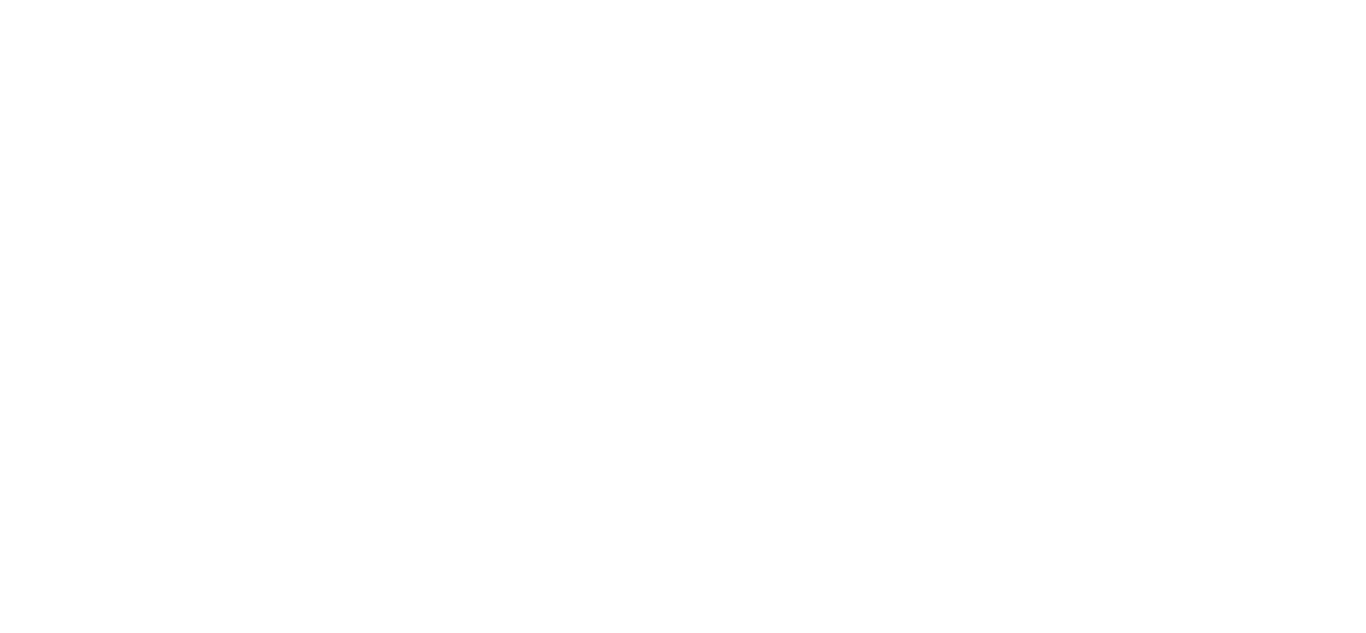 scroll, scrollTop: 0, scrollLeft: 0, axis: both 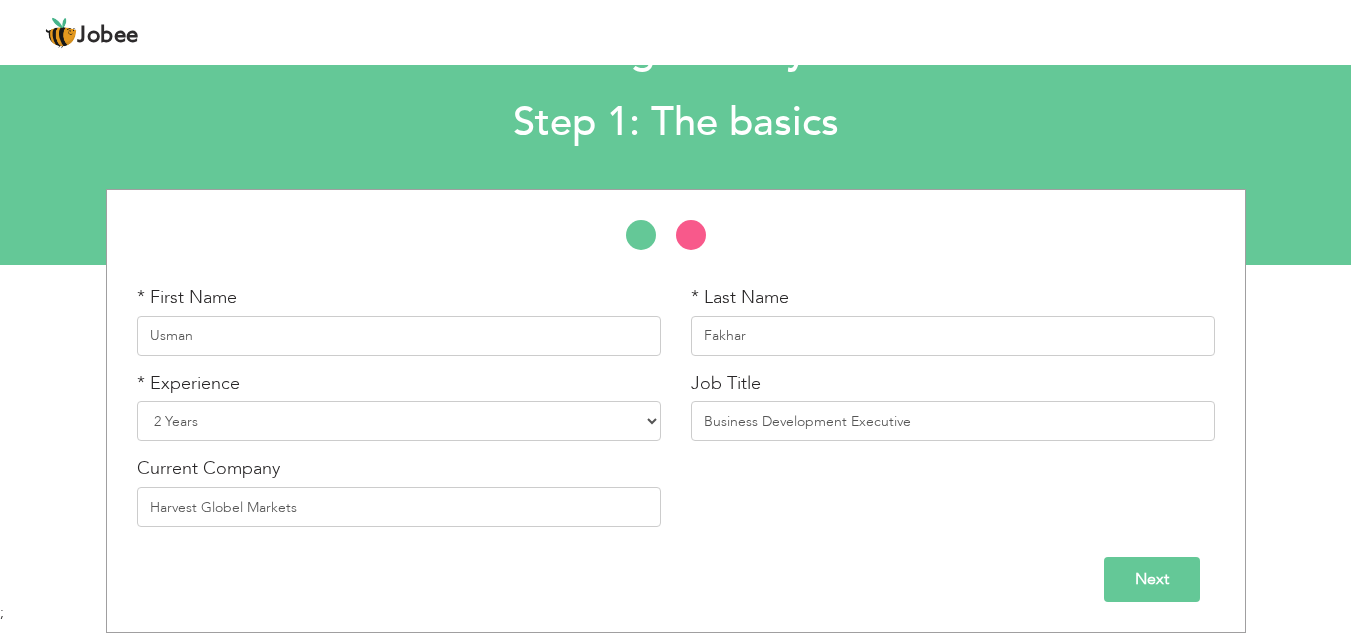 click on "Next" at bounding box center (1152, 579) 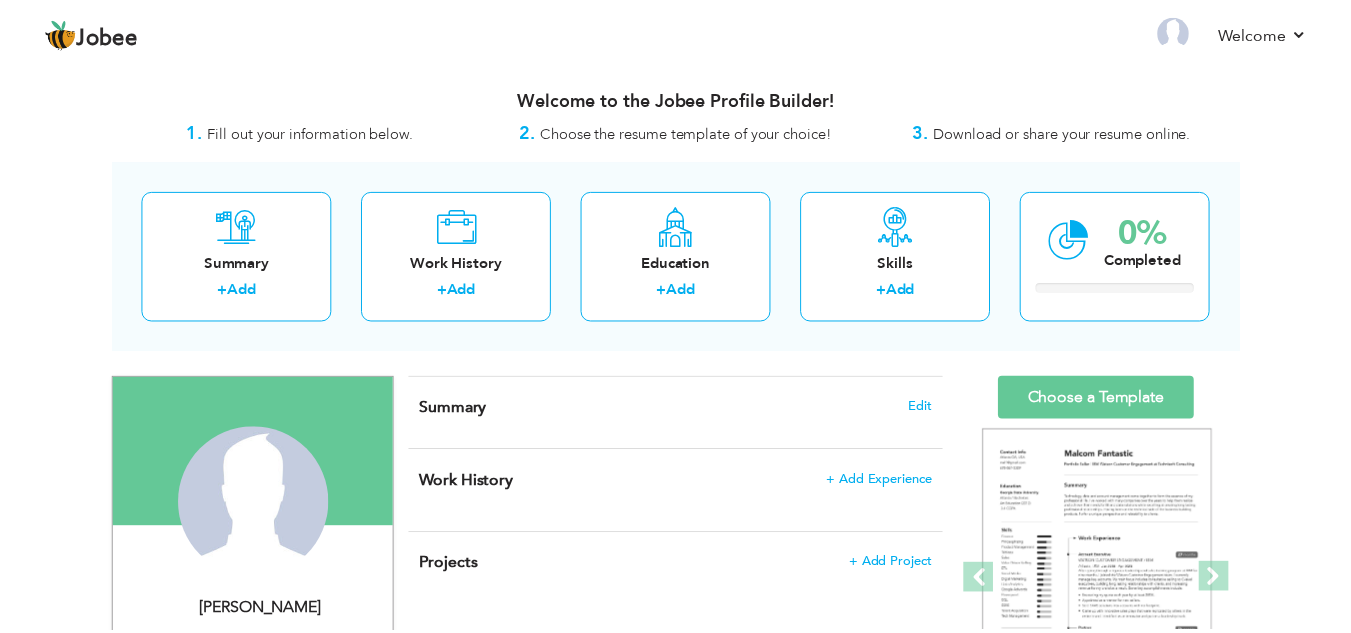 scroll, scrollTop: 0, scrollLeft: 0, axis: both 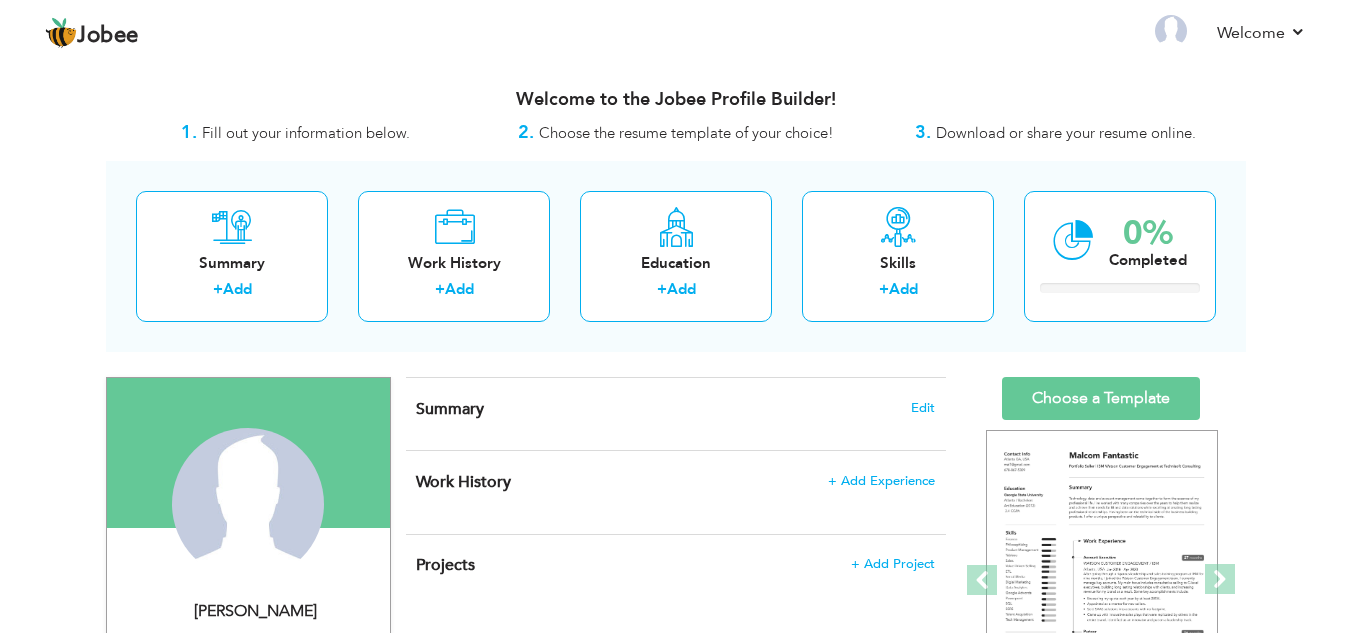 click on "Summary
+  Add
Work History
+  Add
Education
+  Add
Skills
+  Add
0%
Completed" at bounding box center [676, 256] 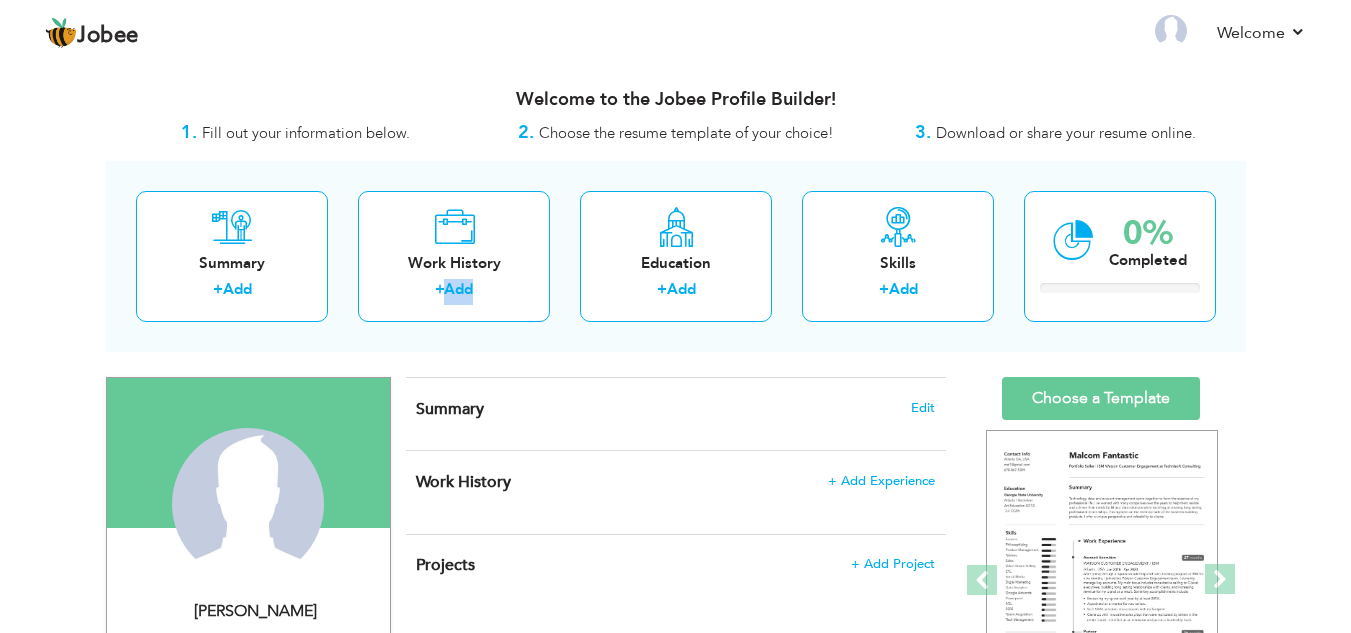 scroll, scrollTop: 0, scrollLeft: 0, axis: both 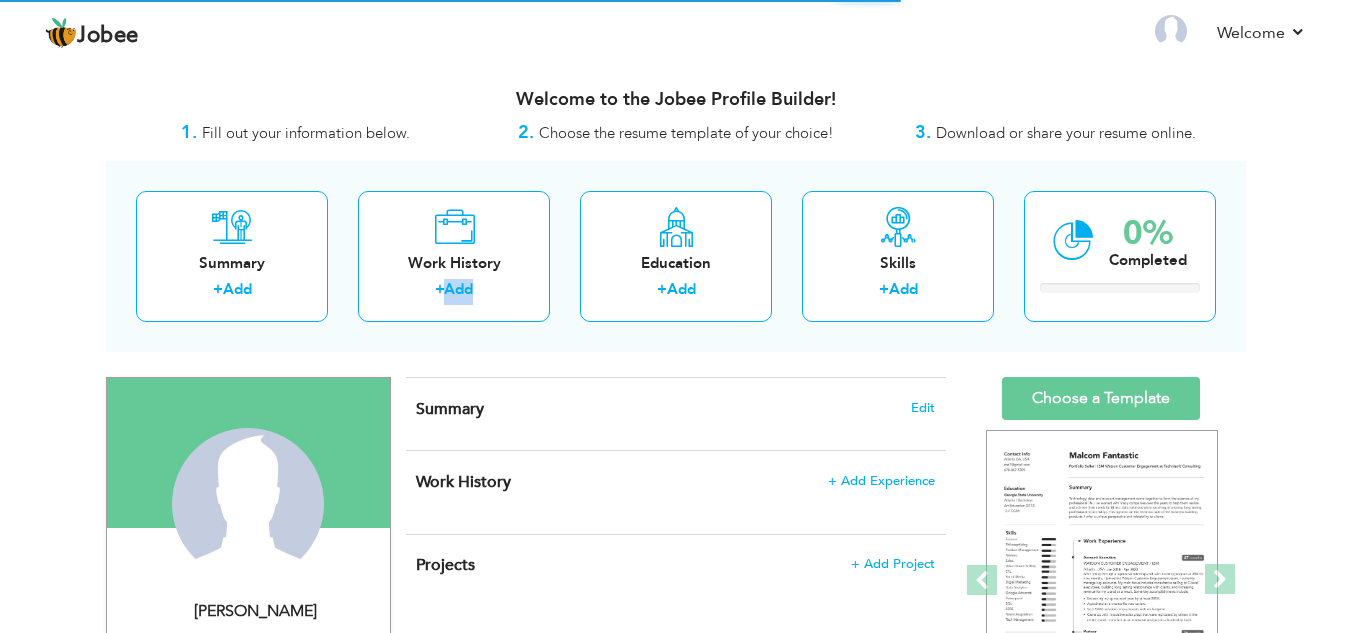click on "Summary
+  Add
Work History
+  Add
Education
+  Add
Skills
+  Add
0%
Completed" at bounding box center (676, 256) 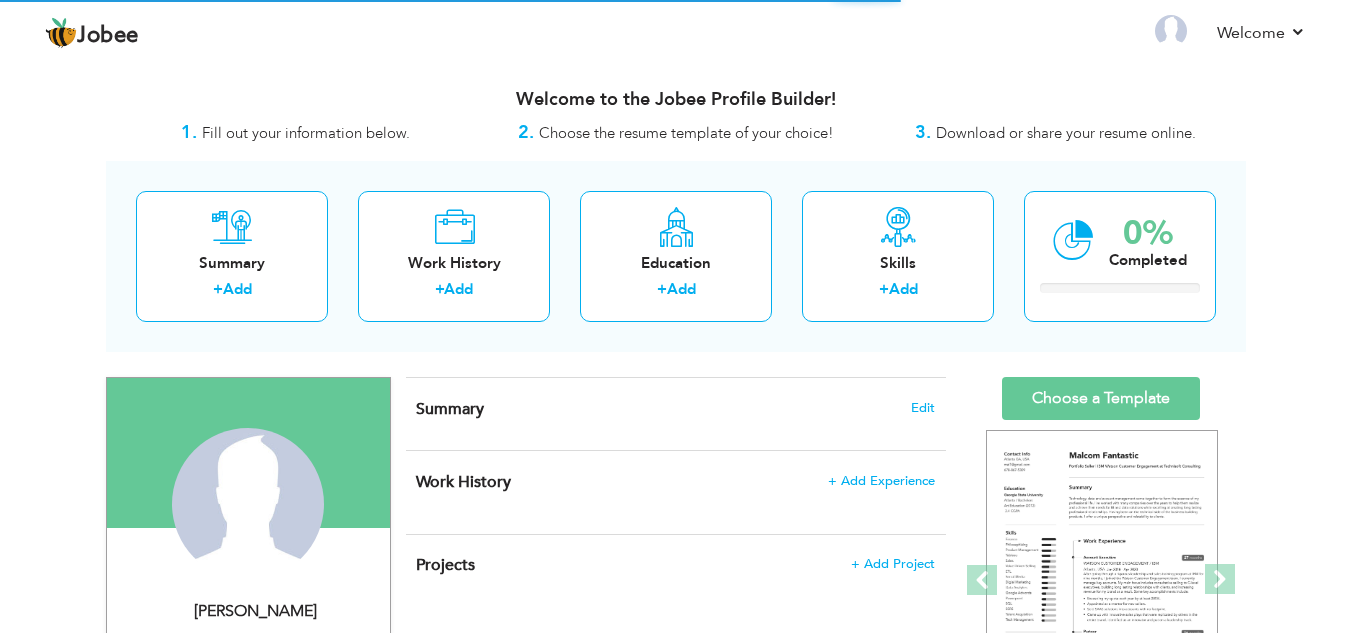 scroll, scrollTop: 0, scrollLeft: 0, axis: both 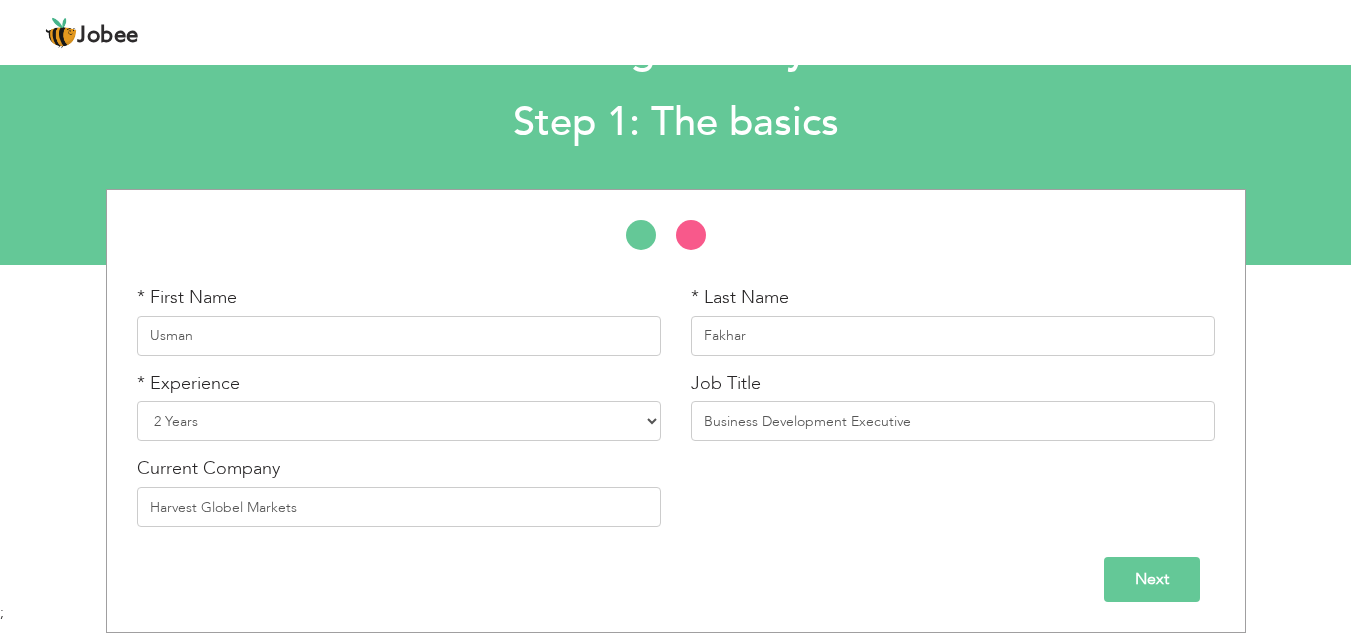 click on "Next" at bounding box center [1152, 579] 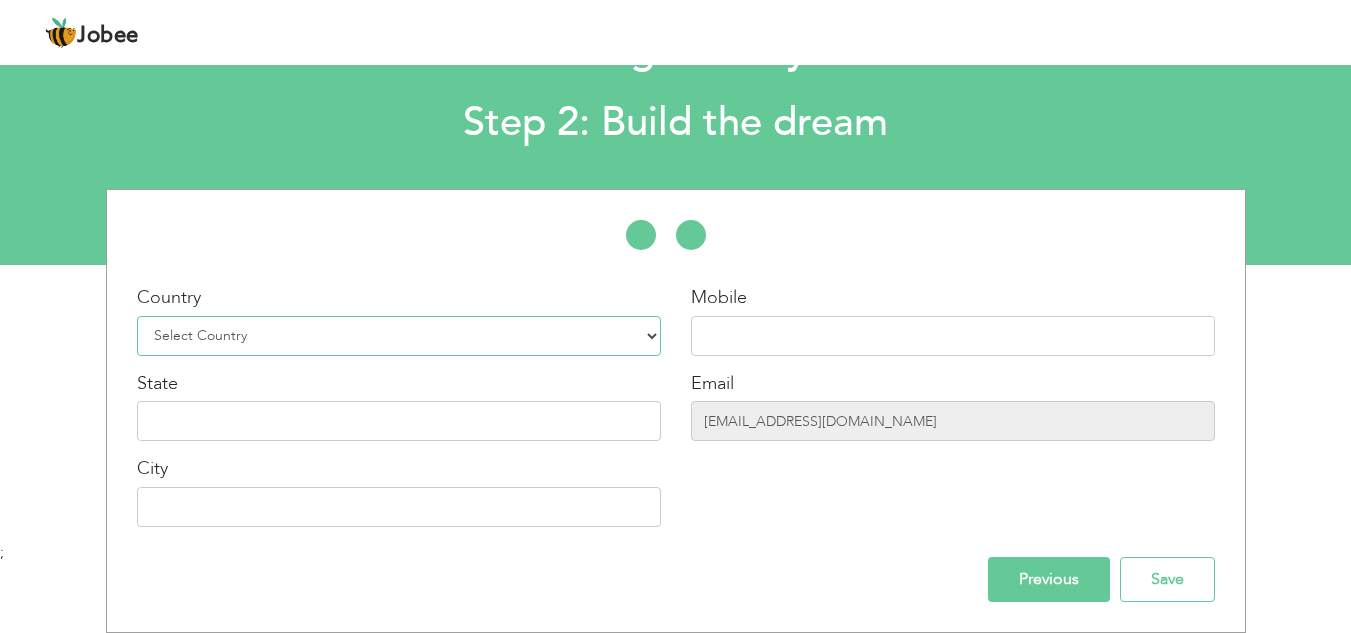 click on "Select Country
Afghanistan
Albania
Algeria
American Samoa
Andorra
Angola
Anguilla
Antarctica
Antigua and Barbuda
Argentina
Armenia
Aruba
Australia
Austria
Azerbaijan
Bahamas
Bahrain
Bangladesh
Barbados
Belarus
Belgium
Belize
Benin
Bermuda
Bhutan
Bolivia
Bosnia-Herzegovina
Botswana
Bouvet Island
Brazil
British Indian Ocean Territory
Brunei Darussalam
Bulgaria
Burkina Faso
Burundi
Cambodia
Cameroon
Canada
Cape Verde
Cayman Islands
Central African Republic
Chad
Chile
China
Christmas Island
Cocos (Keeling) Islands
Colombia
Comoros
Congo
Congo, Dem. Republic
Cook Islands
Costa Rica
Croatia
Cuba
Cyprus
Czech Rep
Denmark
Djibouti
Dominica
Dominican Republic
Ecuador
Egypt
El Salvador
Equatorial Guinea
Eritrea
Estonia
Ethiopia
European Union
Falkland Islands (Malvinas)
Faroe Islands
Fiji
Finland
France
French Guiana
French Southern Territories
Gabon
Gambia
Georgia" at bounding box center [399, 336] 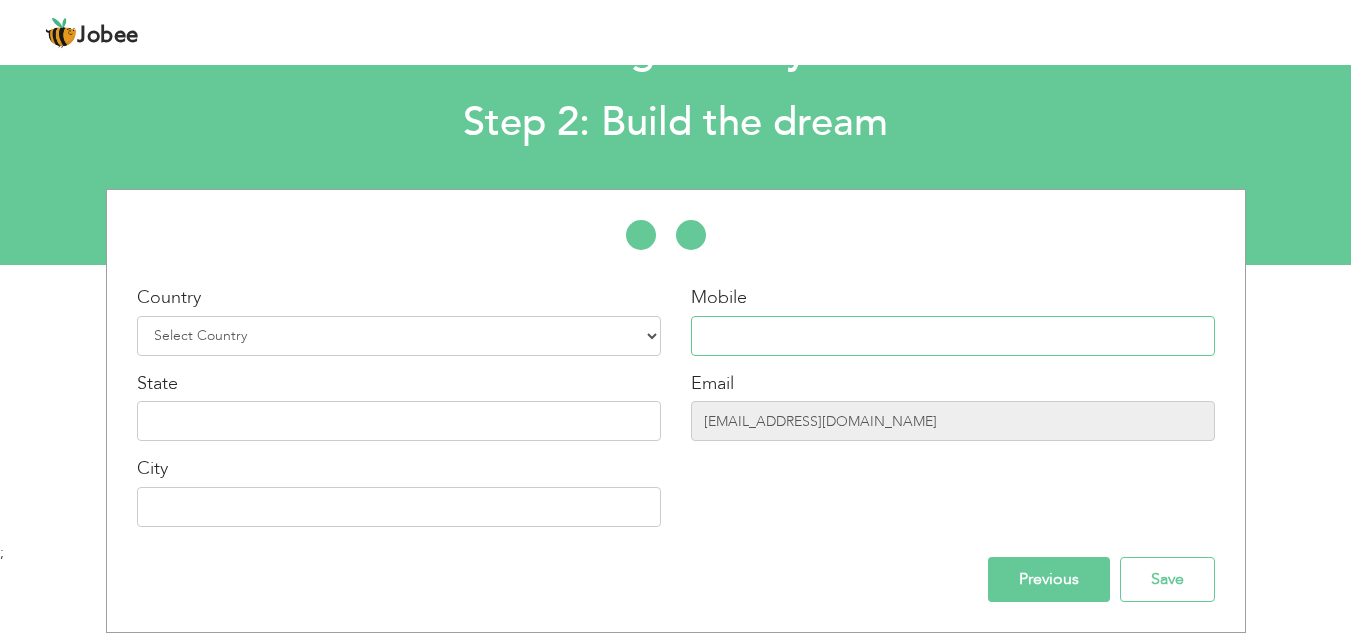 click at bounding box center [953, 336] 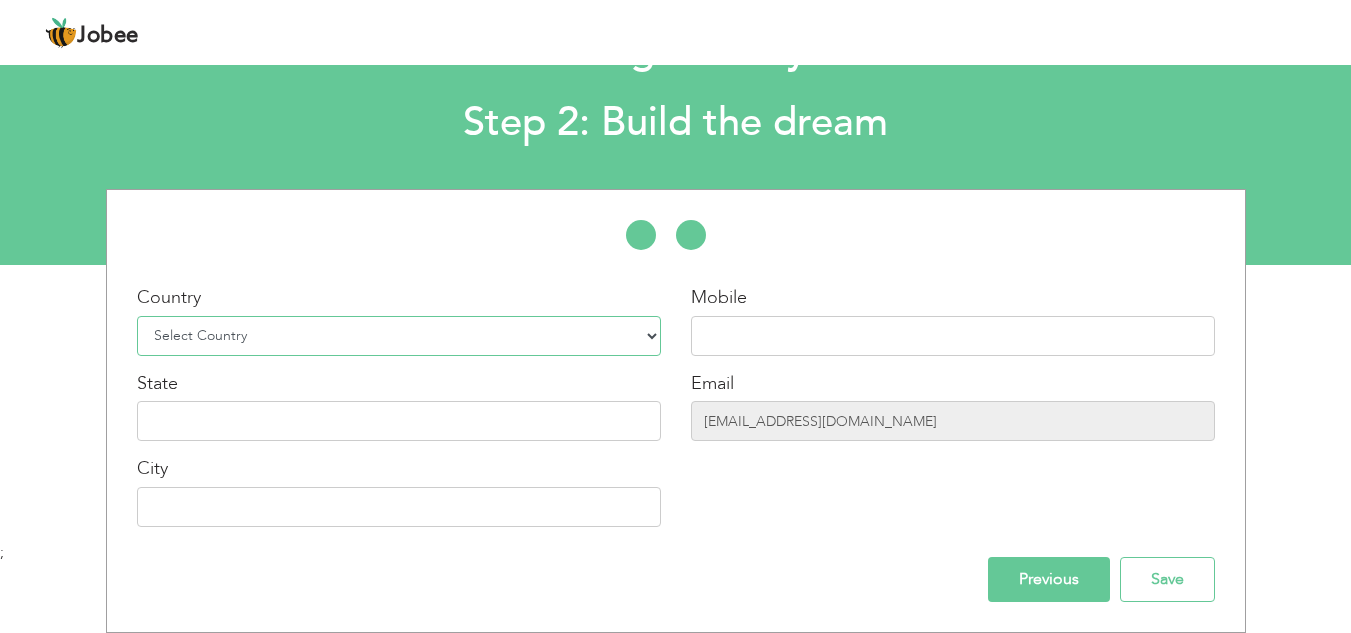 click on "Select Country
Afghanistan
Albania
Algeria
American Samoa
Andorra
Angola
Anguilla
Antarctica
Antigua and Barbuda
Argentina
Armenia
Aruba
Australia
Austria
Azerbaijan
Bahamas
Bahrain
Bangladesh
Barbados
Belarus
Belgium
Belize
Benin
Bermuda
Bhutan
Bolivia
Bosnia-Herzegovina
Botswana
Bouvet Island
Brazil
British Indian Ocean Territory
Brunei Darussalam
Bulgaria
Burkina Faso
Burundi
Cambodia
Cameroon
Canada
Cape Verde
Cayman Islands
Central African Republic
Chad
Chile
China
Christmas Island
Cocos (Keeling) Islands
Colombia
Comoros
Congo
Congo, Dem. Republic
Cook Islands
Costa Rica
Croatia
Cuba
Cyprus
Czech Rep
Denmark
Djibouti
Dominica
Dominican Republic
Ecuador
Egypt
El Salvador
Equatorial Guinea
Eritrea
Estonia
Ethiopia
European Union
Falkland Islands (Malvinas)
Faroe Islands
Fiji
Finland
France
French Guiana
French Southern Territories
Gabon
Gambia
Georgia" at bounding box center [399, 336] 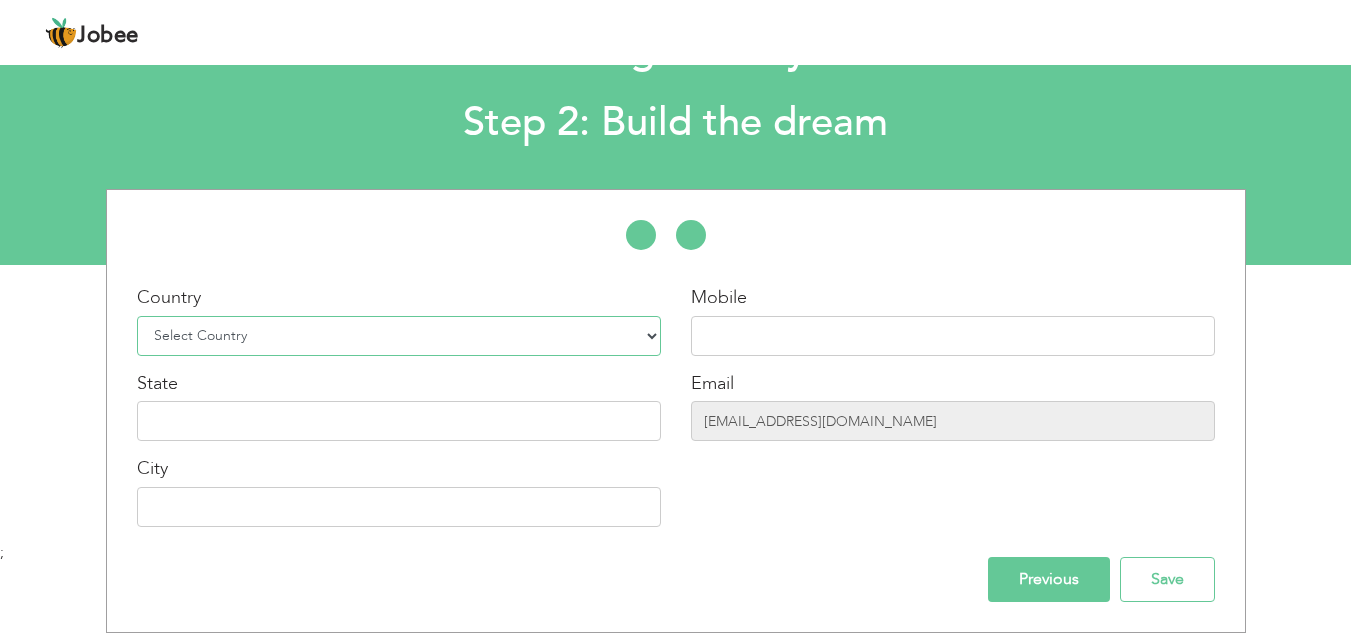 select on "166" 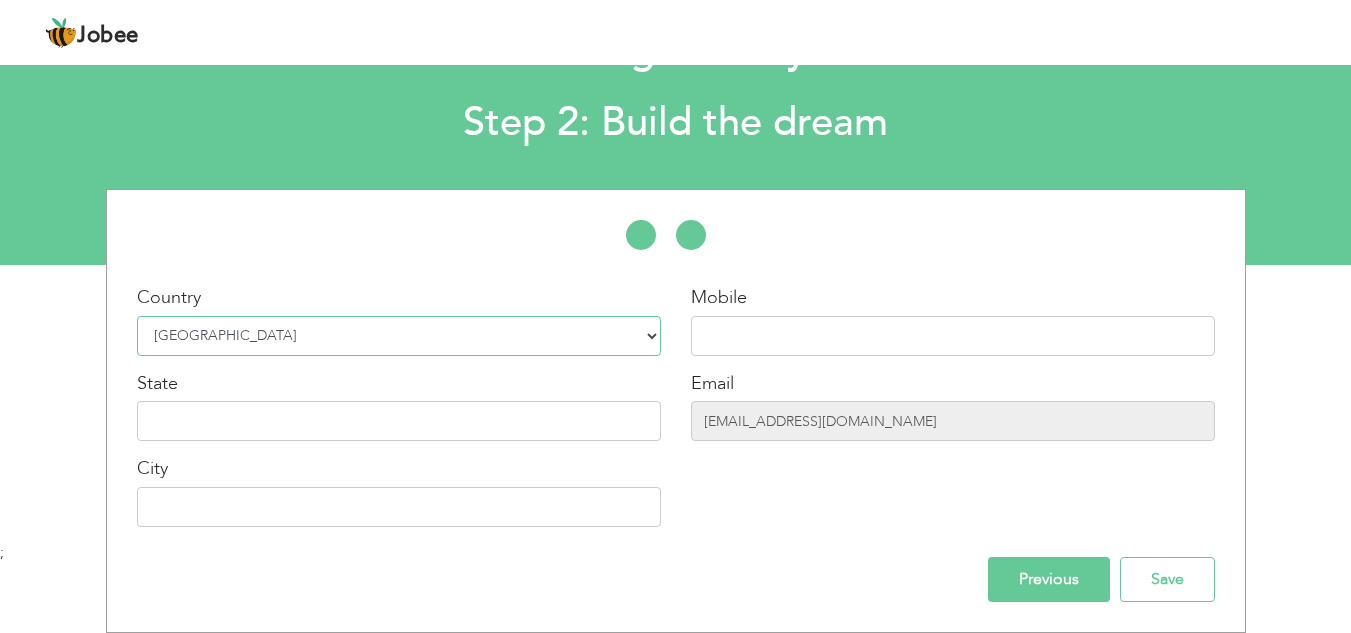 click on "Select Country
Afghanistan
Albania
Algeria
American Samoa
Andorra
Angola
Anguilla
Antarctica
Antigua and Barbuda
Argentina
Armenia
Aruba
Australia
Austria
Azerbaijan
Bahamas
Bahrain
Bangladesh
Barbados
Belarus
Belgium
Belize
Benin
Bermuda
Bhutan
Bolivia
Bosnia-Herzegovina
Botswana
Bouvet Island
Brazil
British Indian Ocean Territory
Brunei Darussalam
Bulgaria
Burkina Faso
Burundi
Cambodia
Cameroon
Canada
Cape Verde
Cayman Islands
Central African Republic
Chad
Chile
China
Christmas Island
Cocos (Keeling) Islands
Colombia
Comoros
Congo
Congo, Dem. Republic
Cook Islands
Costa Rica
Croatia
Cuba
Cyprus
Czech Rep
Denmark
Djibouti
Dominica
Dominican Republic
Ecuador
Egypt
El Salvador
Equatorial Guinea
Eritrea
Estonia
Ethiopia
European Union
Falkland Islands (Malvinas)
Faroe Islands
Fiji
Finland
France
French Guiana
French Southern Territories
Gabon
Gambia
Georgia" at bounding box center [399, 336] 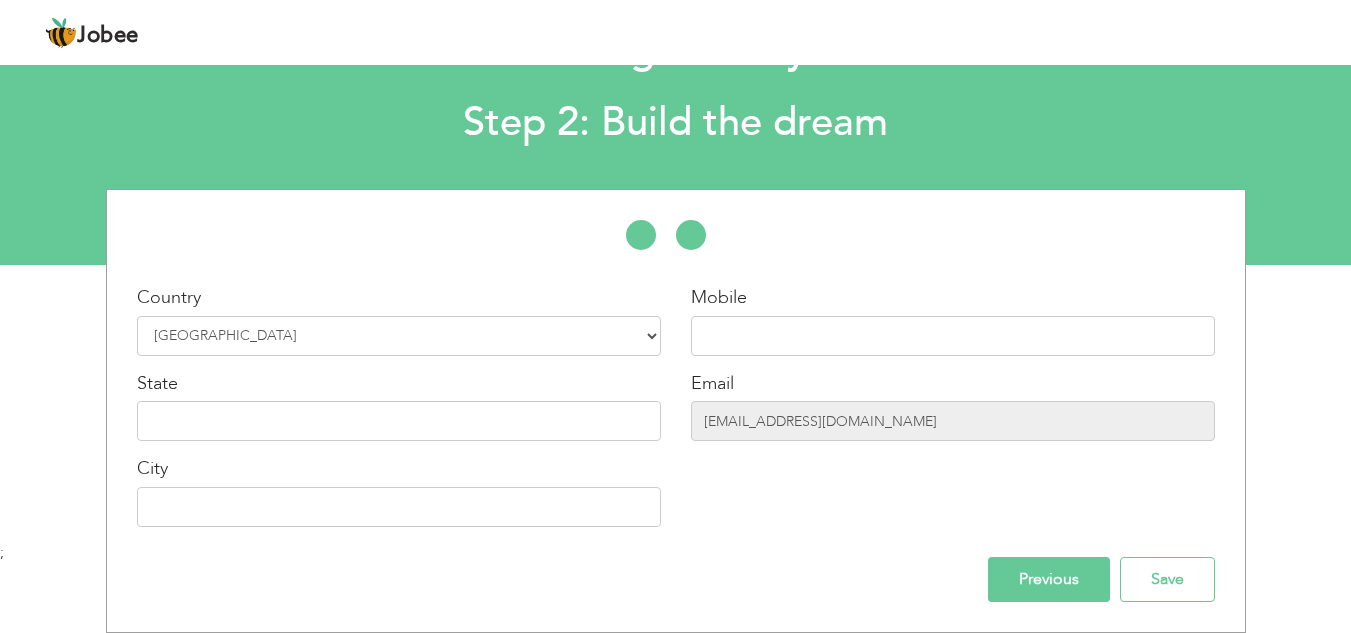 click on "Country
Select Country
Afghanistan
Albania
Algeria
American Samoa
Andorra
Angola
Anguilla
Antarctica
Antigua and Barbuda
Argentina
Armenia
Aruba
Australia
Austria
Azerbaijan
Bahamas
Bahrain
Bangladesh
Barbados
Belarus
Belgium
Belize
Benin
Bermuda
Bhutan
Bolivia
Bosnia-Herzegovina
Botswana
Bouvet Island
Brazil
British Indian Ocean Territory
Brunei Darussalam
Bulgaria
Burkina Faso
Burundi
Cambodia
Cameroon
Canada
Cape Verde
Cayman Islands
Central African Republic
Chad
Chile
China
Christmas Island
Cocos (Keeling) Islands
Colombia
Comoros
Congo
Congo, Dem. Republic
Cook Islands
Costa Rica
Croatia
Cuba
Cyprus
Czech Rep
Denmark
Djibouti
Dominica
Dominican Republic
Ecuador
Egypt
El Salvador
Equatorial Guinea
Eritrea
Estonia
Ethiopia
European Union
Falkland Islands (Malvinas)
Faroe Islands
Fiji" at bounding box center (399, 320) 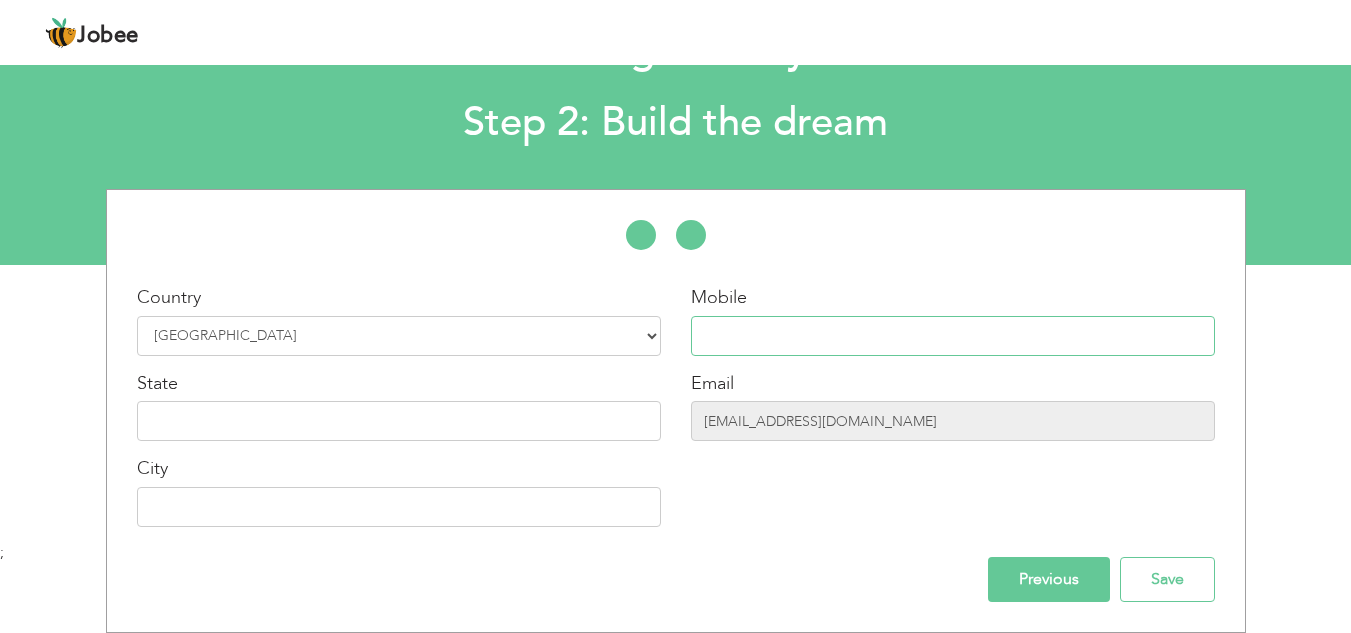 click at bounding box center (953, 336) 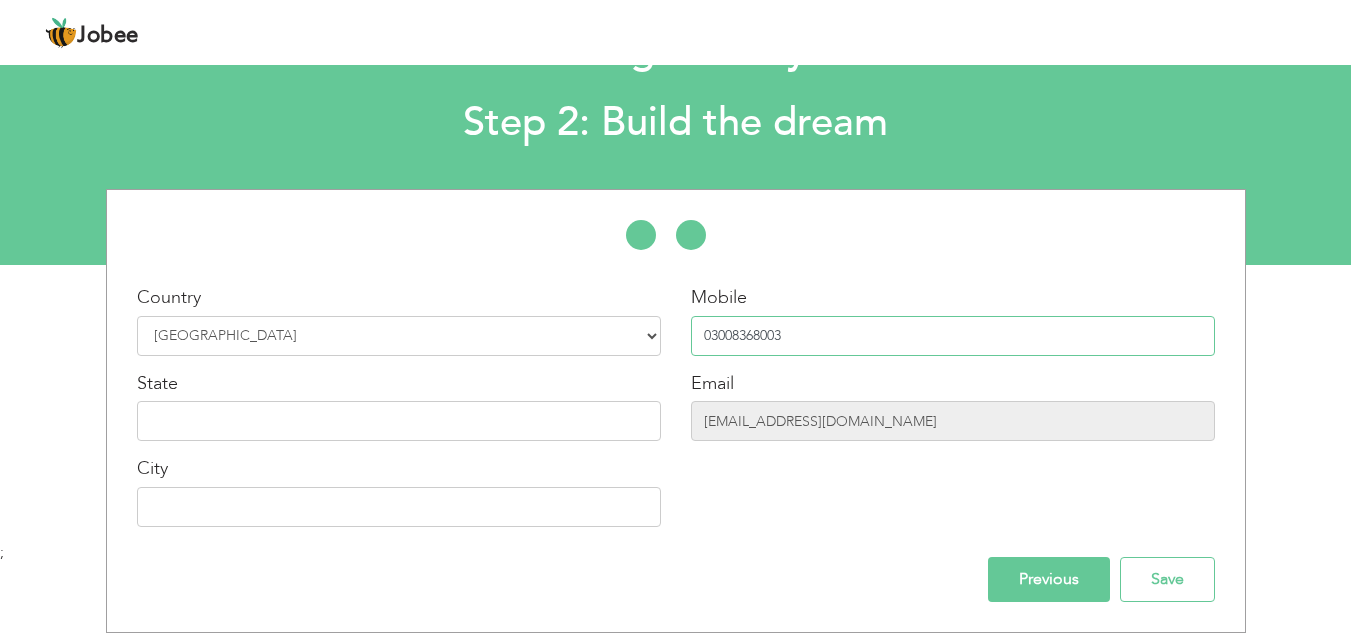 type on "03008368003" 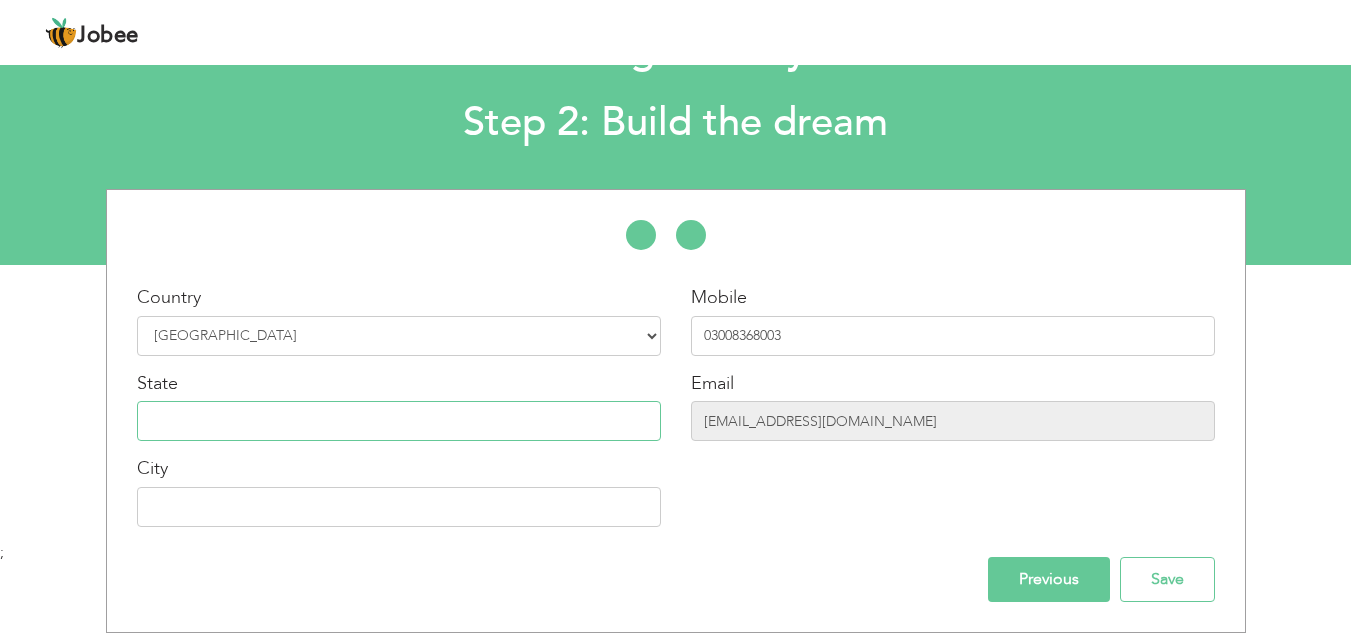 click at bounding box center (399, 421) 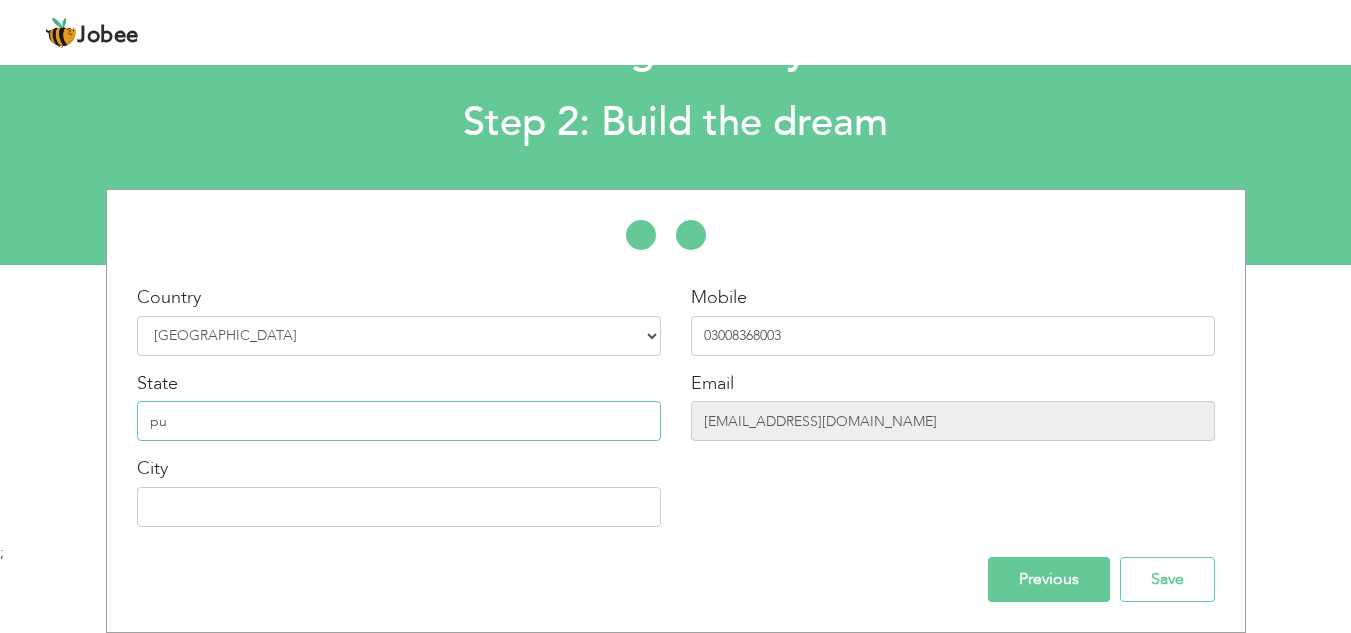 type on "p" 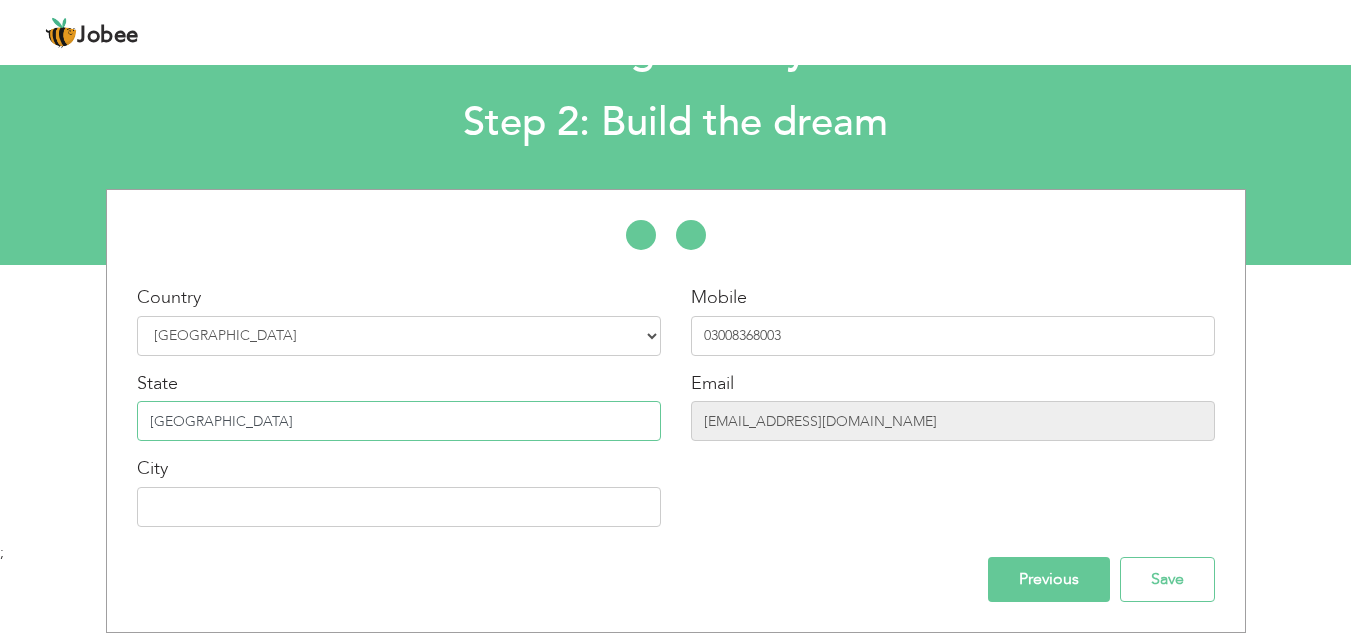 type on "[GEOGRAPHIC_DATA]" 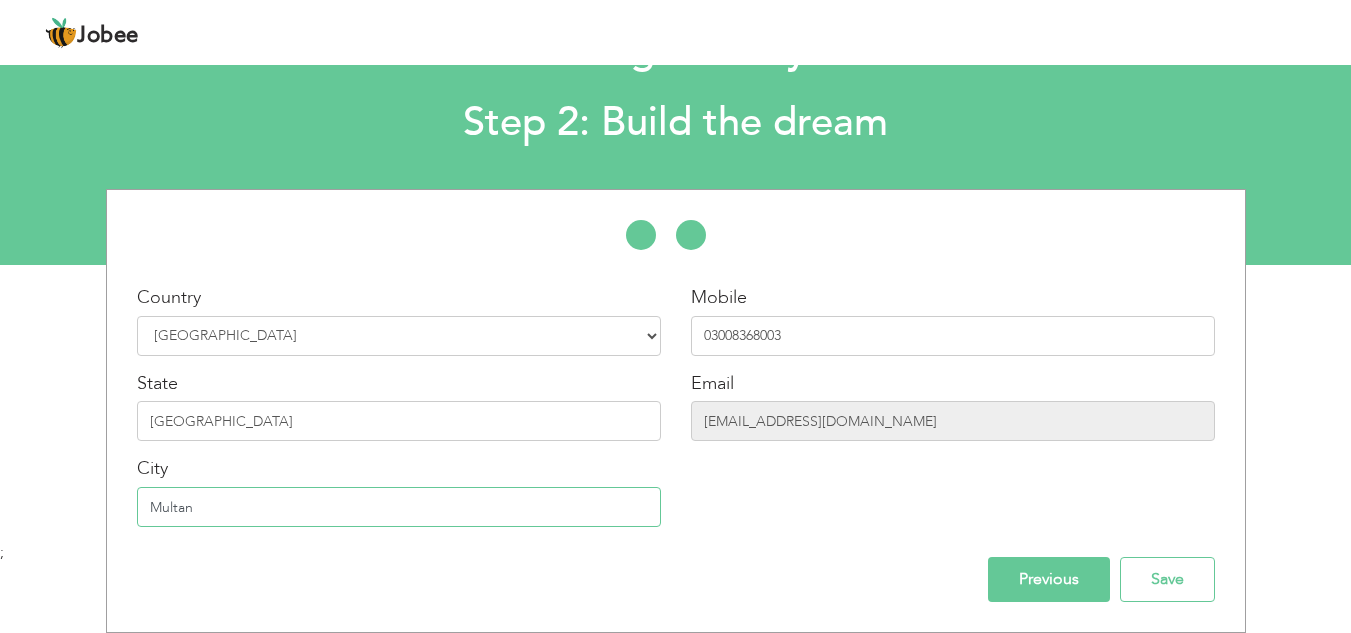 type on "Multan" 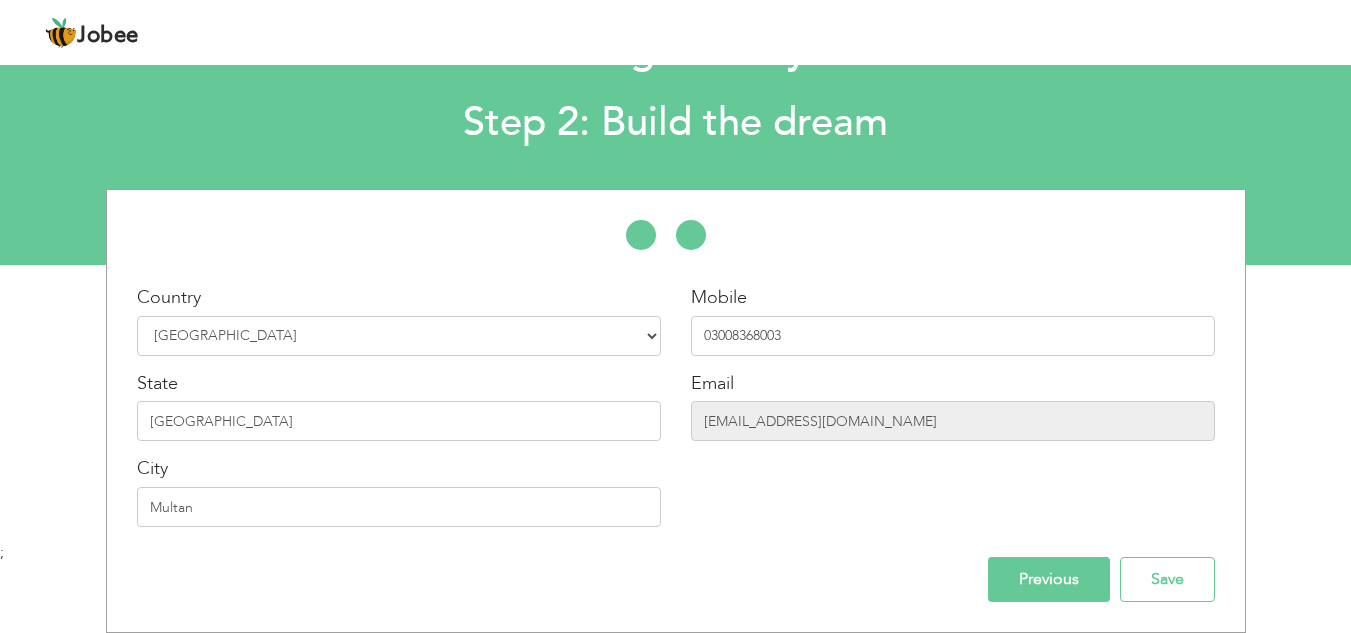click on "Country
Select Country
Afghanistan
Albania
Algeria
American Samoa
Andorra
Angola
Anguilla
Antarctica
Antigua and Barbuda
Argentina
Armenia
Aruba
Australia
Austria
Azerbaijan
Bahamas
Bahrain
Bangladesh
Barbados
Belarus
Belgium
Belize
Benin
Bermuda
Bhutan
Bolivia
Bosnia-Herzegovina
Botswana
Bouvet Island
Brazil
British Indian Ocean Territory
Brunei Darussalam
Bulgaria
Burkina Faso
Burundi
Cambodia
Cameroon
Canada
Cape Verde
Cayman Islands
Central African Republic
Chad
Chile
China
Christmas Island
Cocos (Keeling) Islands
Colombia
Comoros
Congo" at bounding box center (676, 411) 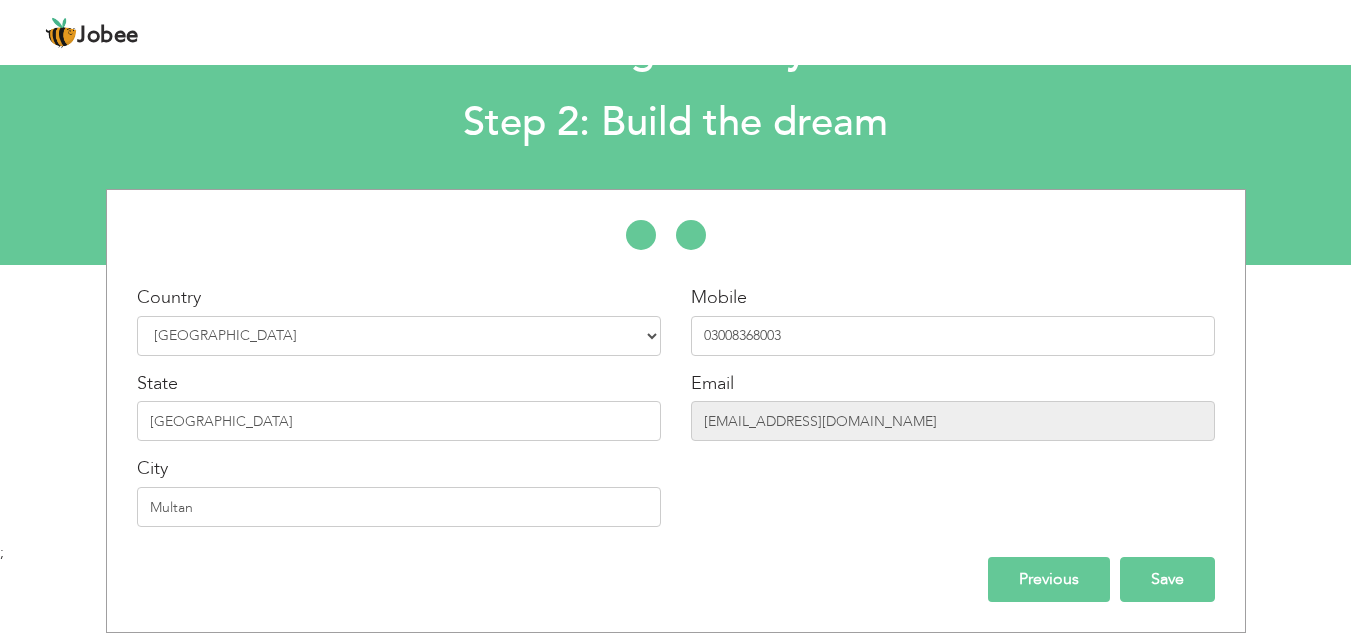 click on "Save" at bounding box center [1167, 579] 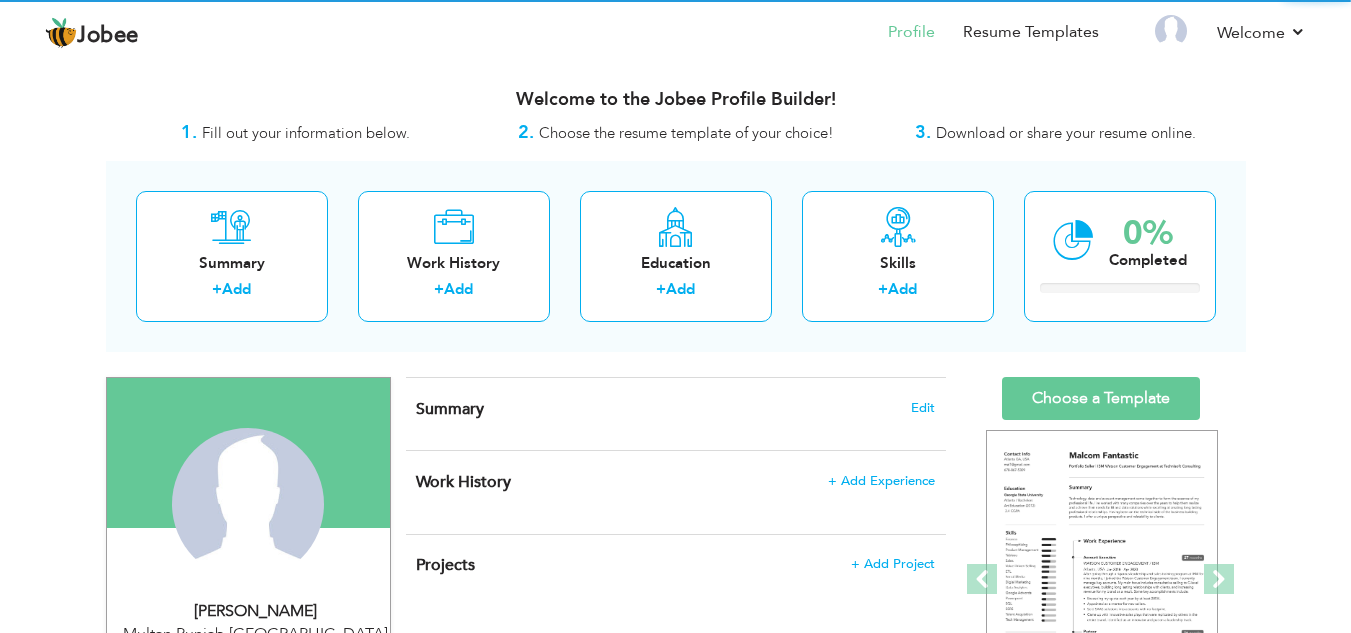 scroll, scrollTop: 0, scrollLeft: 0, axis: both 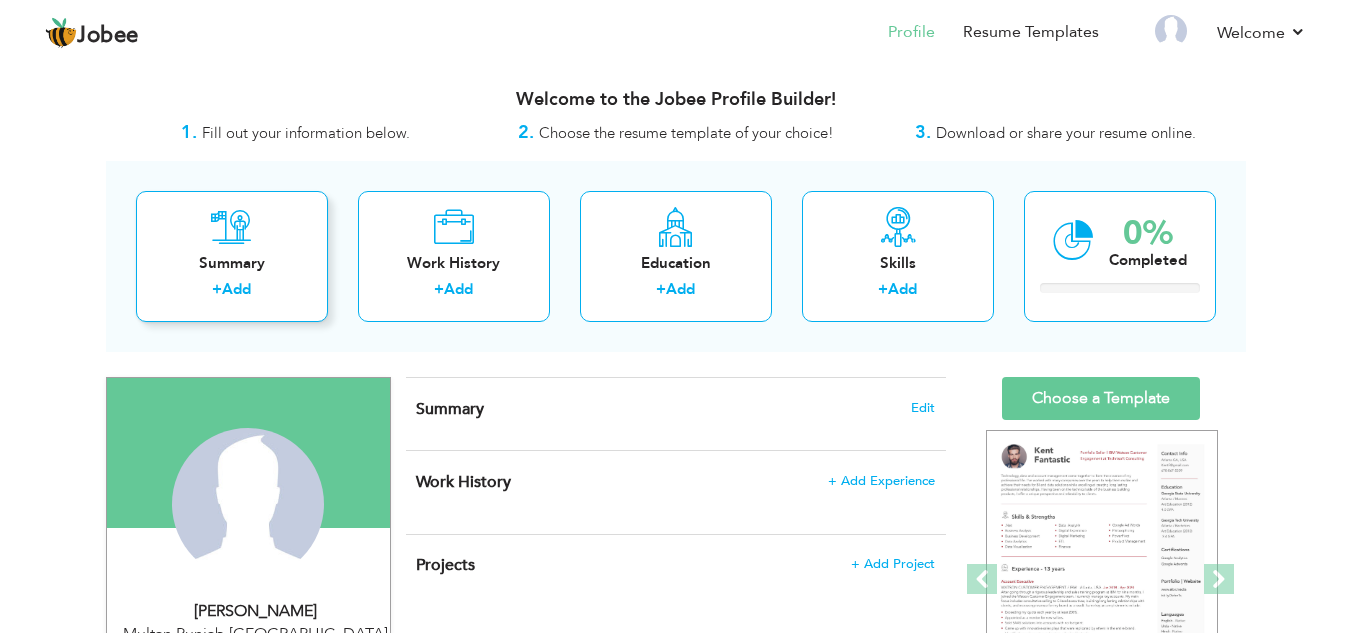 click on "Add" at bounding box center (236, 289) 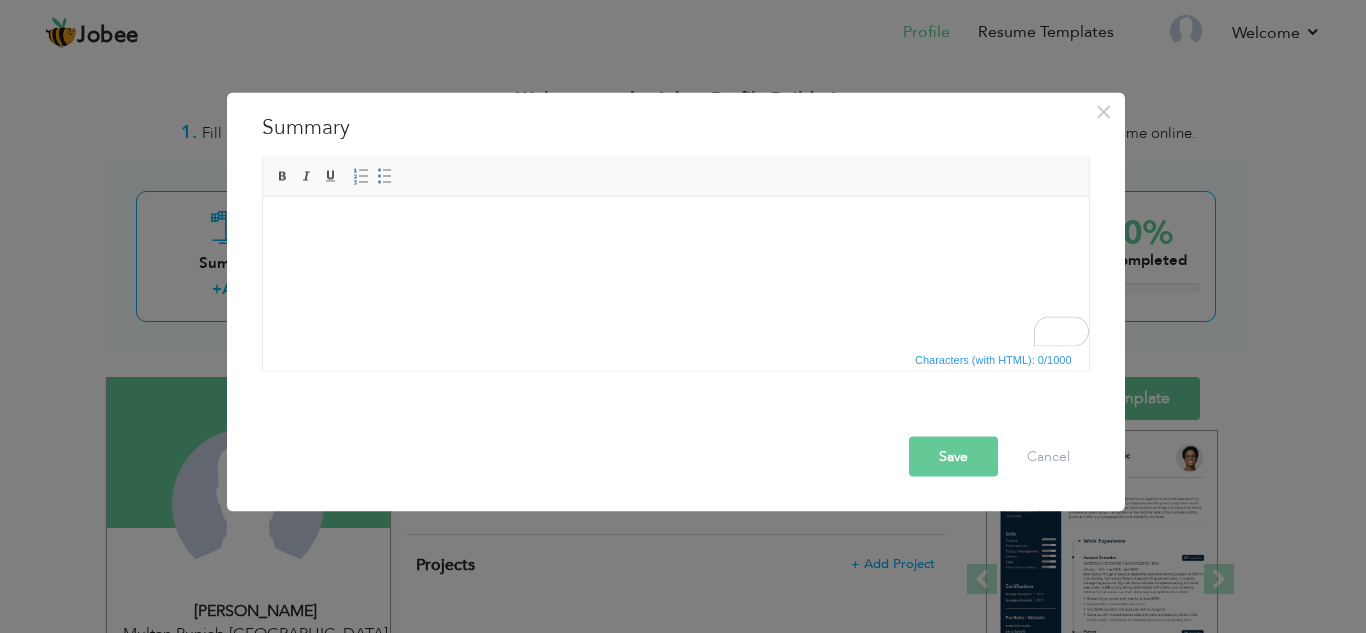 type 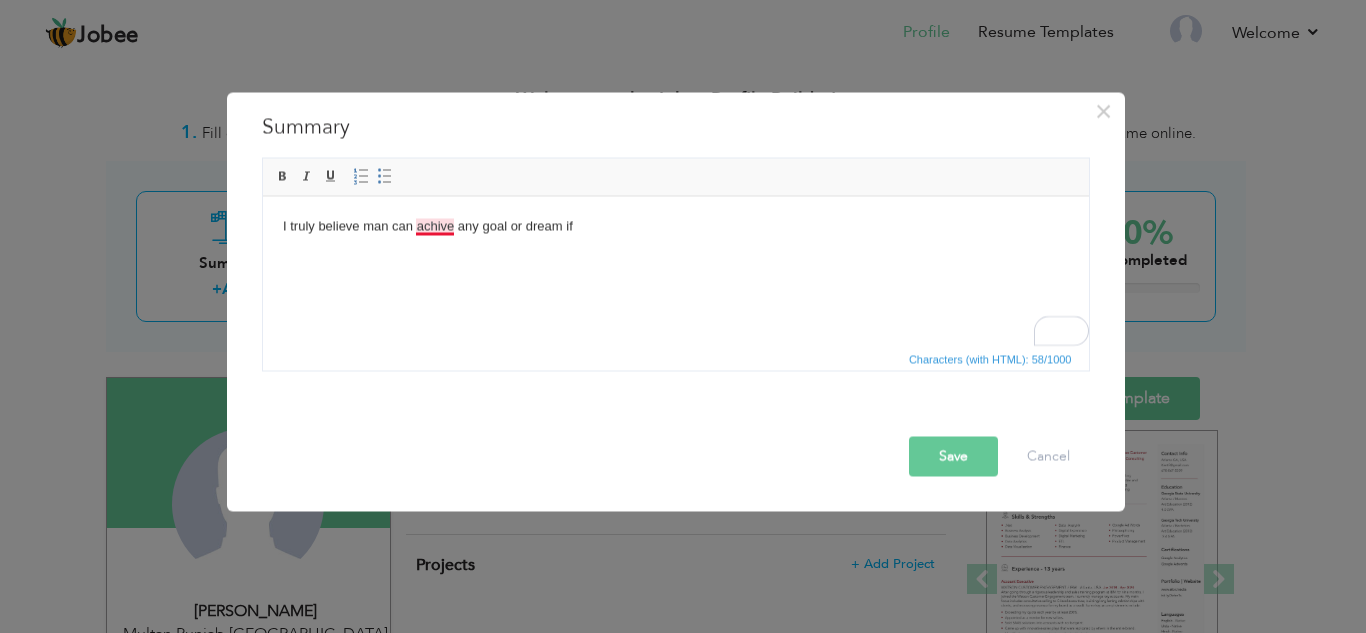 click on "I truly believe man can achive any goal or dream if" at bounding box center (675, 226) 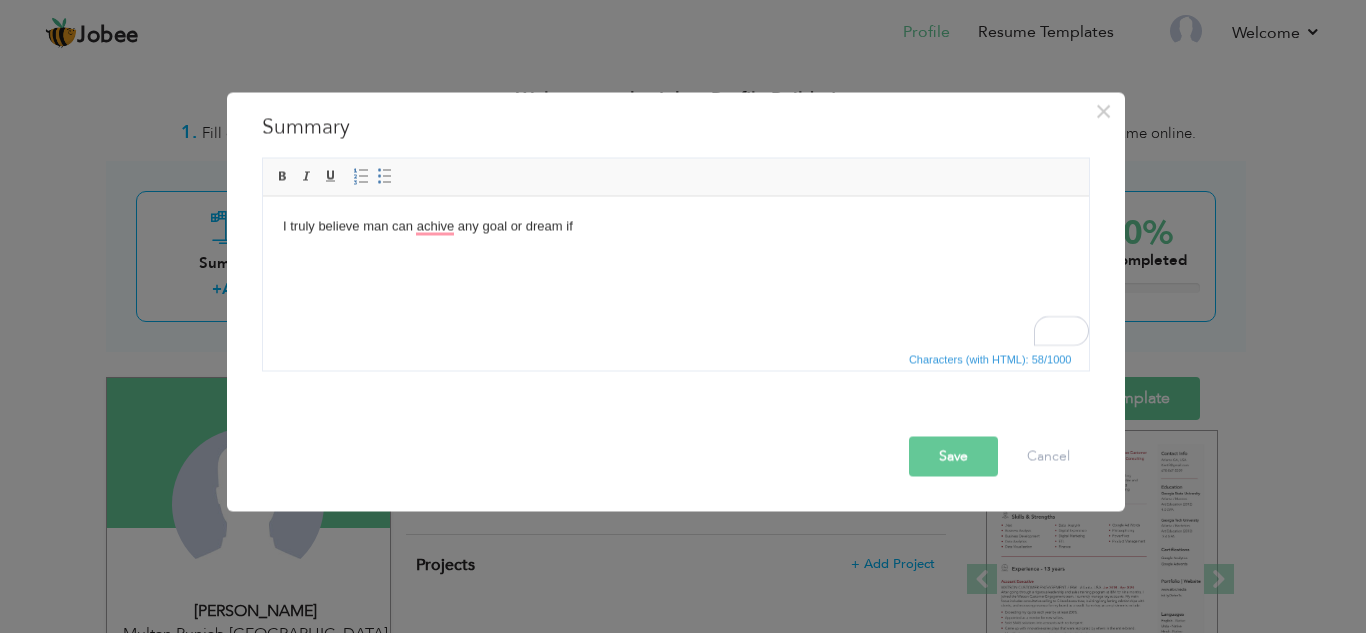 click on "I truly believe man can achive any goal or dream if" at bounding box center (675, 226) 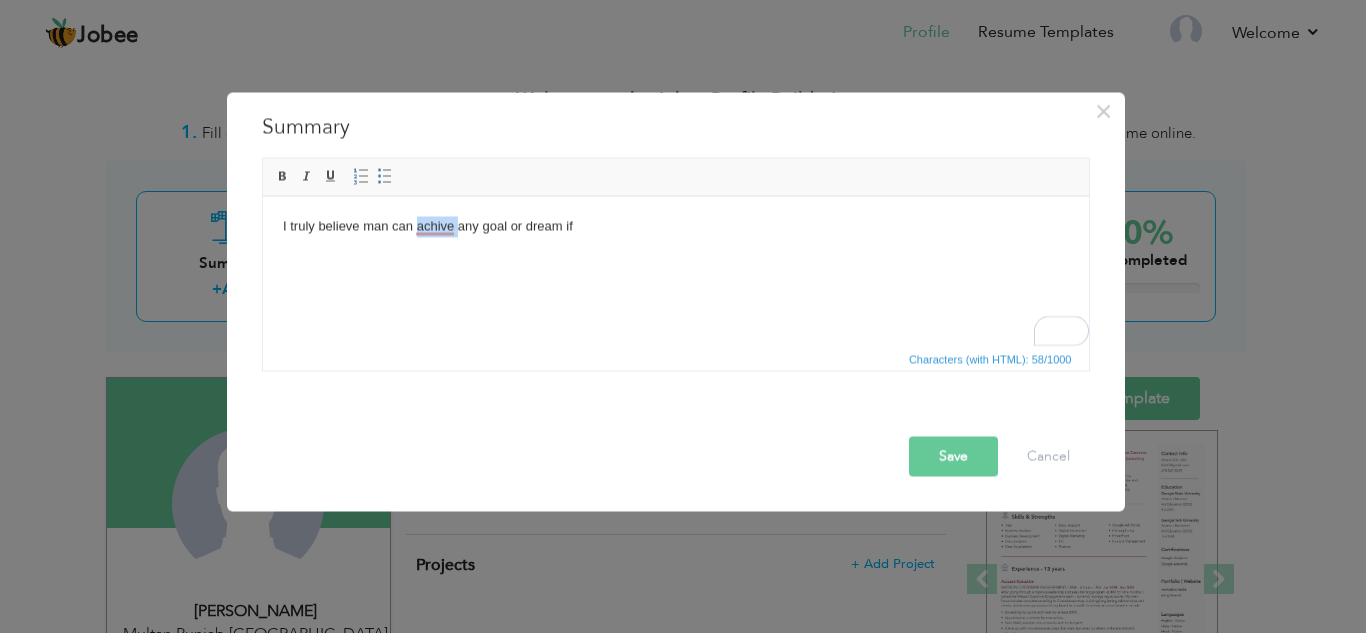 click on "I truly believe man can achive any goal or dream if" at bounding box center (675, 226) 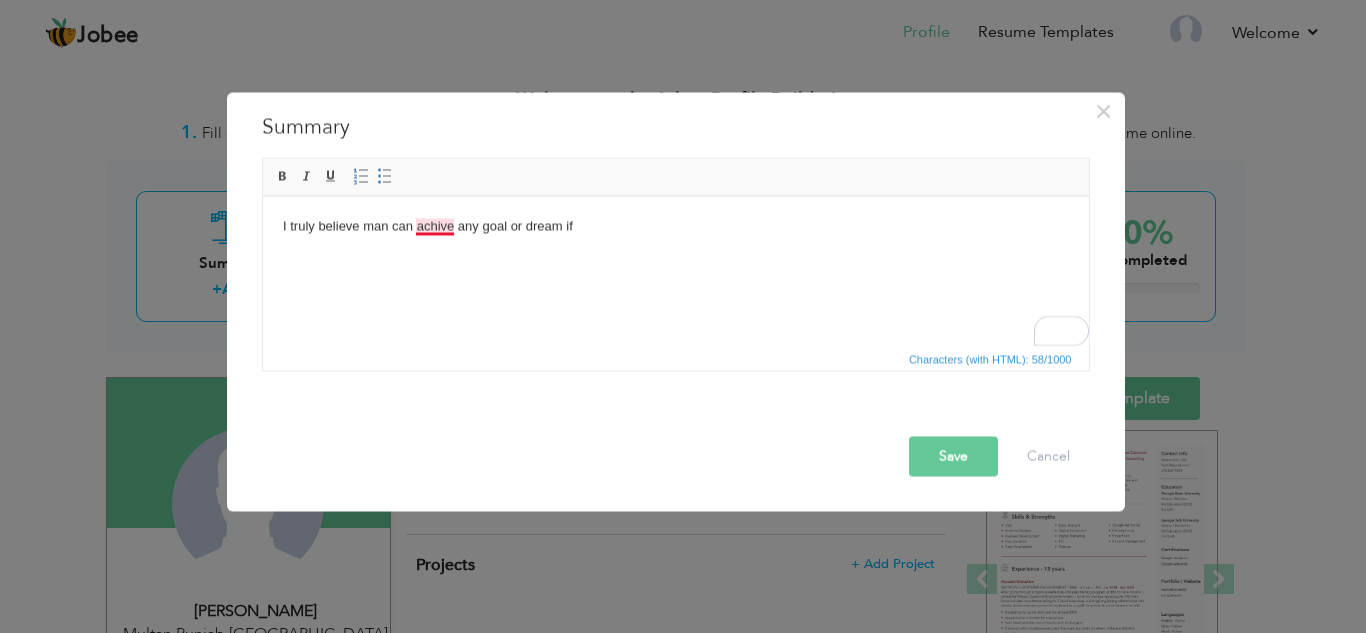 click on "I truly believe man can achive any goal or dream if" at bounding box center [675, 226] 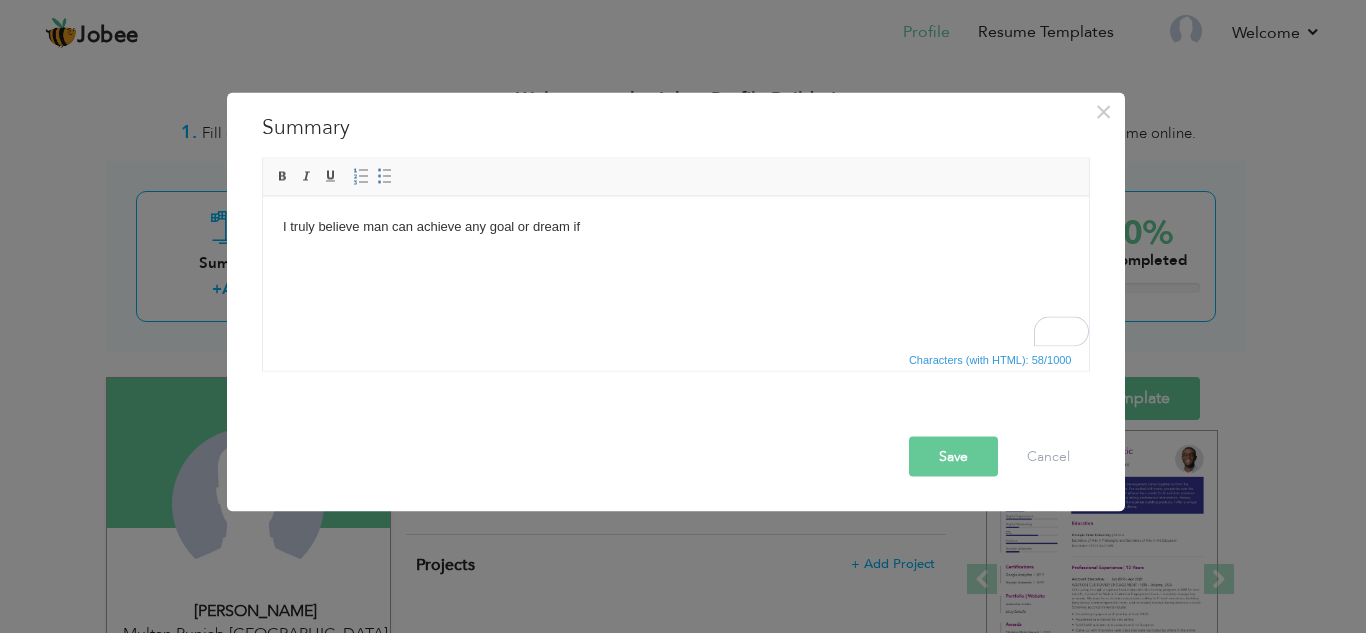 click on "I truly believe man can achieve any goal or dream if" at bounding box center [675, 226] 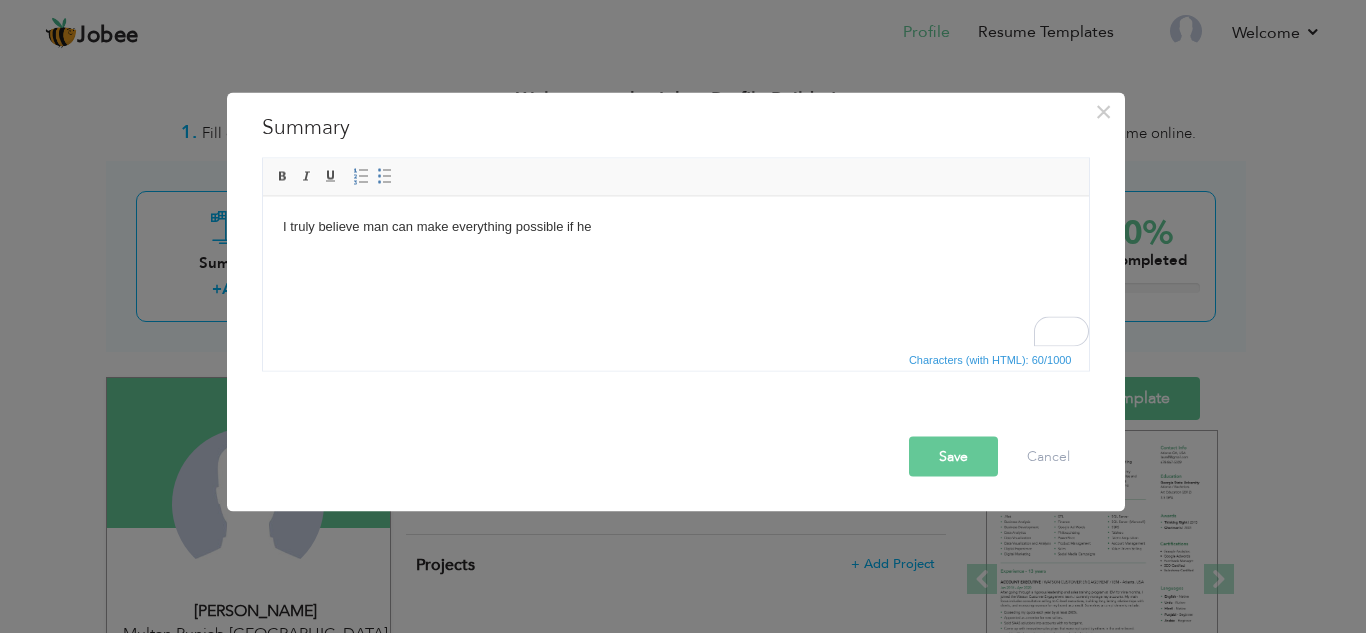 click on "I truly believe man can make everything possible if he" at bounding box center (675, 226) 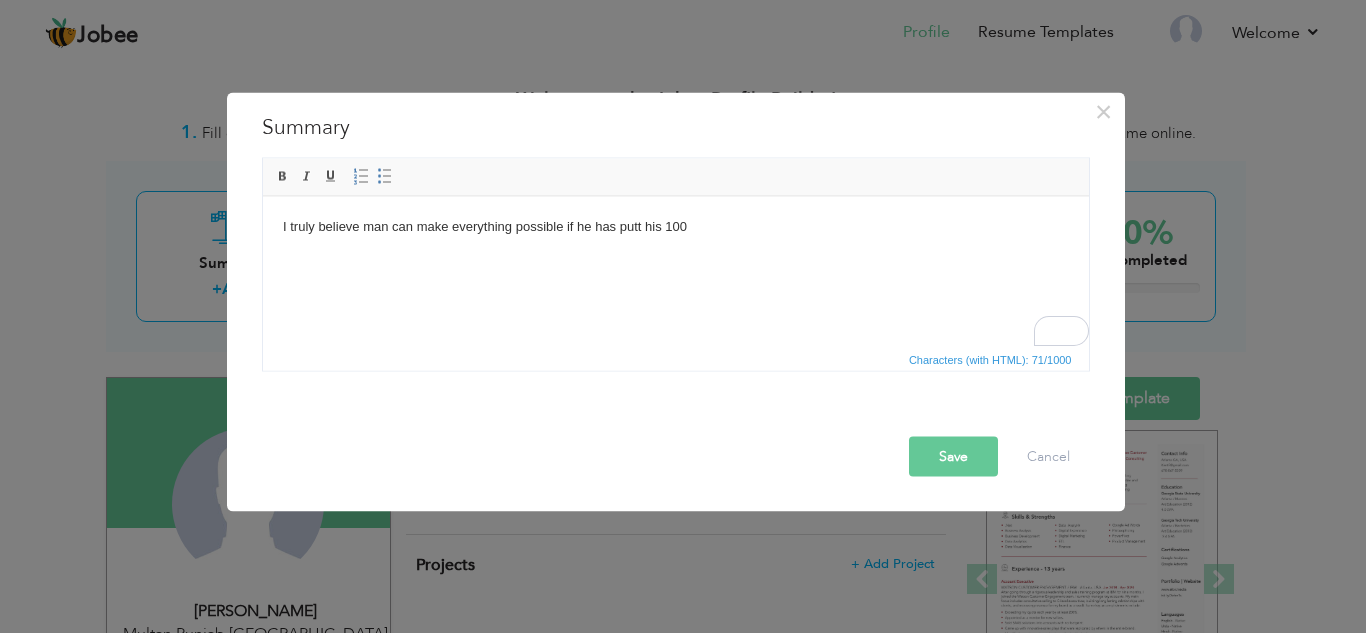 type 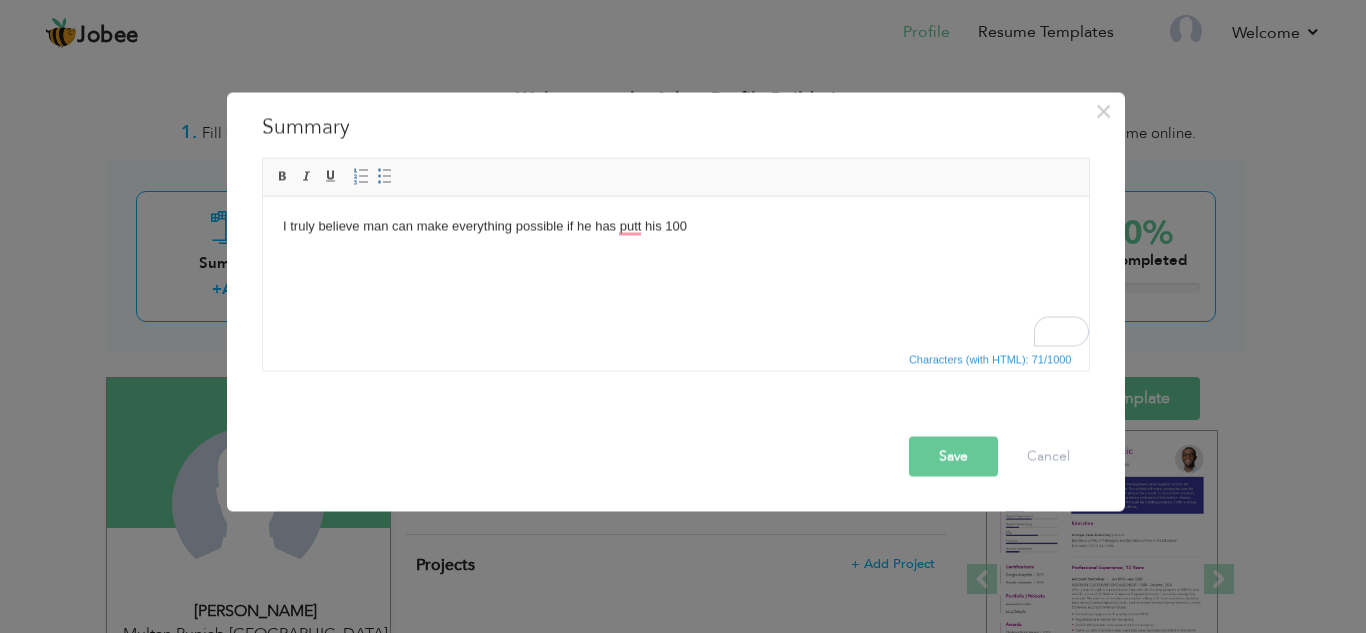 click on "I truly believe man can make everything possible if he has putt his 100" at bounding box center (675, 226) 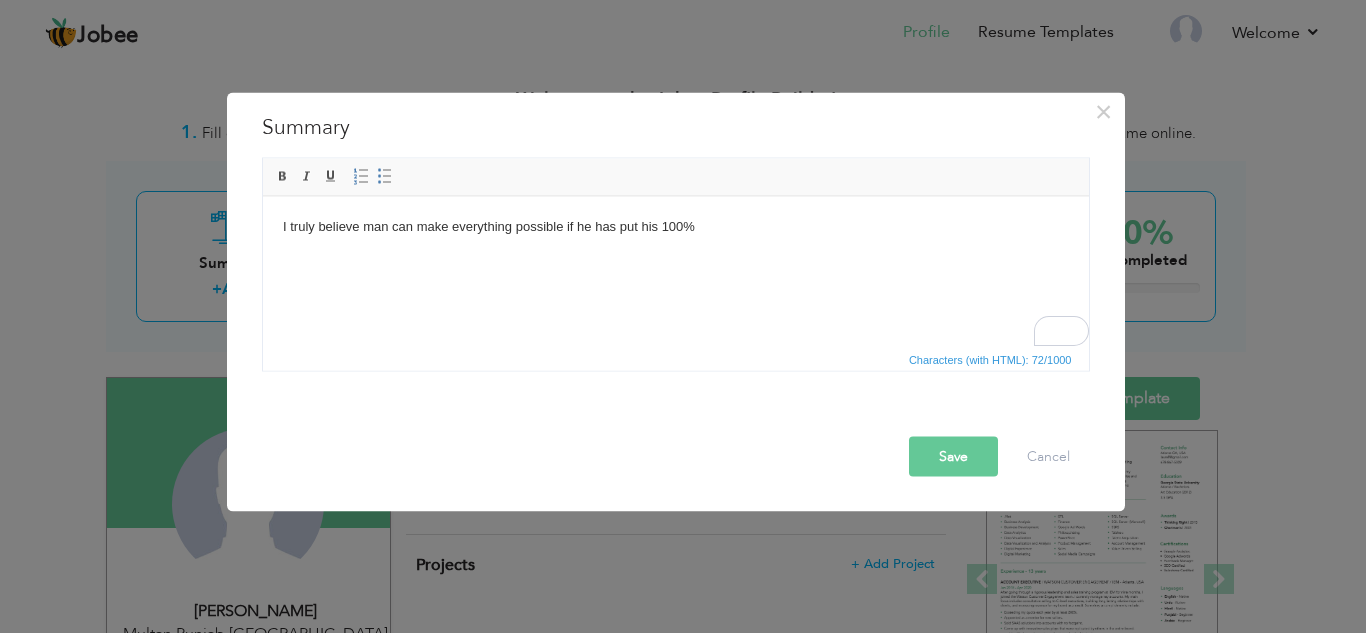 click on "I truly believe man can make everything possible if he has put his 100%" at bounding box center (675, 226) 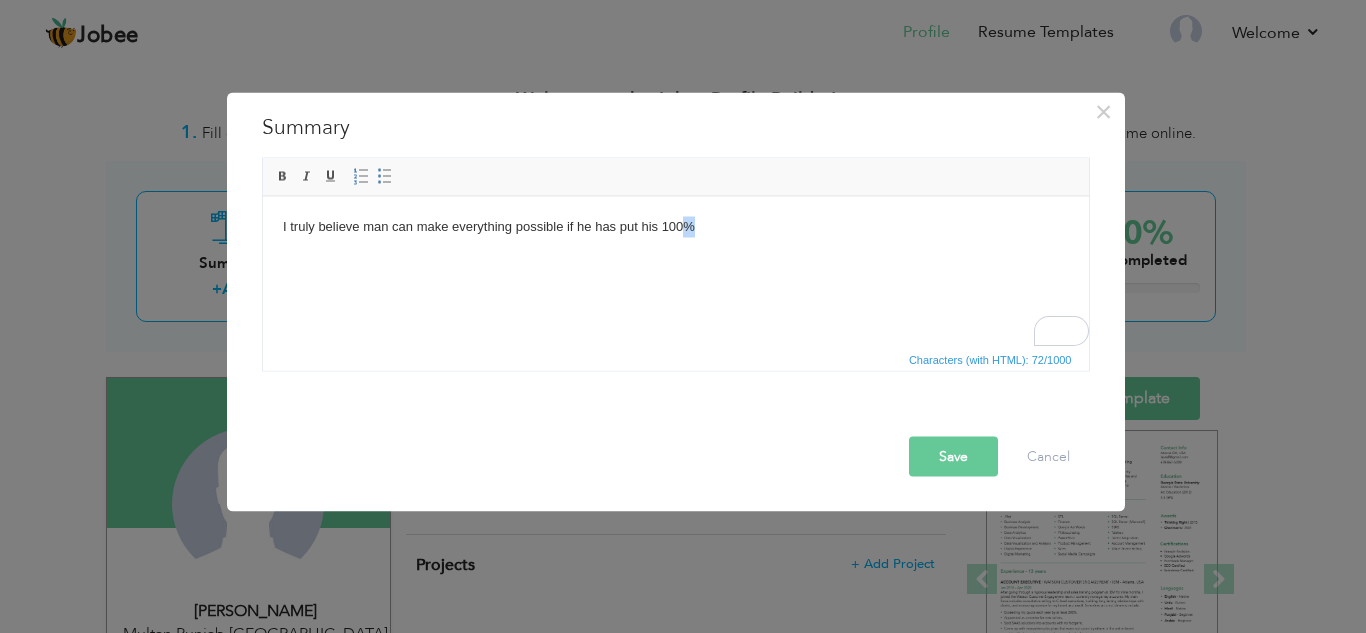 click on "I truly believe man can make everything possible if he has put his 100%" at bounding box center (675, 226) 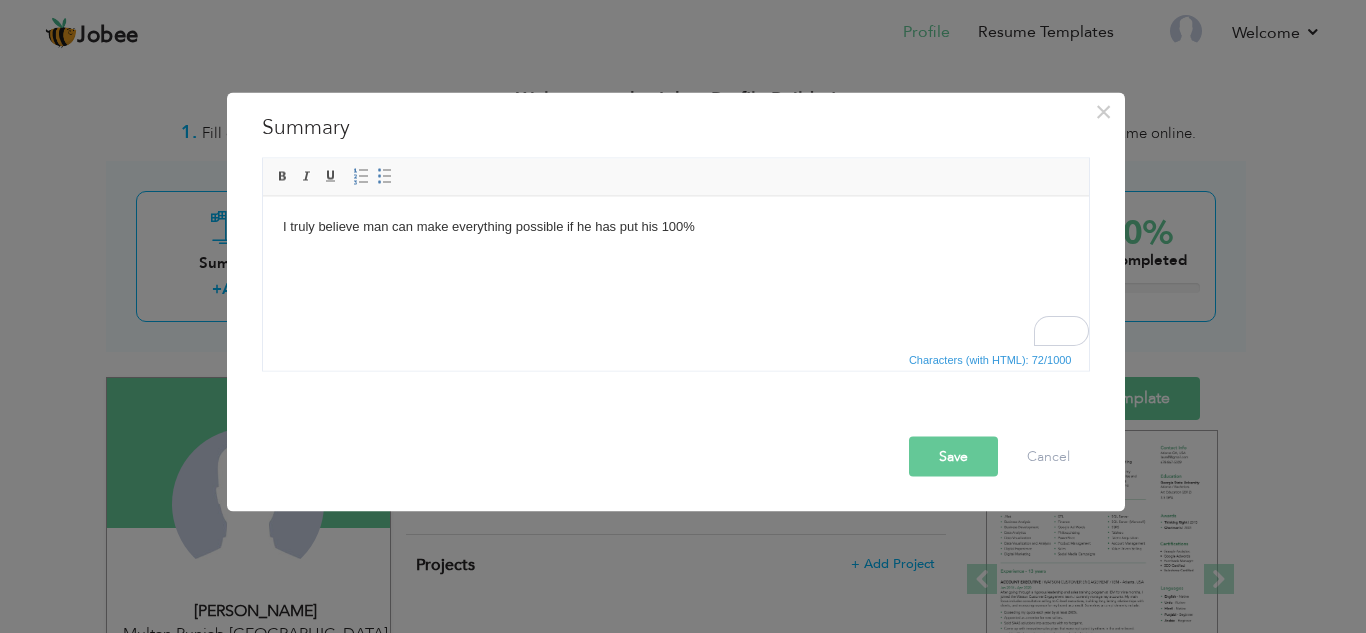 click on "I truly believe man can make everything possible if he has put his 100%" at bounding box center (675, 226) 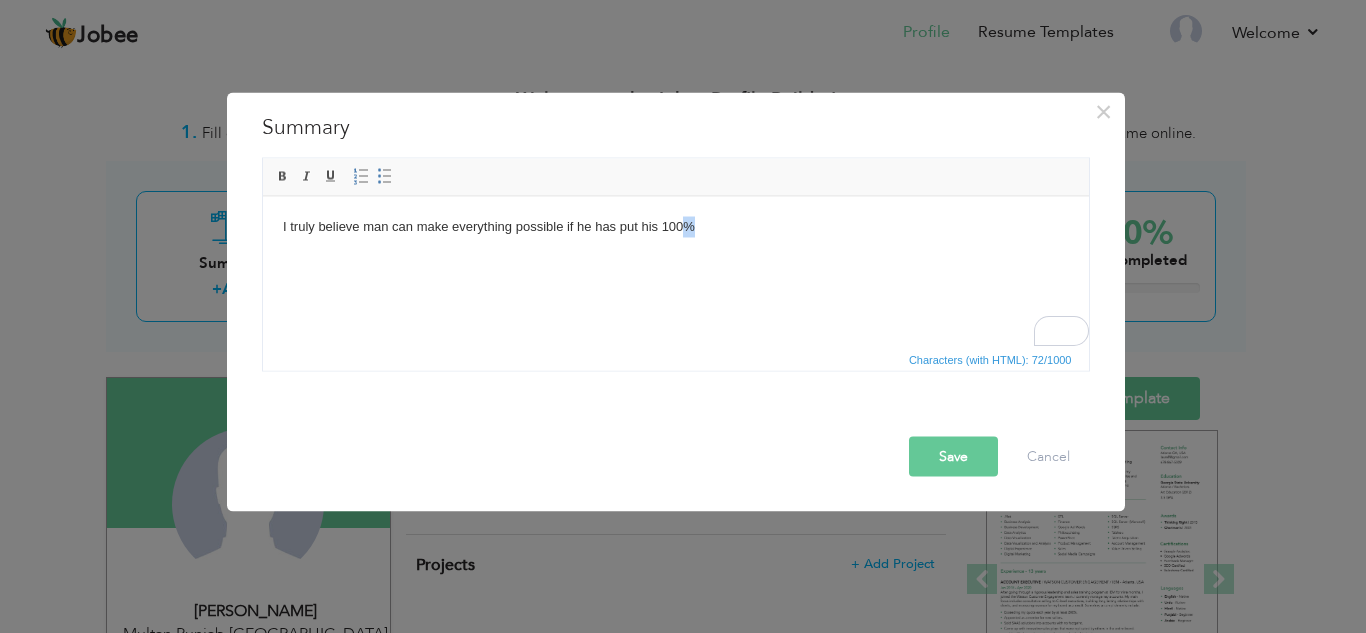 click on "I truly believe man can make everything possible if he has put his 100%" at bounding box center (675, 226) 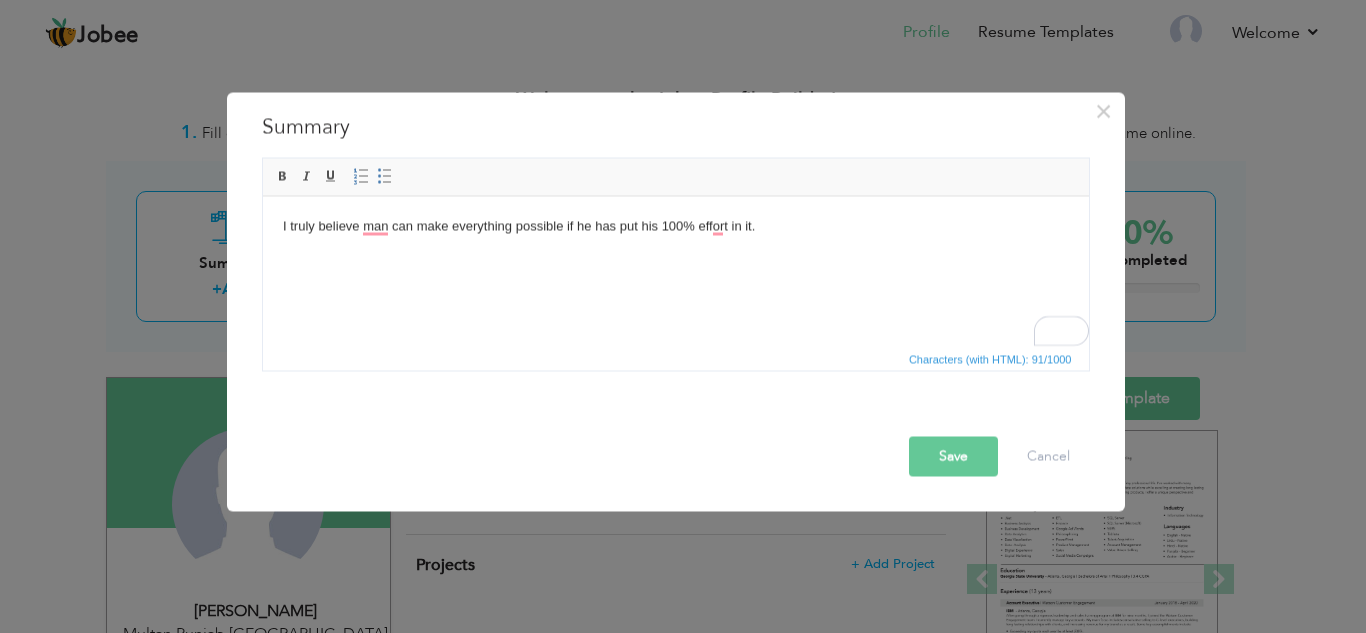 click on "I truly believe man can make everything possible if he has put his 100% effort in it." at bounding box center (675, 226) 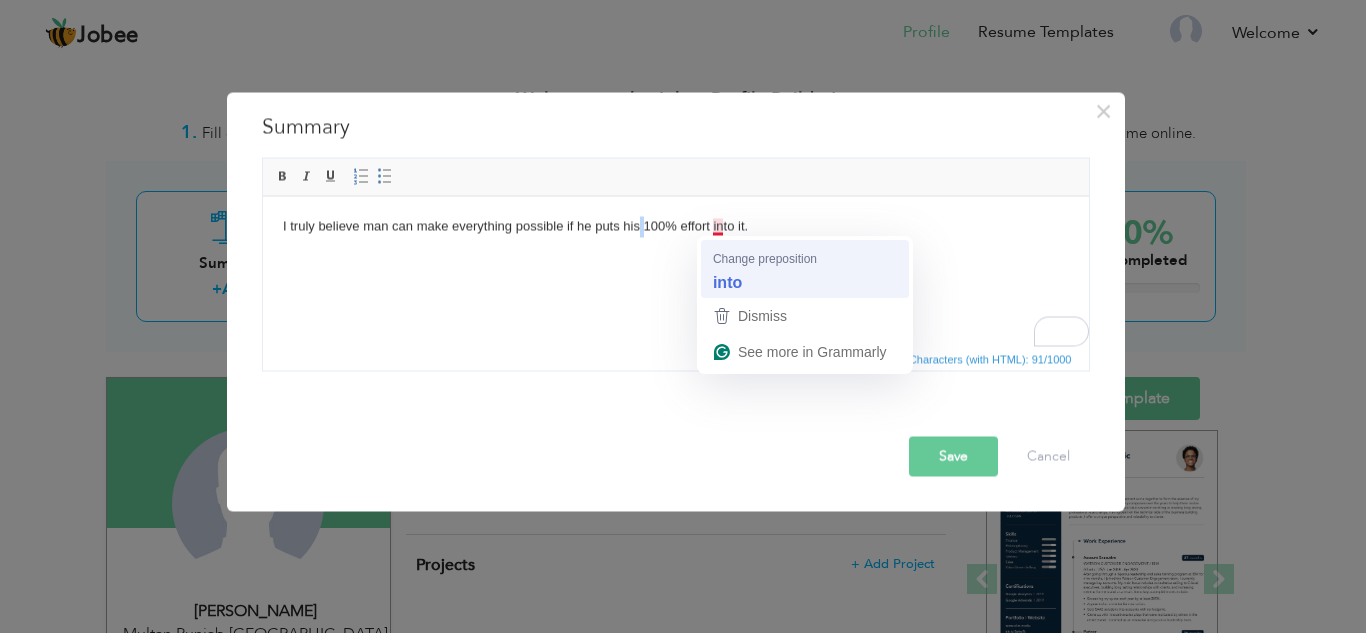 click on "I truly believe man can make everything possible if he puts his 100% effort into it." at bounding box center (675, 226) 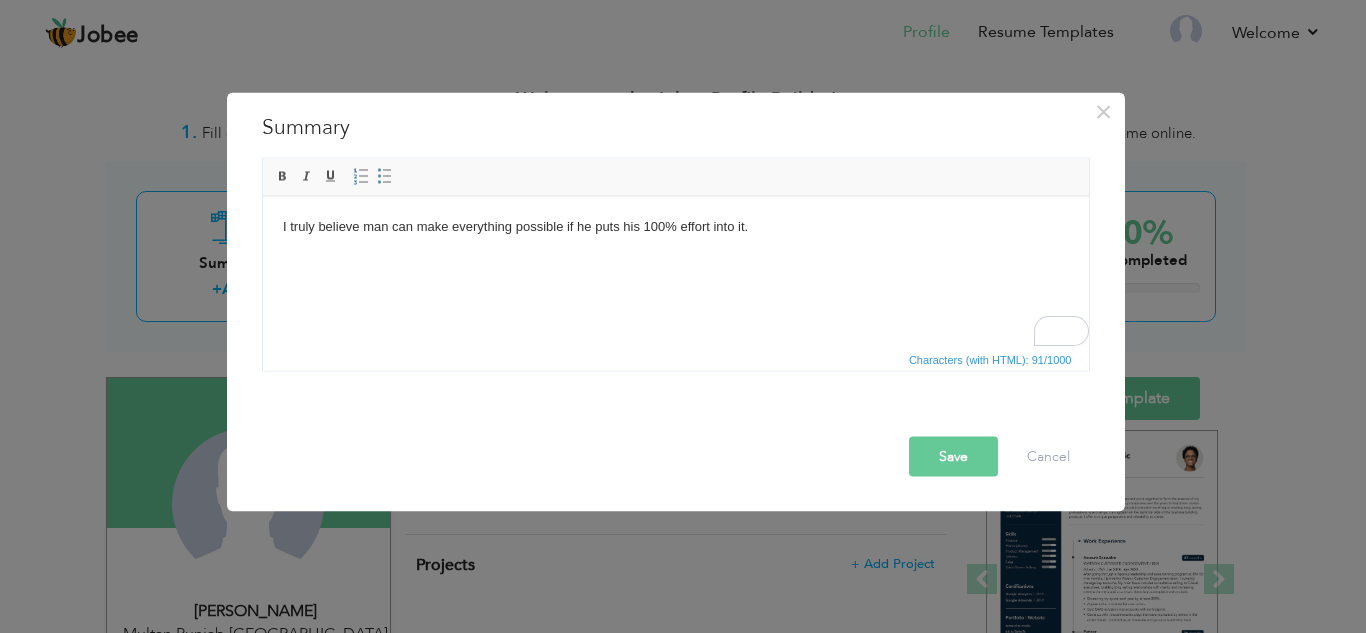 click on "I truly believe man can make everything possible if he puts his 100% effort into it." at bounding box center [675, 226] 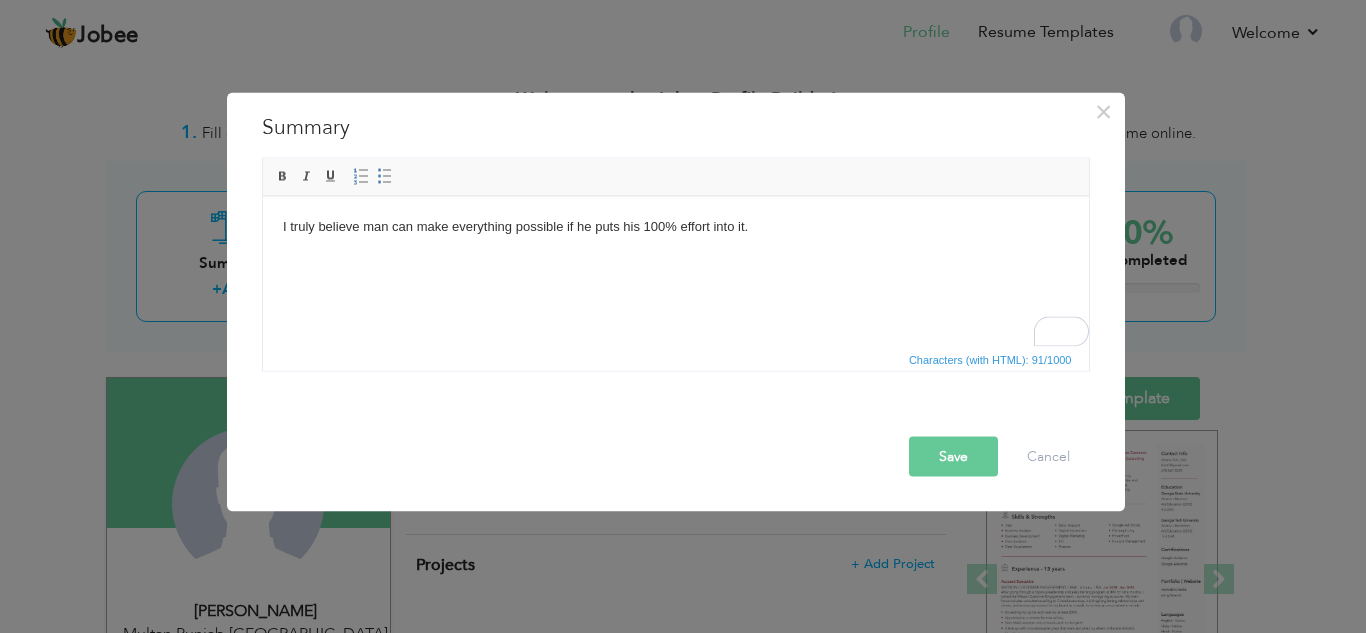 click on "I truly believe man can make everything possible if he puts his 100% effort into it." at bounding box center [675, 226] 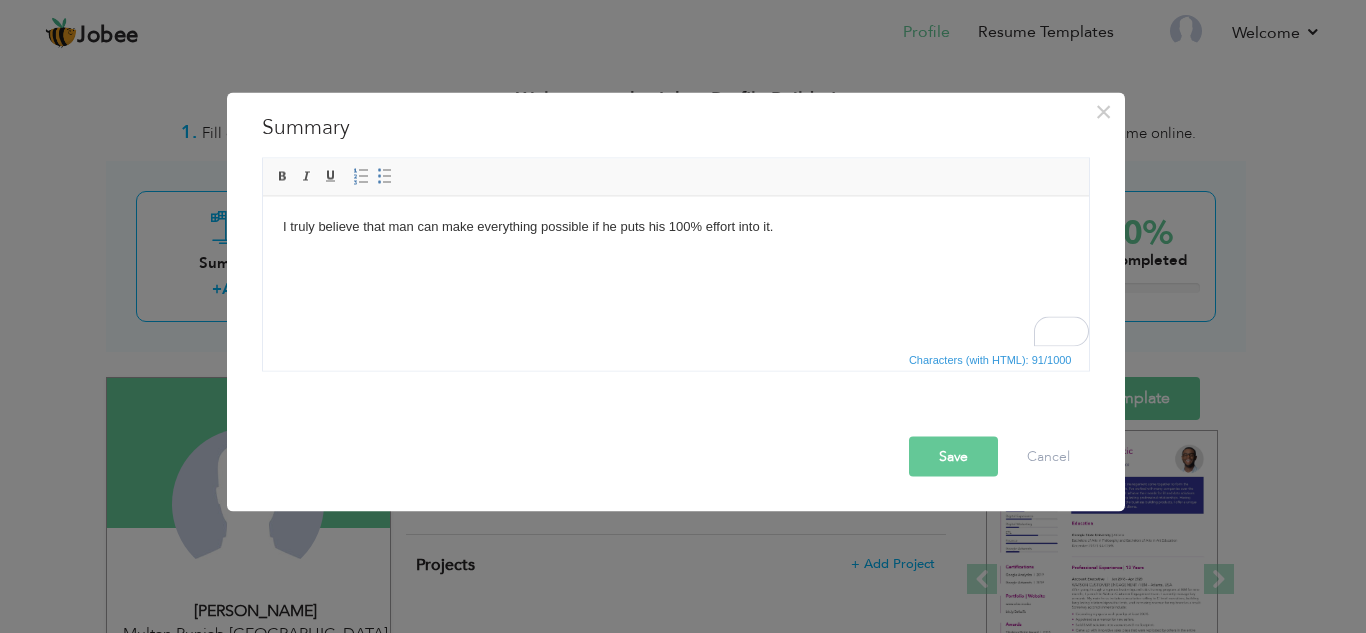 click on "I truly believe that man can make everything possible if he puts his 100% effort into it." at bounding box center (675, 226) 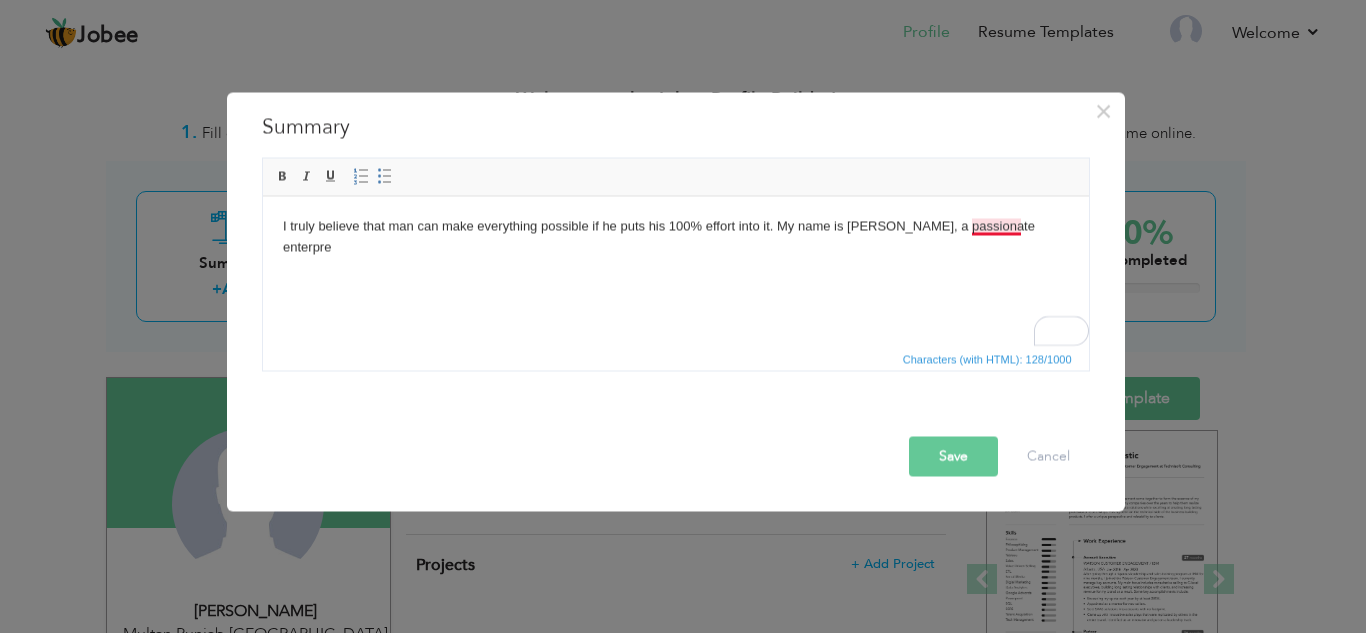 click on "I truly believe that man can make everything possible if he puts his 100% effort into it. My name is Usman, a passionate enterpre" at bounding box center [675, 237] 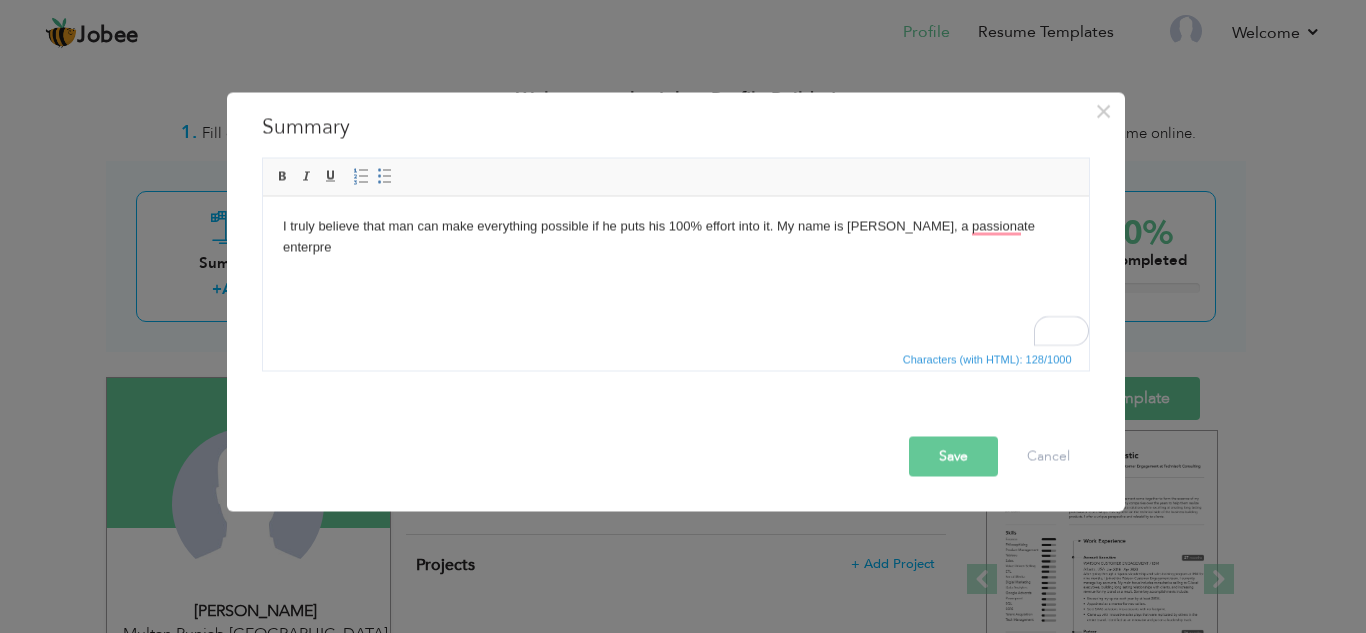 click on "I truly believe that man can make everything possible if he puts his 100% effort into it. My name is Usman, a passionate enterpre" at bounding box center (675, 237) 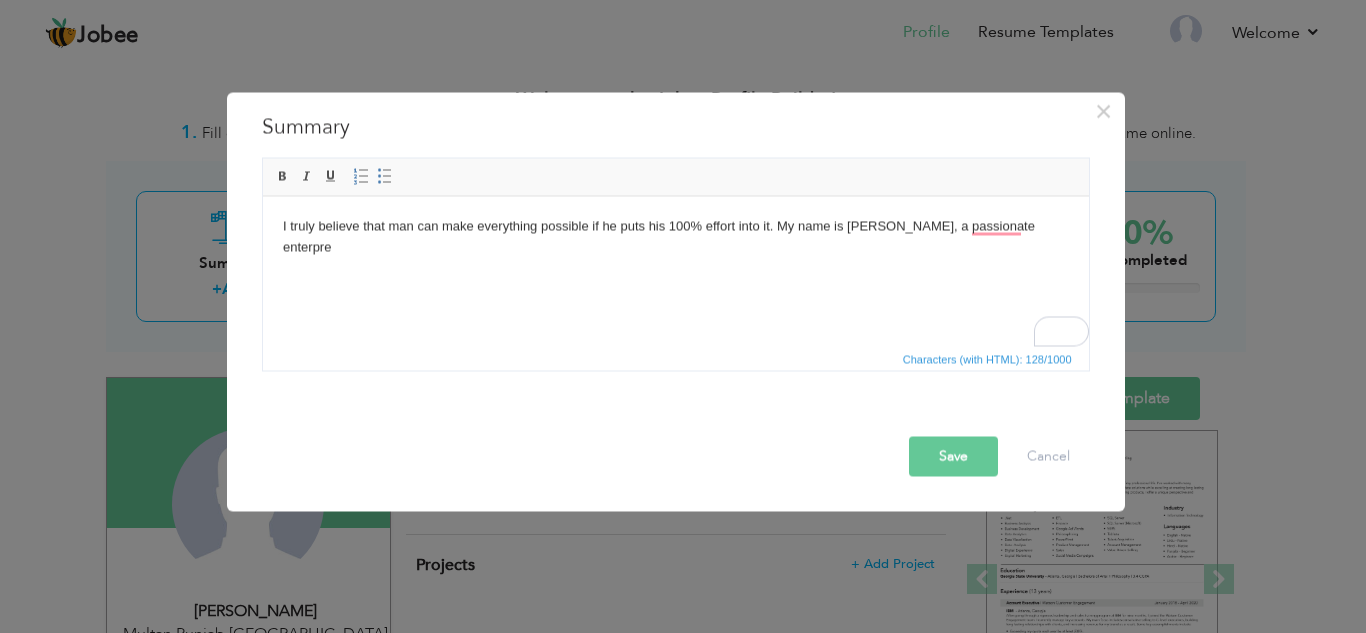 click on "I truly believe that man can make everything possible if he puts his 100% effort into it. My name is Usman, a passionate enterpre" at bounding box center (675, 237) 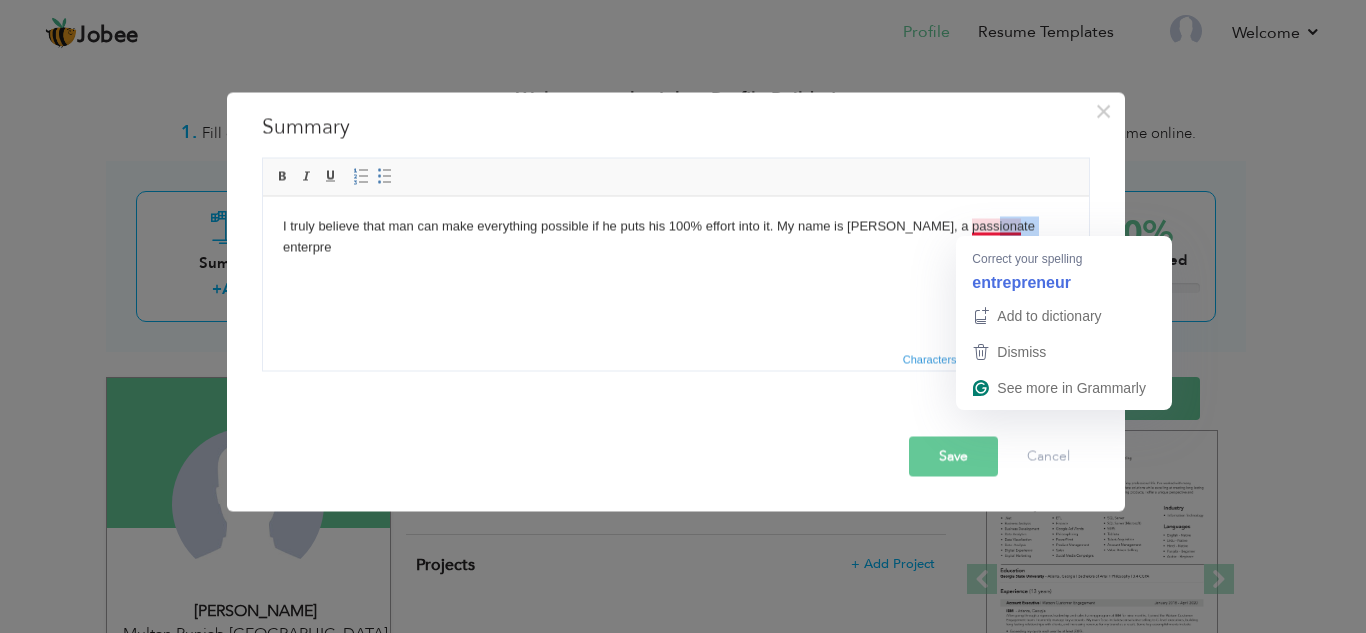 drag, startPoint x: 1030, startPoint y: 221, endPoint x: 977, endPoint y: 230, distance: 53.75872 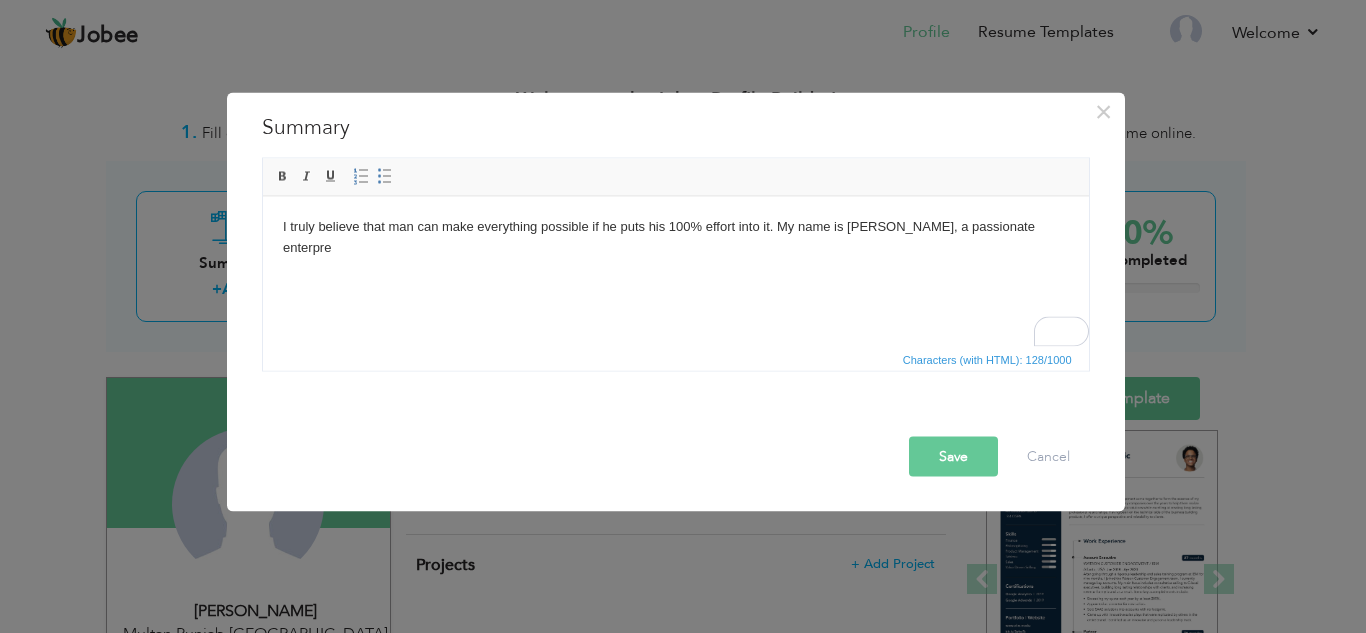 click on "I truly believe that man can make everything possible if he puts his 100% effort into it. My name is Usman, a passionate enterpre" at bounding box center (675, 237) 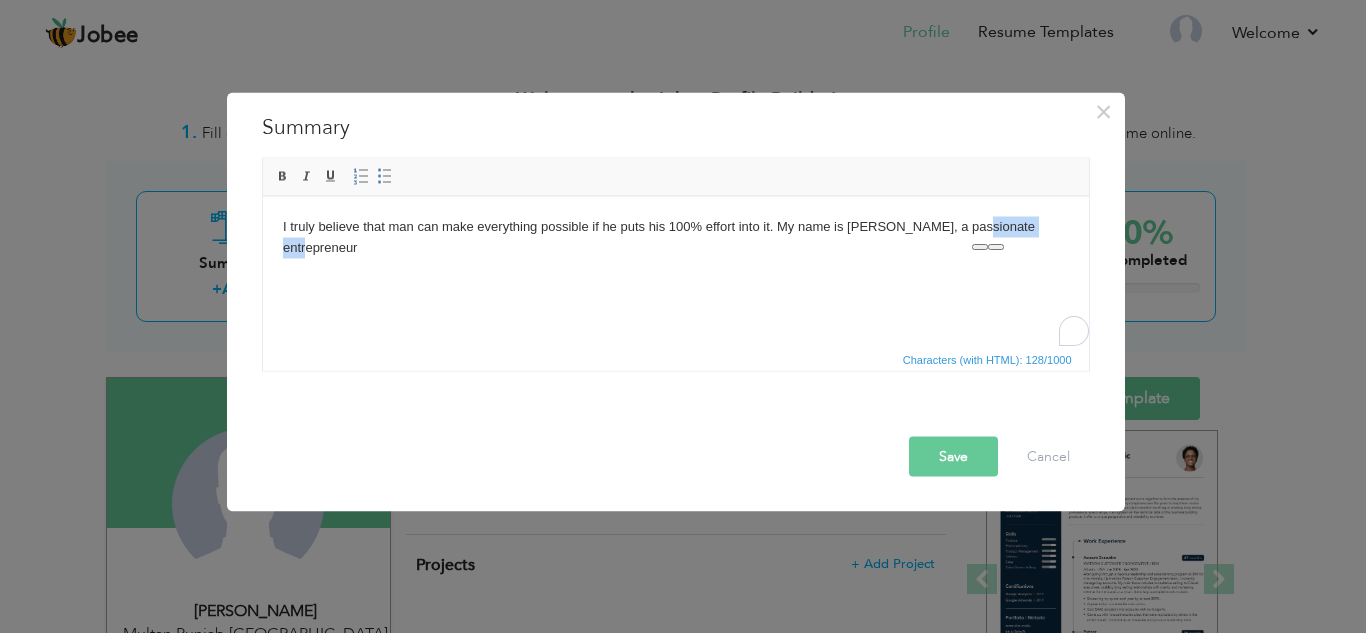 click on "I truly believe that man can make everything possible if he puts his 100% effort into it. My name is Usman, a passionate entrepreneur" at bounding box center (675, 237) 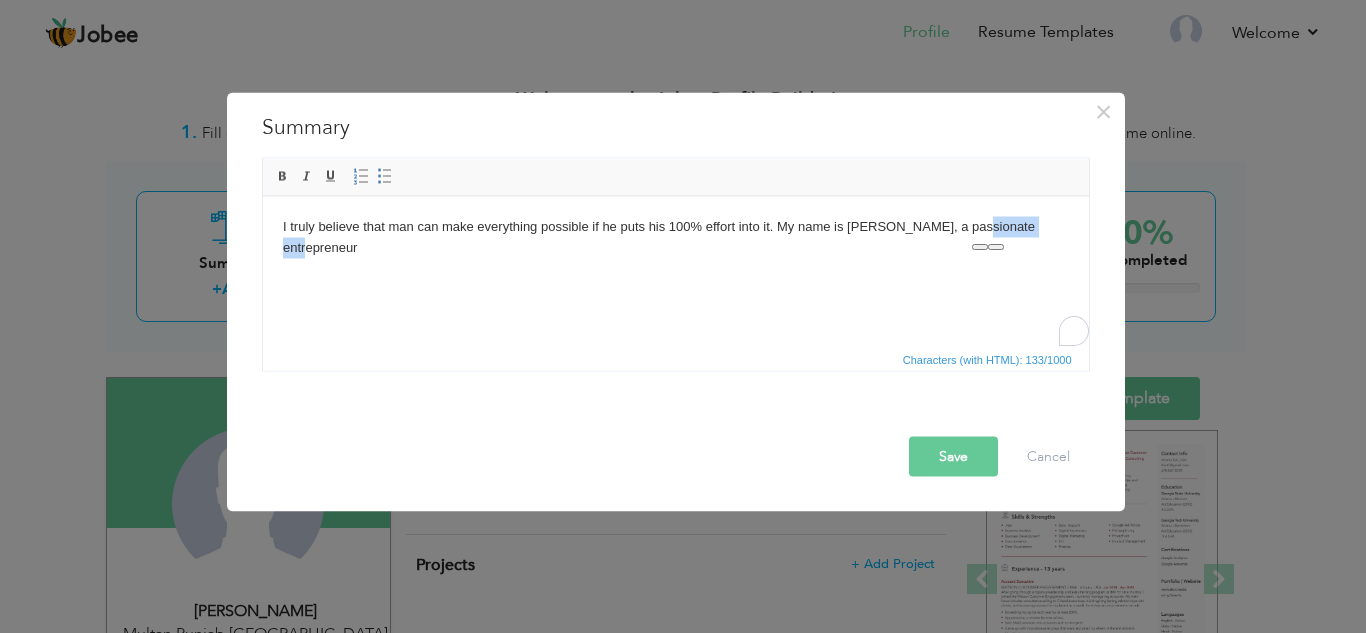 click on "I truly believe that man can make everything possible if he puts his 100% effort into it. My name is Usman, a passionate entrepreneur" at bounding box center (675, 237) 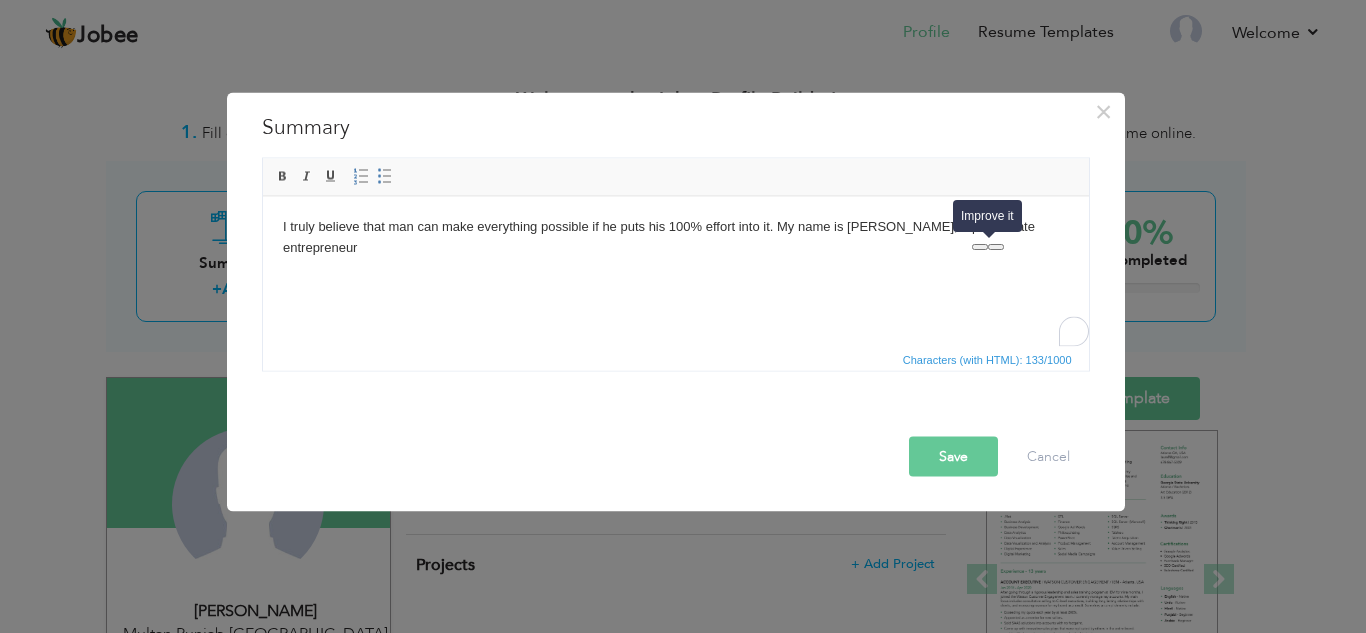 click 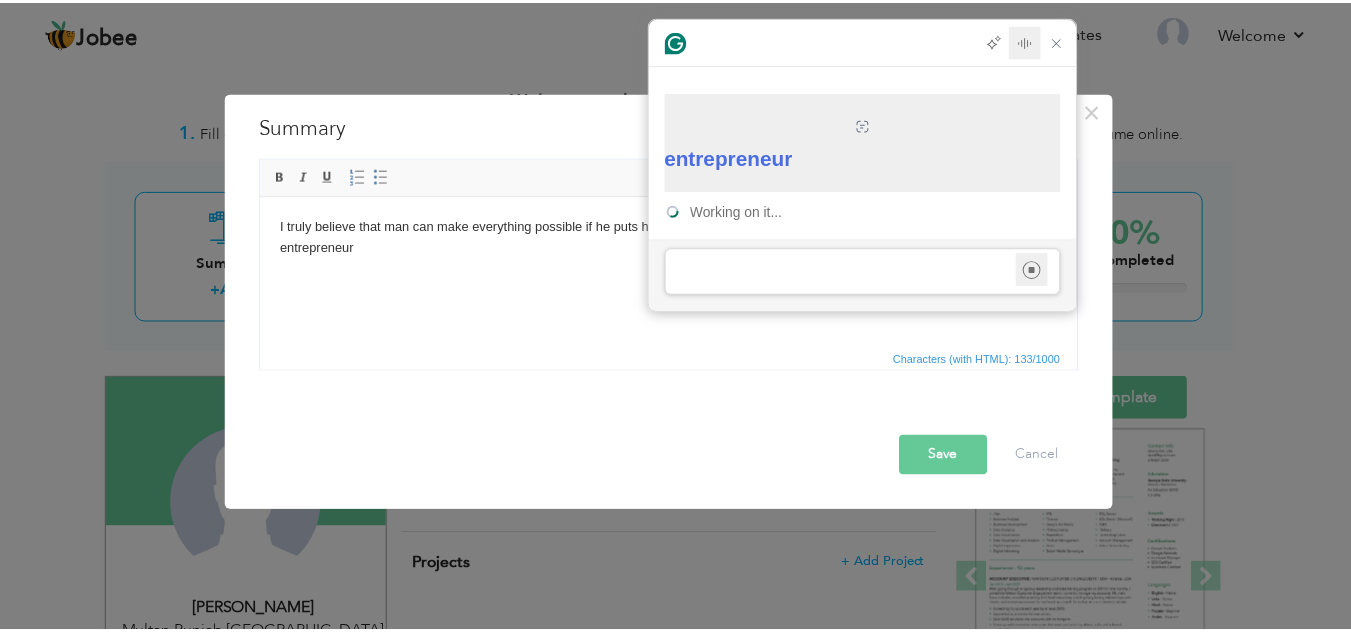 scroll, scrollTop: 0, scrollLeft: 0, axis: both 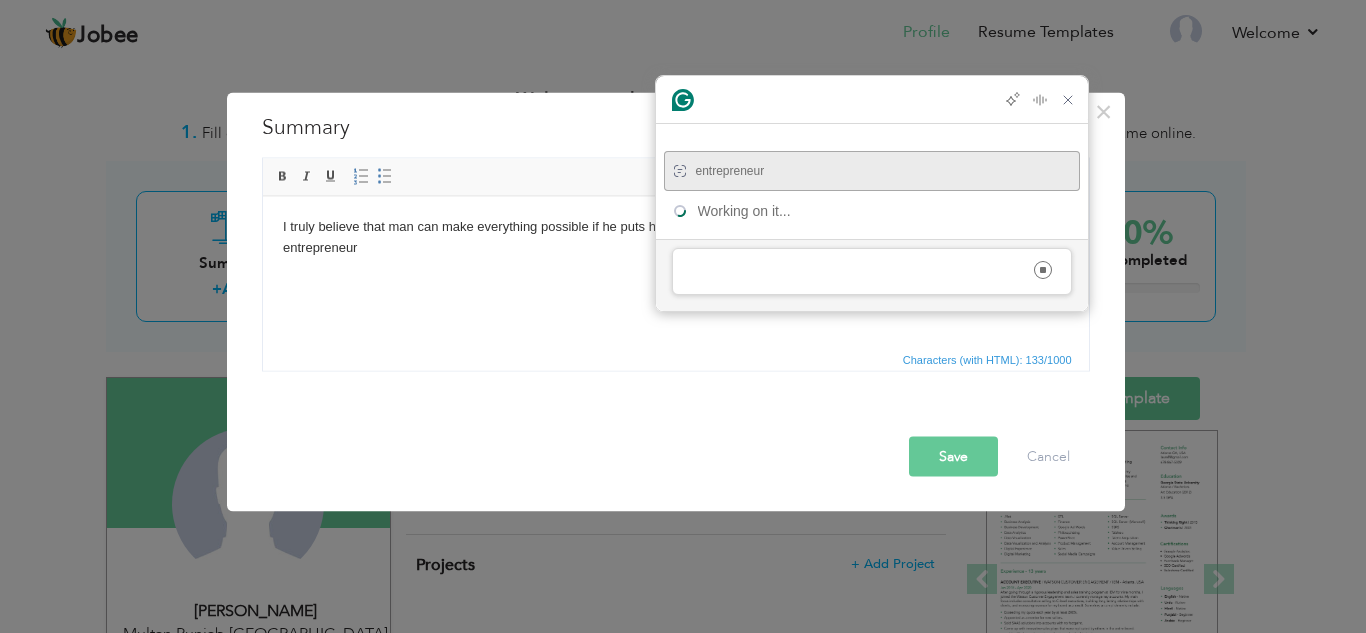 click on "entrepreneur" at bounding box center [718, 171] 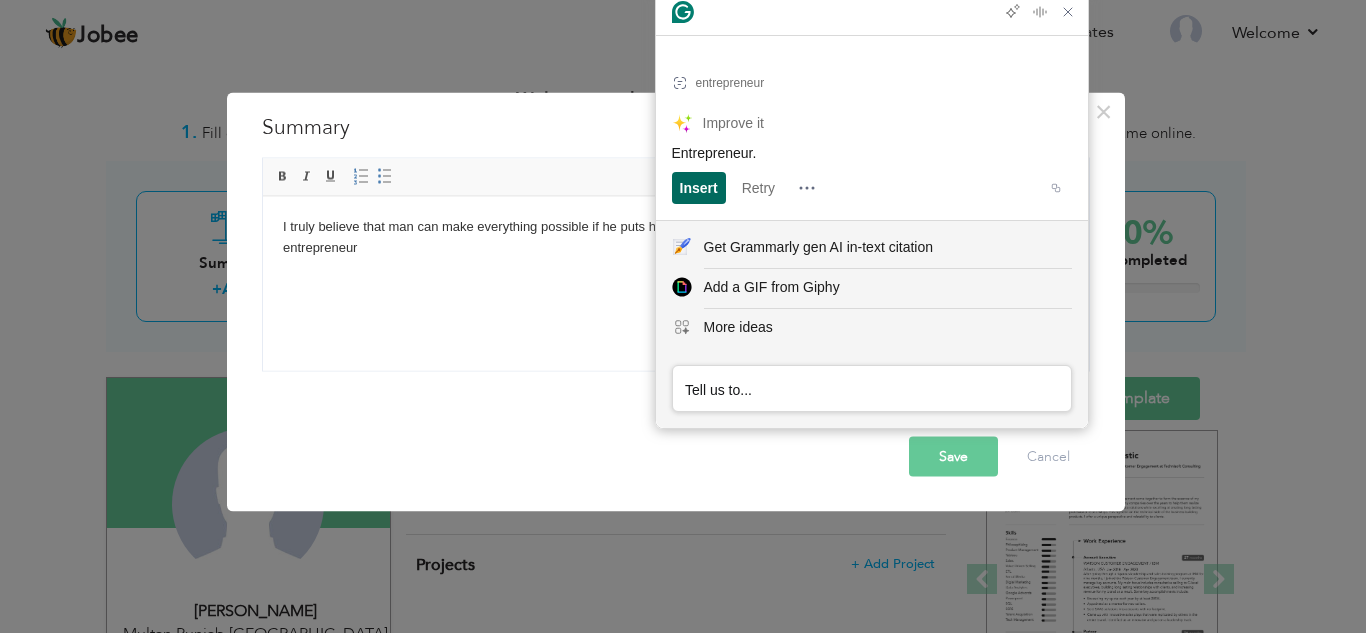 click on "Insert" 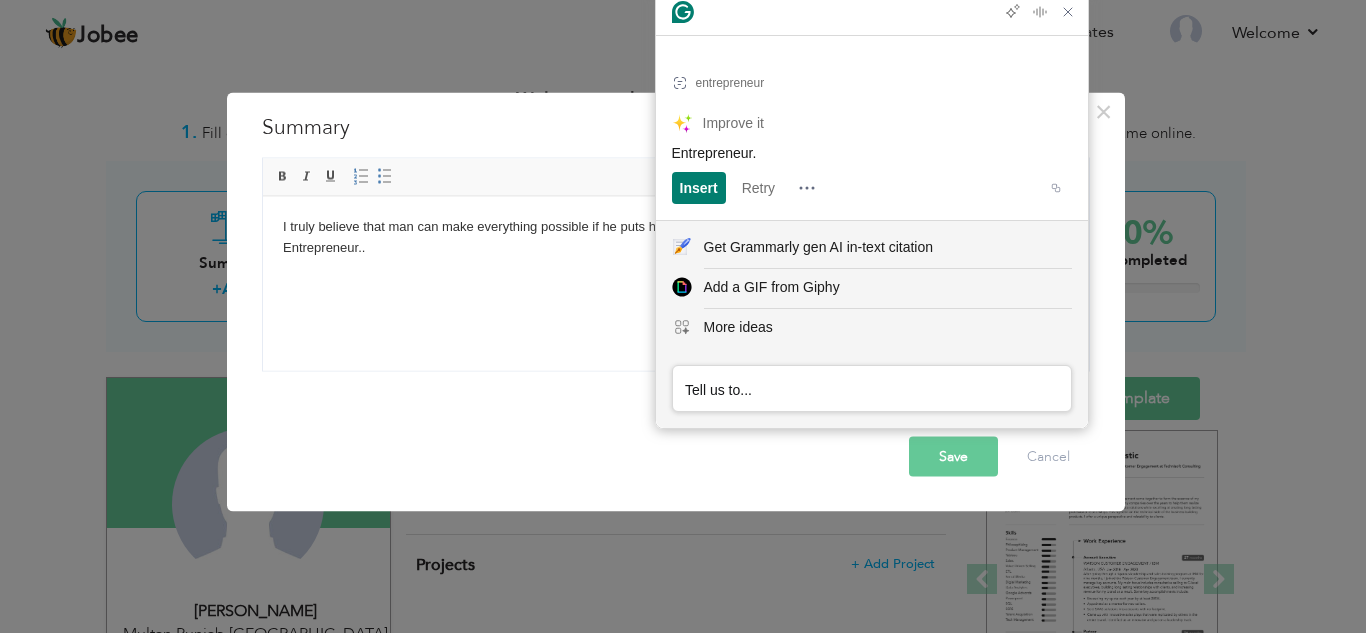 click on "Save" at bounding box center (953, 456) 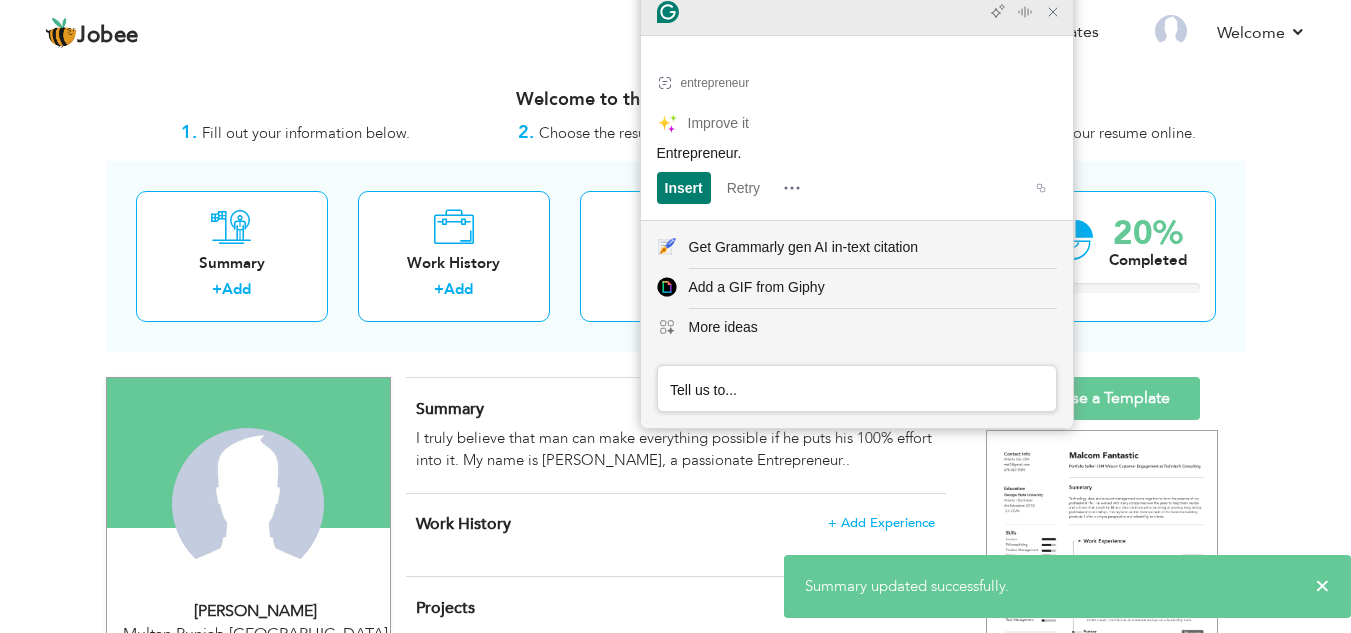 click 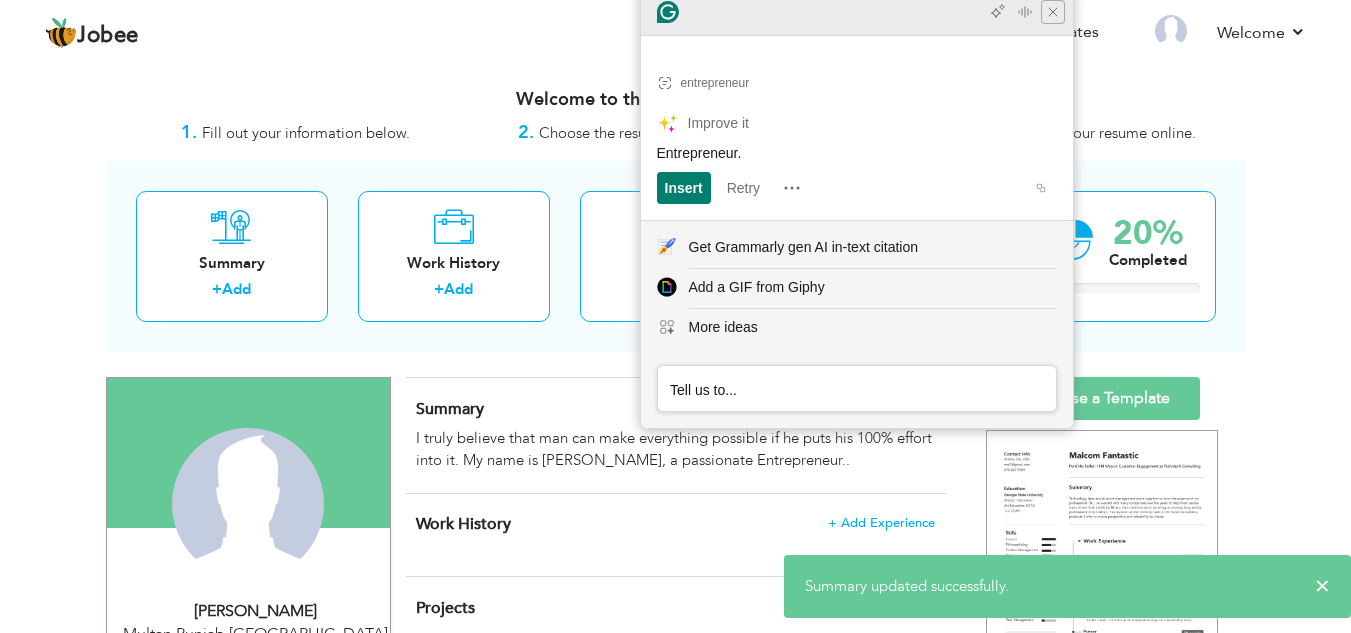 click on "Resume Templates" at bounding box center [1017, 34] 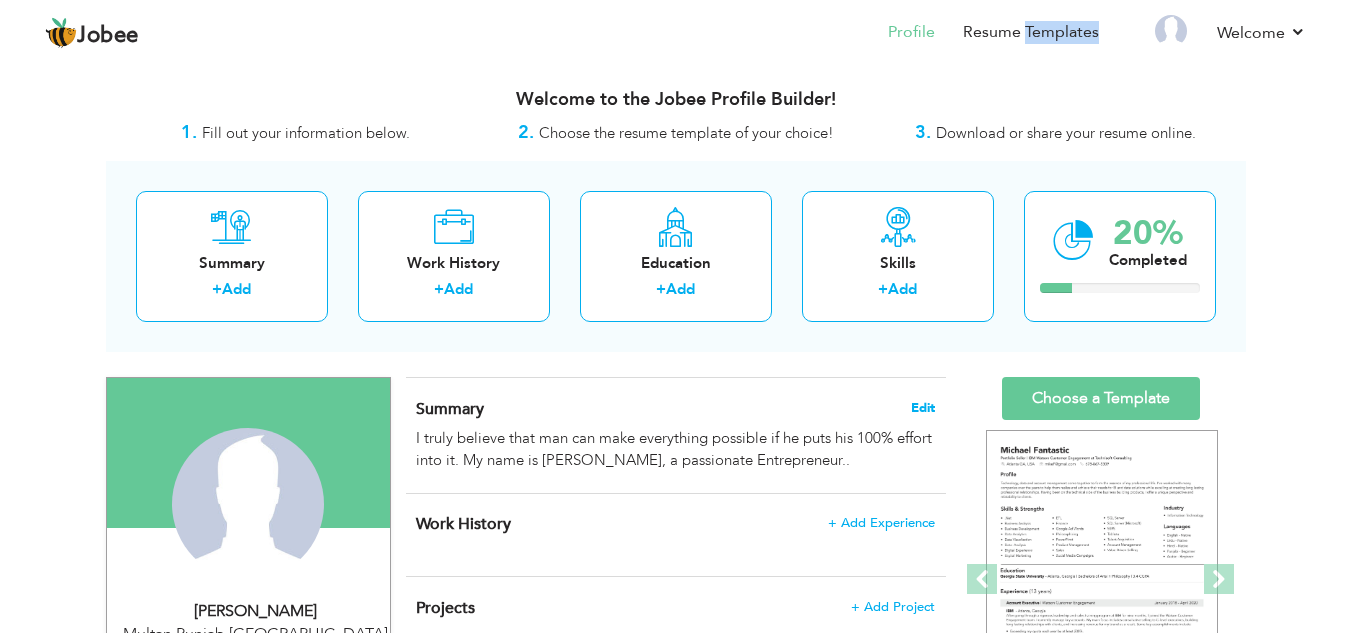 click on "Edit" at bounding box center (923, 408) 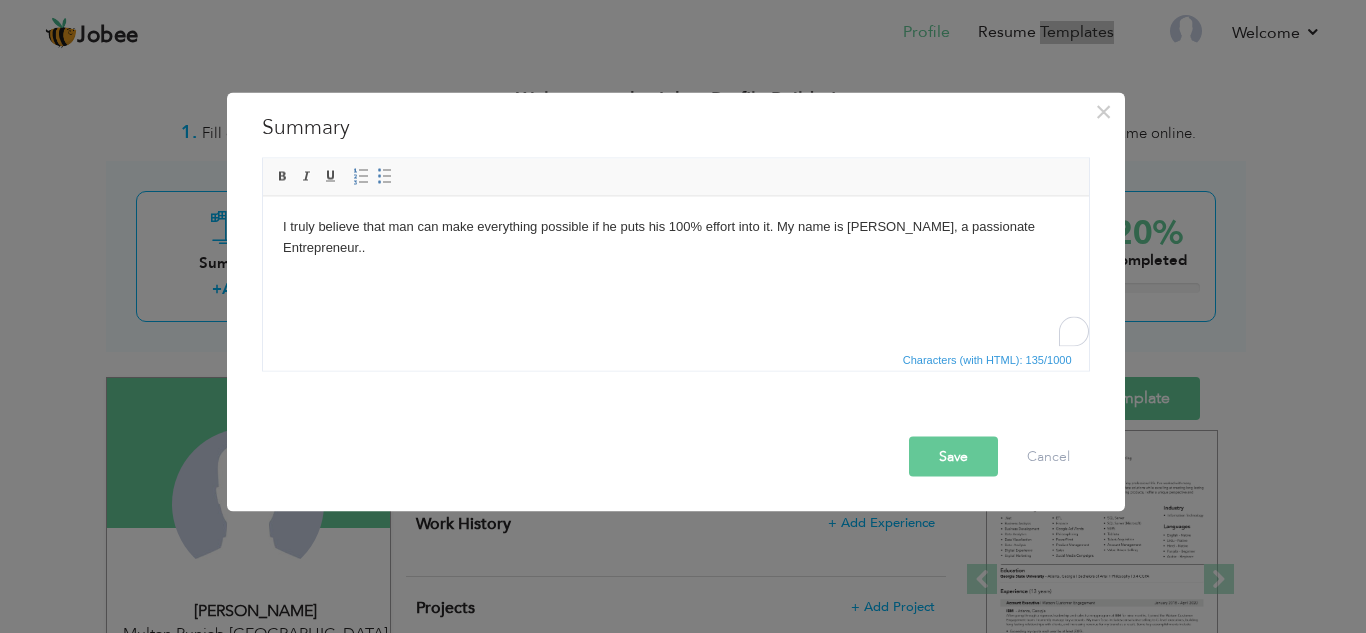 click on "I truly believe that man can make everything possible if he puts his 100% effort into it. My name is Usman, a passionate Entrepreneur.." at bounding box center (675, 237) 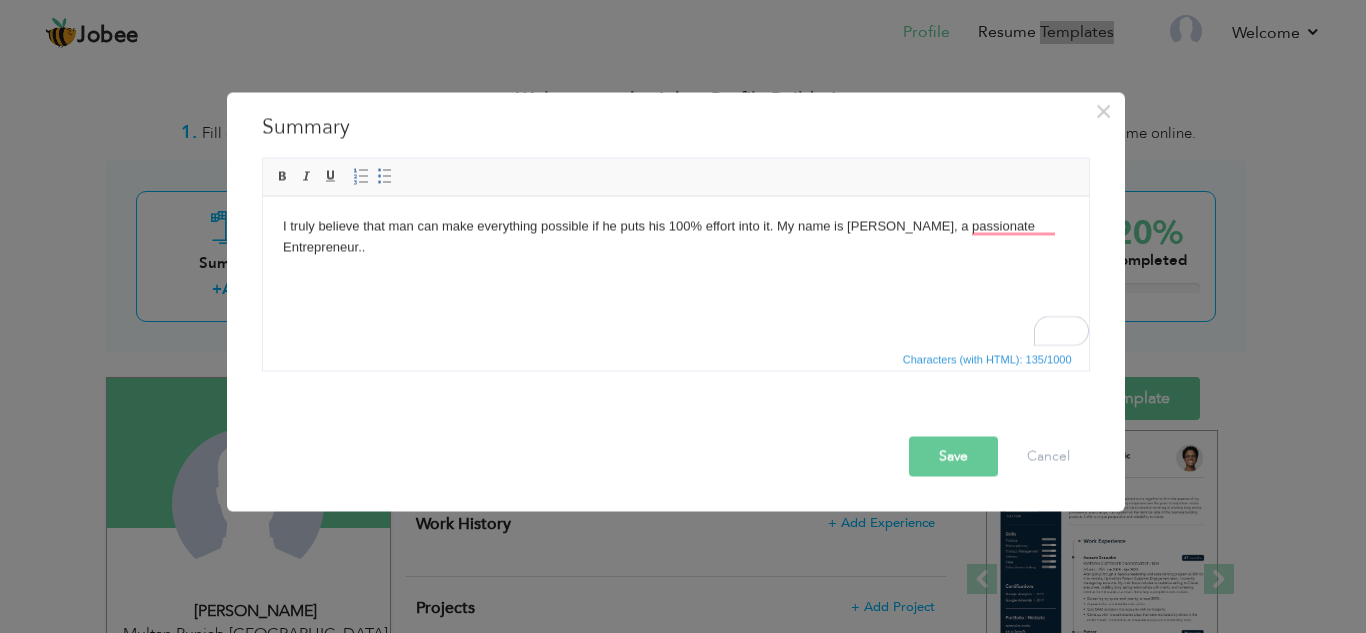 type 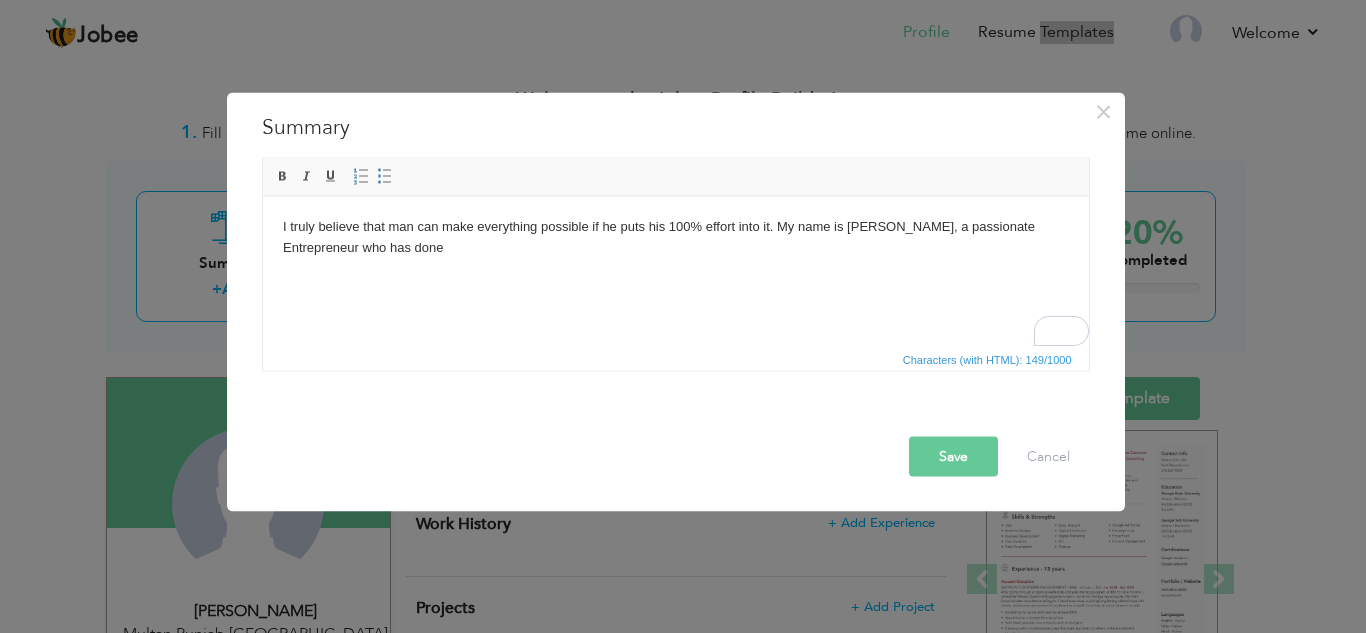 click on "I truly believe that man can make everything possible if he puts his 100% effort into it. My name is Usman, a passionate Entrepreneur who has done" at bounding box center (675, 237) 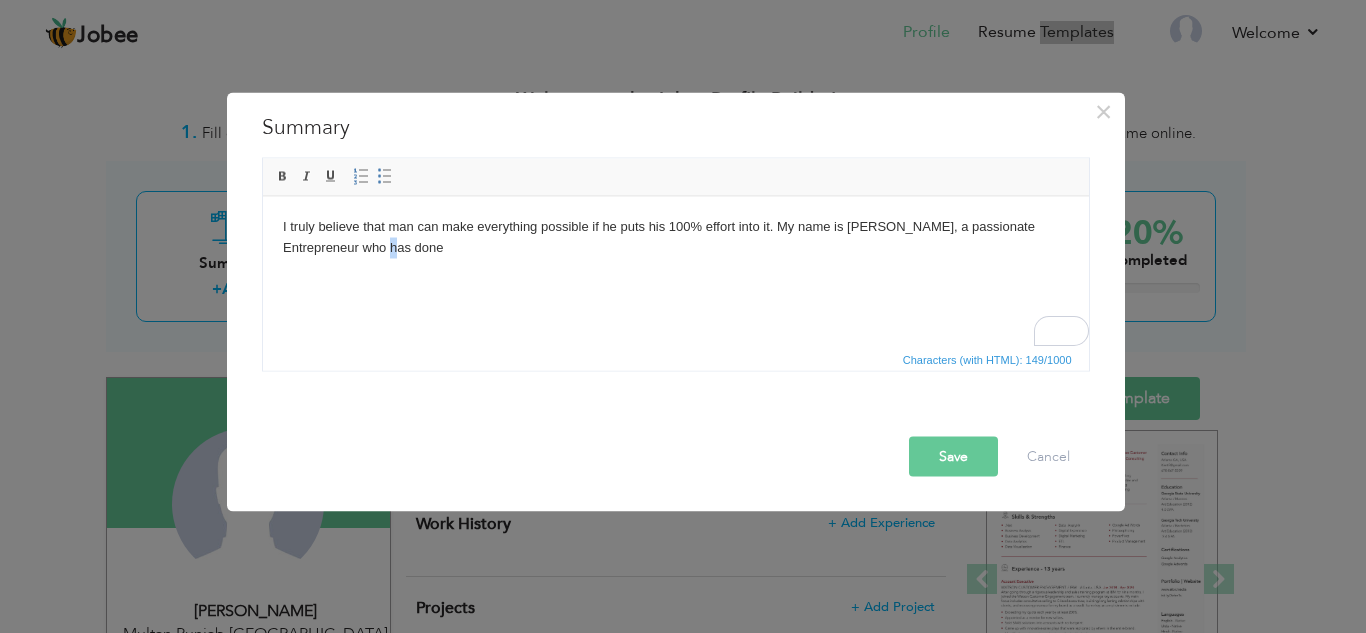 click on "I truly believe that man can make everything possible if he puts his 100% effort into it. My name is Usman, a passionate Entrepreneur who has done" at bounding box center [675, 237] 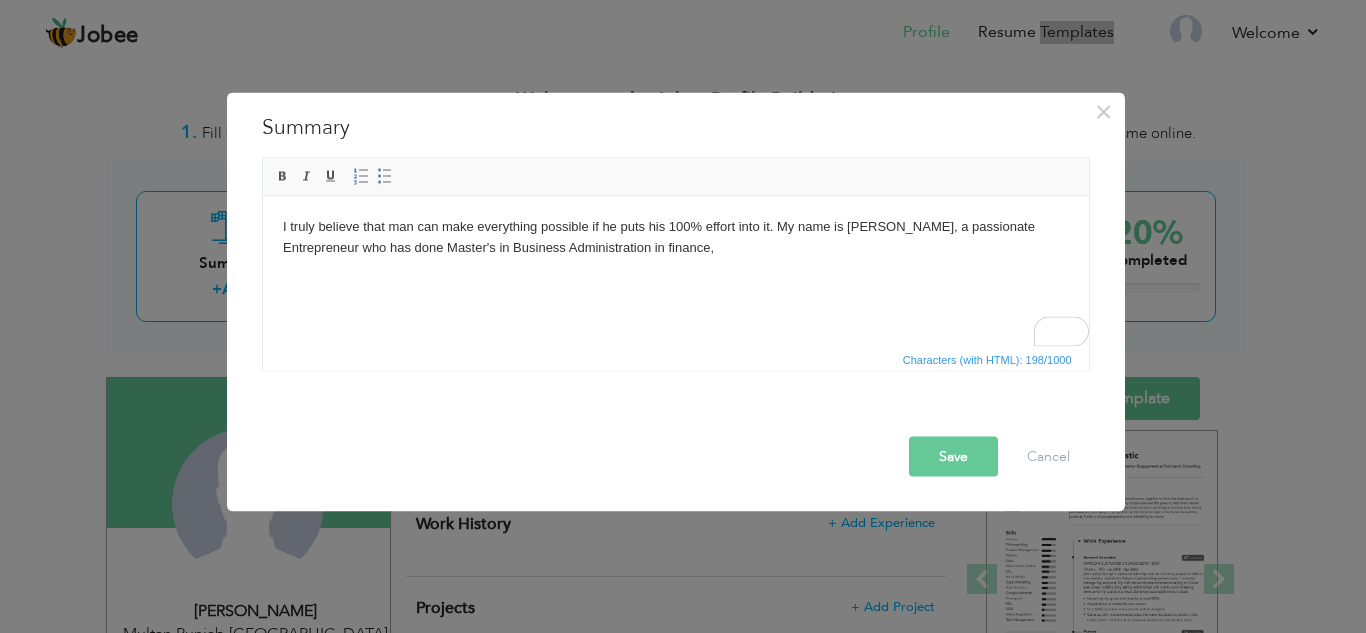 click on "I truly believe that man can make everything possible if he puts his 100% effort into it. My name is Usman, a passionate Entrepreneur who has done Master's in Business Administration in finance," at bounding box center [675, 237] 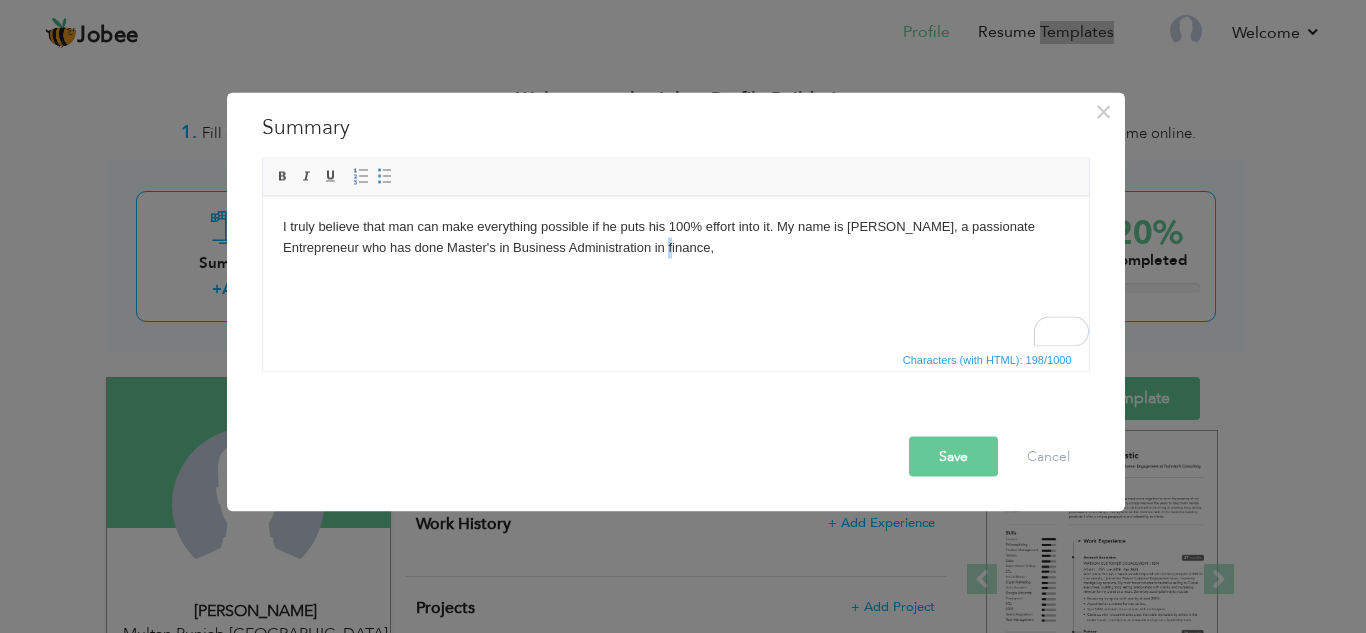 click on "I truly believe that man can make everything possible if he puts his 100% effort into it. My name is Usman, a passionate Entrepreneur who has done Master's in Business Administration in finance," at bounding box center (675, 237) 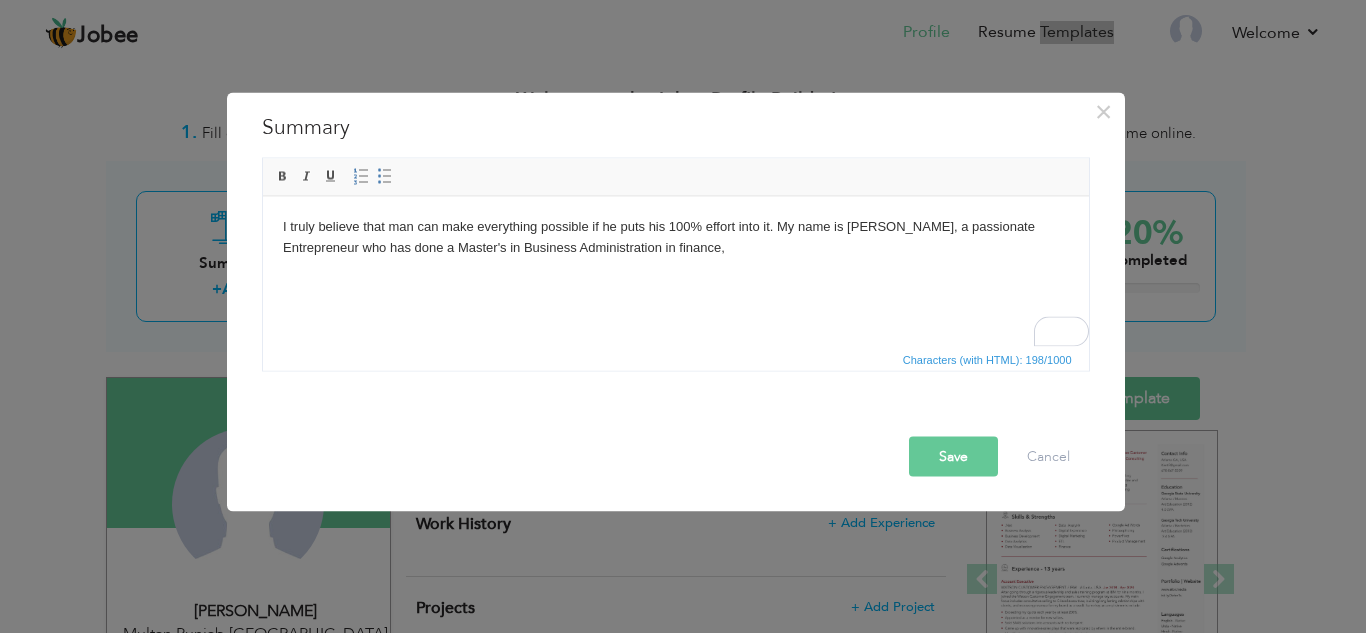 click on "I truly believe that man can make everything possible if he puts his 100% effort into it. My name is Usman, a passionate Entrepreneur who has done a Master's in Business Administration in finance," at bounding box center (675, 237) 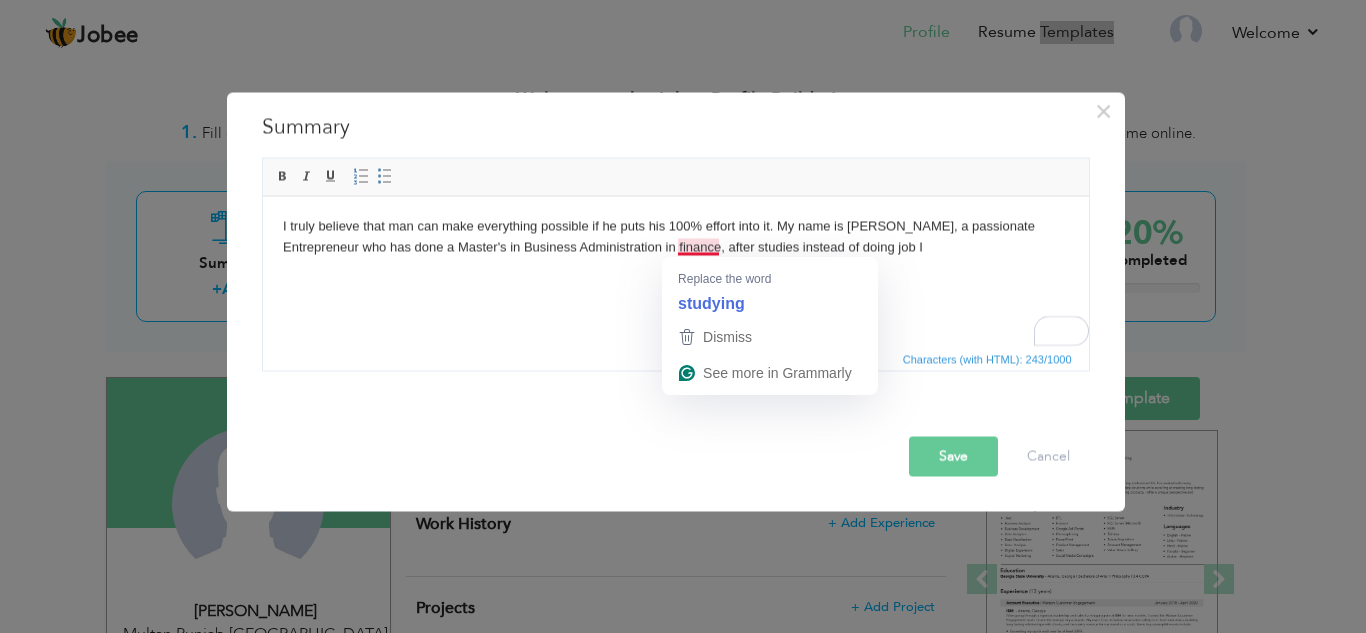 click on "I truly believe that man can make everything possible if he puts his 100% effort into it. My name is Usman, a passionate Entrepreneur who has done a Master's in Business Administration in finance, after studies instead of doing job I" at bounding box center [675, 237] 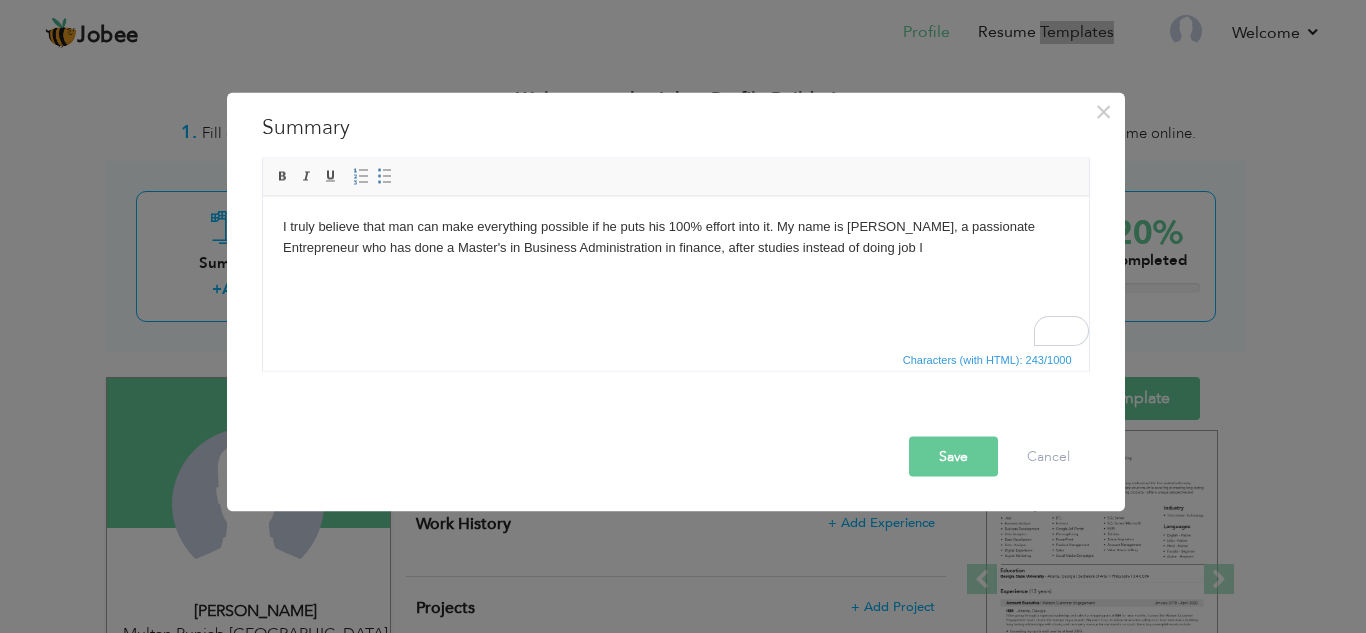 click on "I truly believe that man can make everything possible if he puts his 100% effort into it. My name is Usman, a passionate Entrepreneur who has done a Master's in Business Administration in finance, after studies instead of doing job I" at bounding box center (675, 237) 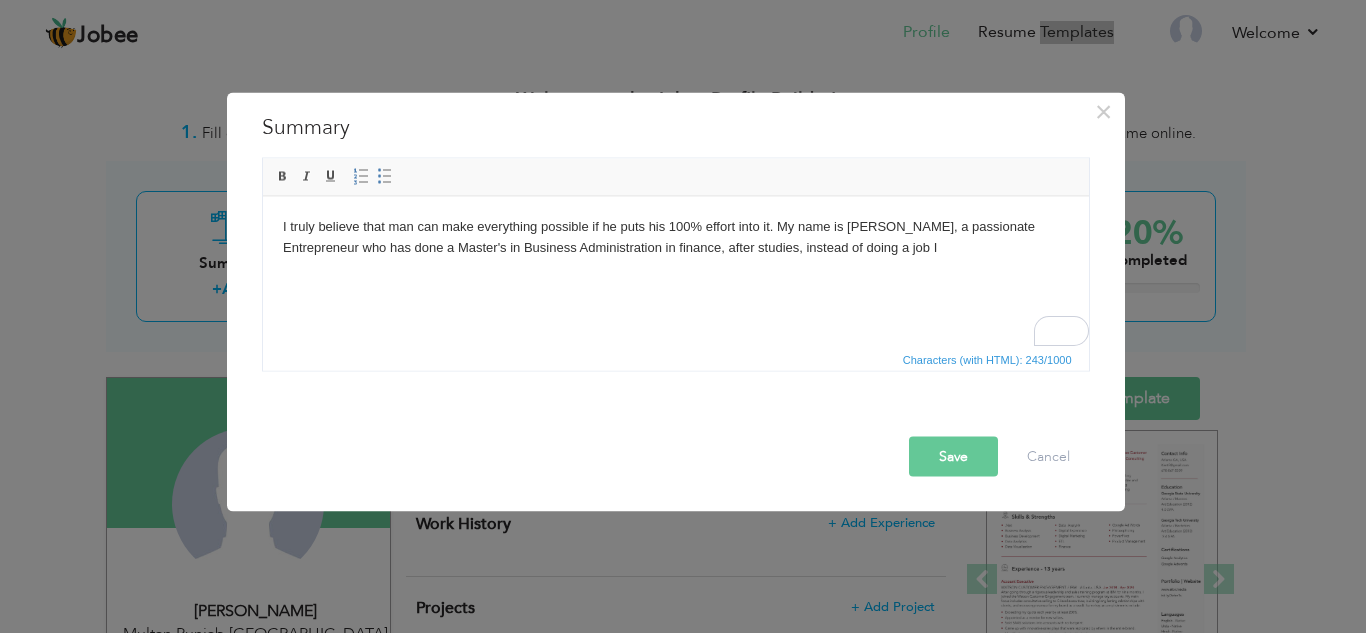click on "I truly believe that man can make everything possible if he puts his 100% effort into it. My name is Usman, a passionate Entrepreneur who has done a Master's in Business Administration in finance, after studies, instead of doing a job I" at bounding box center [675, 237] 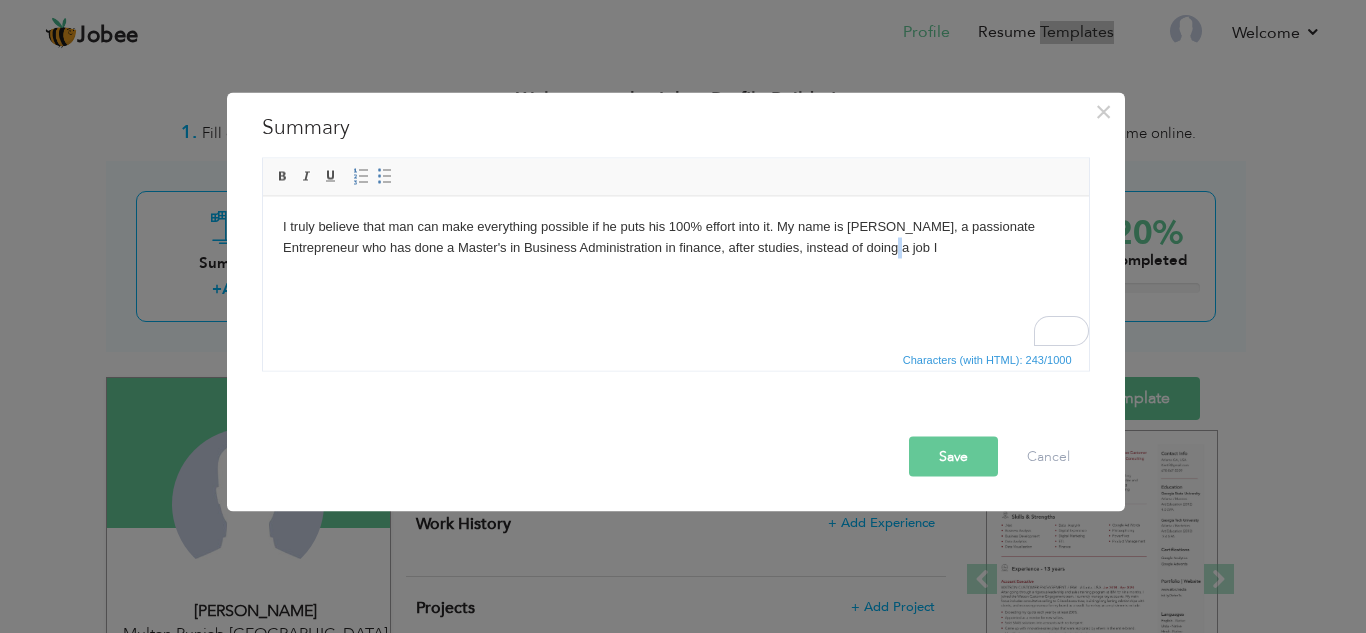 click on "I truly believe that man can make everything possible if he puts his 100% effort into it. My name is Usman, a passionate Entrepreneur who has done a Master's in Business Administration in finance, after studies, instead of doing a job I" at bounding box center (675, 237) 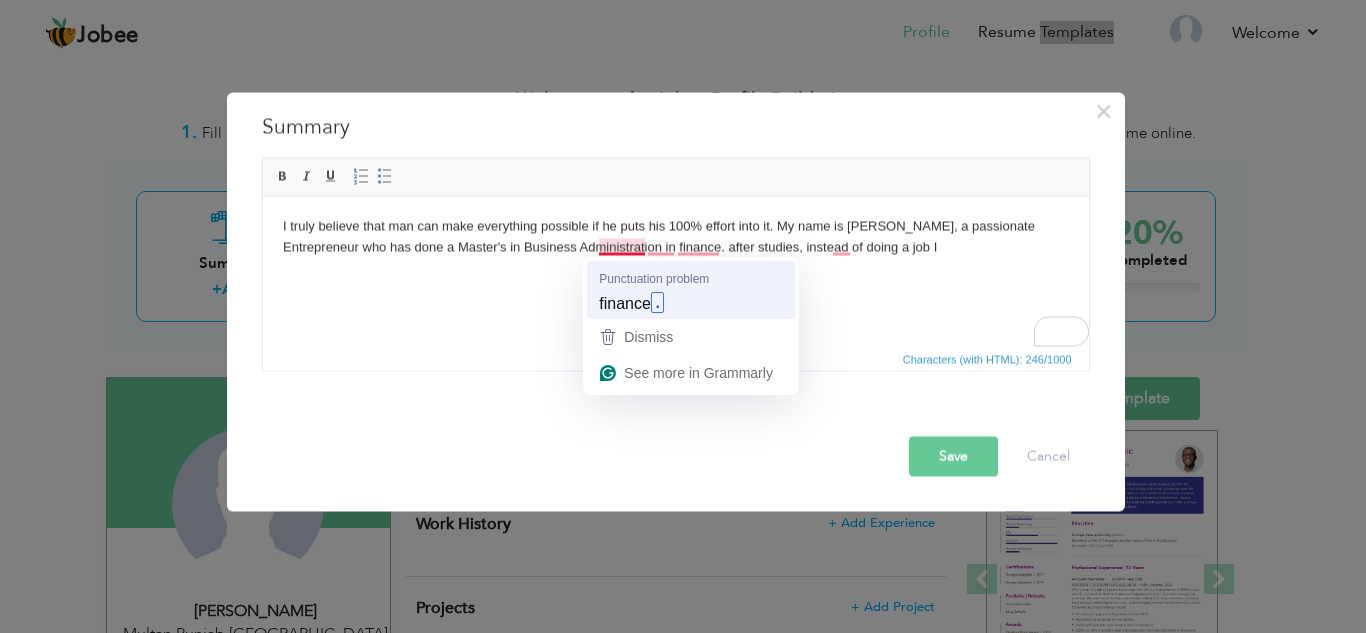 click on "I truly believe that man can make everything possible if he puts his 100% effort into it. My name is Usman, a passionate Entrepreneur who has done a Master's in Business Administration in finance. after studies, instead of doing a job I" at bounding box center (675, 237) 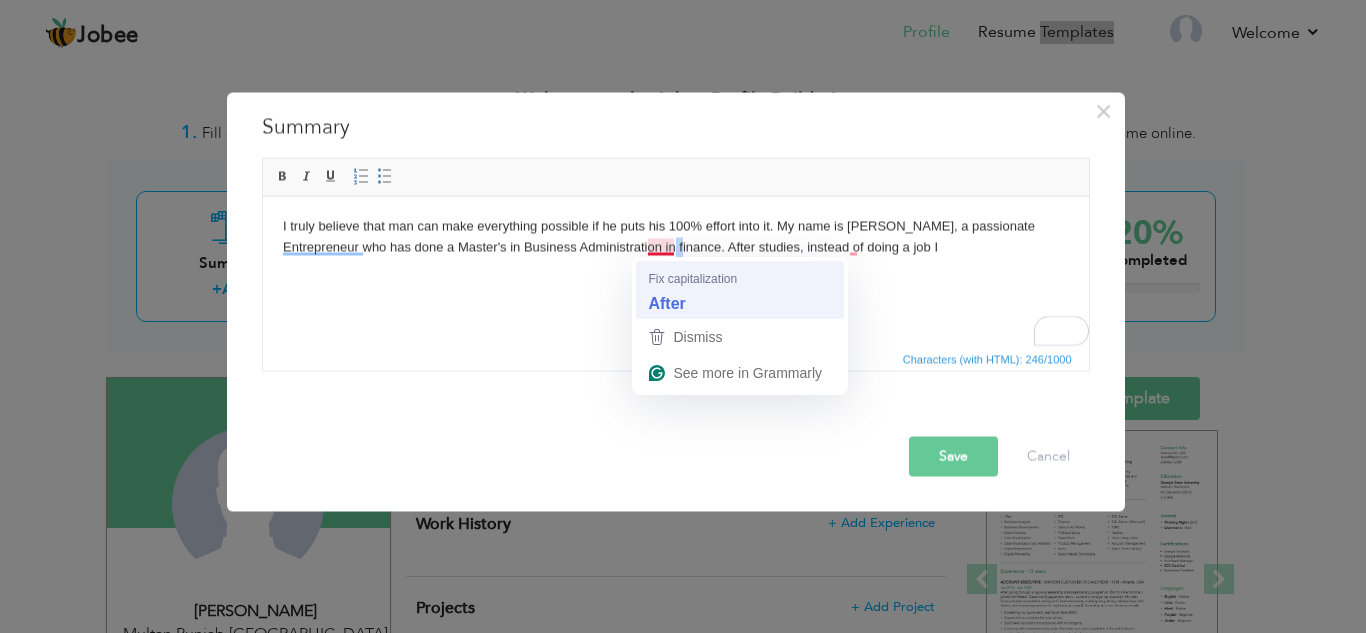 click on "I truly believe that man can make everything possible if he puts his 100% effort into it. My name is Usman, a passionate Entrepreneur who has done a Master's in Business Administration in finance. After studies, instead of doing a job I" at bounding box center [675, 237] 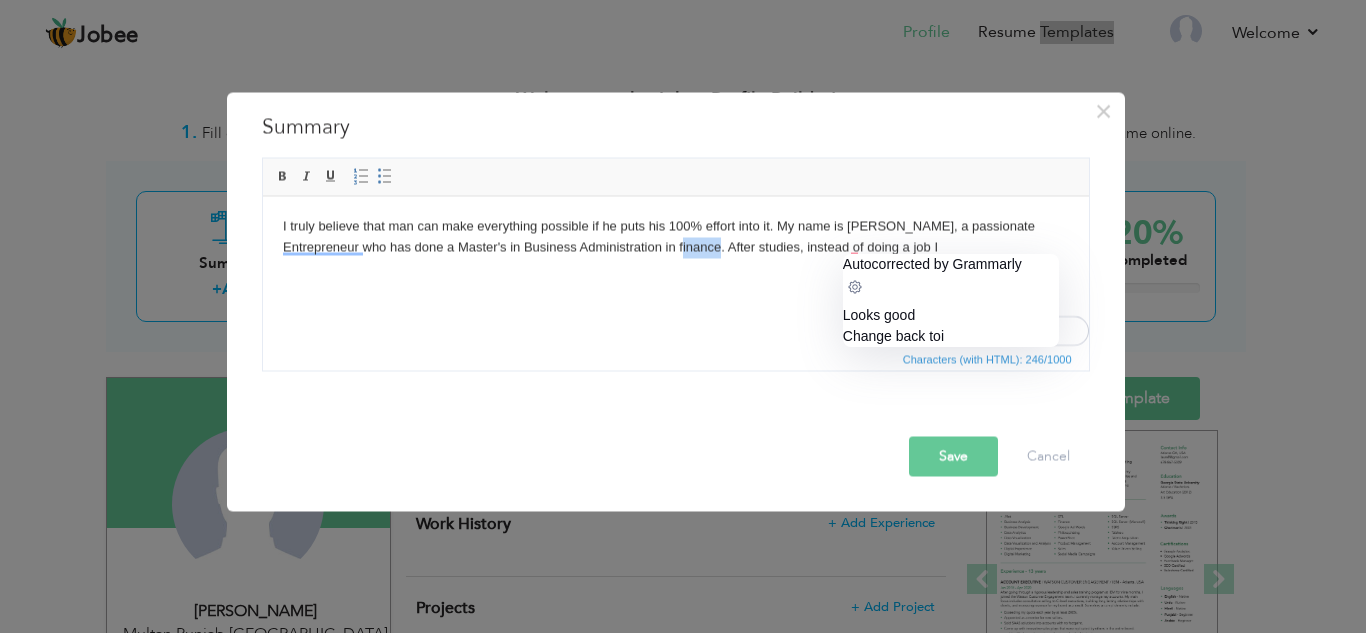 click on "Looks good" 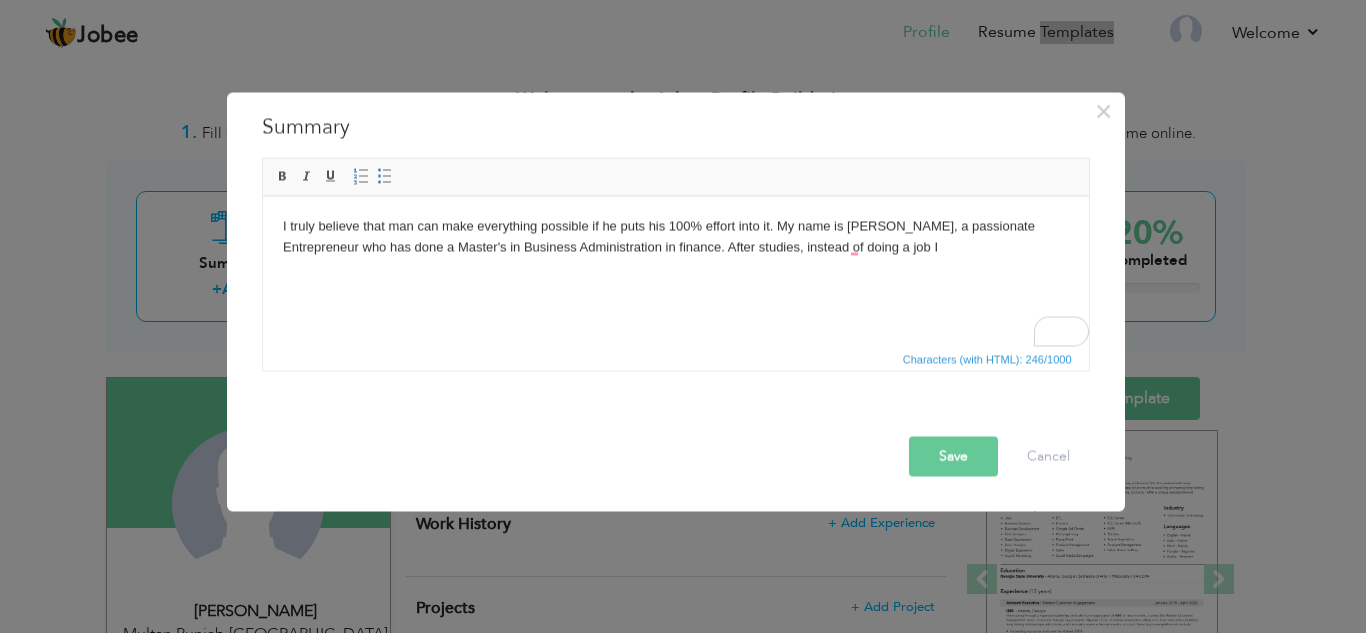 click on "I truly believe that man can make everything possible if he puts his 100% effort into it. My name is Usman, a passionate Entrepreneur who has done a Master's in Business Administration in finance. After studies, instead of doing a job I" at bounding box center (675, 237) 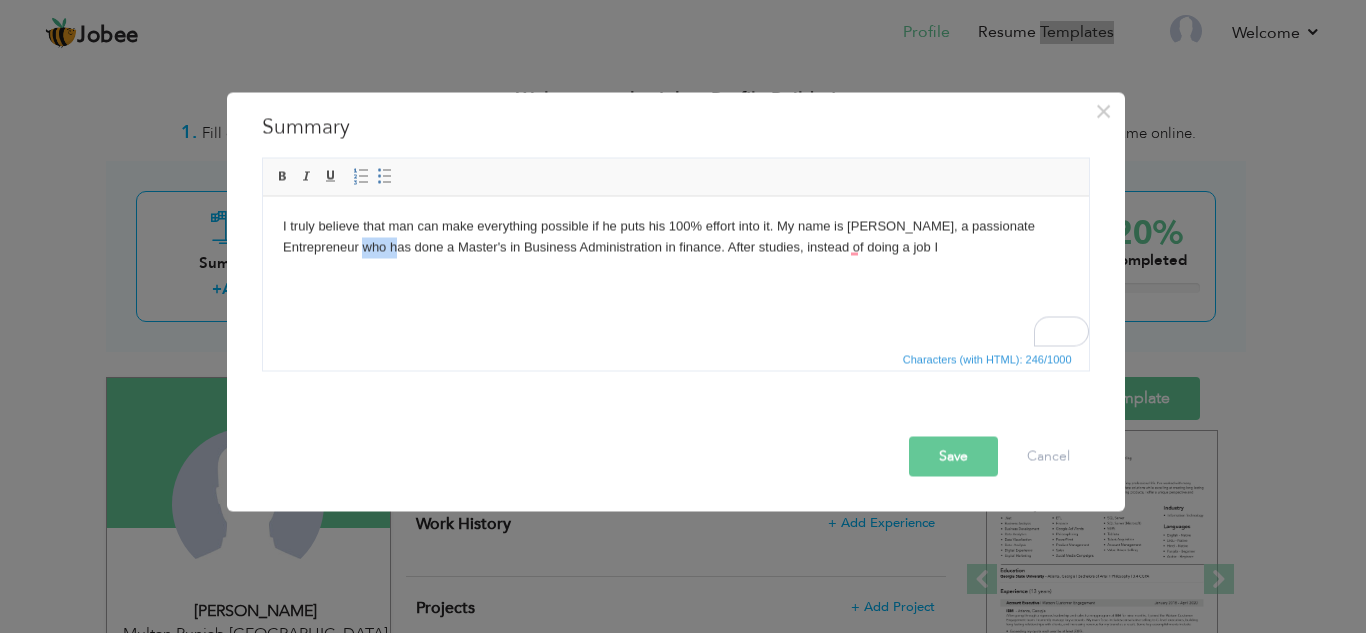 click on "I truly believe that man can make everything possible if he puts his 100% effort into it. My name is Usman, a passionate Entrepreneur who has done a Master's in Business Administration in finance. After studies, instead of doing a job I" at bounding box center (675, 237) 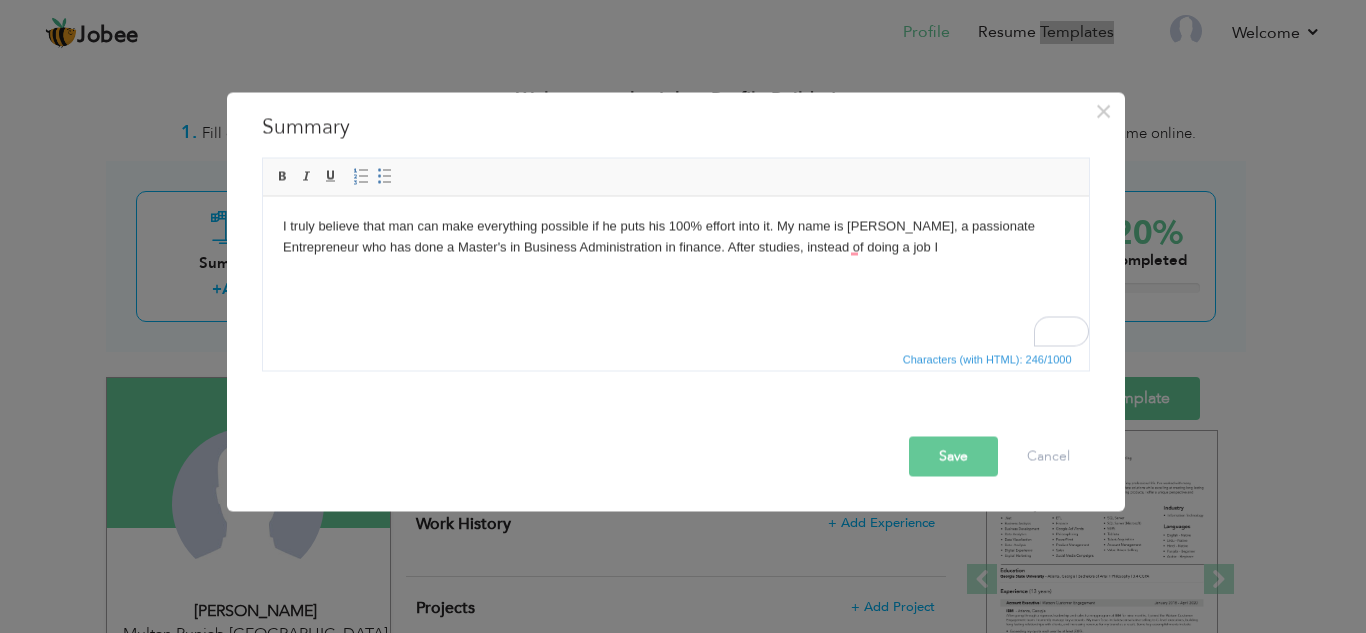 click on "I truly believe that man can make everything possible if he puts his 100% effort into it. My name is Usman, a passionate Entrepreneur who has done a Master's in Business Administration in finance. After studies, instead of doing a job I" at bounding box center (675, 237) 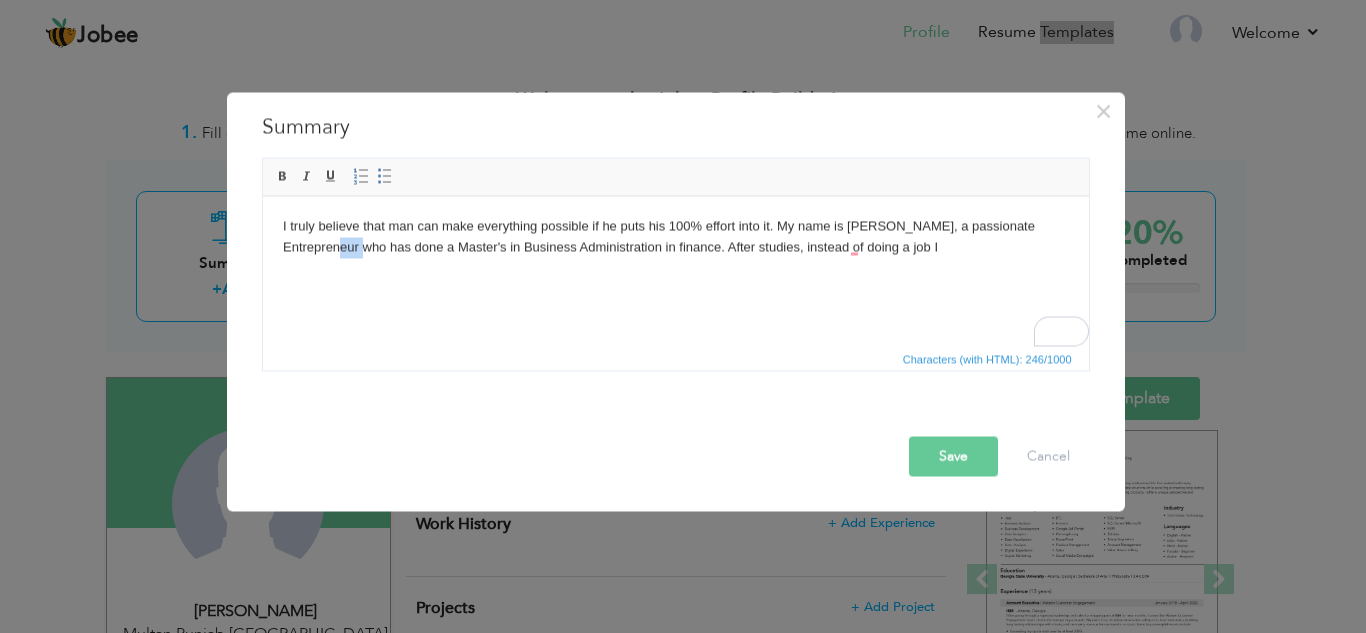 click on "I truly believe that man can make everything possible if he puts his 100% effort into it. My name is Usman, a passionate Entrepreneur who has done a Master's in Business Administration in finance. After studies, instead of doing a job I" at bounding box center [675, 237] 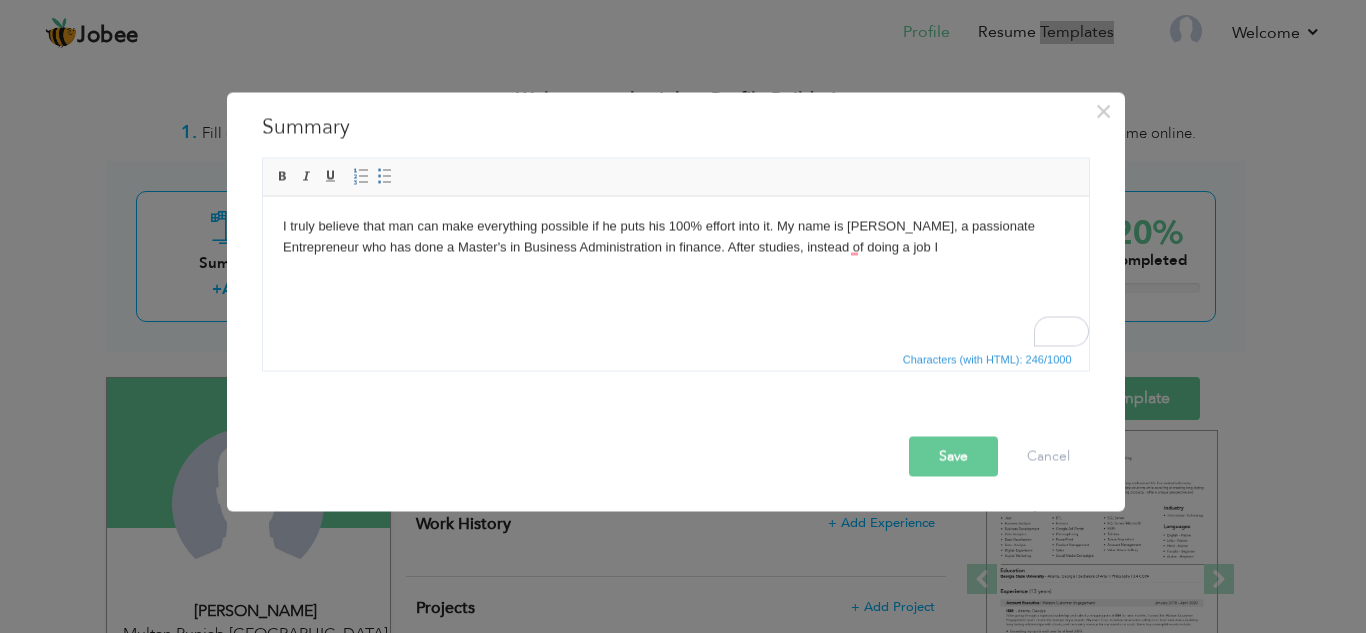 click on "I truly believe that man can make everything possible if he puts his 100% effort into it. My name is Usman, a passionate Entrepreneur who has done a Master's in Business Administration in finance. After studies, instead of doing a job I" at bounding box center [675, 237] 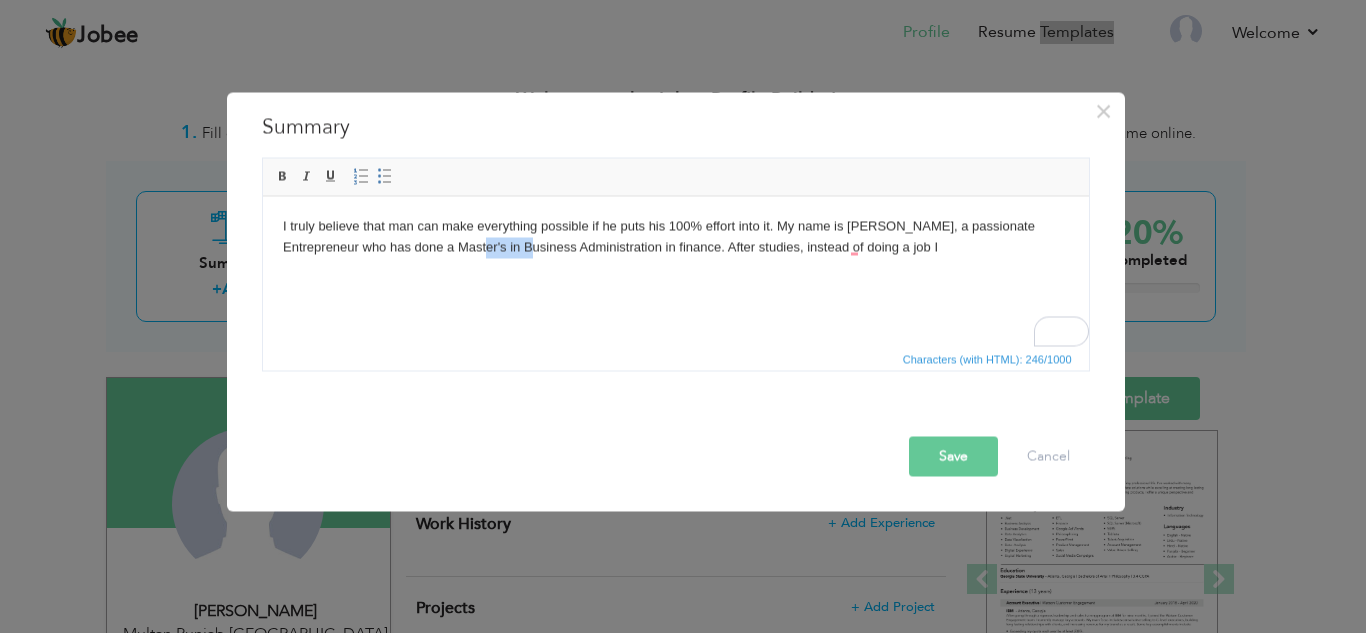 click on "I truly believe that man can make everything possible if he puts his 100% effort into it. My name is Usman, a passionate Entrepreneur who has done a Master's in Business Administration in finance. After studies, instead of doing a job I" at bounding box center (675, 237) 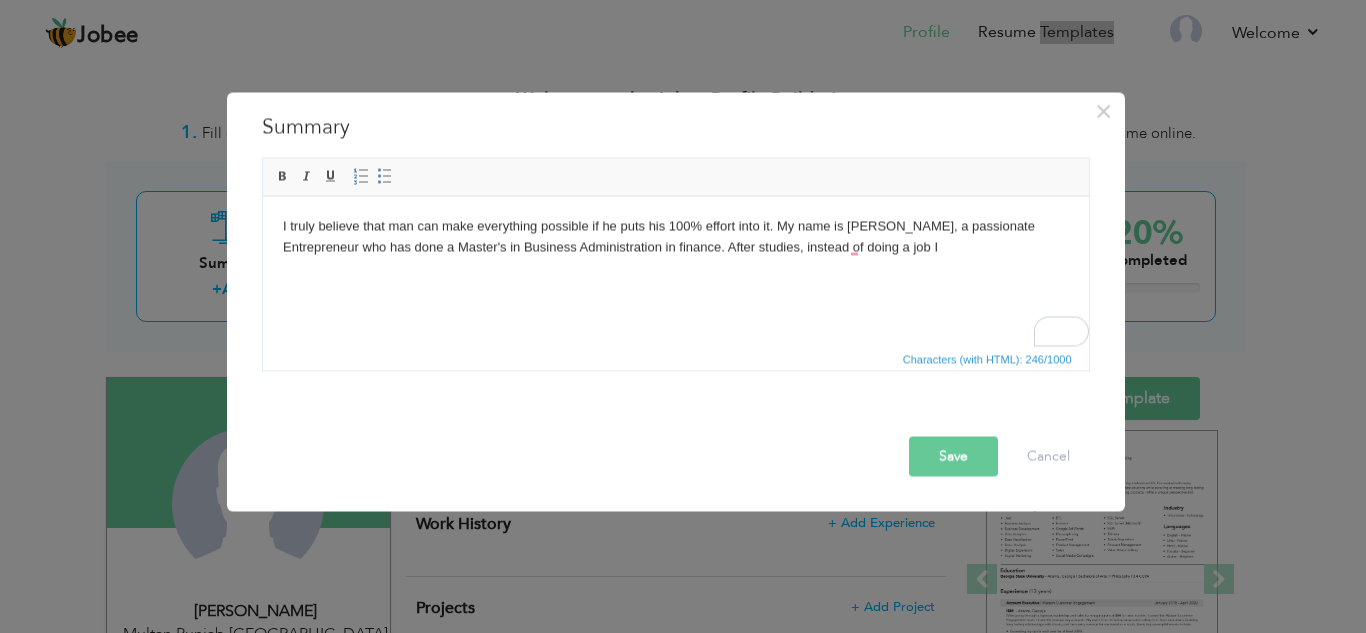 click on "I truly believe that man can make everything possible if he puts his 100% effort into it. My name is Usman, a passionate Entrepreneur who has done a Master's in Business Administration in finance. After studies, instead of doing a job I" at bounding box center [675, 237] 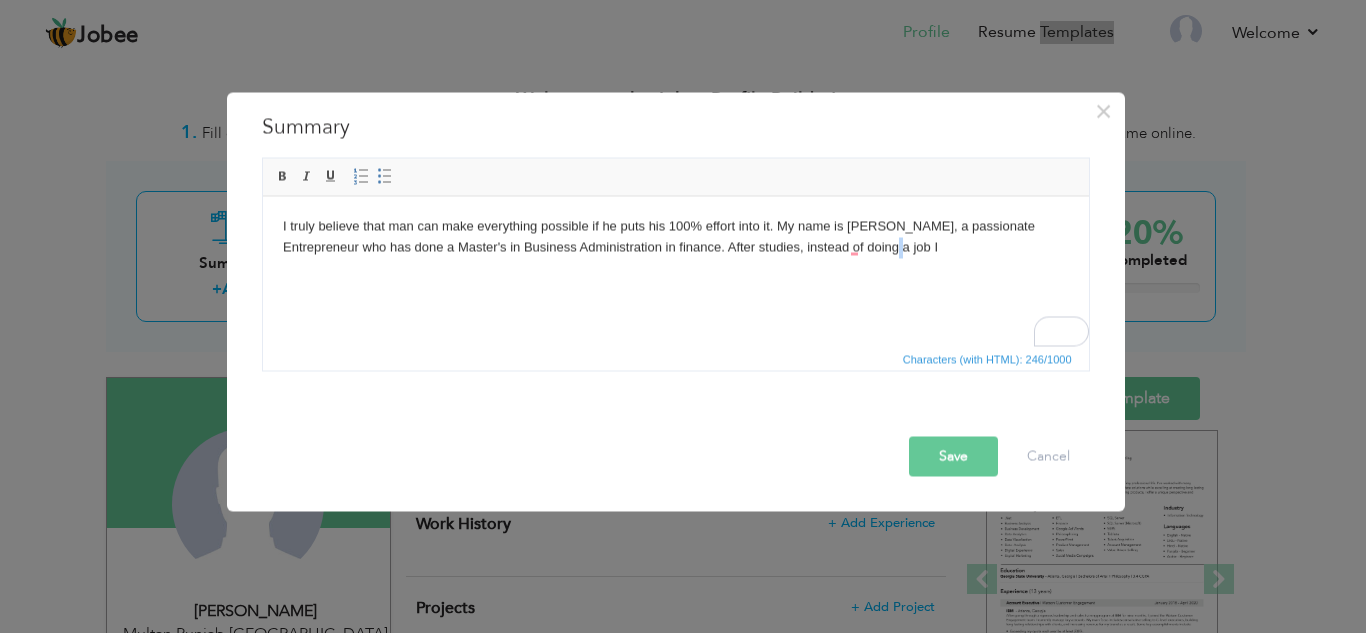 click on "I truly believe that man can make everything possible if he puts his 100% effort into it. My name is Usman, a passionate Entrepreneur who has done a Master's in Business Administration in finance. After studies, instead of doing a job I" at bounding box center (675, 237) 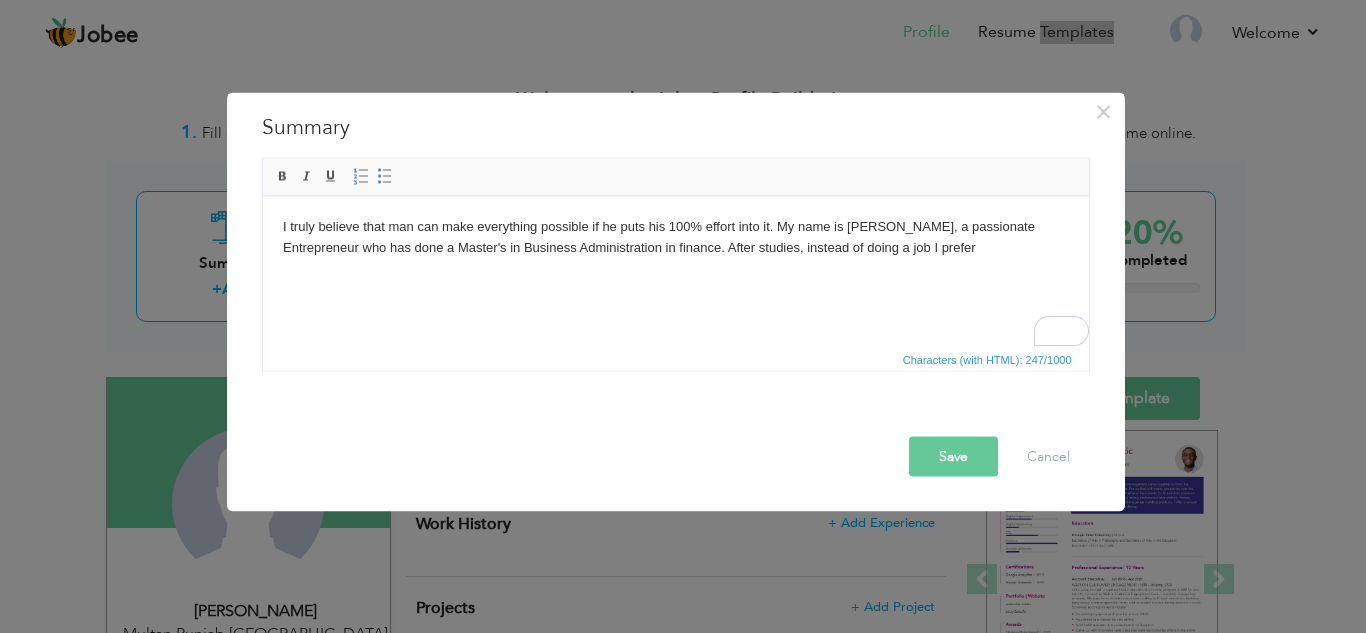 click on "I truly believe that man can make everything possible if he puts his 100% effort into it. My name is Usman, a passionate Entrepreneur who has done a Master's in Business Administration in finance. After studies, instead of doing a job I prefer" at bounding box center (675, 237) 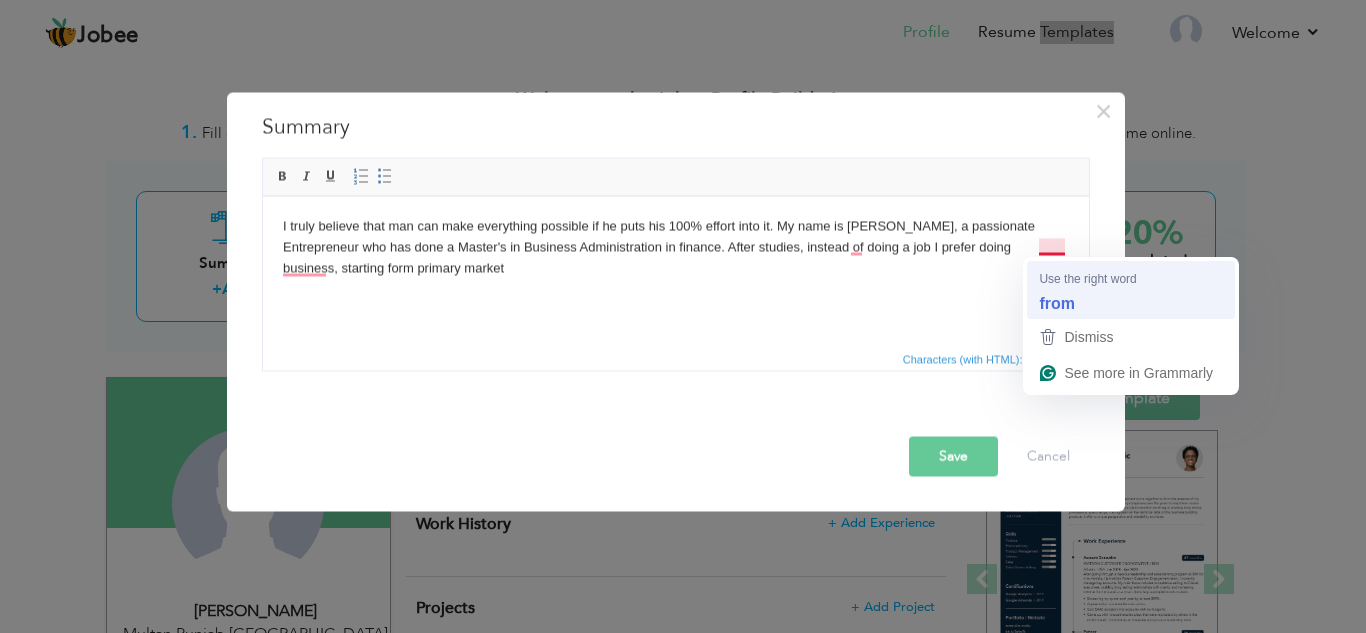 click on "I truly believe that man can make everything possible if he puts his 100% effort into it. My name is Usman, a passionate Entrepreneur who has done a Master's in Business Administration in finance. After studies, instead of doing a job I prefer doing business, starting form primary market" at bounding box center (675, 247) 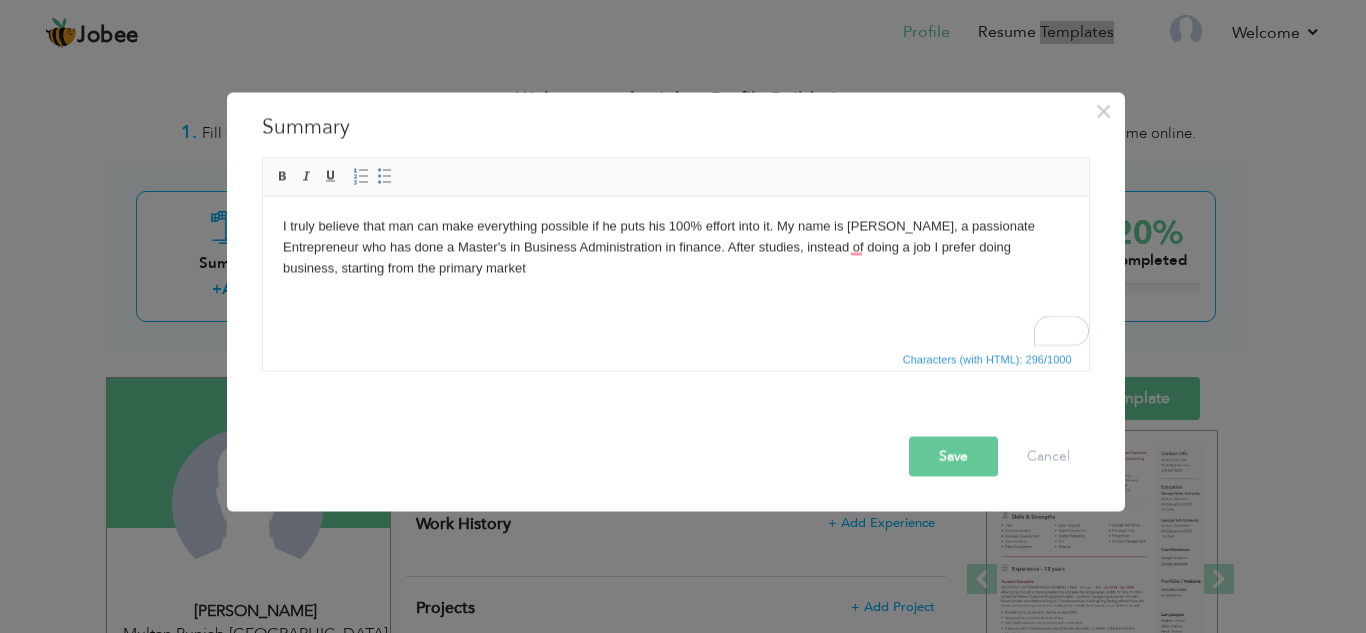 click on "I truly believe that man can make everything possible if he puts his 100% effort into it. My name is Usman, a passionate Entrepreneur who has done a Master's in Business Administration in finance. After studies, instead of doing a job I prefer doing business, starting from the primary market" at bounding box center [675, 247] 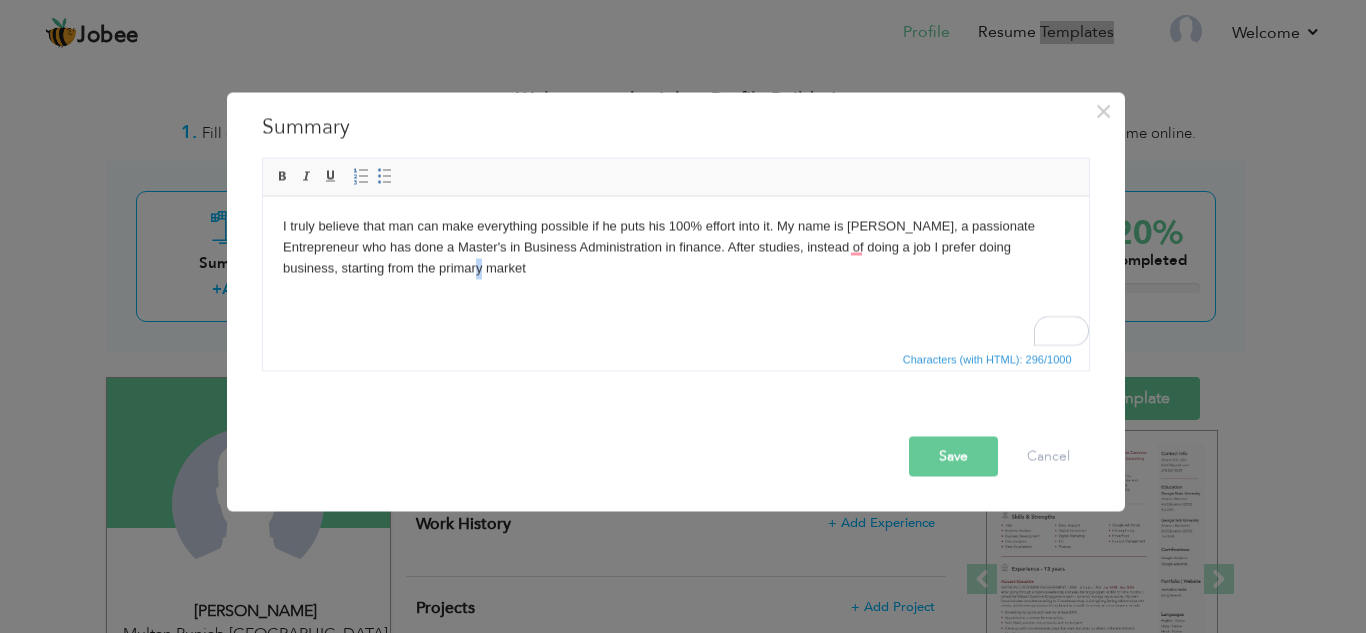 click on "I truly believe that man can make everything possible if he puts his 100% effort into it. My name is Usman, a passionate Entrepreneur who has done a Master's in Business Administration in finance. After studies, instead of doing a job I prefer doing business, starting from the primary market" at bounding box center (675, 247) 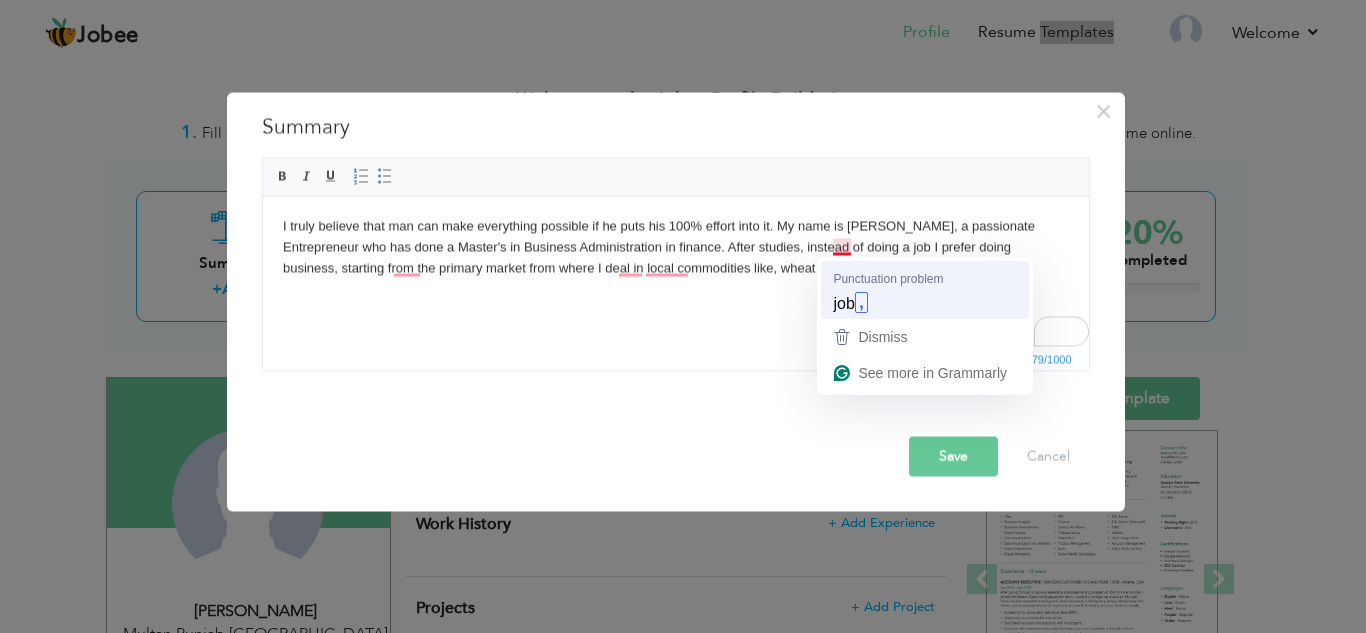 click on "I truly believe that man can make everything possible if he puts his 100% effort into it. My name is Usman, a passionate Entrepreneur who has done a Master's in Business Administration in finance. After studies, instead of doing a job I prefer doing business, starting from the primary market from where I deal in local commodities like, wheat , cotton, Maize, sugarcane, etc" at bounding box center (675, 247) 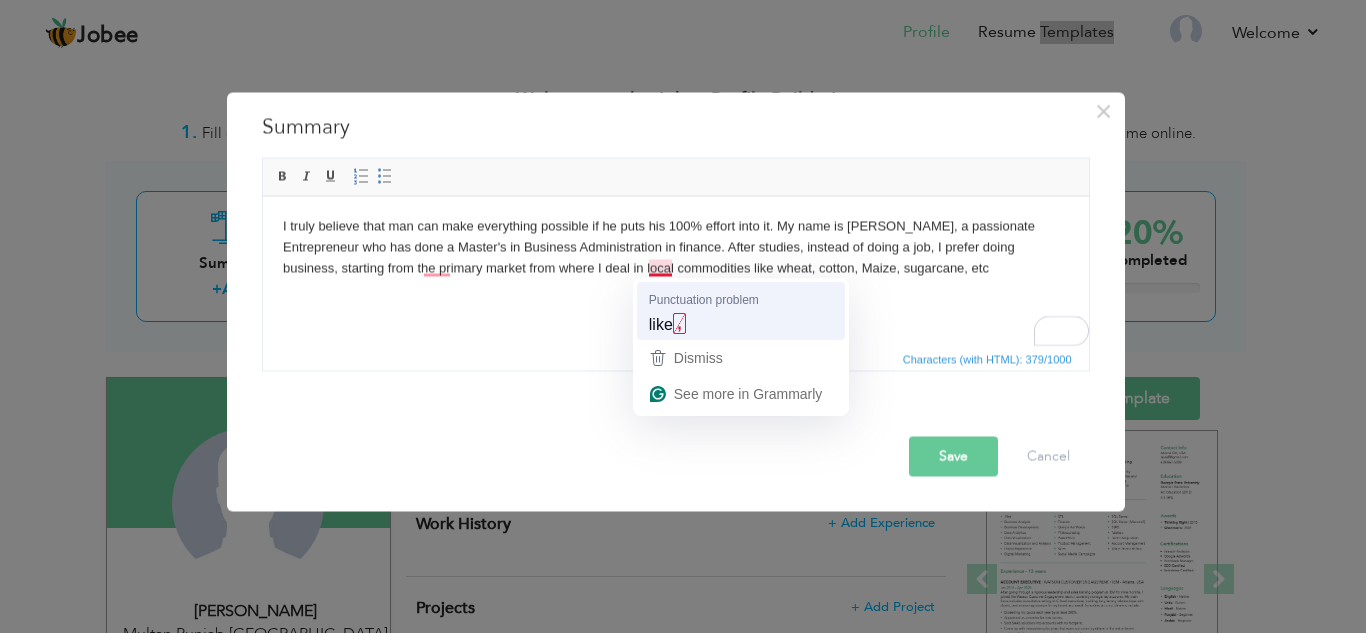 click on "I truly believe that man can make everything possible if he puts his 100% effort into it. My name is [PERSON_NAME], a passionate Entrepreneur who has done a Master's in Business Administration in finance. After studies, instead of doing a job, I prefer doing business, starting from the primary market from where I deal in local commodities like wheat, cotton, Maize, sugarcane, etc" at bounding box center (675, 247) 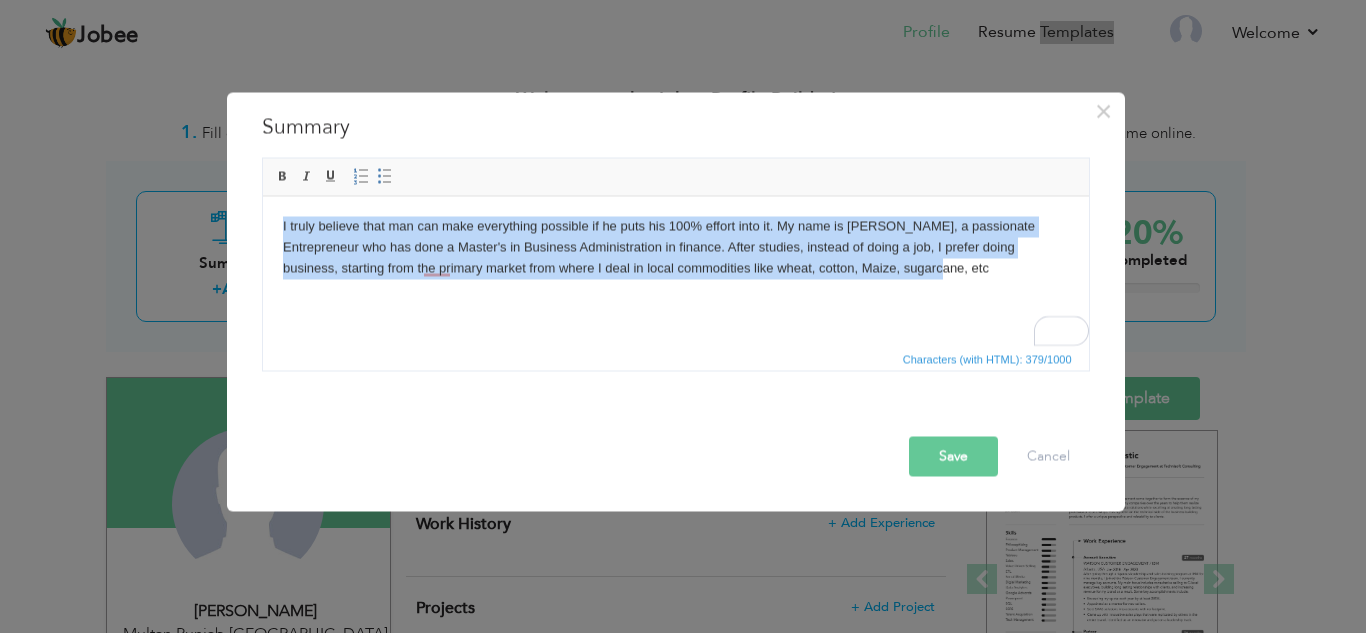 click on "I truly believe that man can make everything possible if he puts his 100% effort into it. My name is [PERSON_NAME], a passionate Entrepreneur who has done a Master's in Business Administration in finance. After studies, instead of doing a job, I prefer doing business, starting from the primary market from where I deal in local commodities like wheat, cotton, Maize, sugarcane, etc" at bounding box center [675, 247] 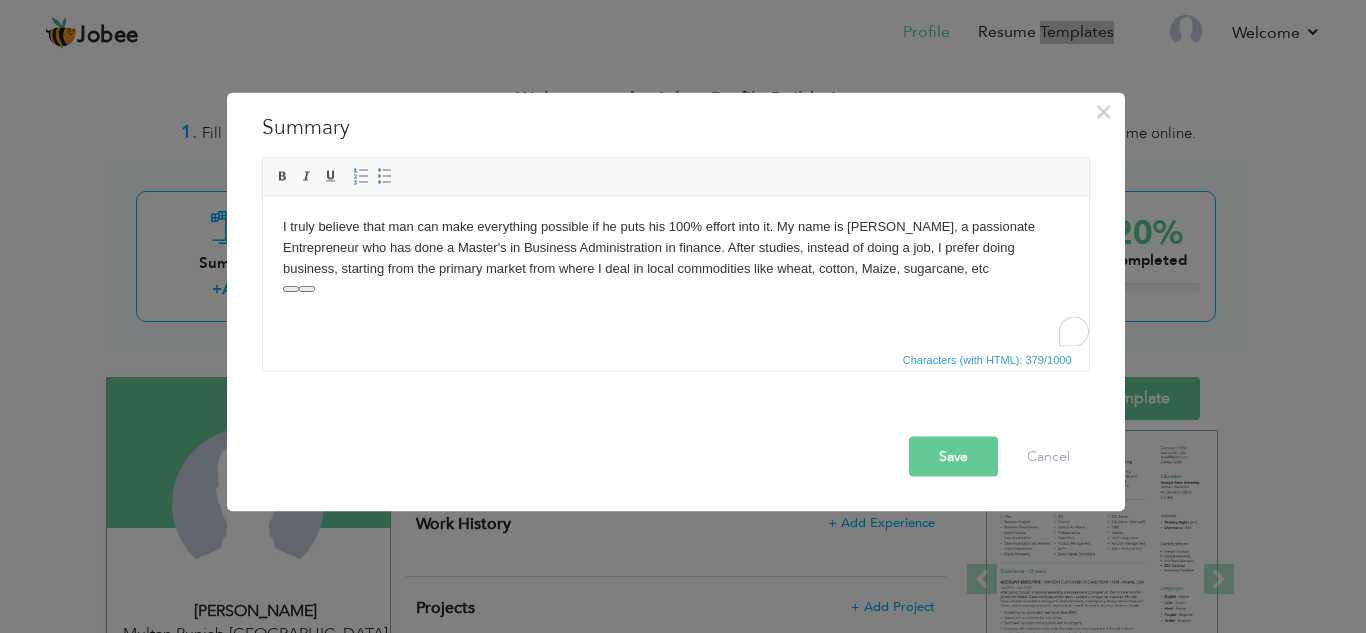 click on "I truly believe that man can make everything possible if he puts his 100% effort into it. My name is [PERSON_NAME], a passionate Entrepreneur who has done a Master's in Business Administration in finance. After studies, instead of doing a job, I prefer doing business, starting from the primary market from where I deal in local commodities like wheat, cotton, Maize, sugarcane, etc" at bounding box center [675, 247] 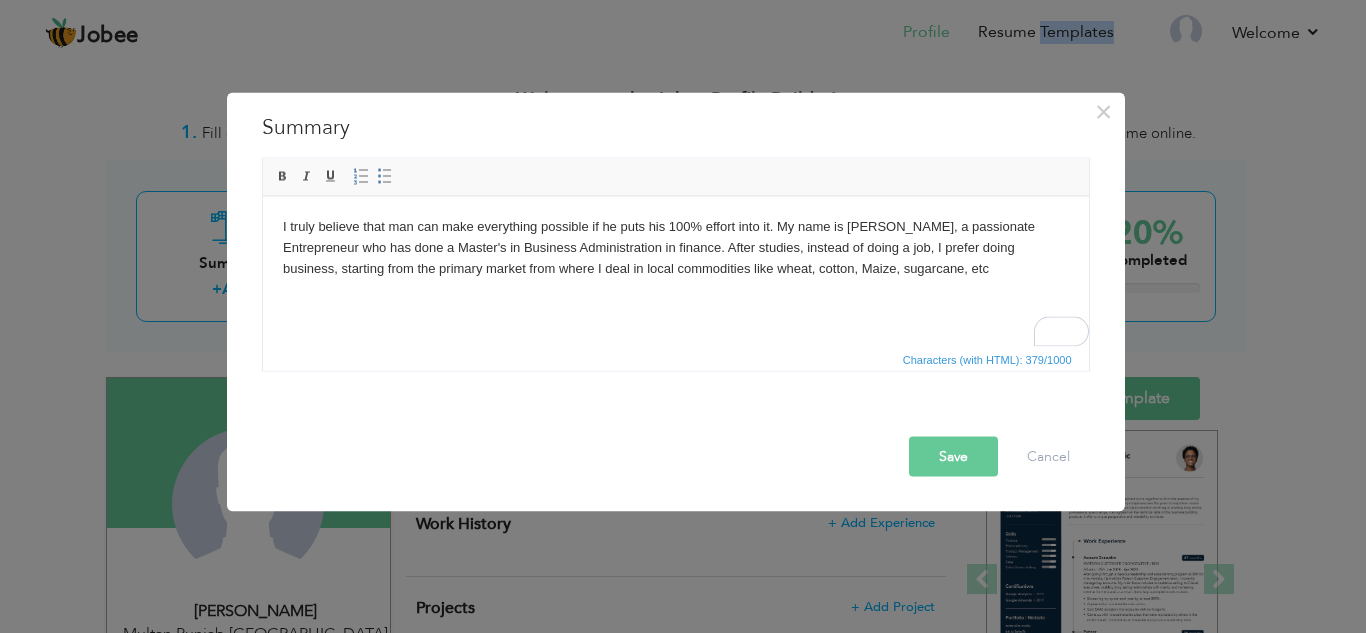 click on "Save" at bounding box center [953, 456] 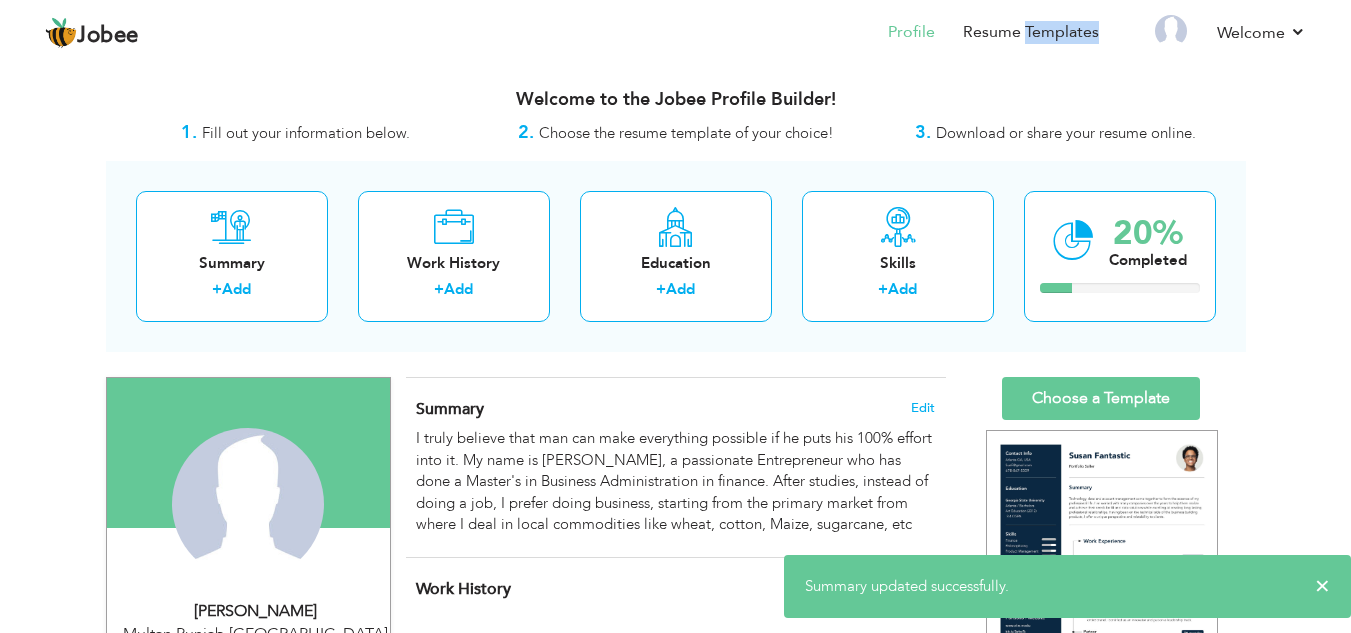 click on "View Resume
Export PDF
Profile
Summary
Public Link
Experience
Education
Awards
Work Histroy
Projects
Certifications
Skills
Preferred Job City" at bounding box center [675, 736] 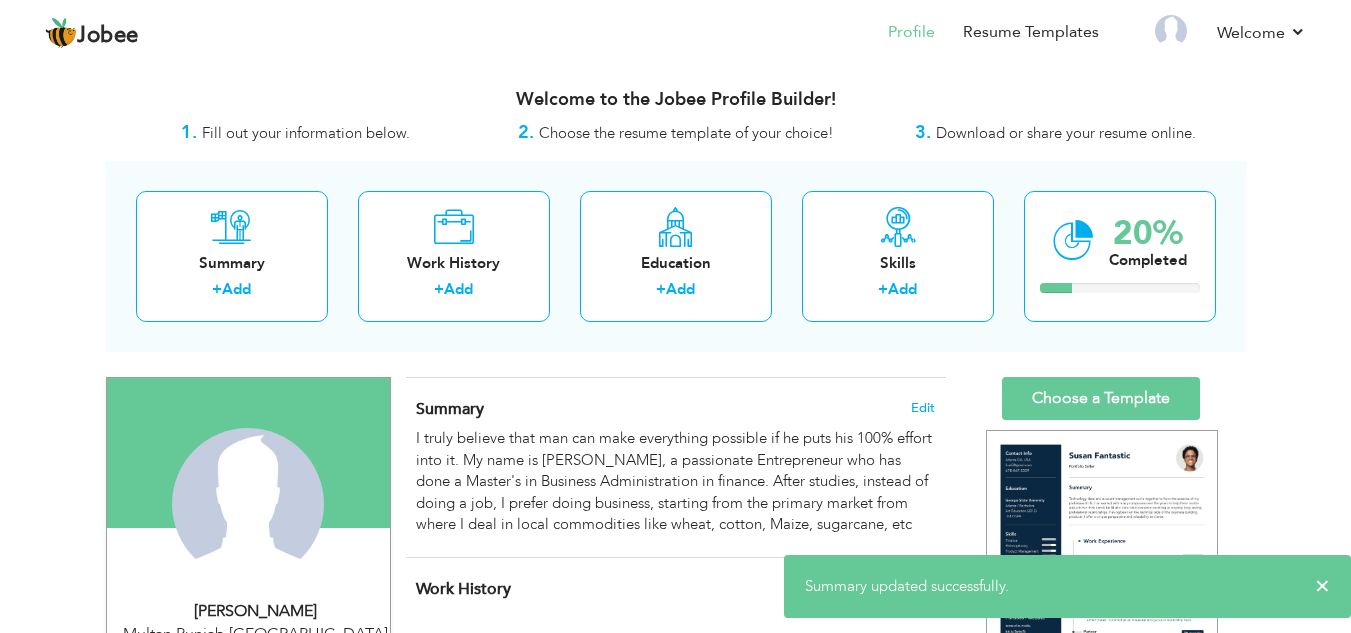 click on "View Resume
Export PDF
Profile
Summary
Public Link
Experience
Education
Awards
Work Histroy
Projects
Certifications
Skills
Preferred Job City" at bounding box center [675, 736] 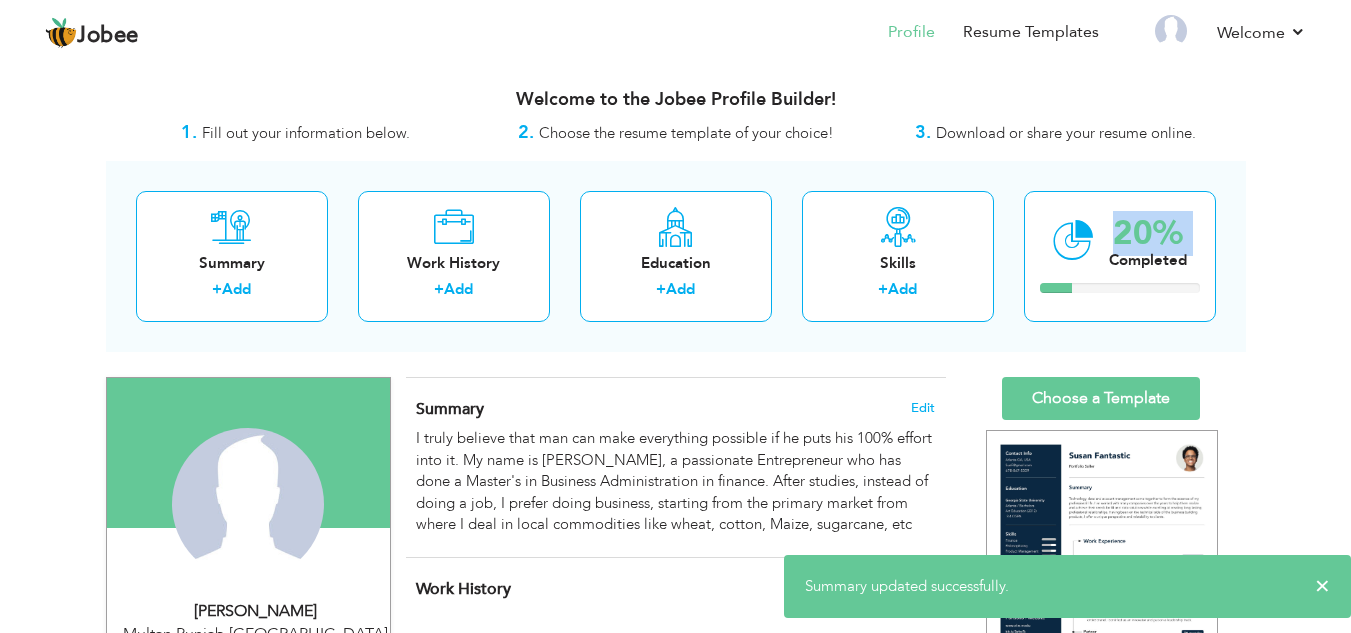 click on "View Resume
Export PDF
Profile
Summary
Public Link
Experience
Education
Awards
Work Histroy
Projects
Certifications
Skills
Preferred Job City" at bounding box center (675, 736) 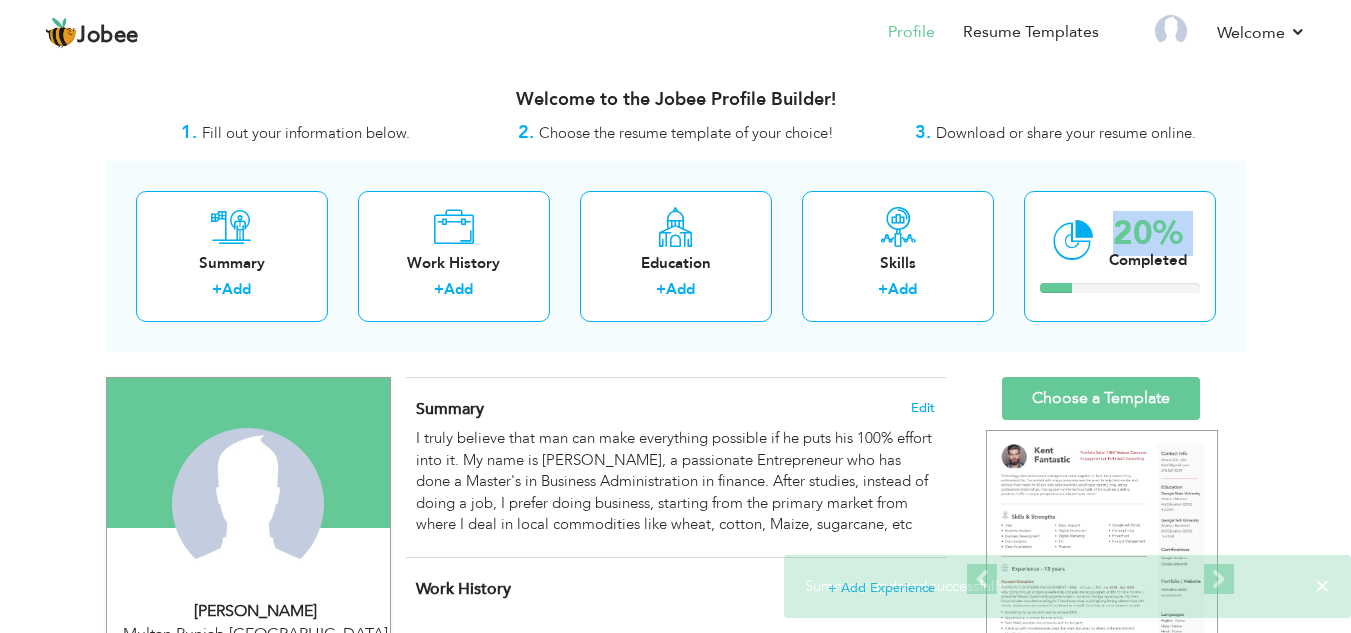 click on "View Resume
Export PDF
Profile
Summary
Public Link
Experience
Education
Awards
Work Histroy
Projects
Certifications
Skills
Preferred Job City" at bounding box center (675, 736) 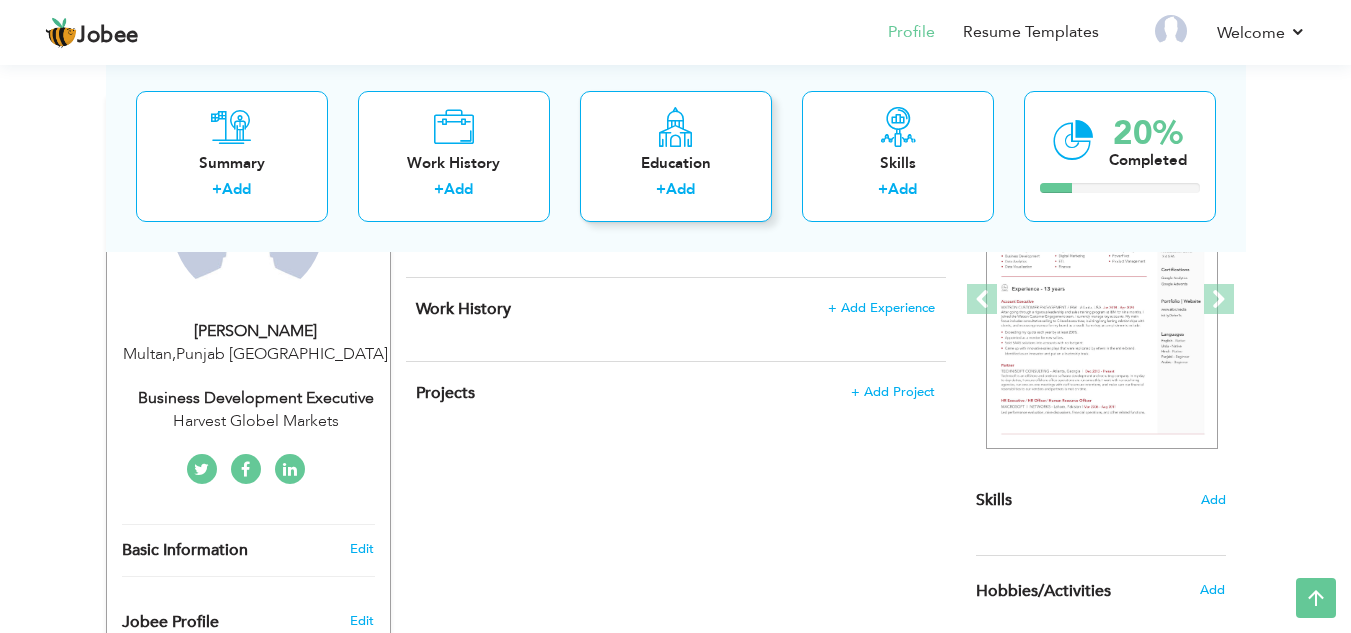 scroll, scrollTop: 0, scrollLeft: 0, axis: both 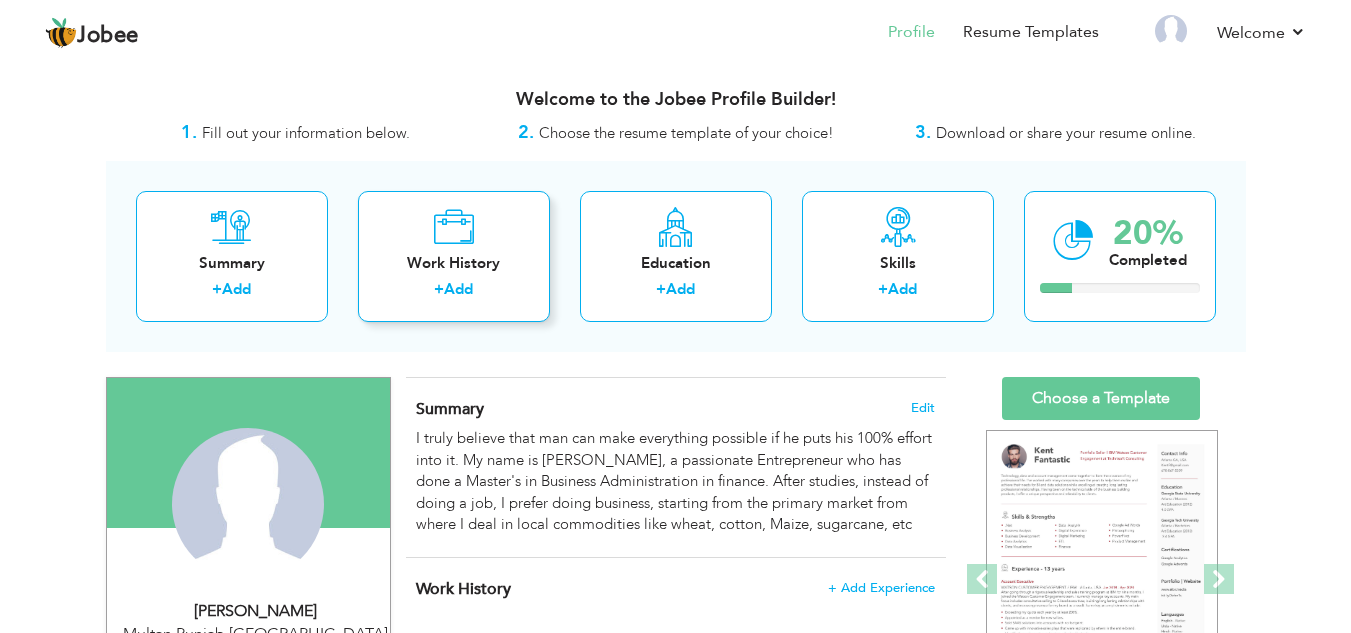 click on "Add" at bounding box center [458, 289] 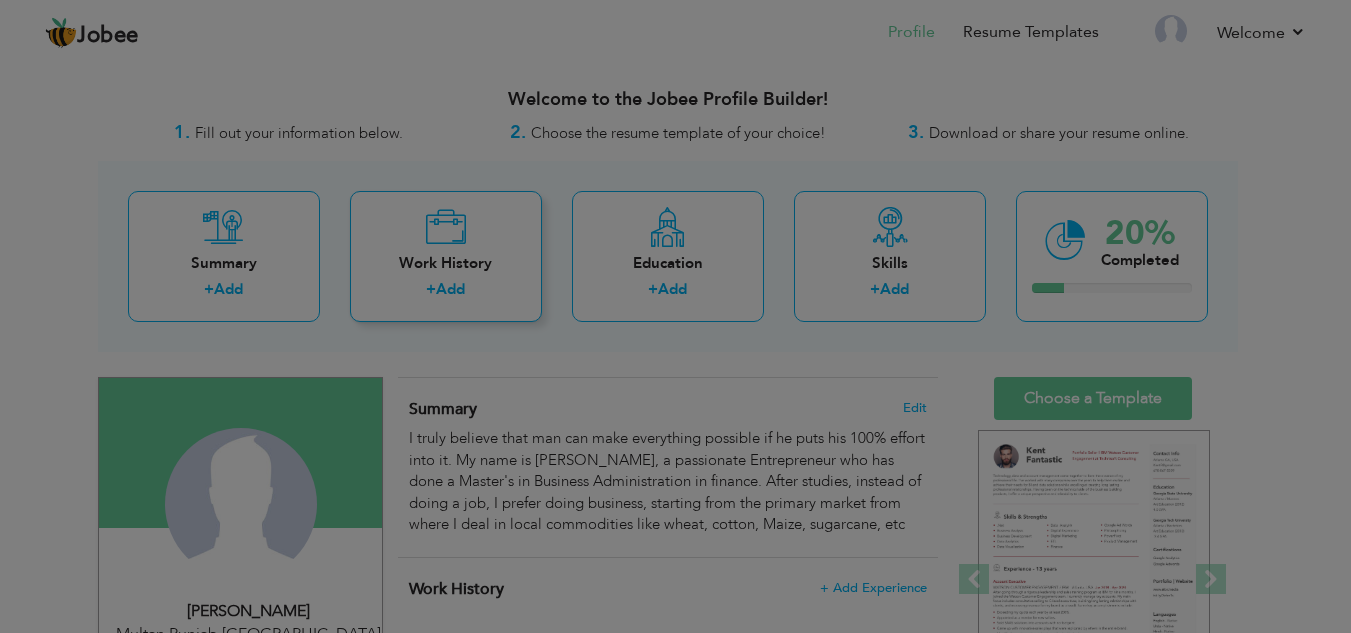 click at bounding box center (675, 316) 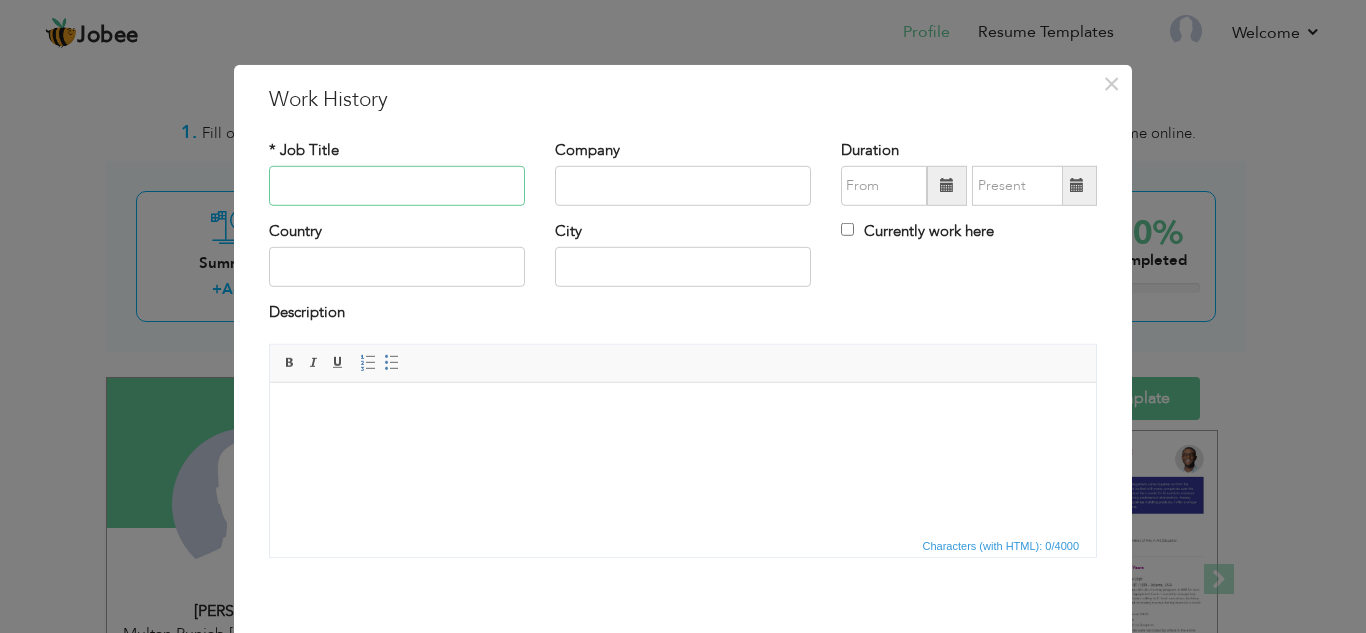 click at bounding box center (397, 186) 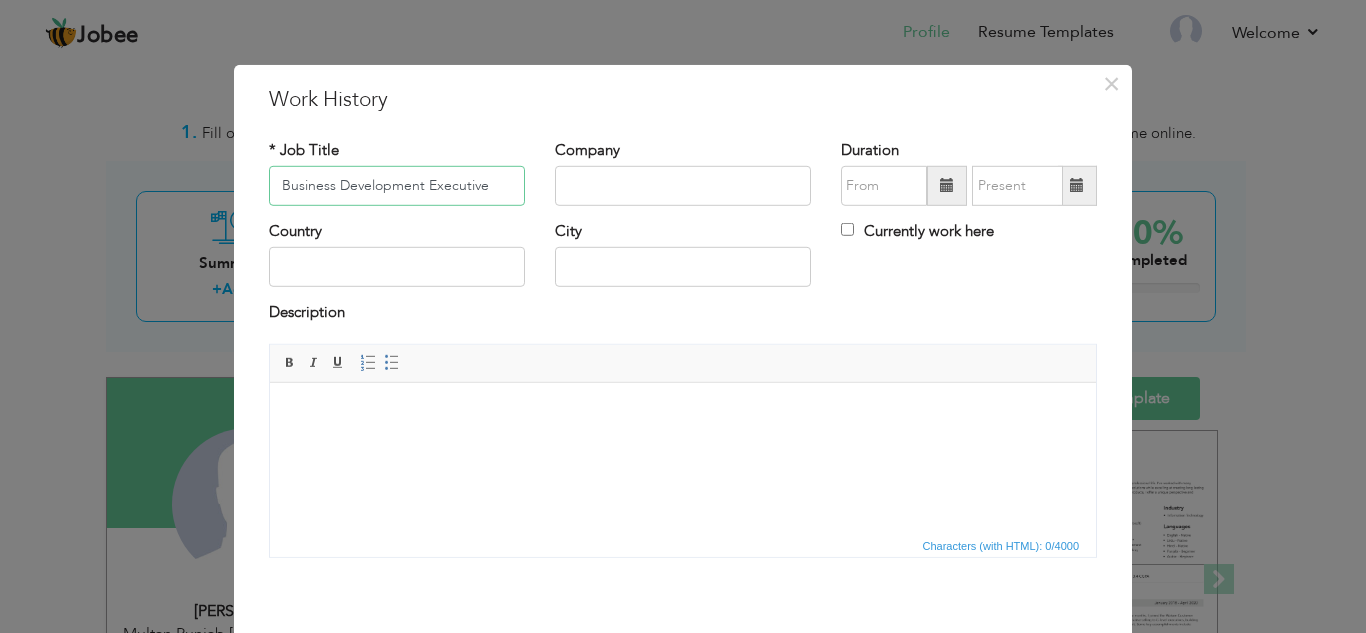type on "Business Development Executive" 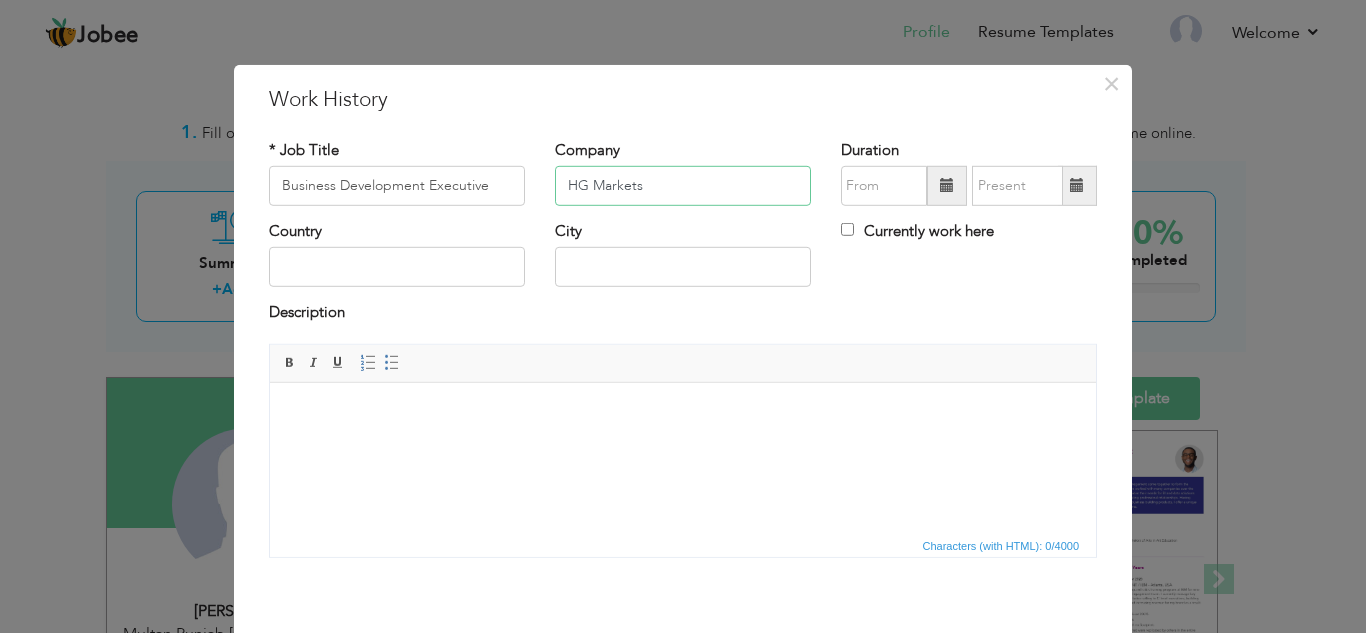 type on "HG Markets" 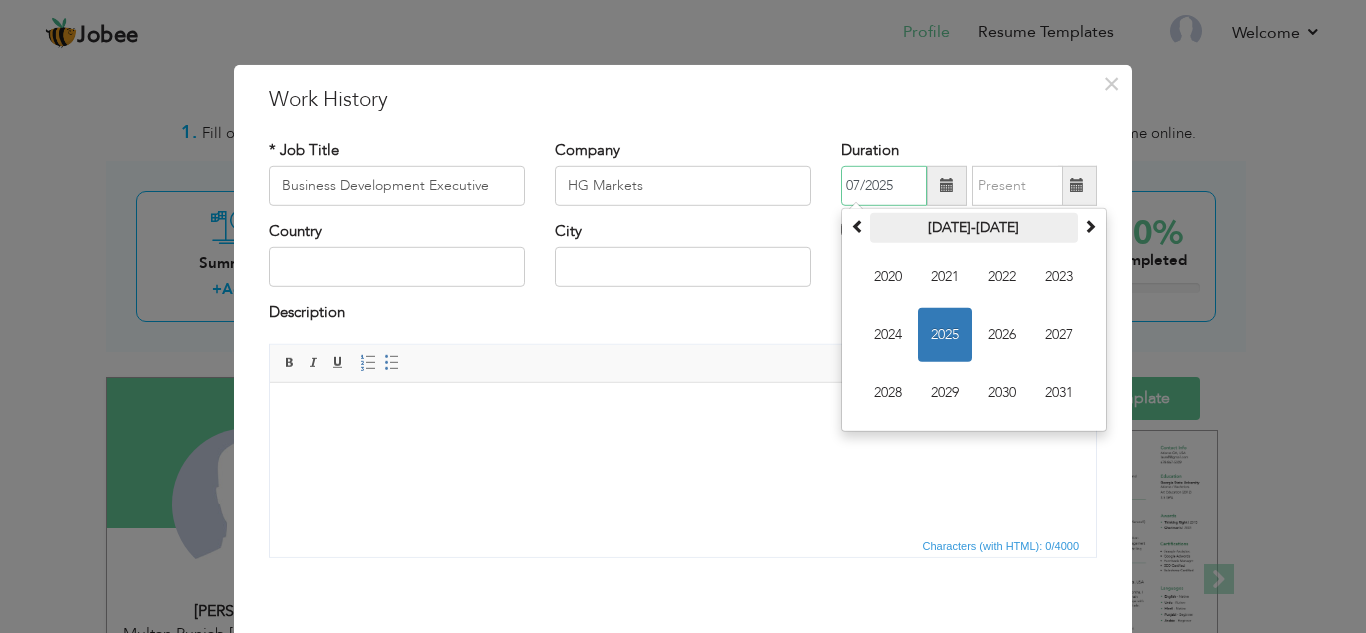 click on "[DATE]-[DATE]" at bounding box center [974, 228] 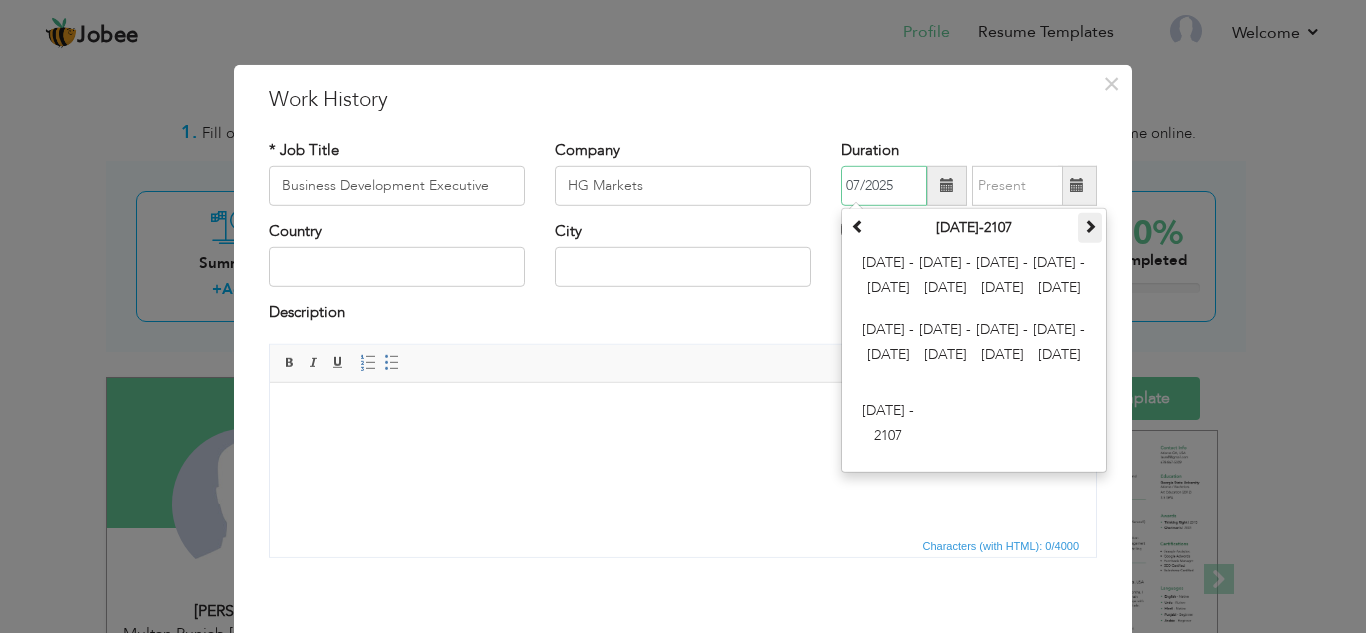 click at bounding box center (1090, 226) 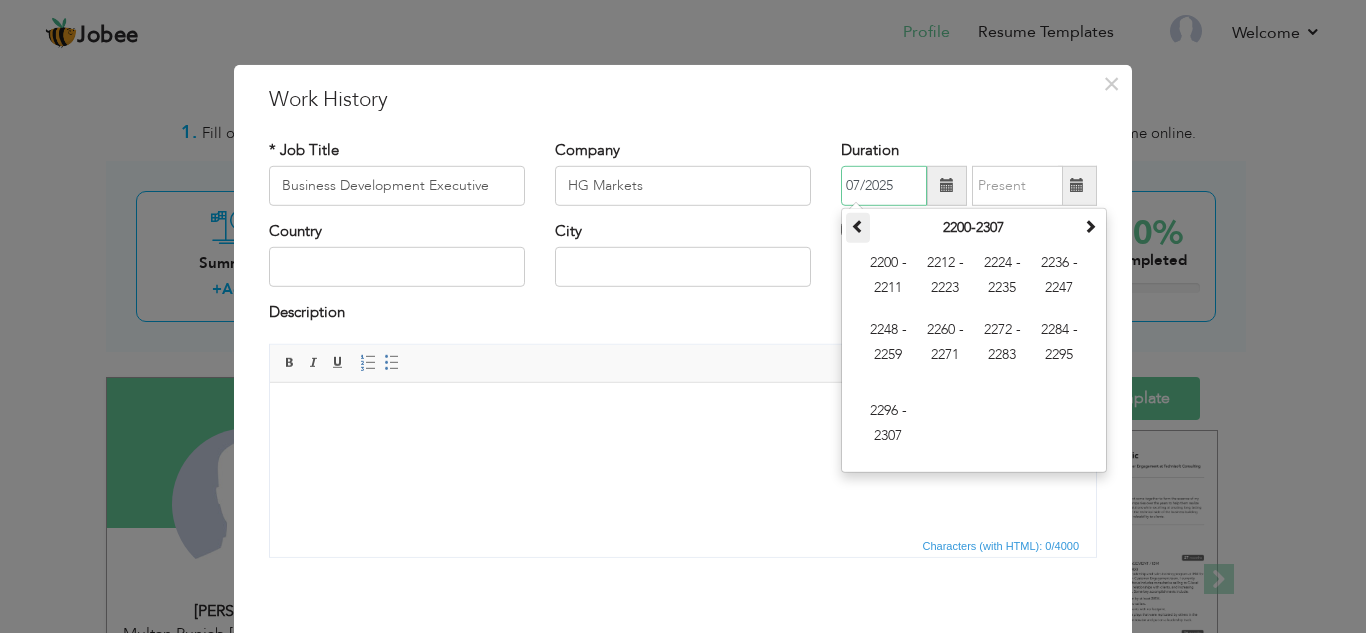click at bounding box center [858, 226] 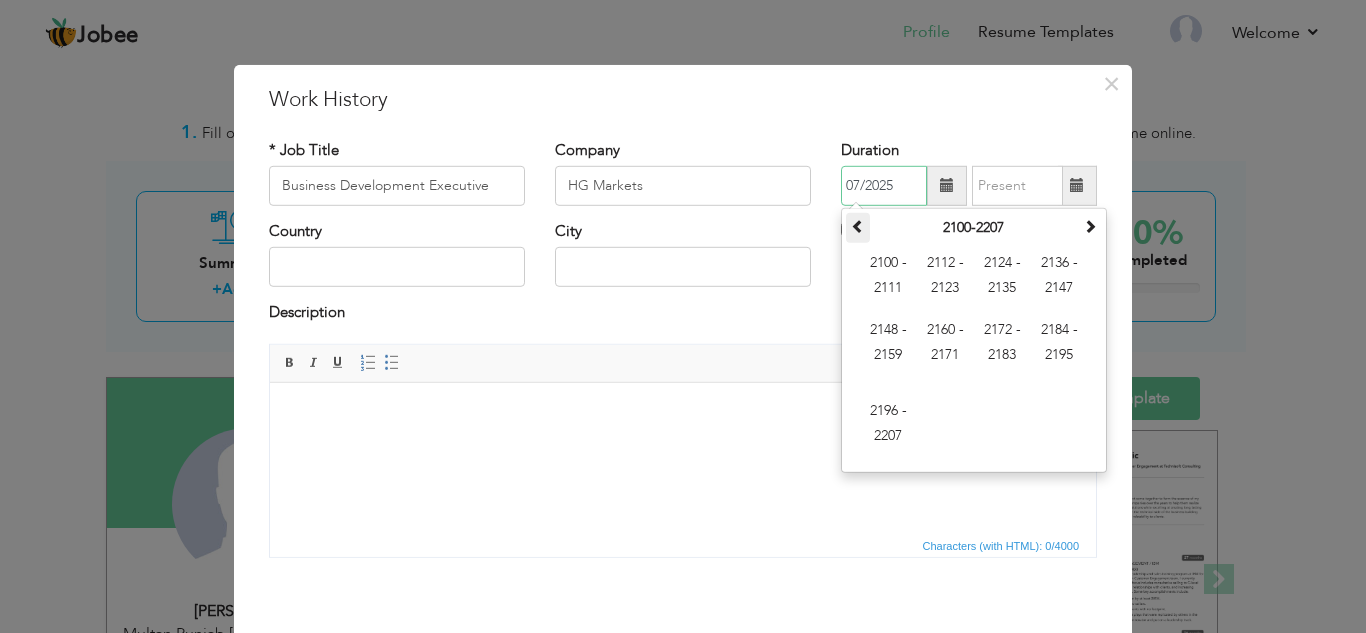 click at bounding box center (858, 226) 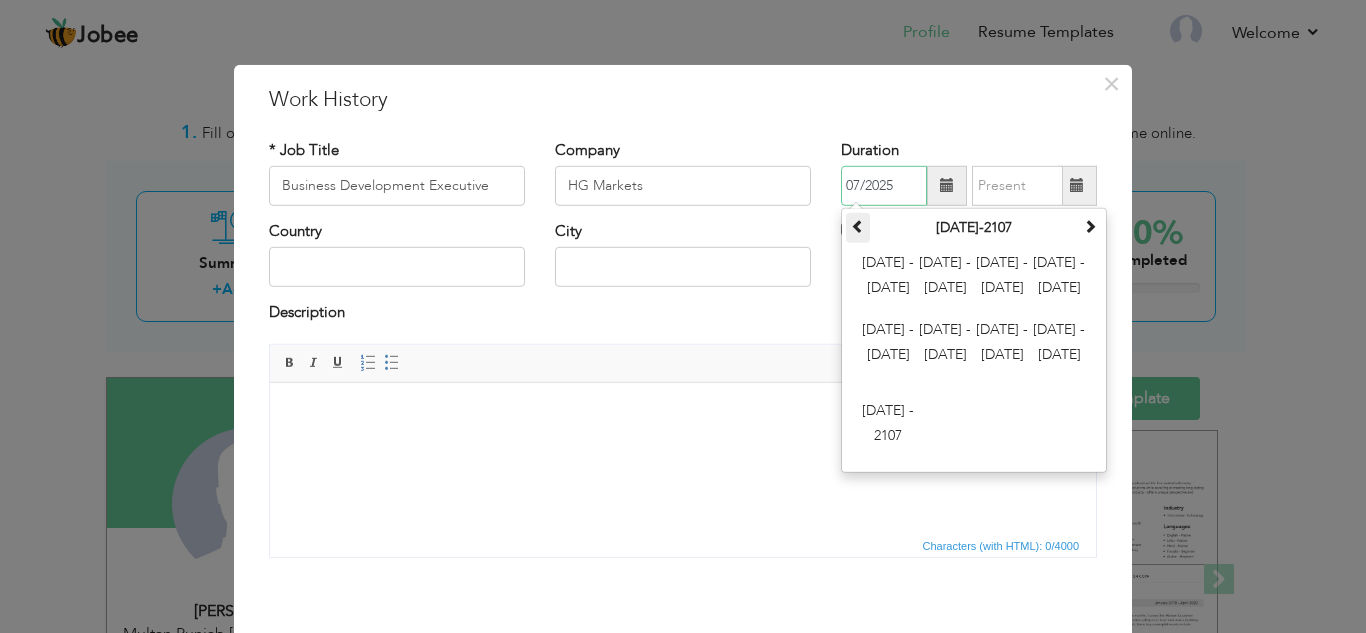 click at bounding box center [858, 226] 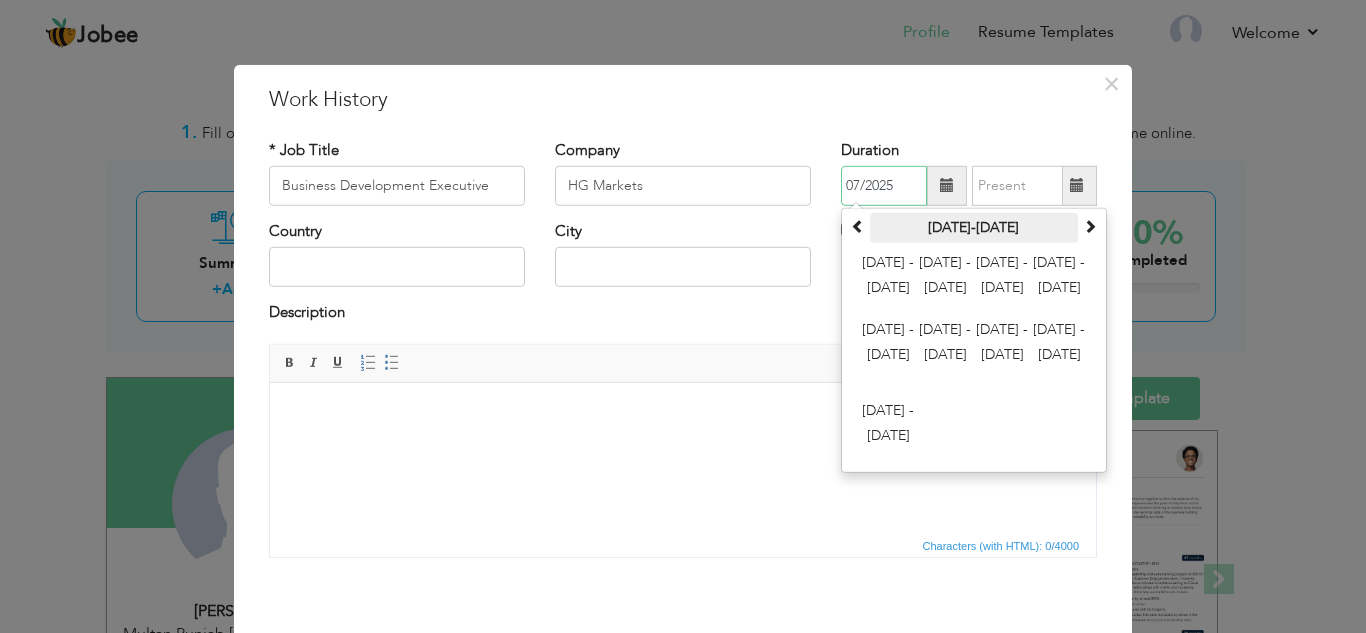 click on "[DATE]-[DATE]" at bounding box center [974, 228] 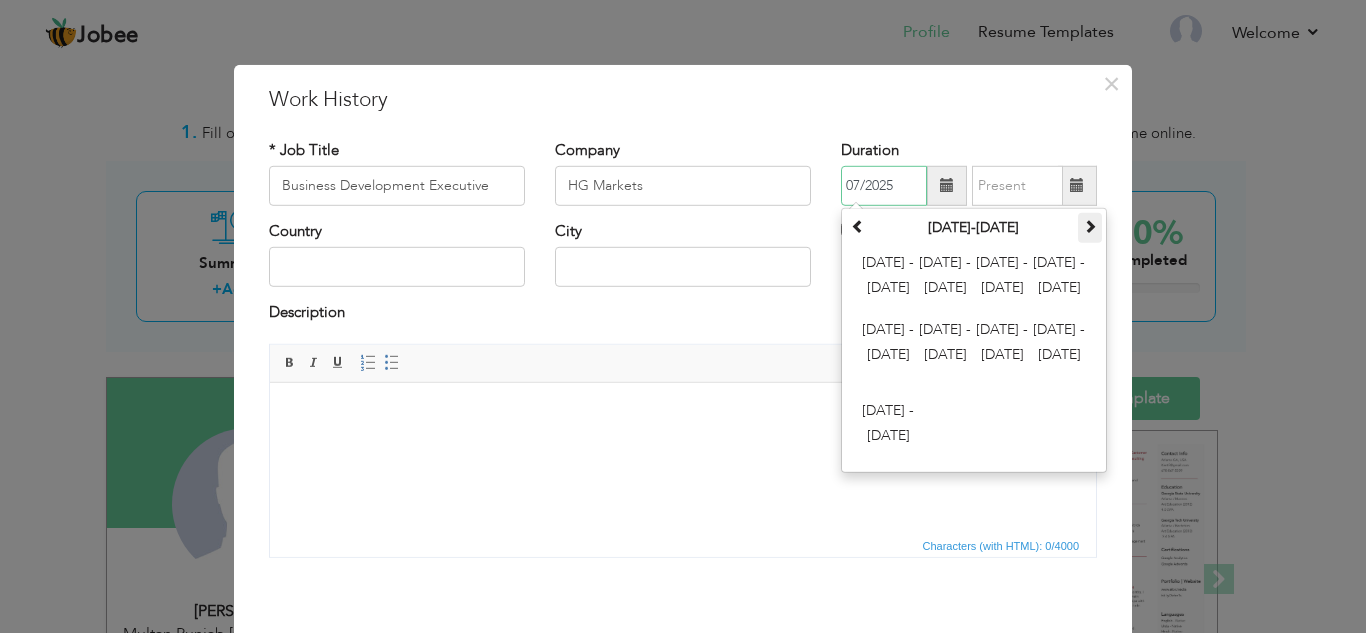 click at bounding box center [1090, 226] 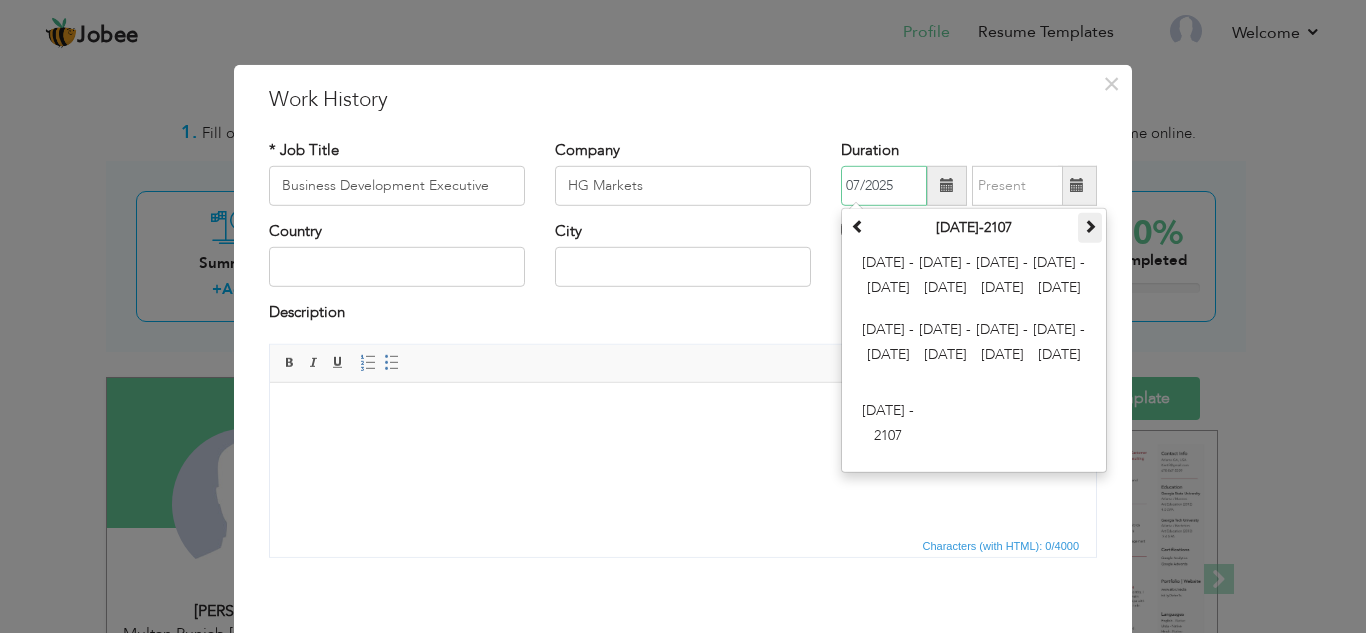 click at bounding box center [1090, 226] 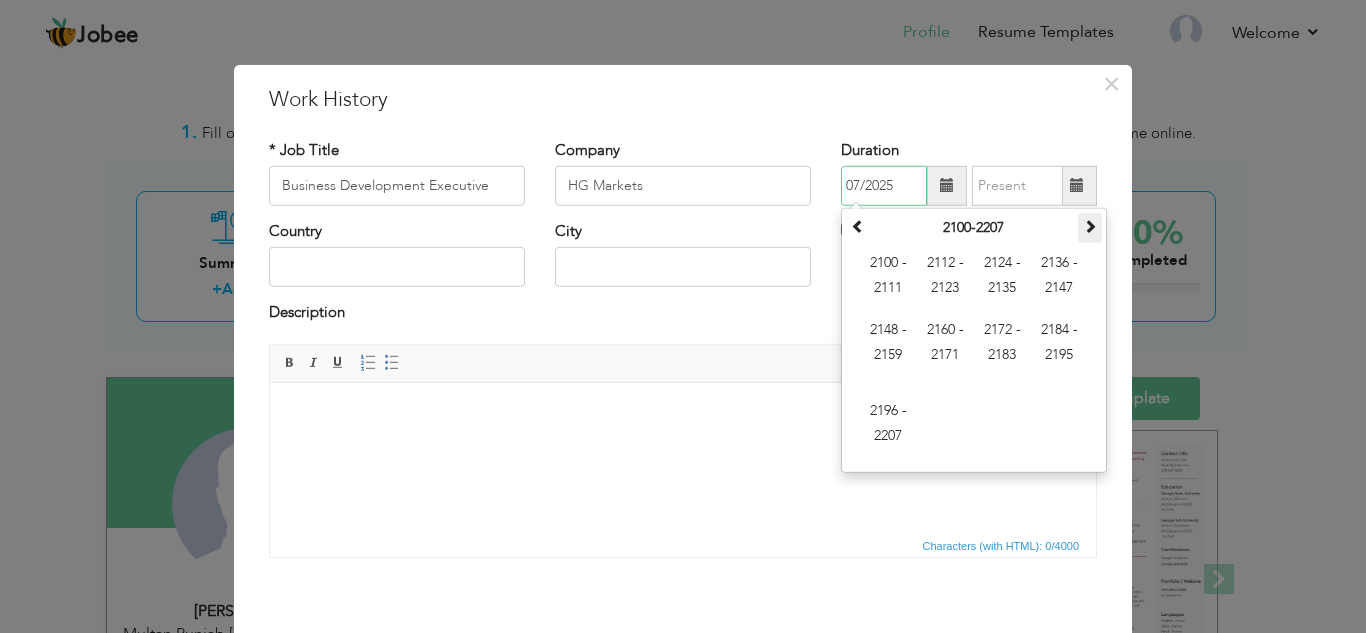 click at bounding box center [1090, 226] 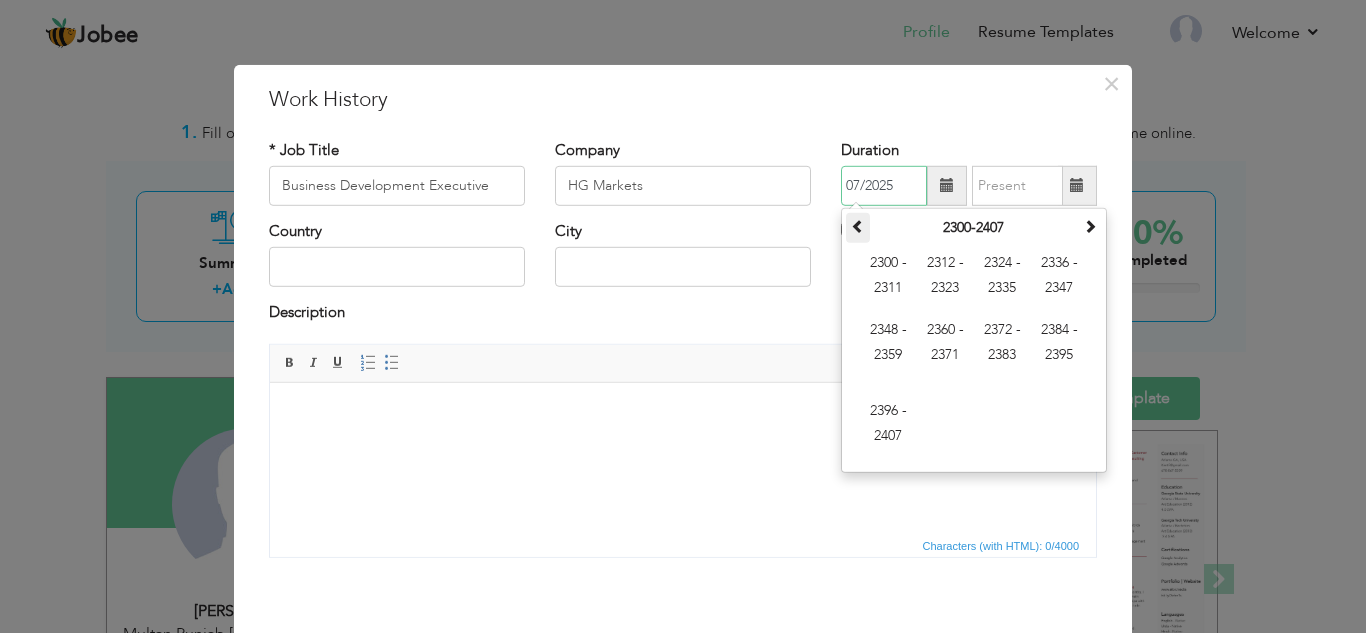 click at bounding box center (858, 226) 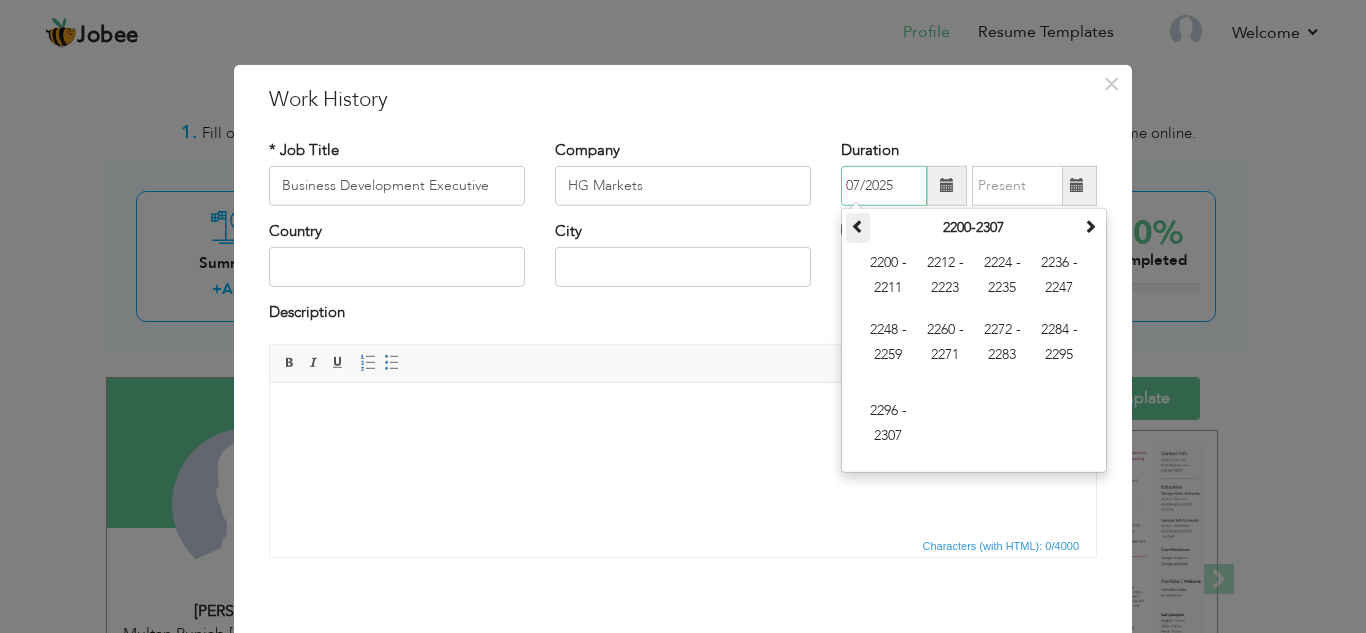 click at bounding box center [858, 226] 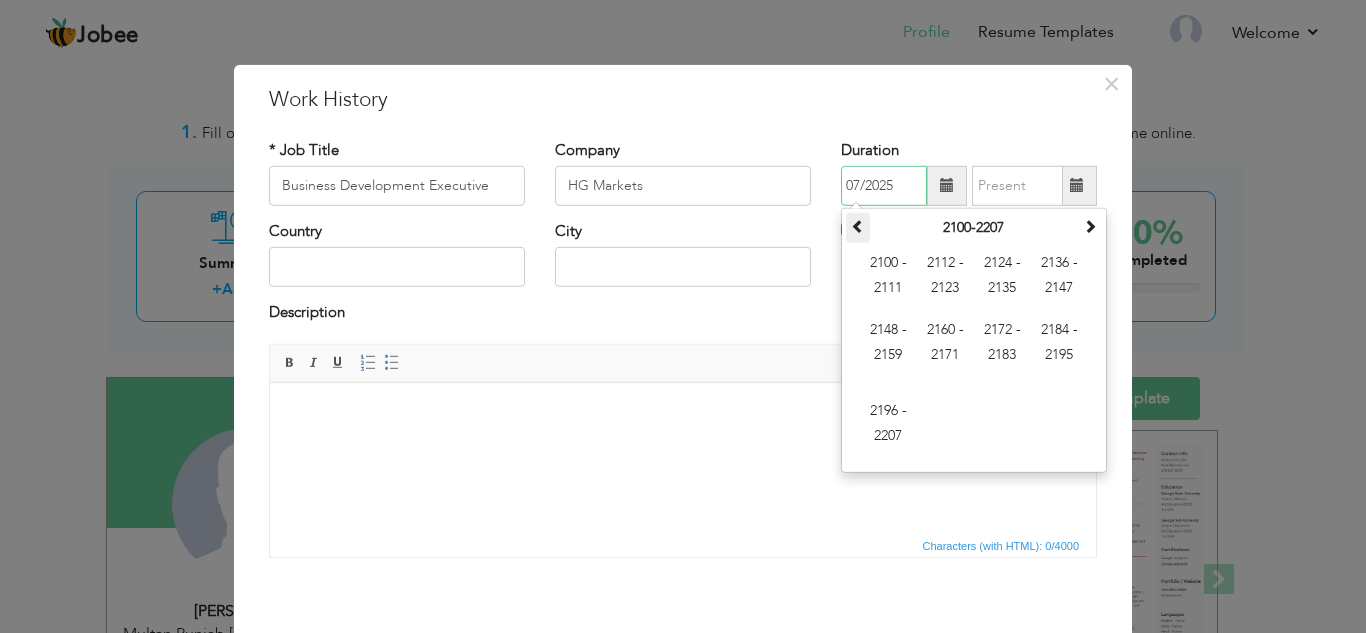 click at bounding box center (858, 226) 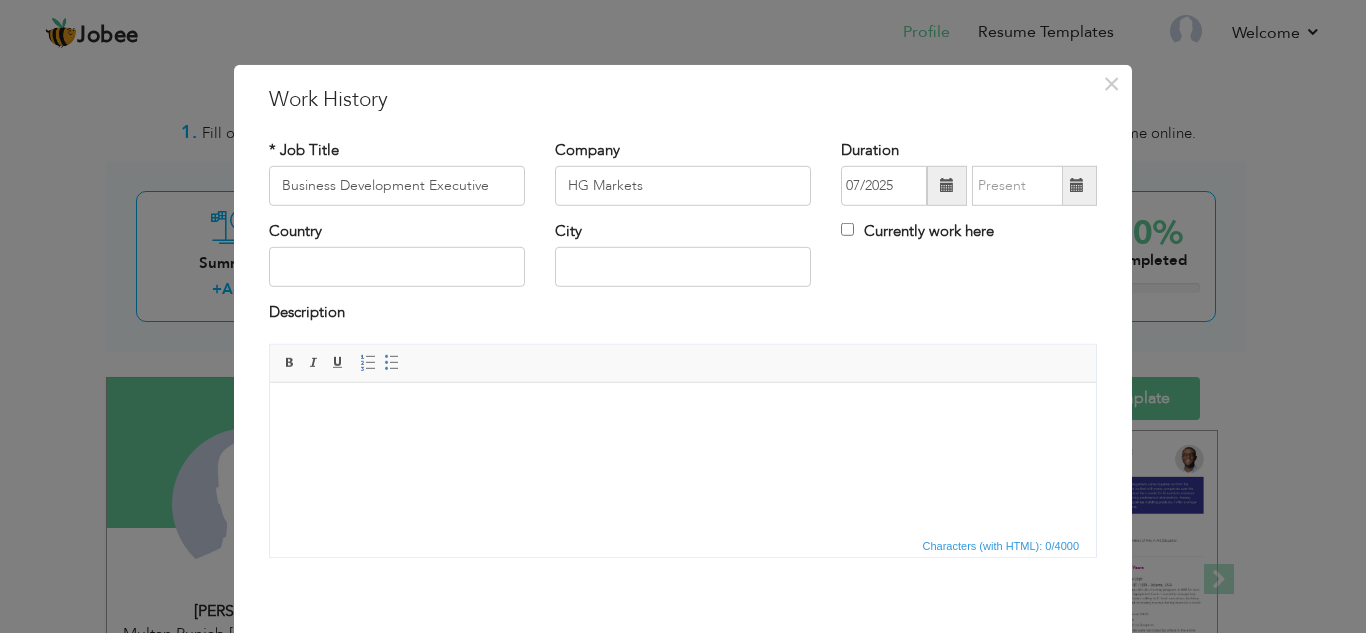 click at bounding box center (947, 186) 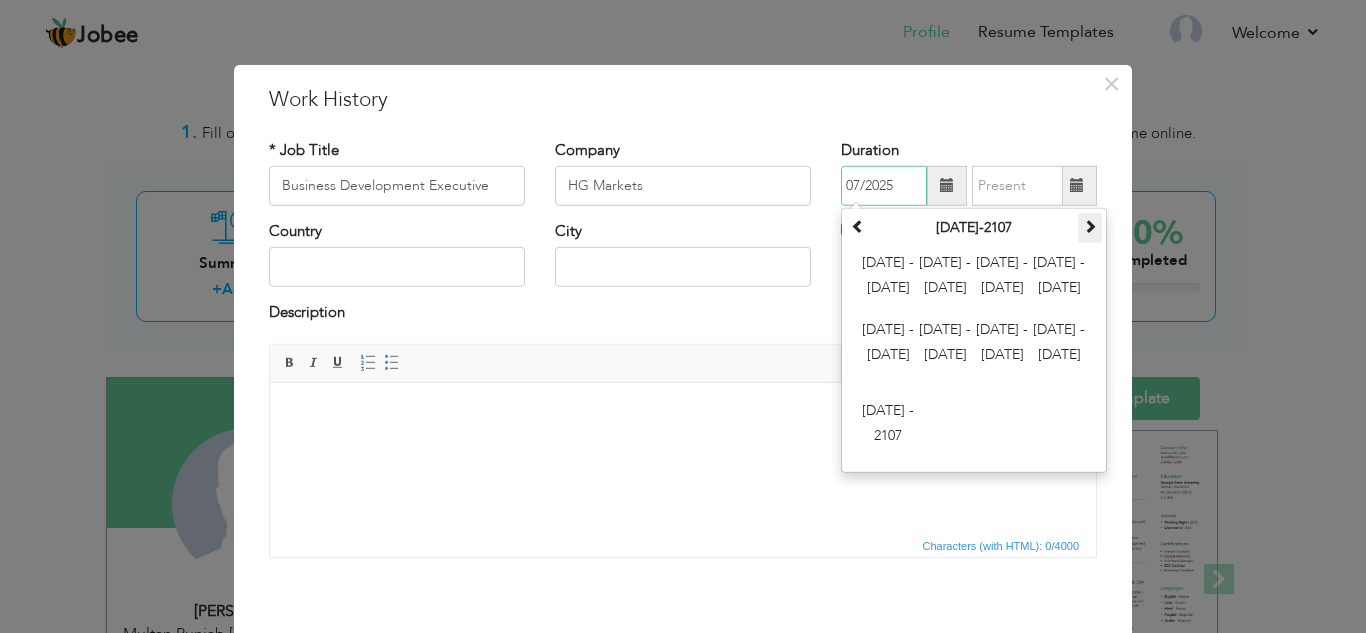 click at bounding box center (1090, 228) 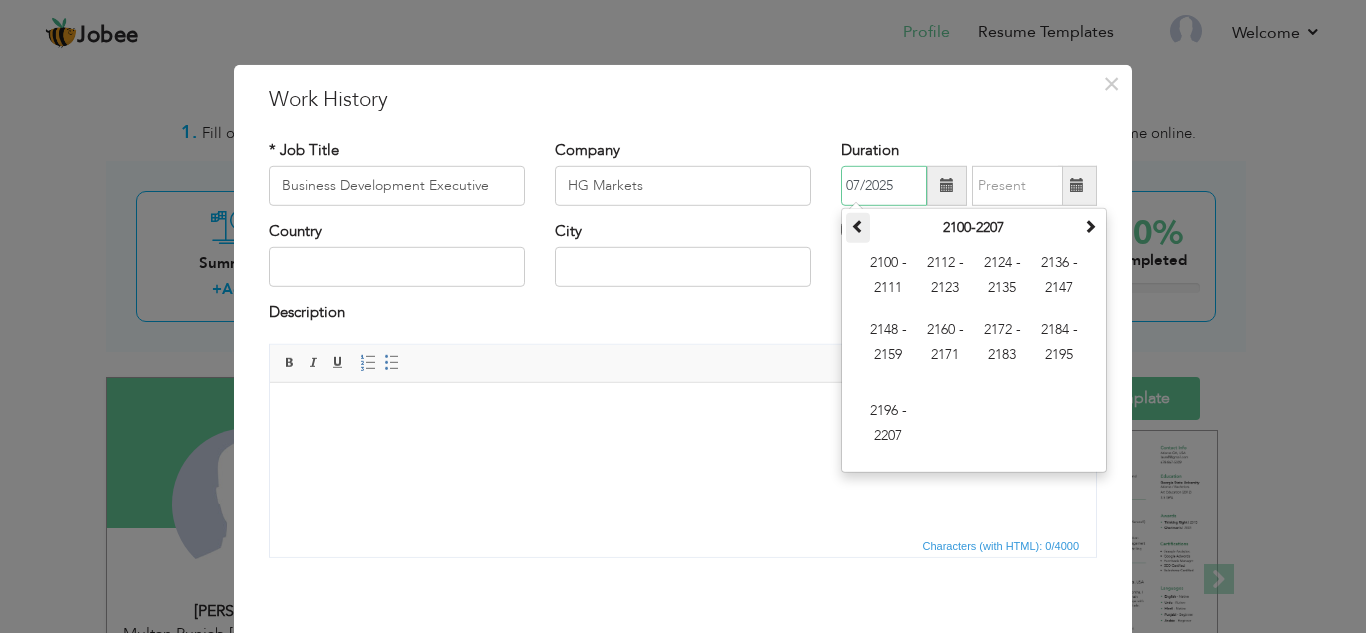 click at bounding box center (858, 226) 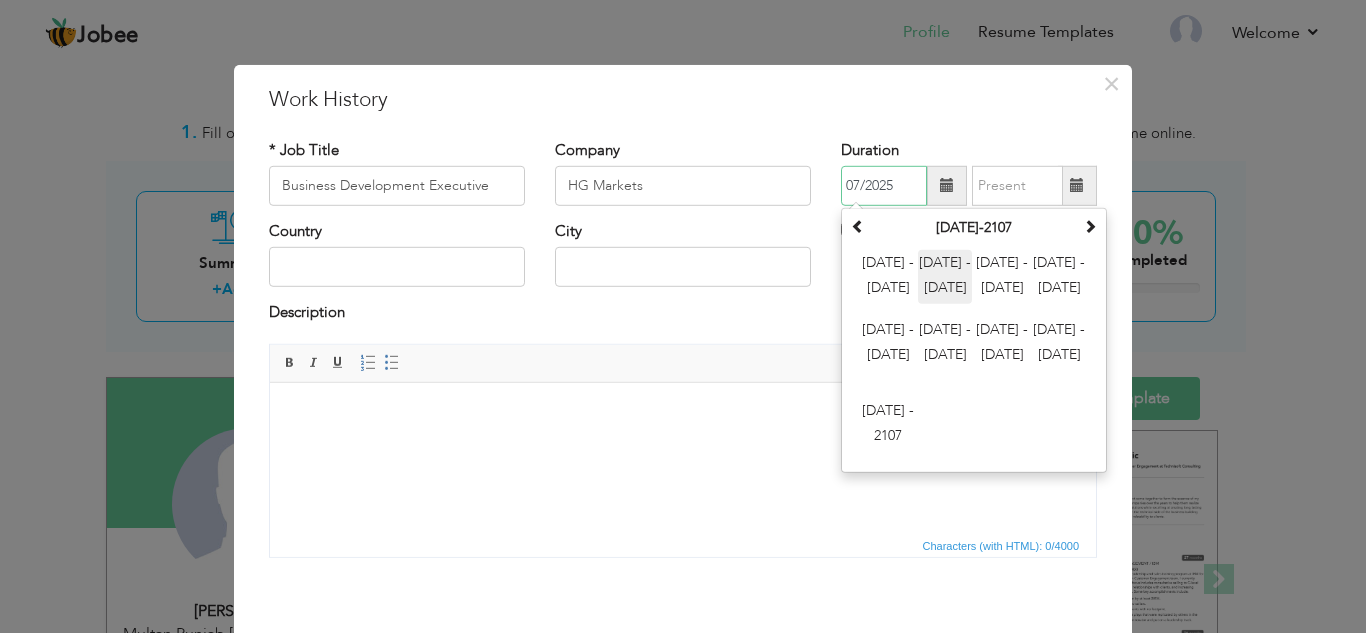 click on "[DATE] - [DATE]" at bounding box center [945, 277] 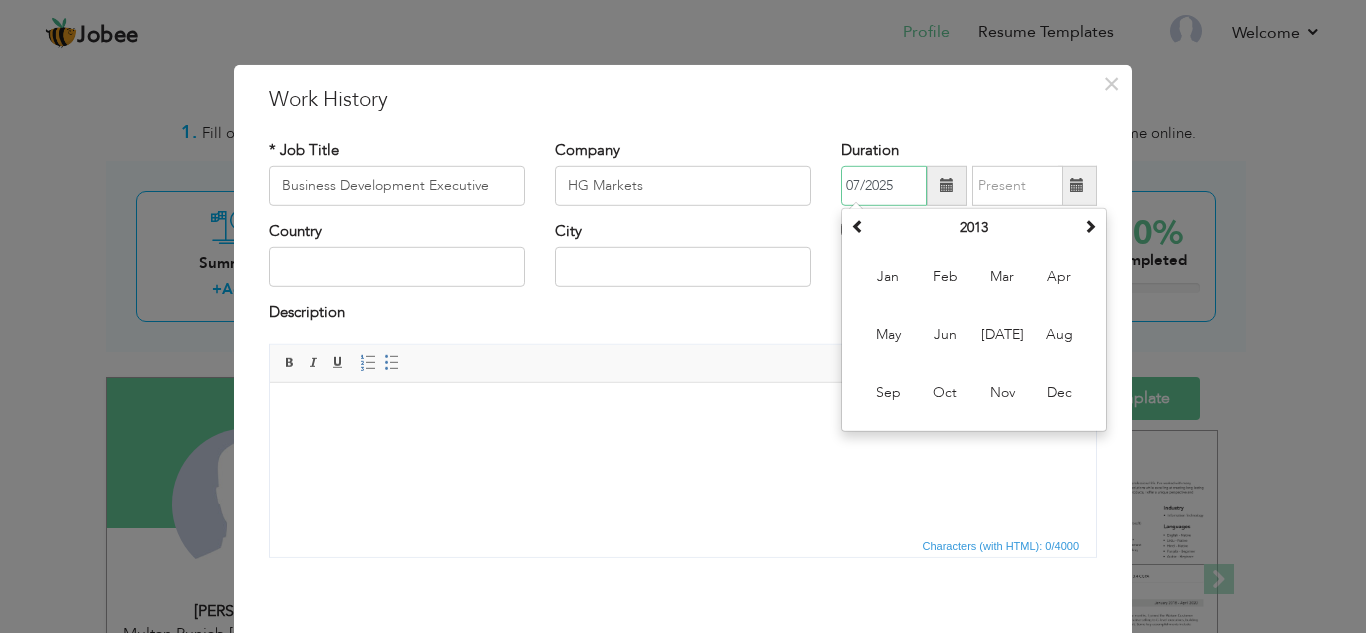 click on "2013" at bounding box center (974, 228) 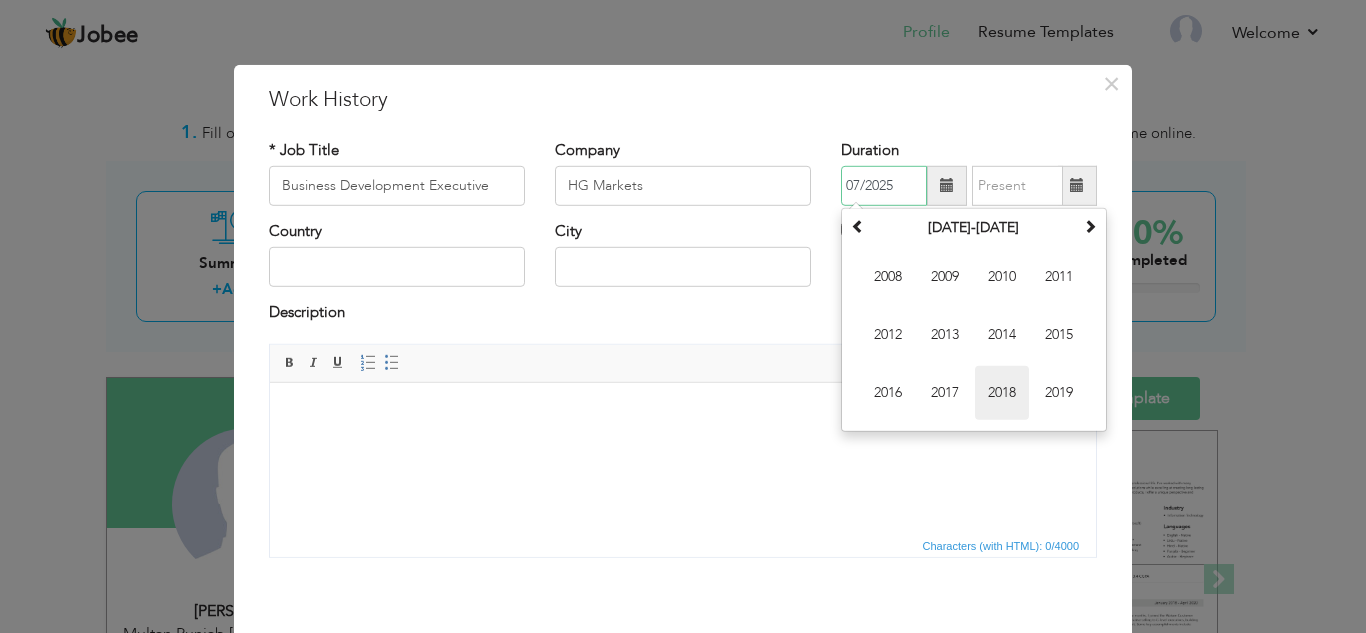 click on "2018" at bounding box center [1002, 393] 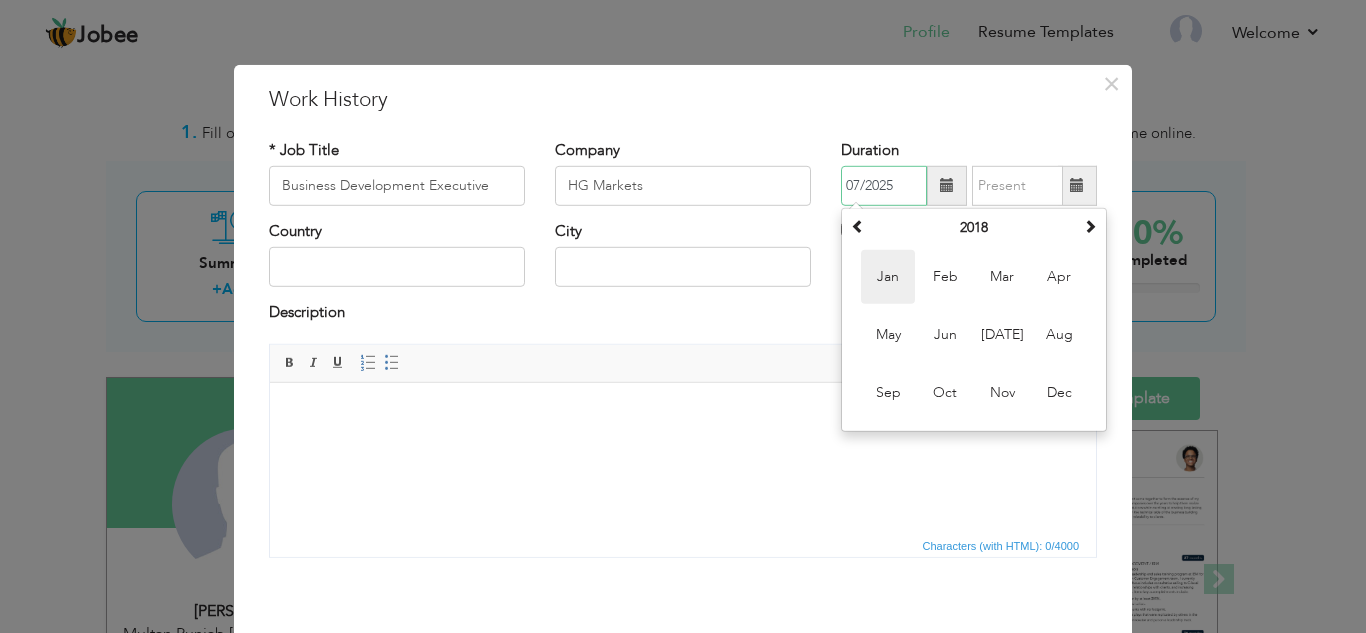 click on "Jan" at bounding box center [888, 277] 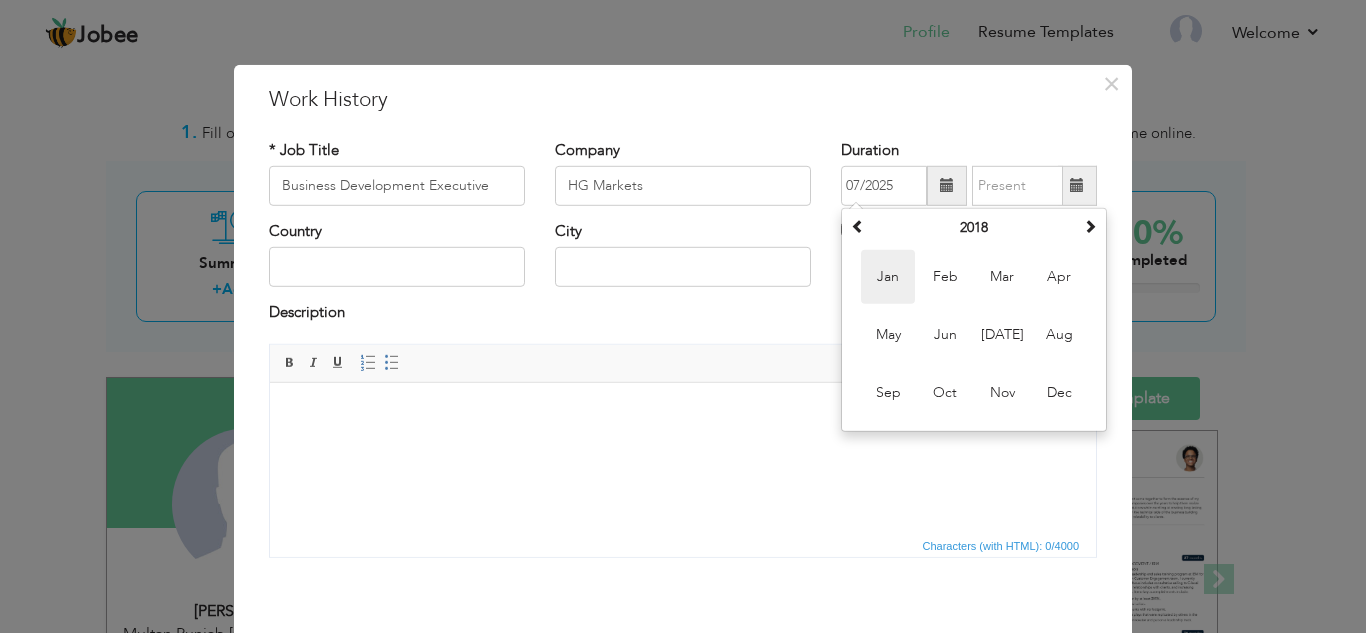 type on "01/2018" 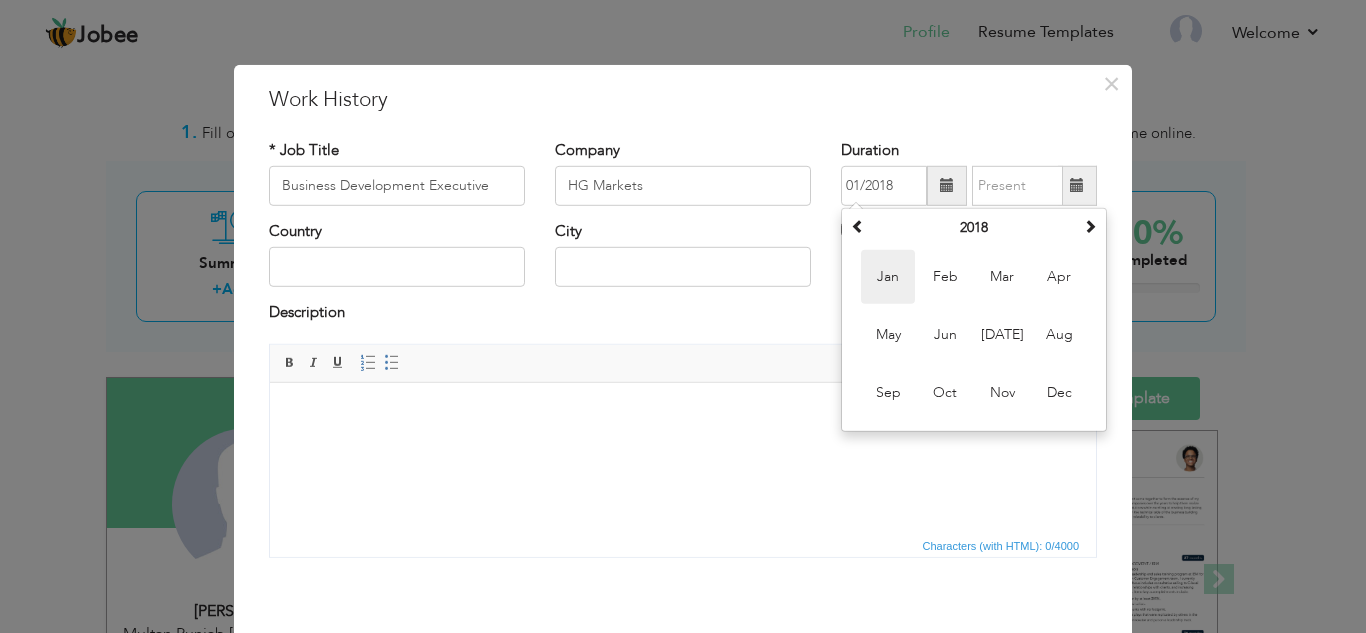 click on "Country
City
Currently work here" at bounding box center [683, 261] 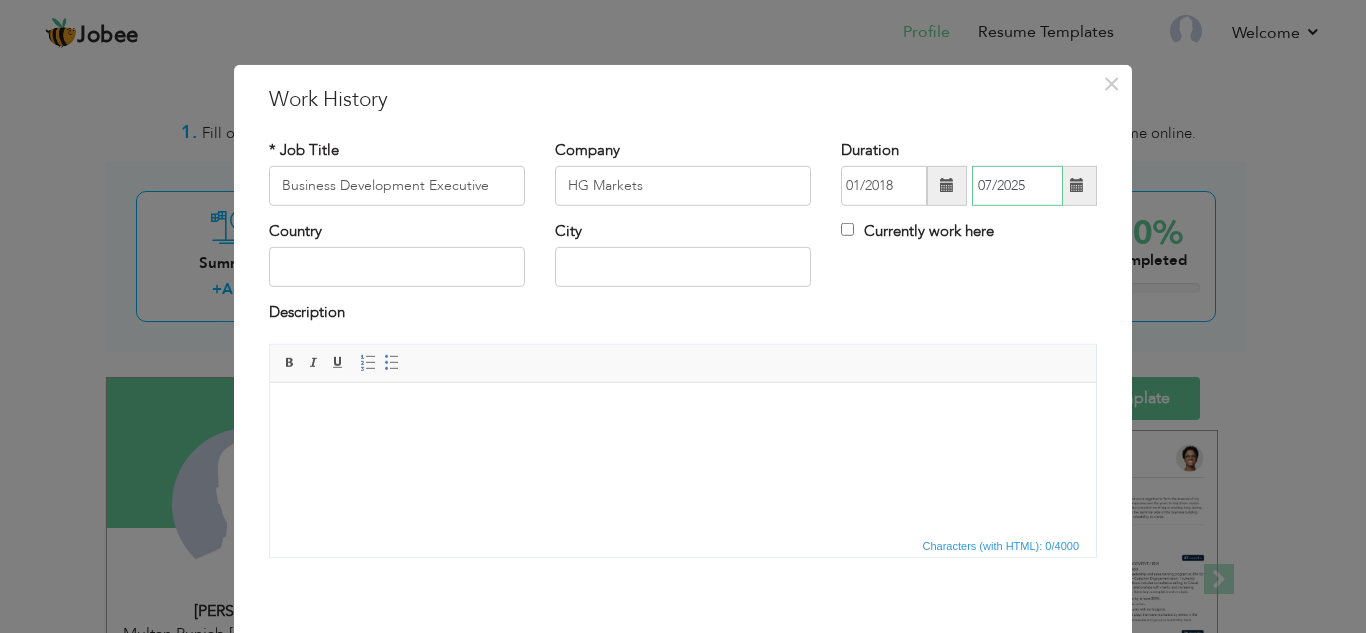 click on "07/2025" at bounding box center [1017, 186] 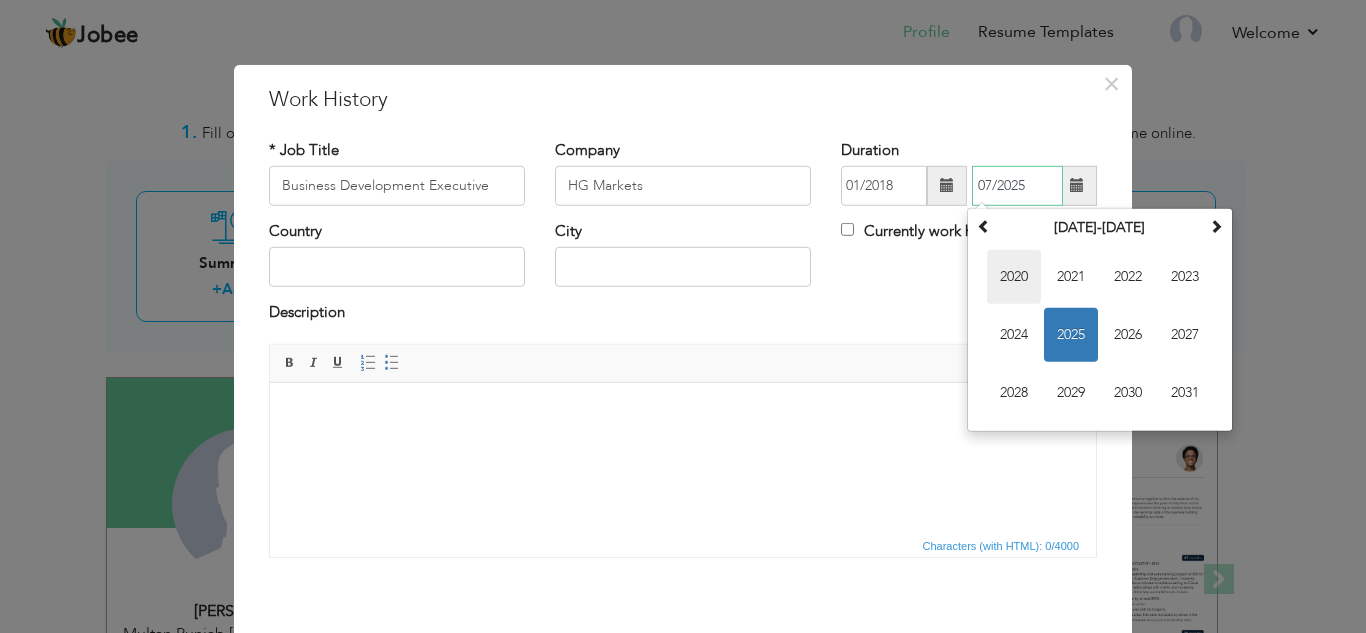 click on "2020" at bounding box center [1014, 277] 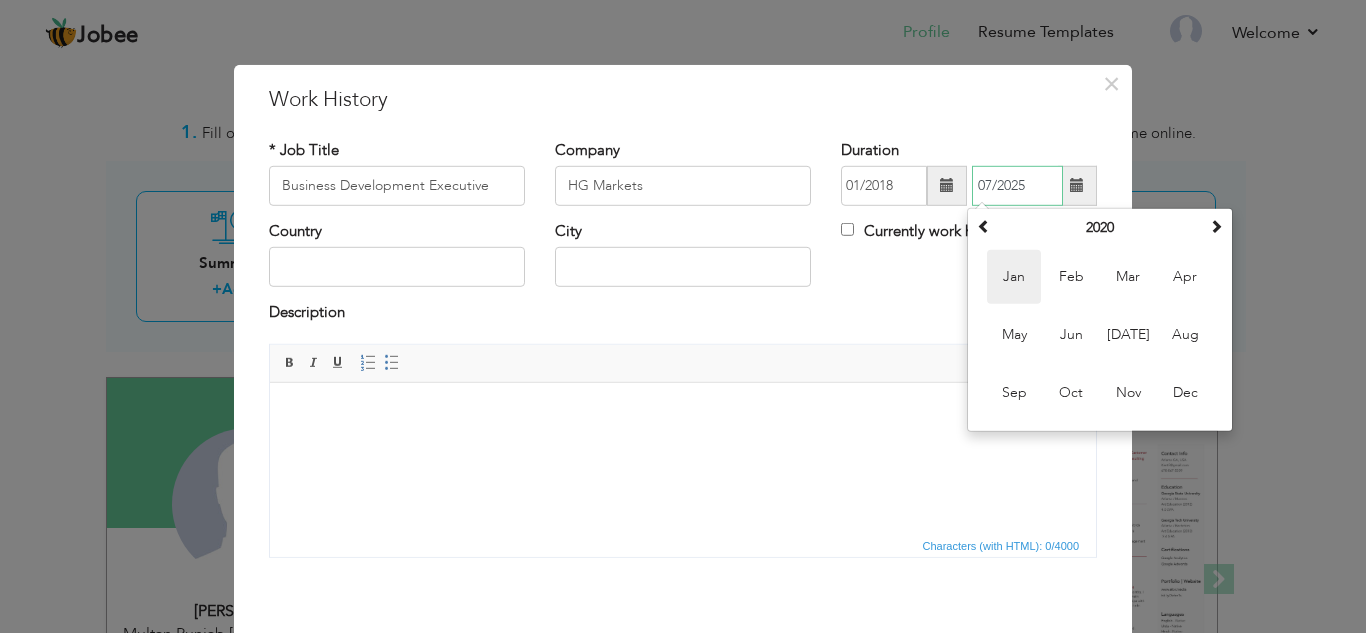 click on "Jan" at bounding box center [1014, 277] 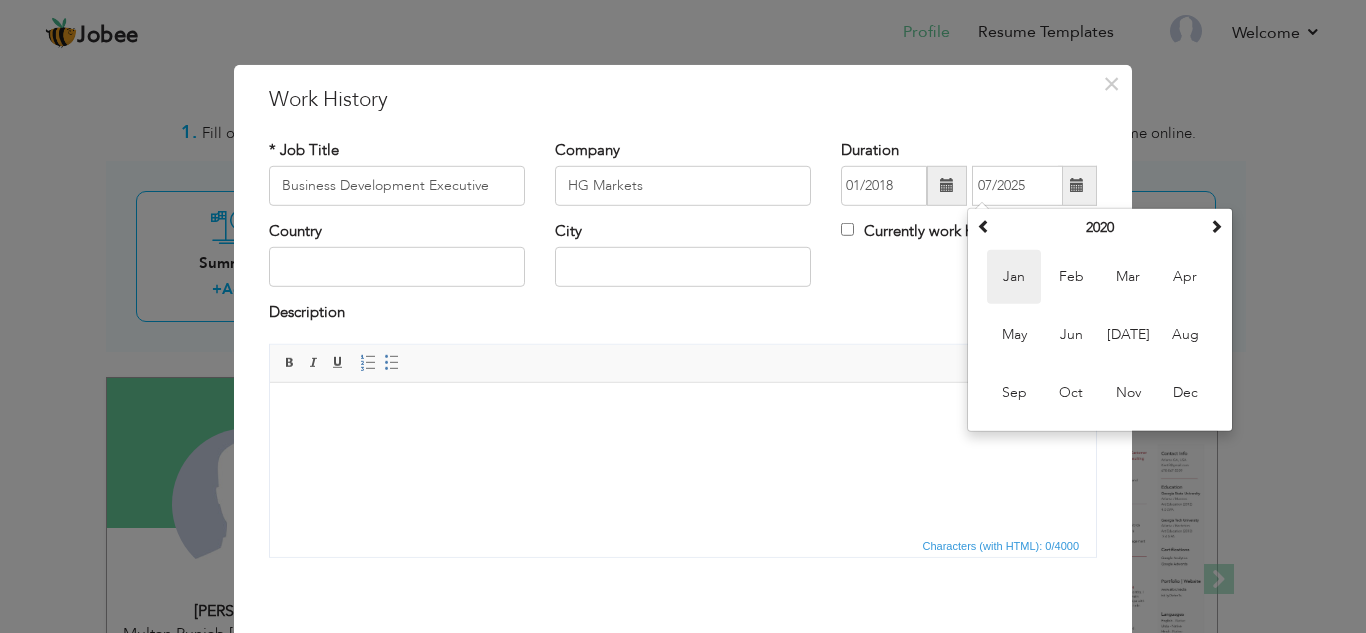 type on "01/2020" 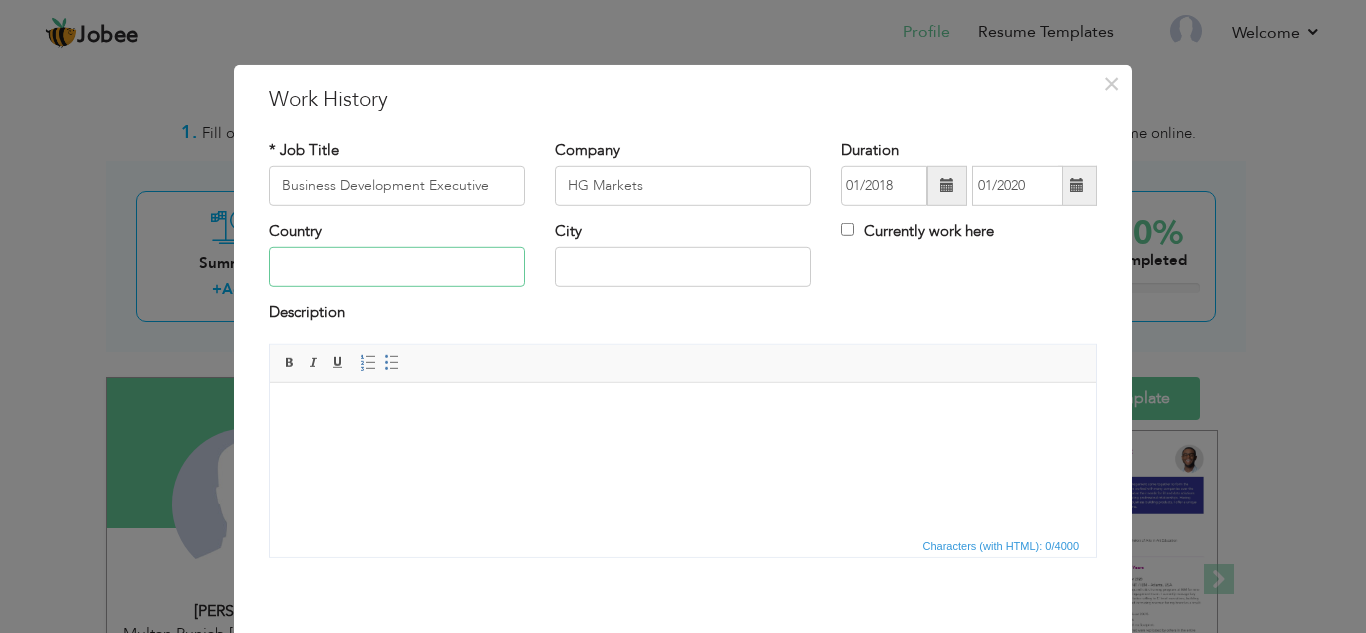 click at bounding box center [397, 267] 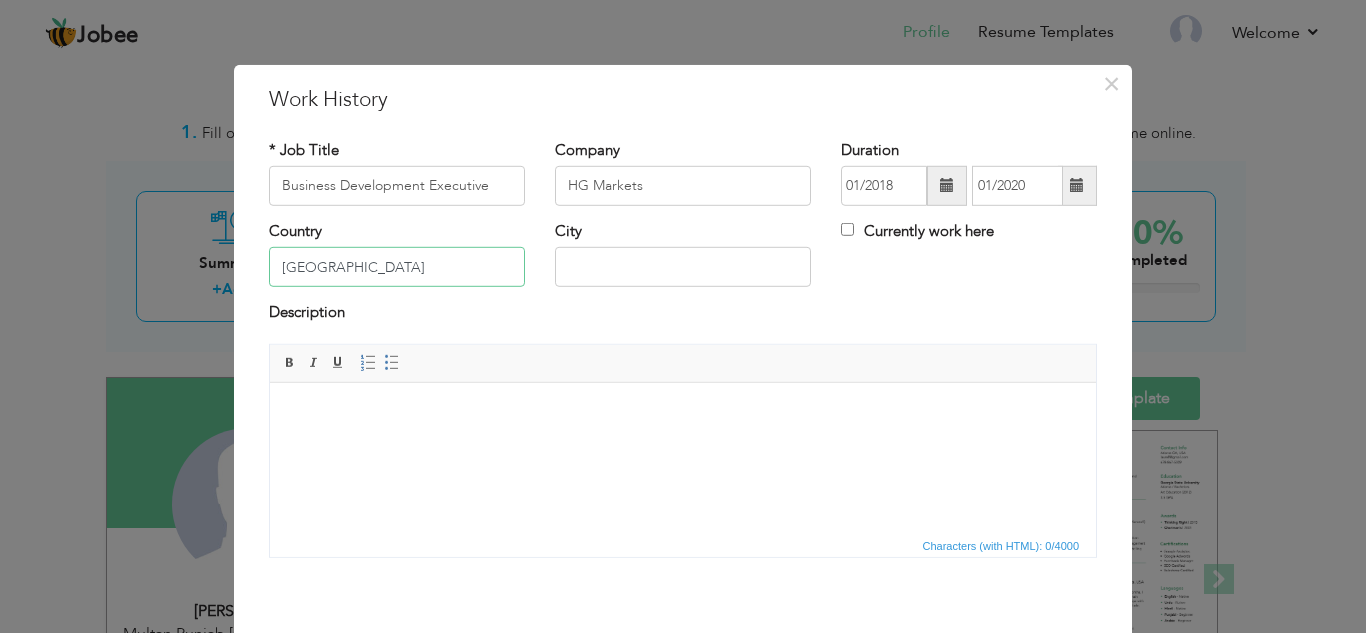 type on "[GEOGRAPHIC_DATA]" 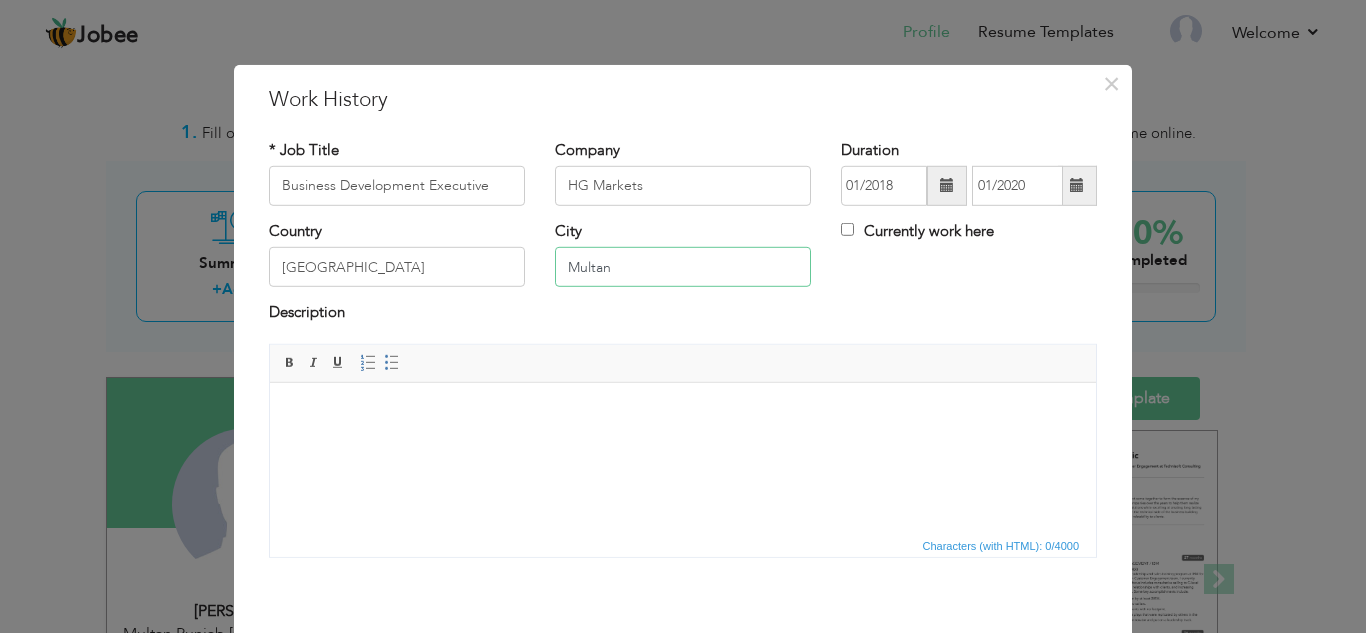 type on "Multan" 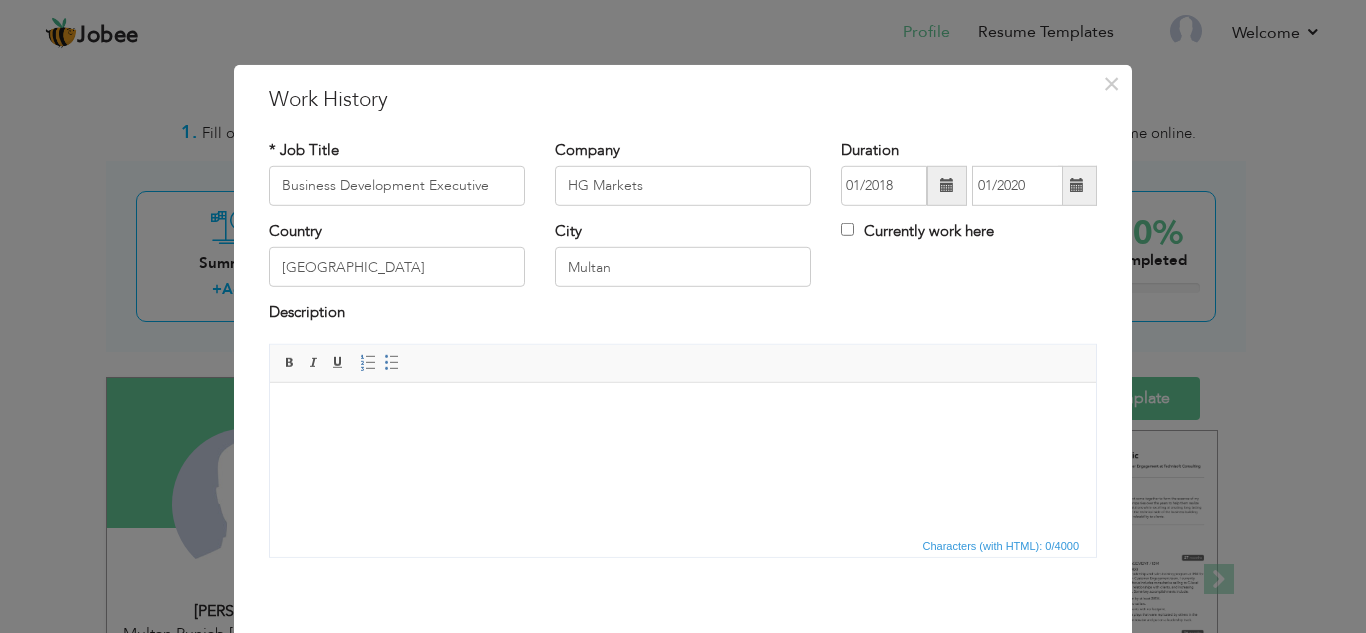 click at bounding box center [683, 412] 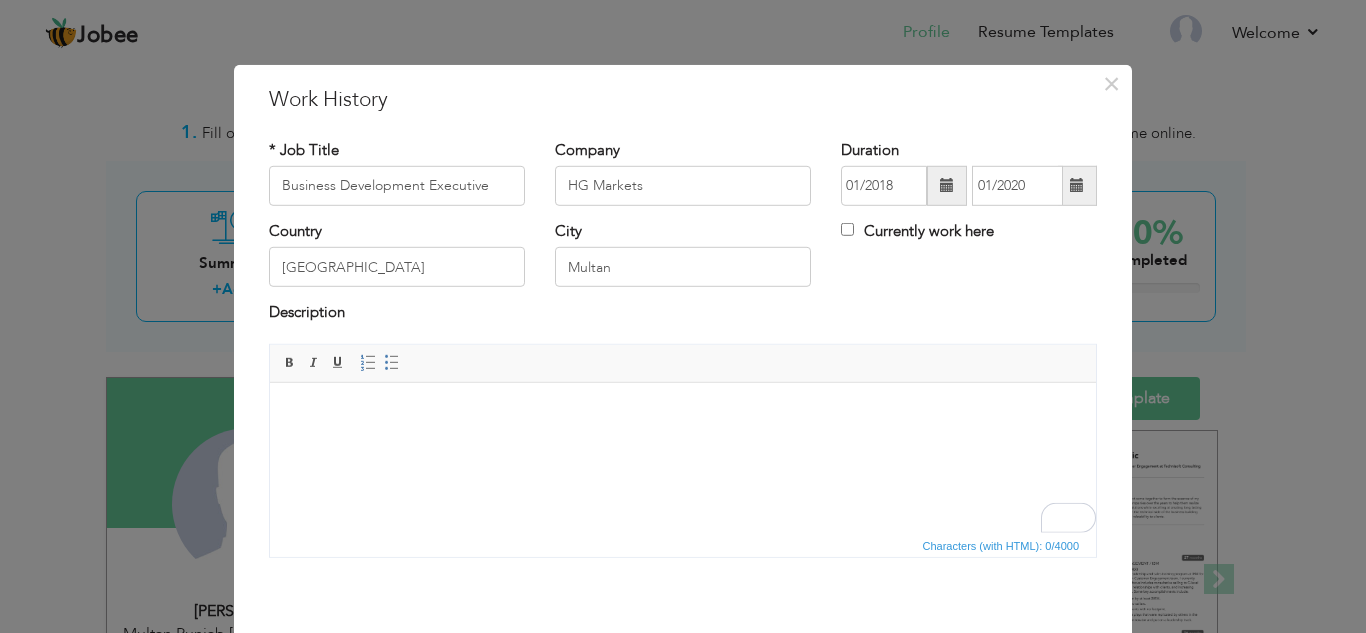type 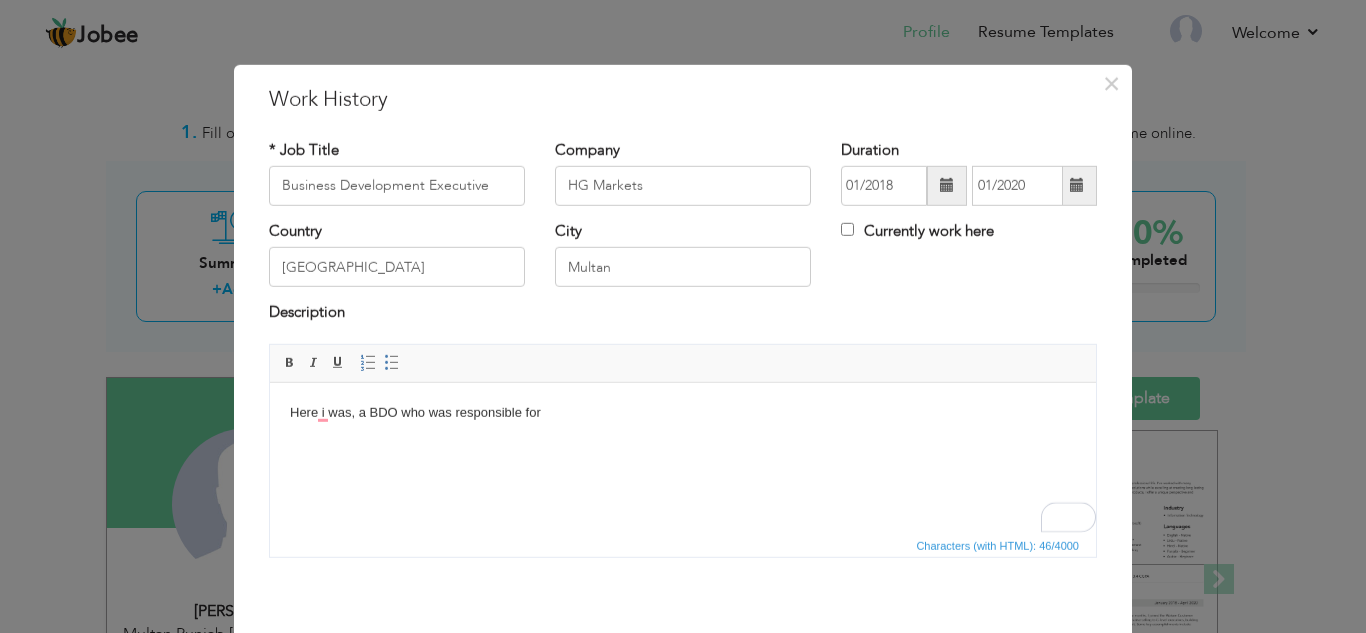 click on "Here i was, a BDO who was responsible for" at bounding box center [683, 412] 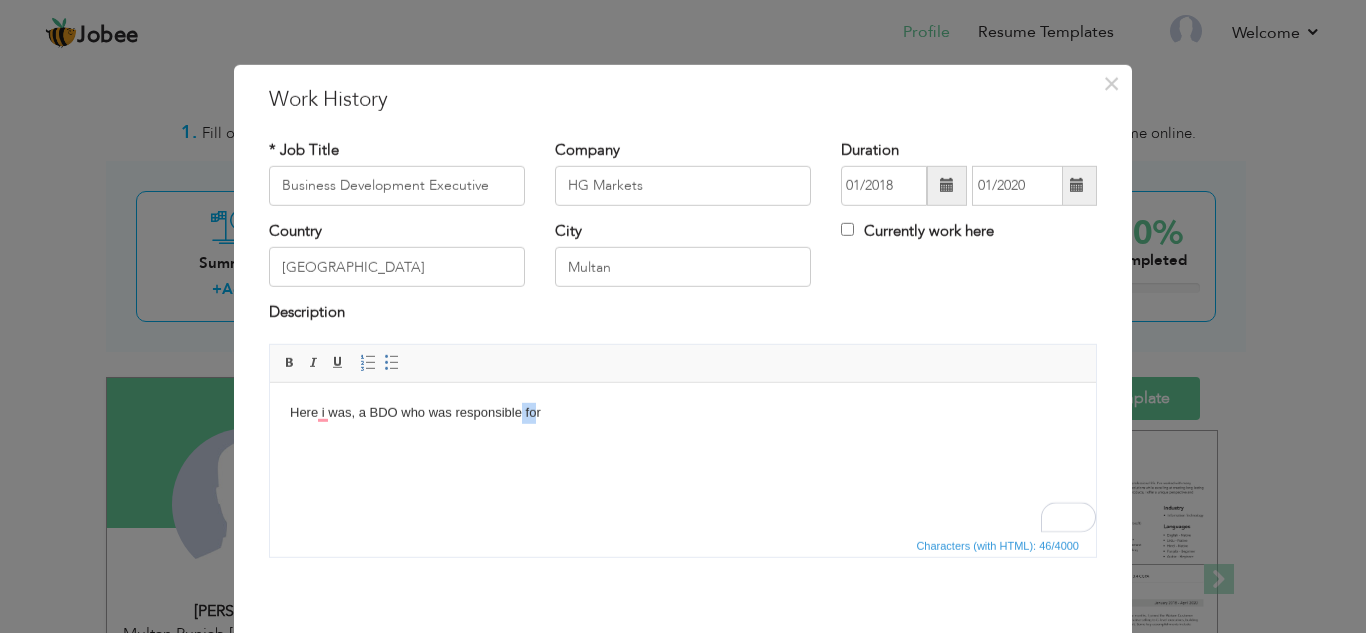 click on "Here i was, a BDO who was responsible for" at bounding box center (683, 412) 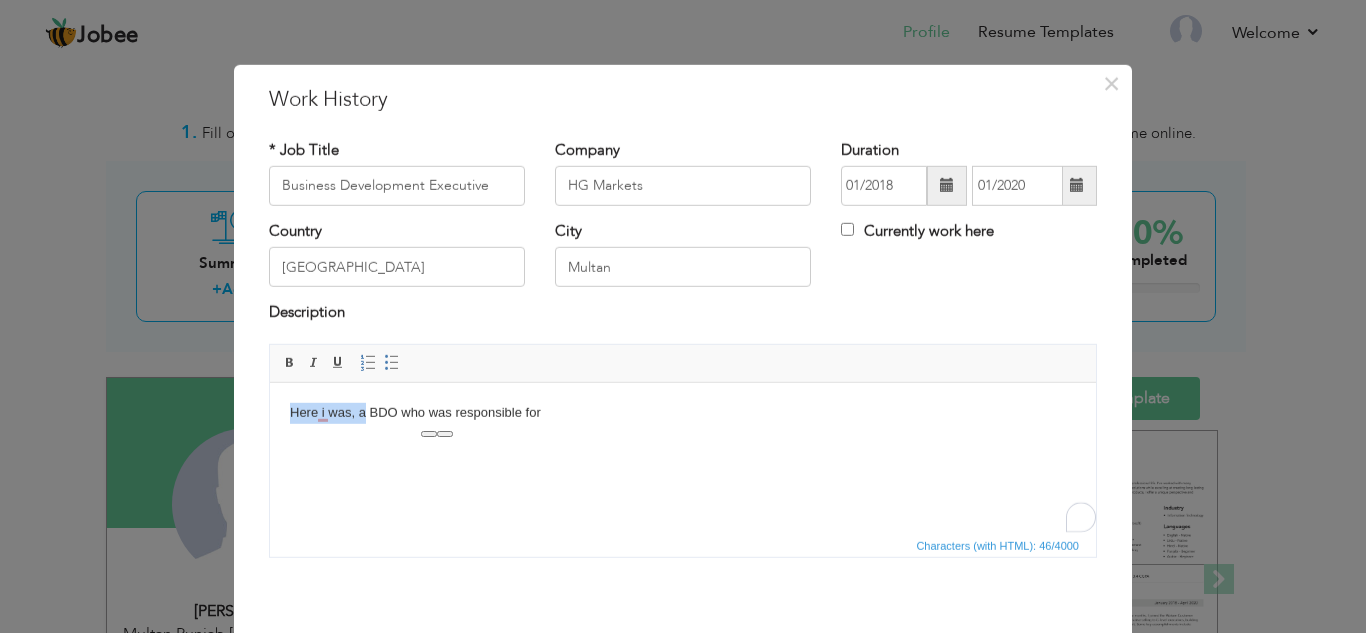 click on "Here i was, a BDO who was responsible for" at bounding box center (683, 412) 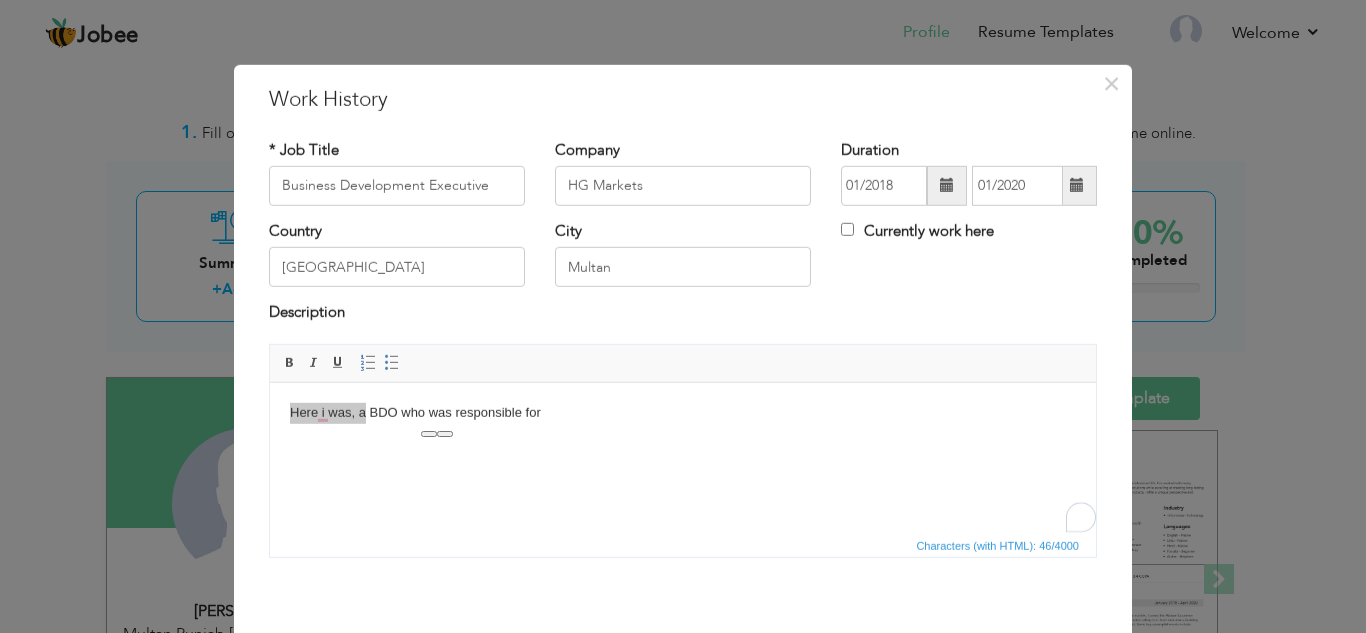 click on "×
Work History
* Job Title
Business Development Executive
Company
HG Markets
Duration 01/2018 01/2020 Country Pakistan" at bounding box center [683, 316] 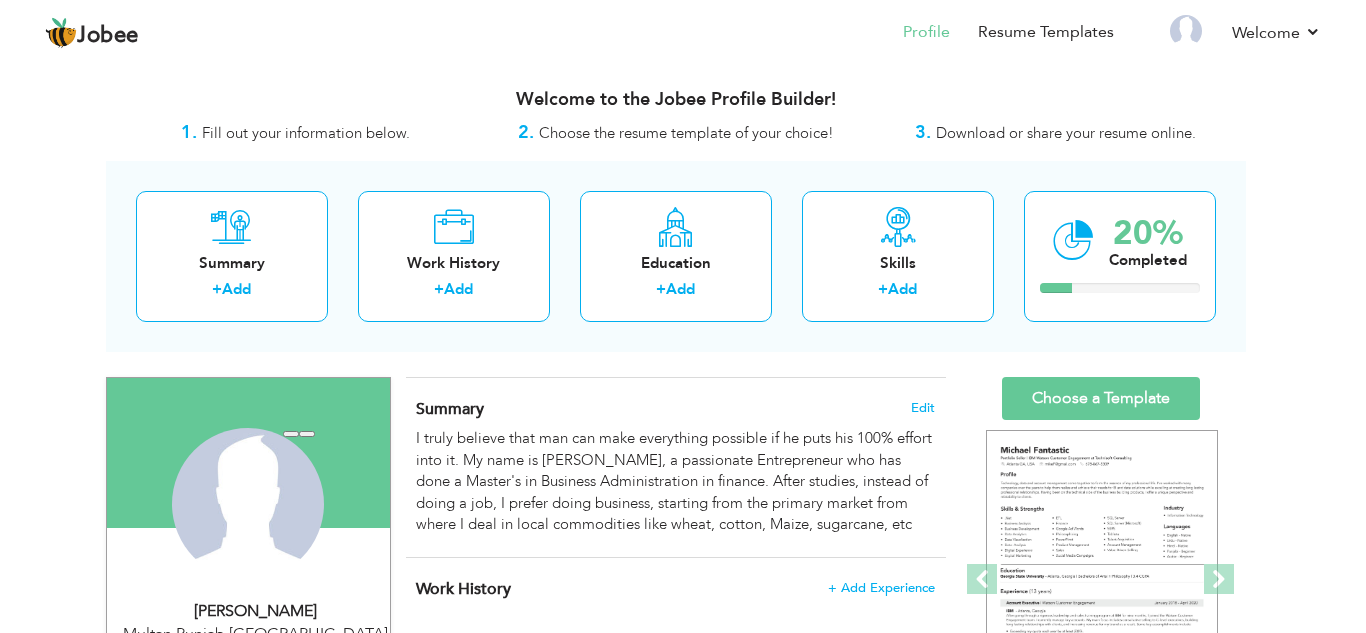 click on "Jobee
Profile
Resume Templates
Resume Templates
Cover Letters
About
My Resume
Welcome
Settings
Log off
Welcome" at bounding box center [683, 706] 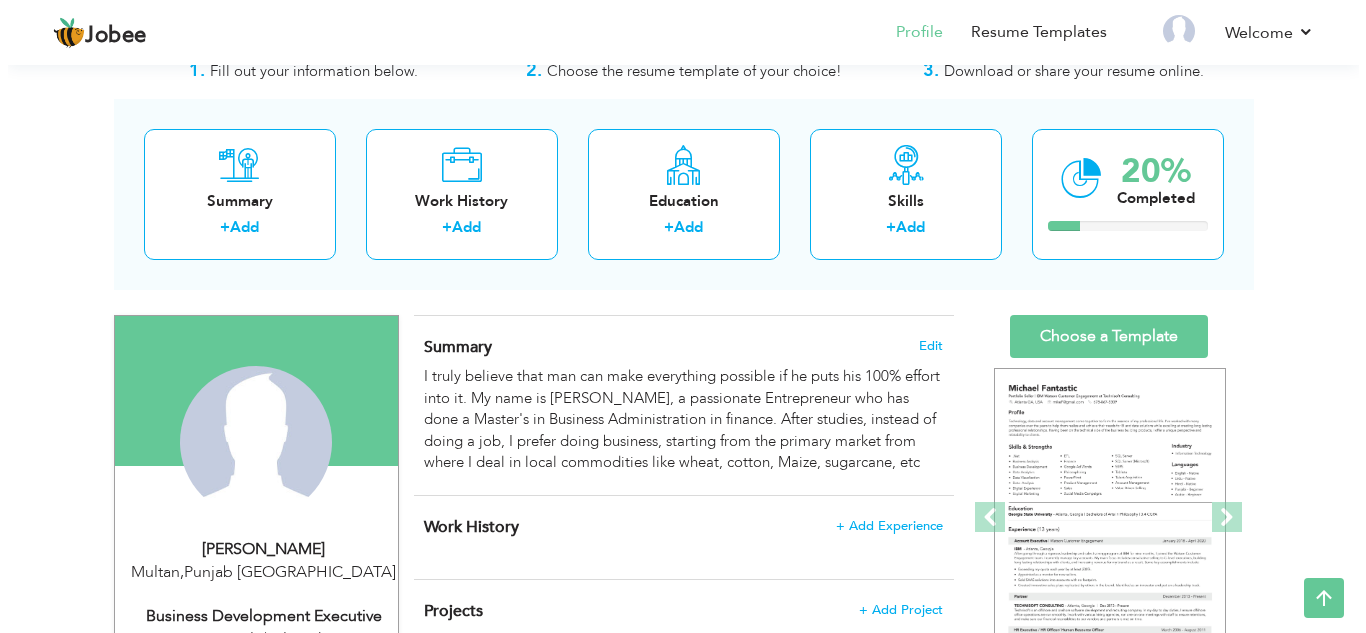 scroll, scrollTop: 0, scrollLeft: 0, axis: both 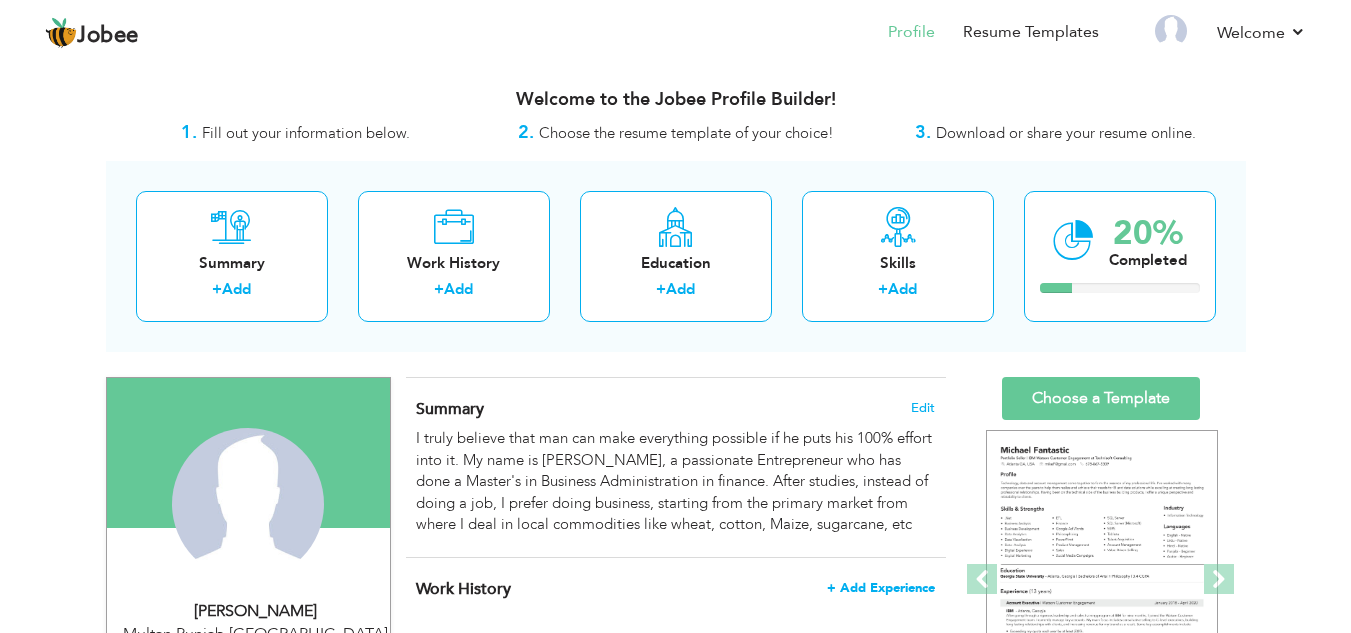 click on "+ Add Experience" at bounding box center (881, 588) 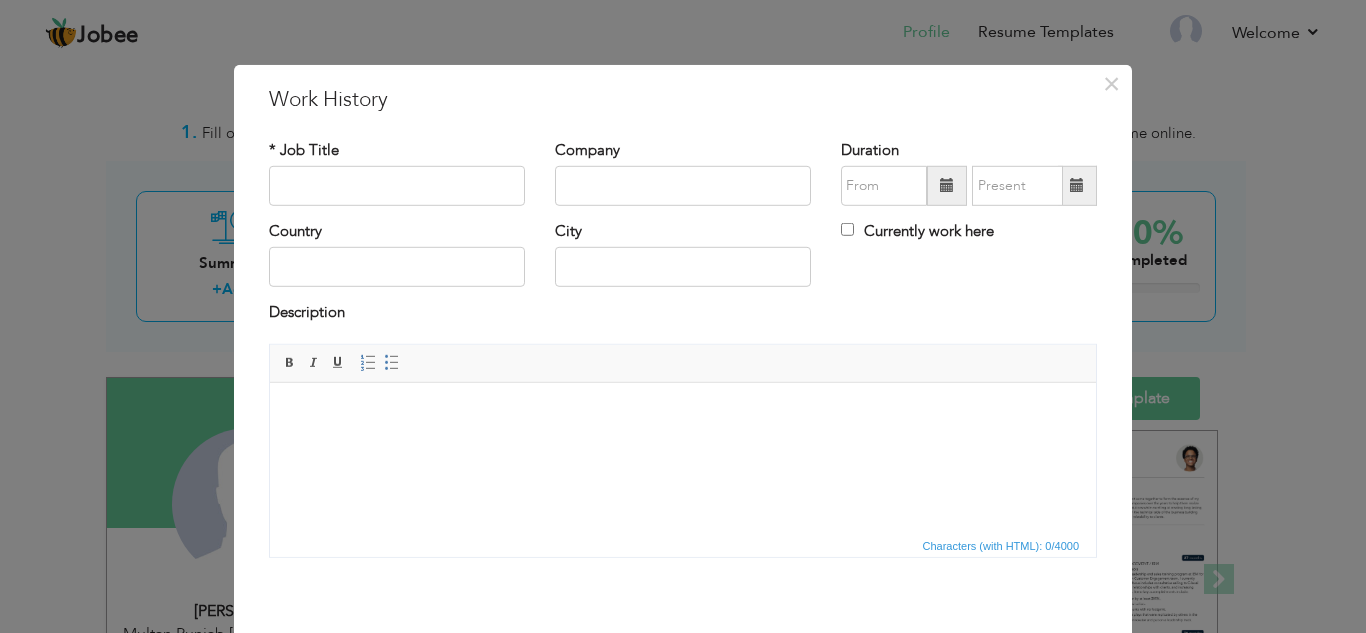 click on "* Job Title" at bounding box center (397, 172) 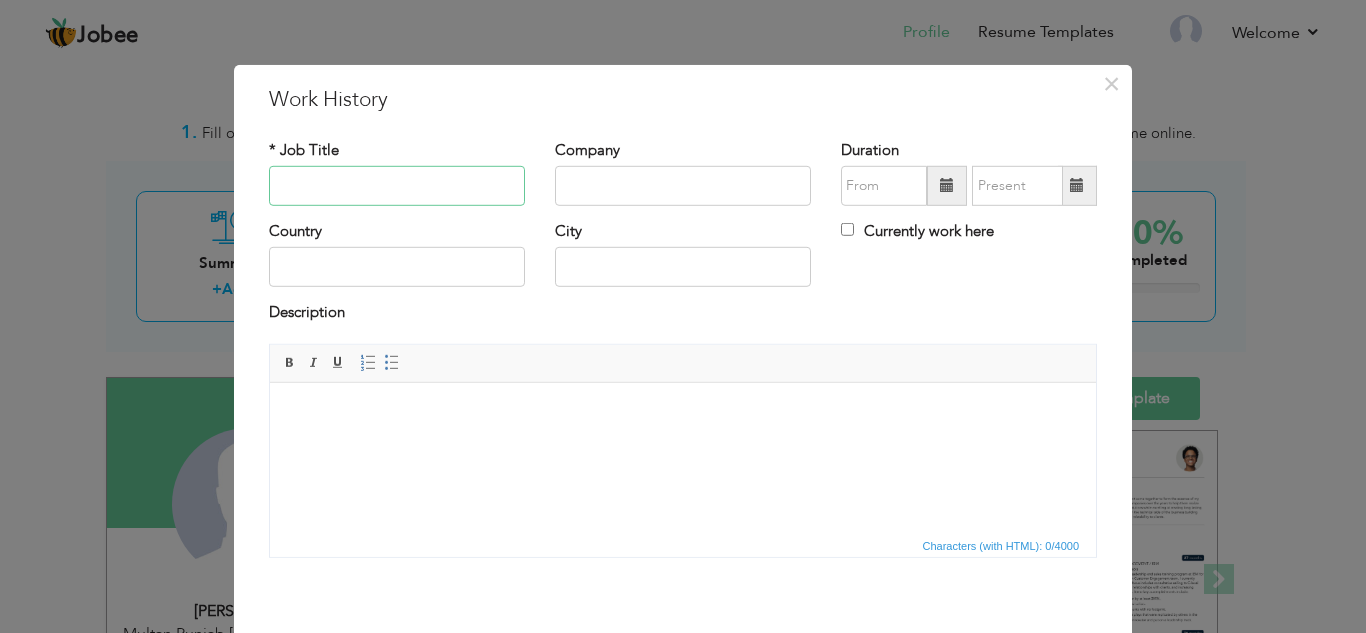 click at bounding box center (397, 186) 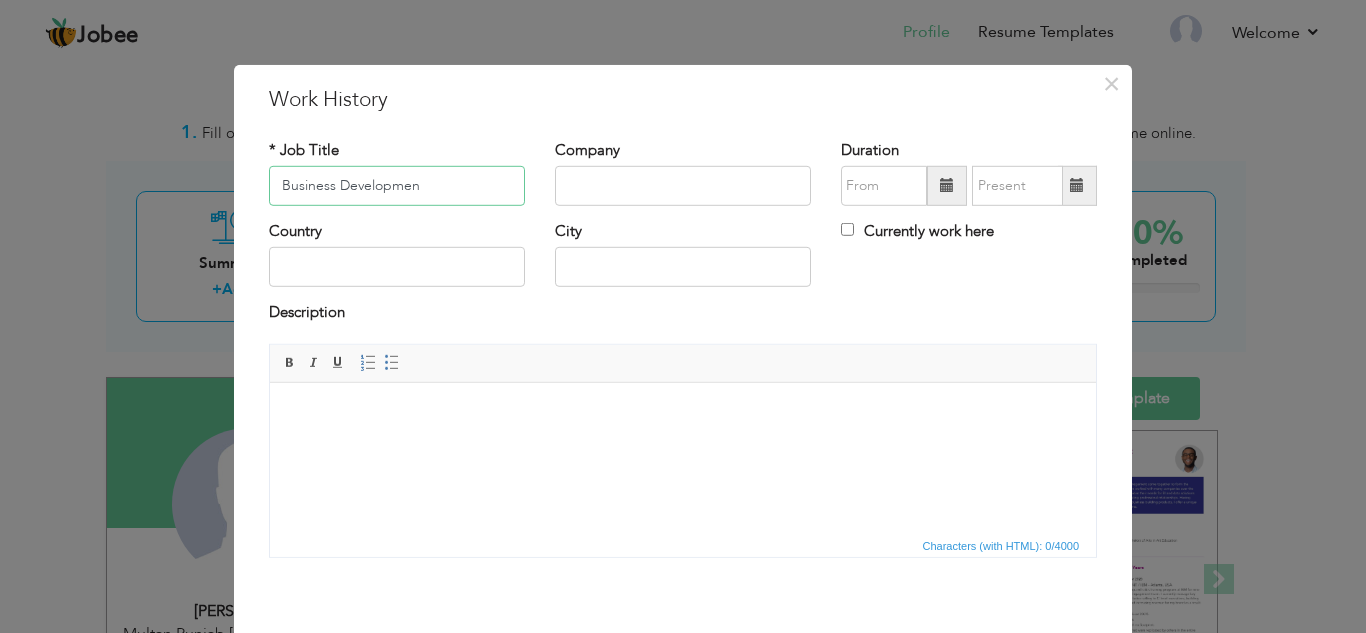 type on "Business Development" 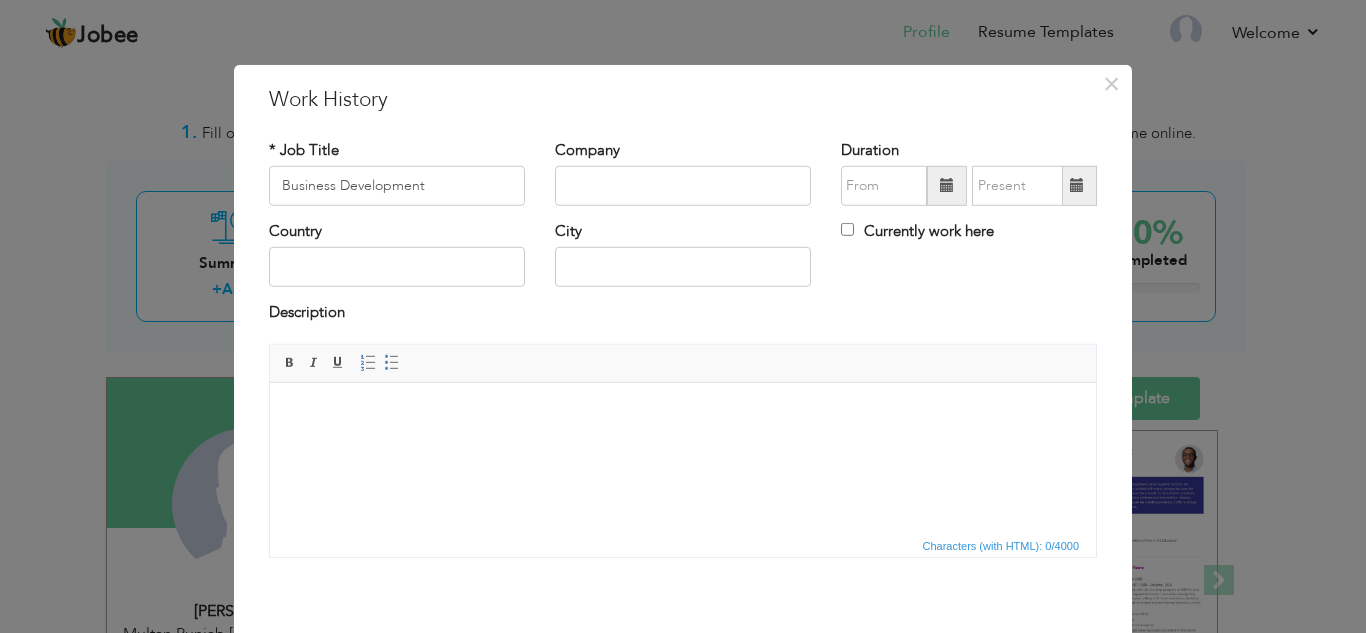 scroll, scrollTop: 0, scrollLeft: 0, axis: both 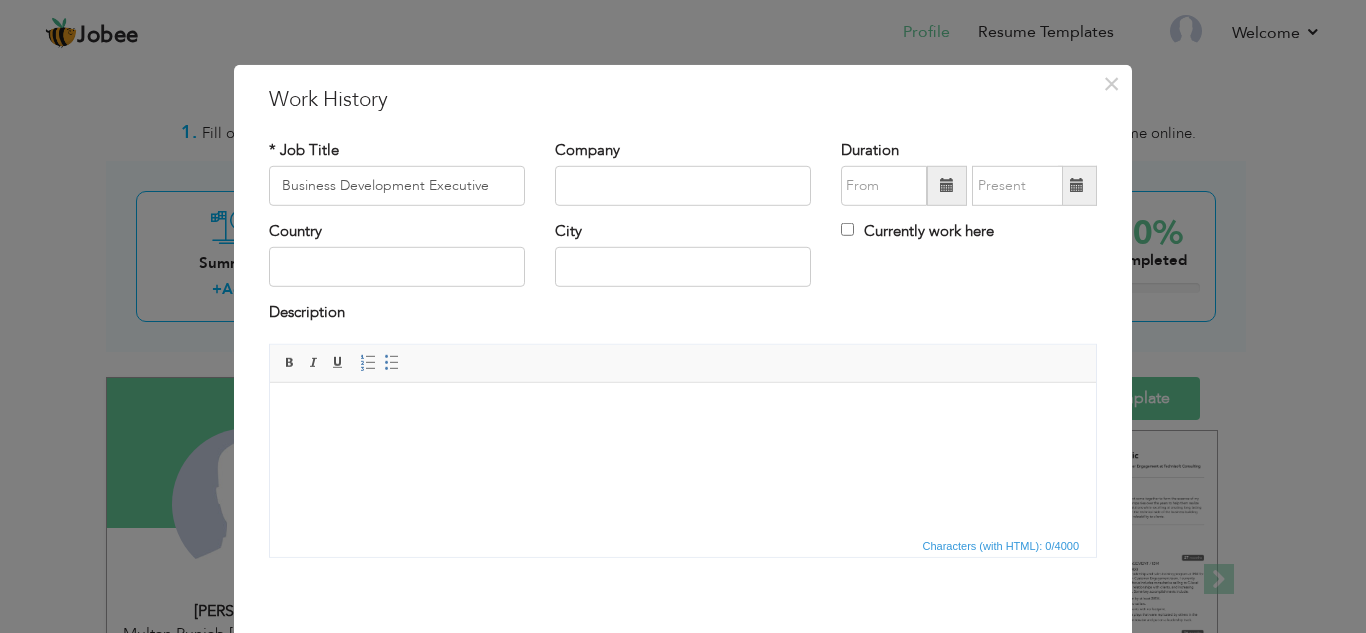 type on "Business Development Executive" 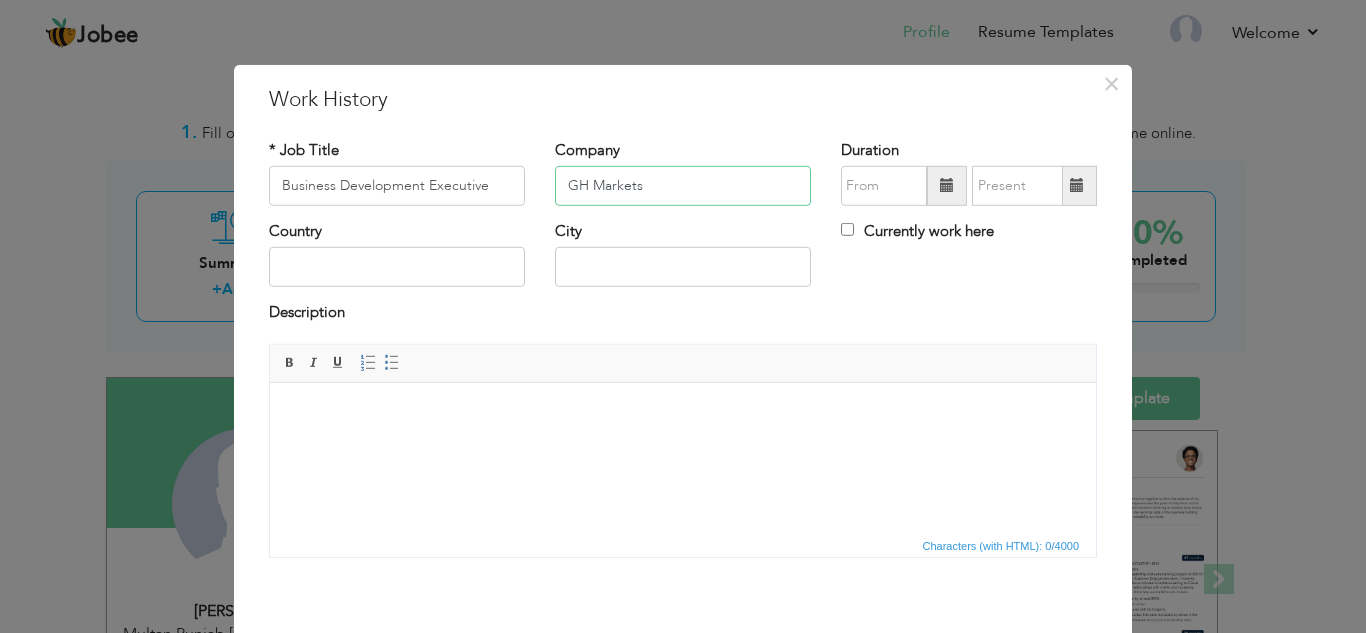 type on "GH Markets" 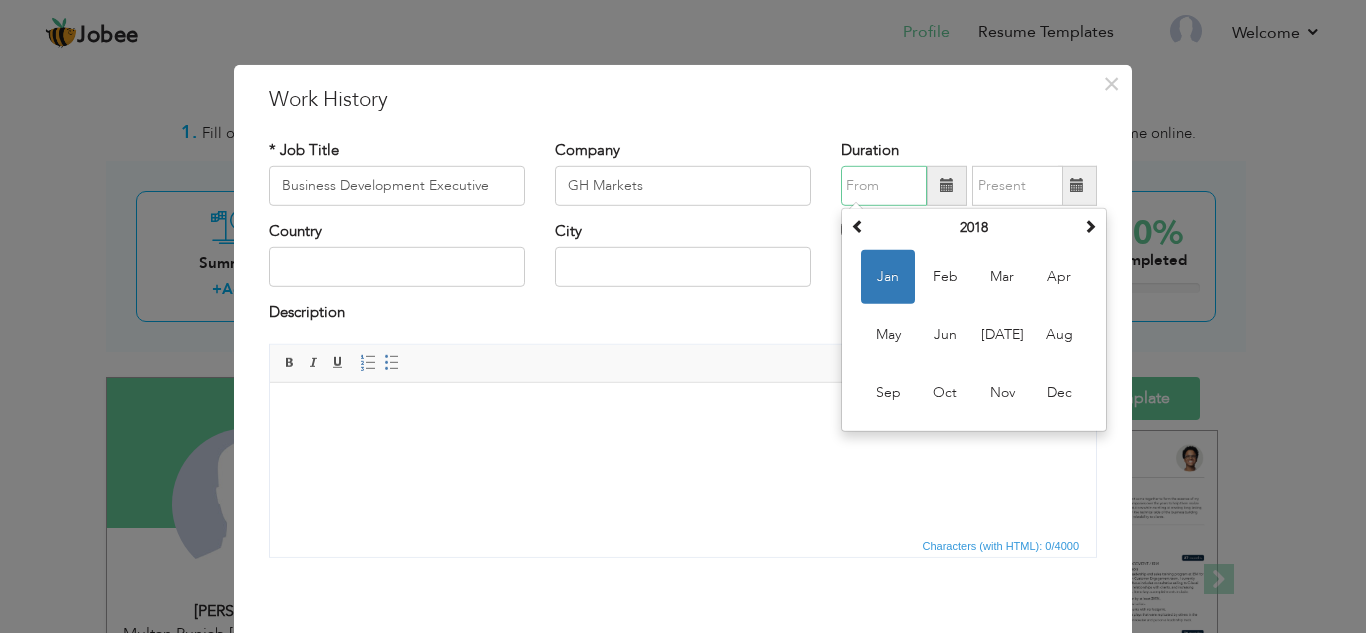 click on "Jan" at bounding box center [888, 277] 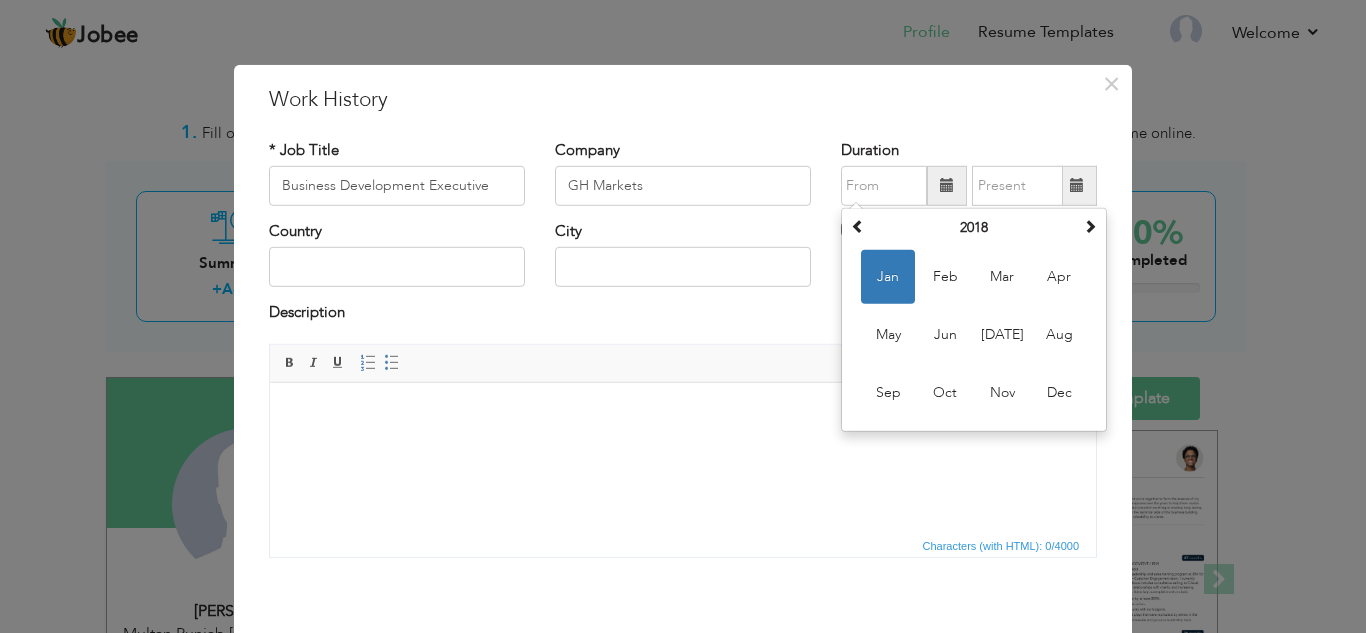 type on "01/2018" 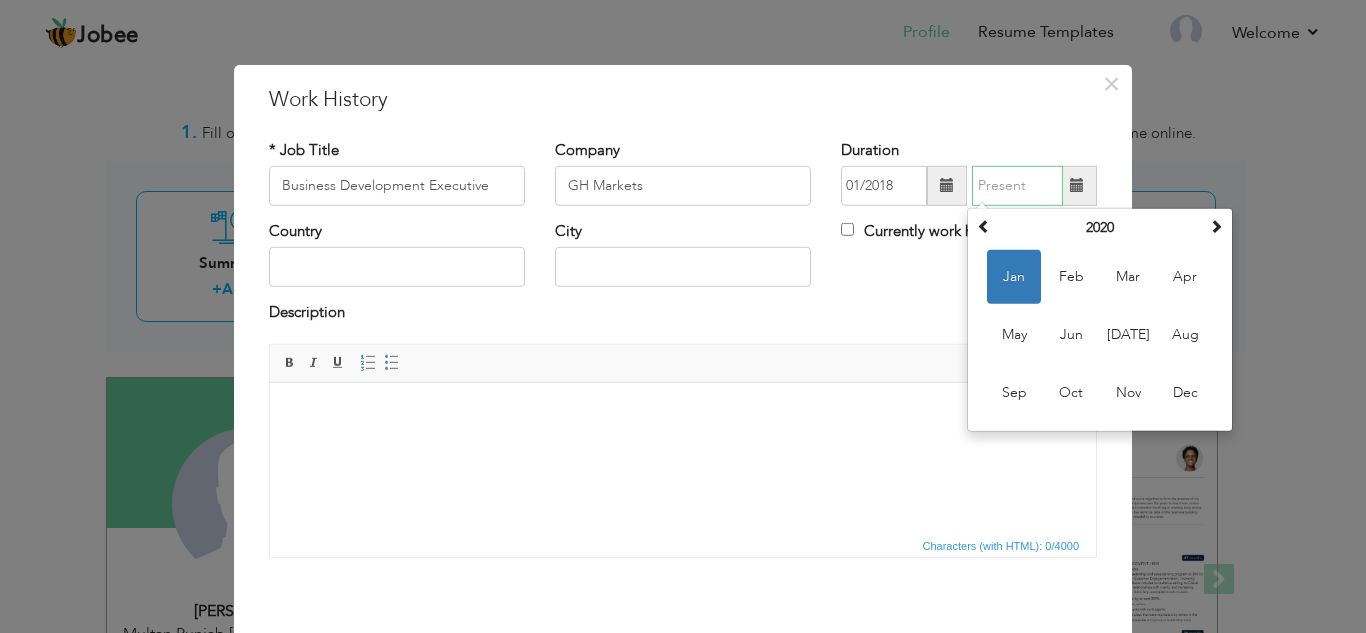 click at bounding box center (1017, 186) 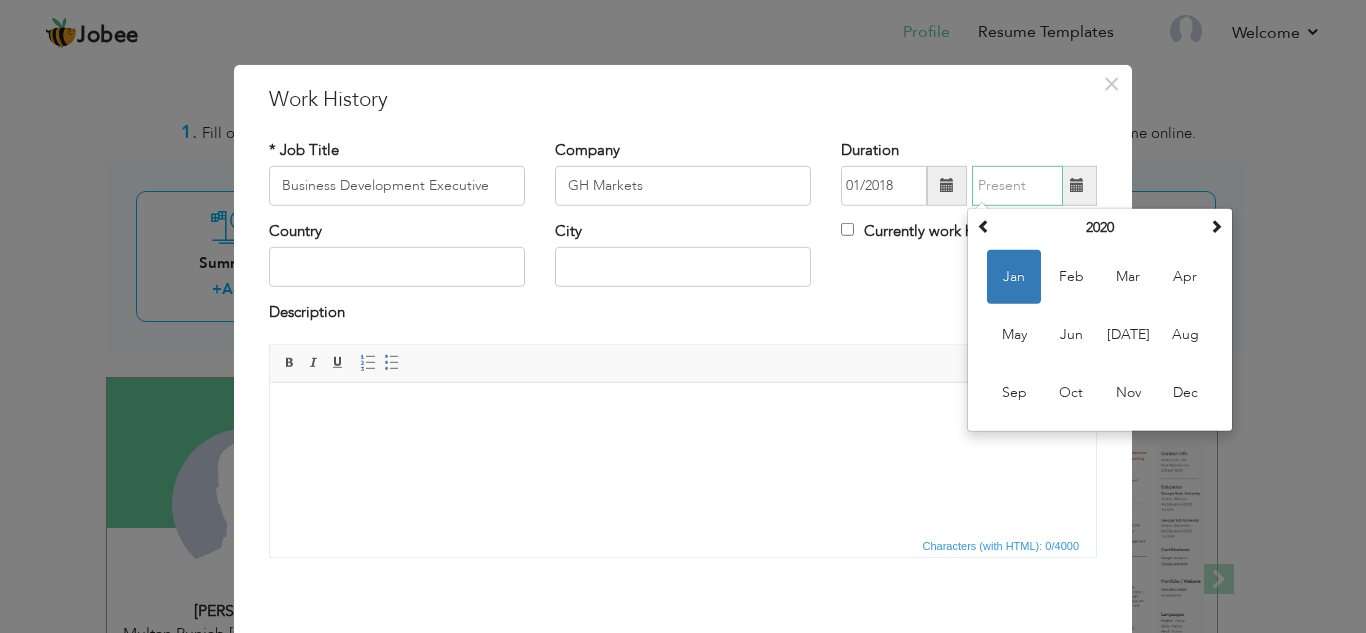 click on "Jan" at bounding box center [1014, 277] 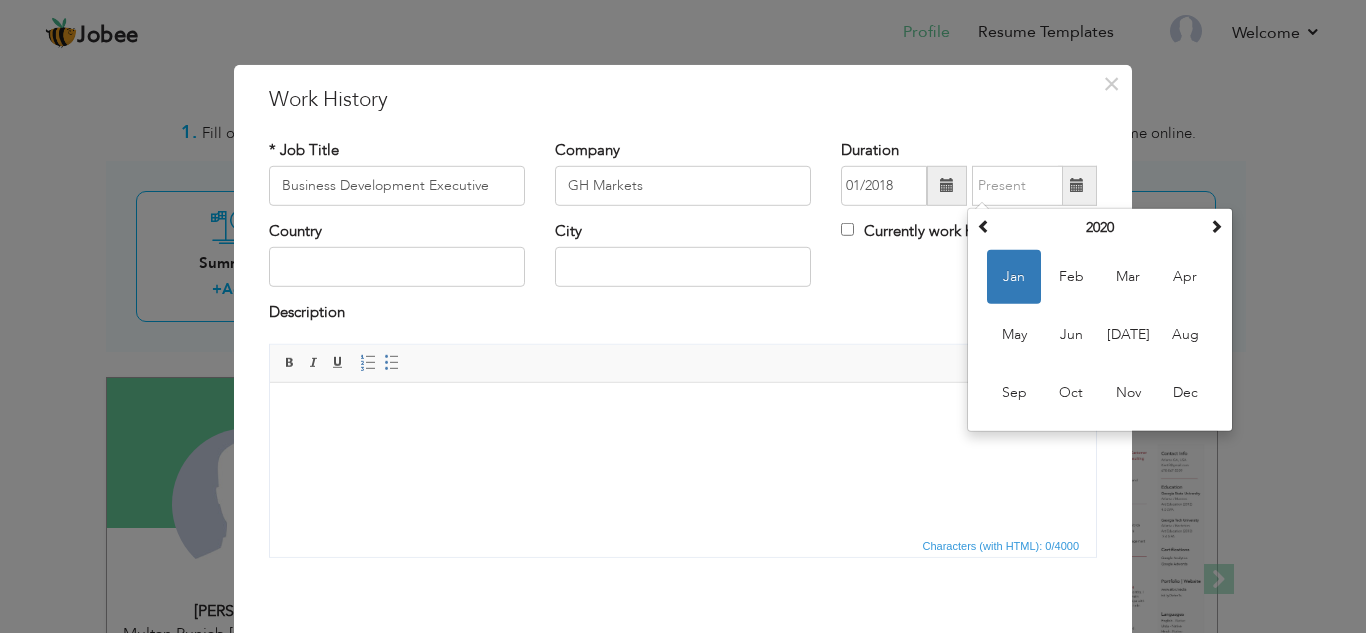 type on "01/2020" 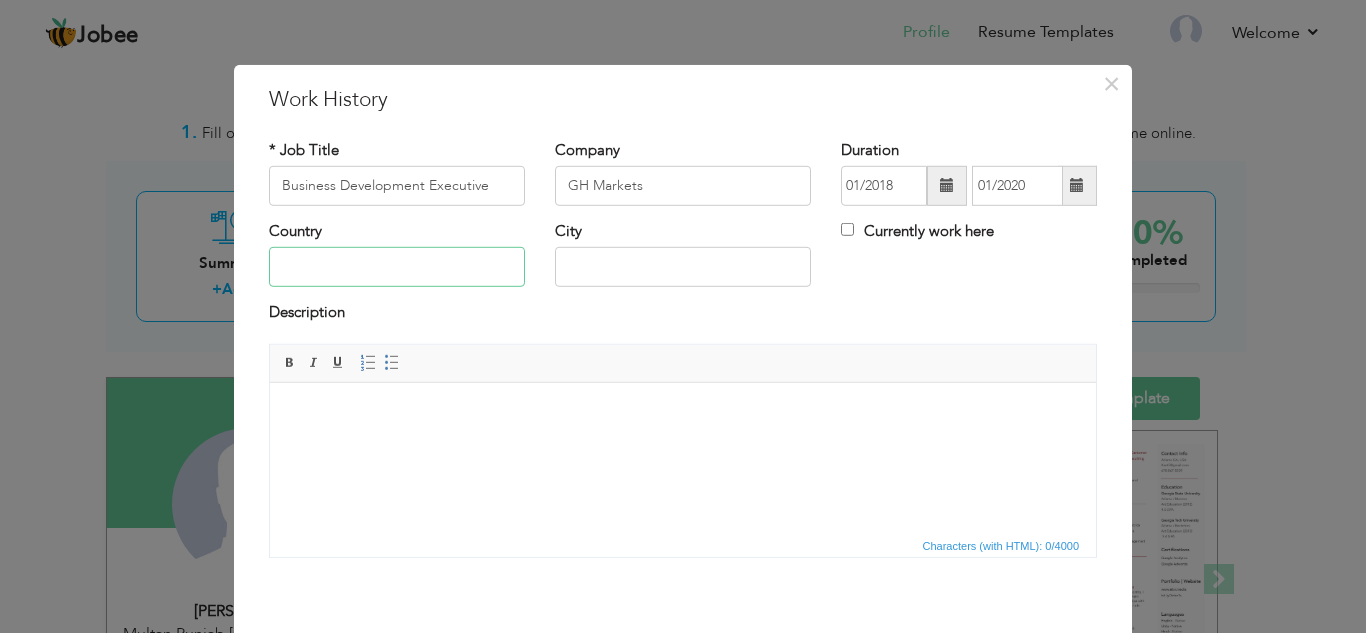 click at bounding box center [397, 267] 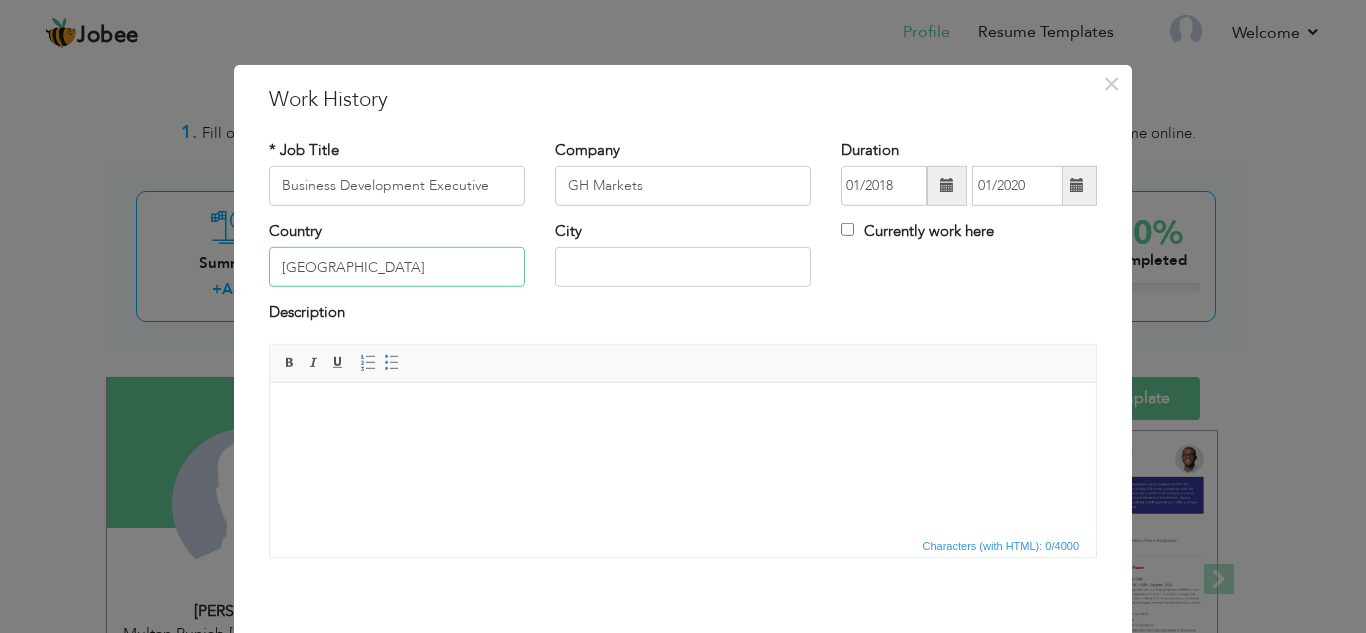 type on "[GEOGRAPHIC_DATA]" 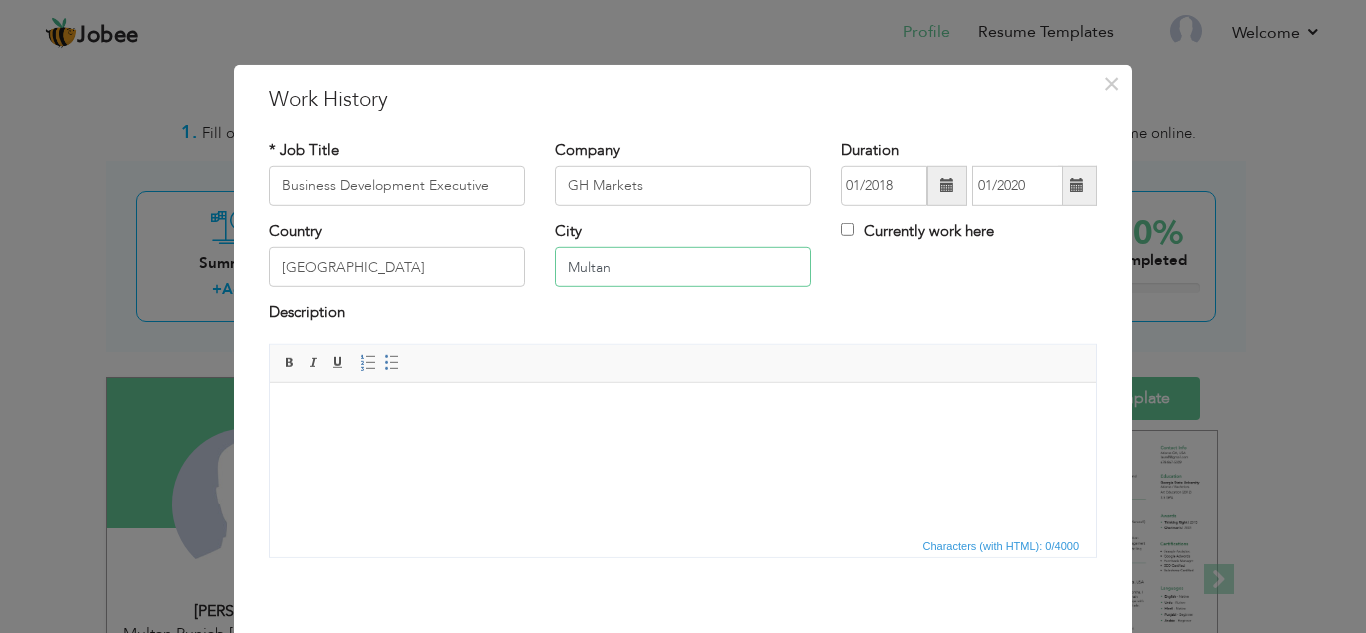 type on "Multan" 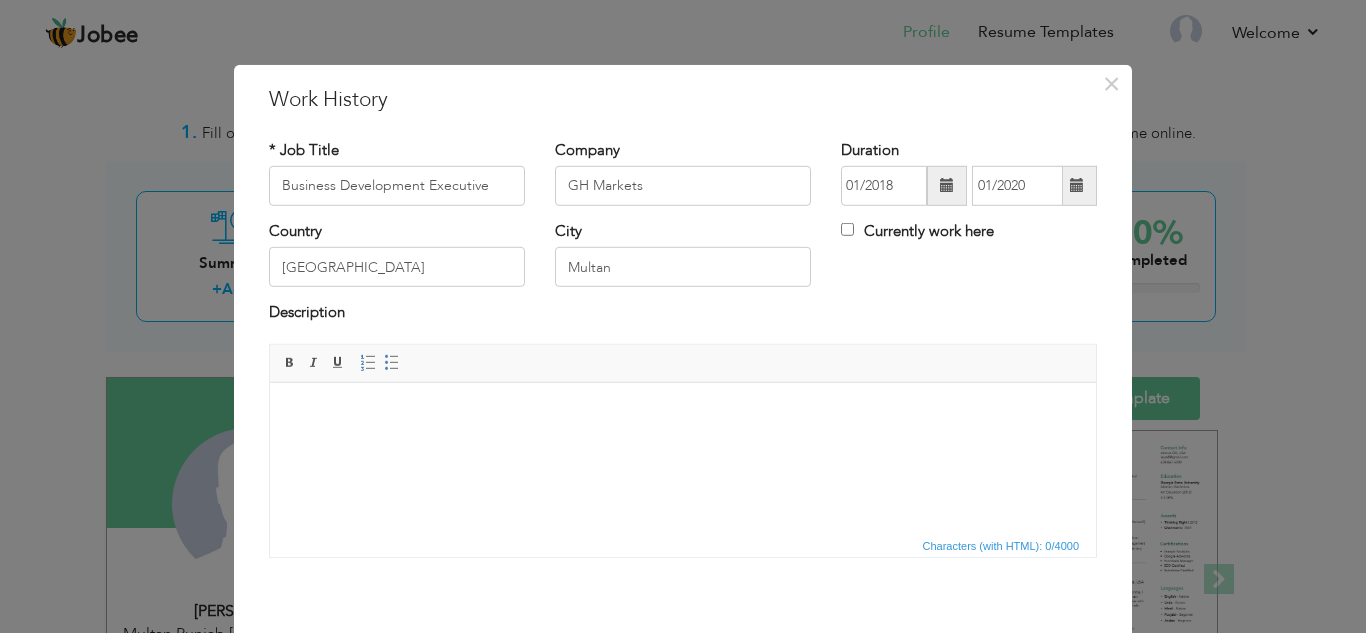click at bounding box center (683, 412) 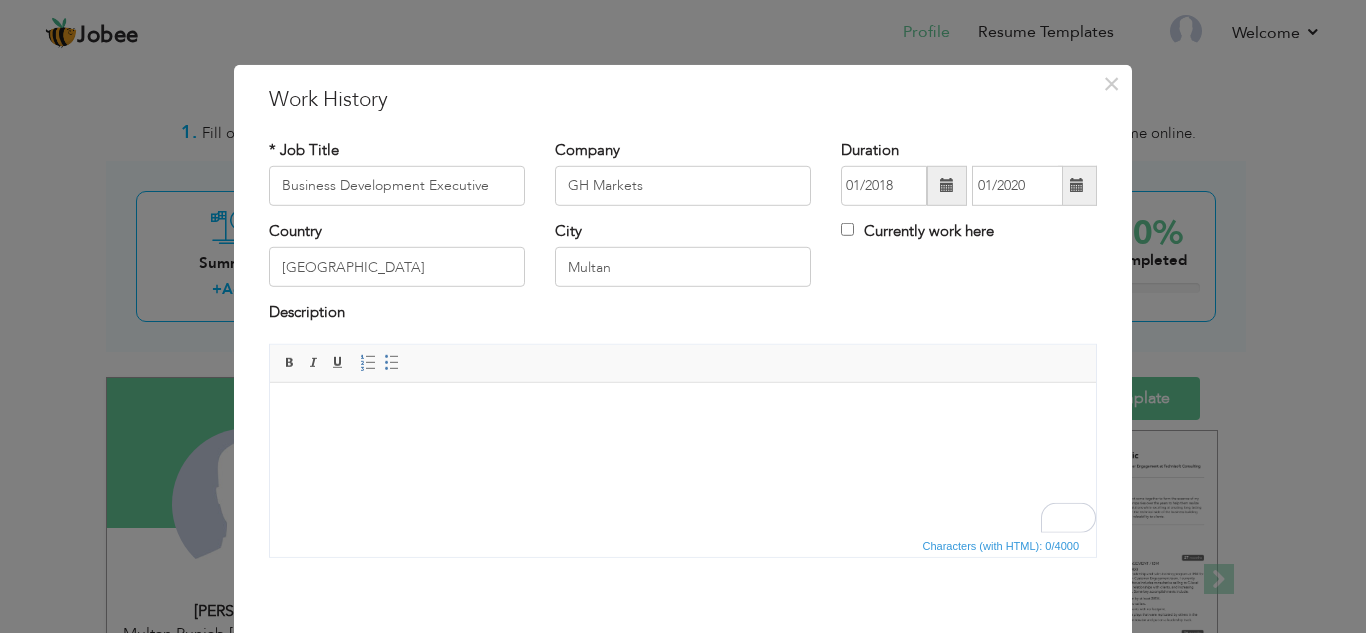 type 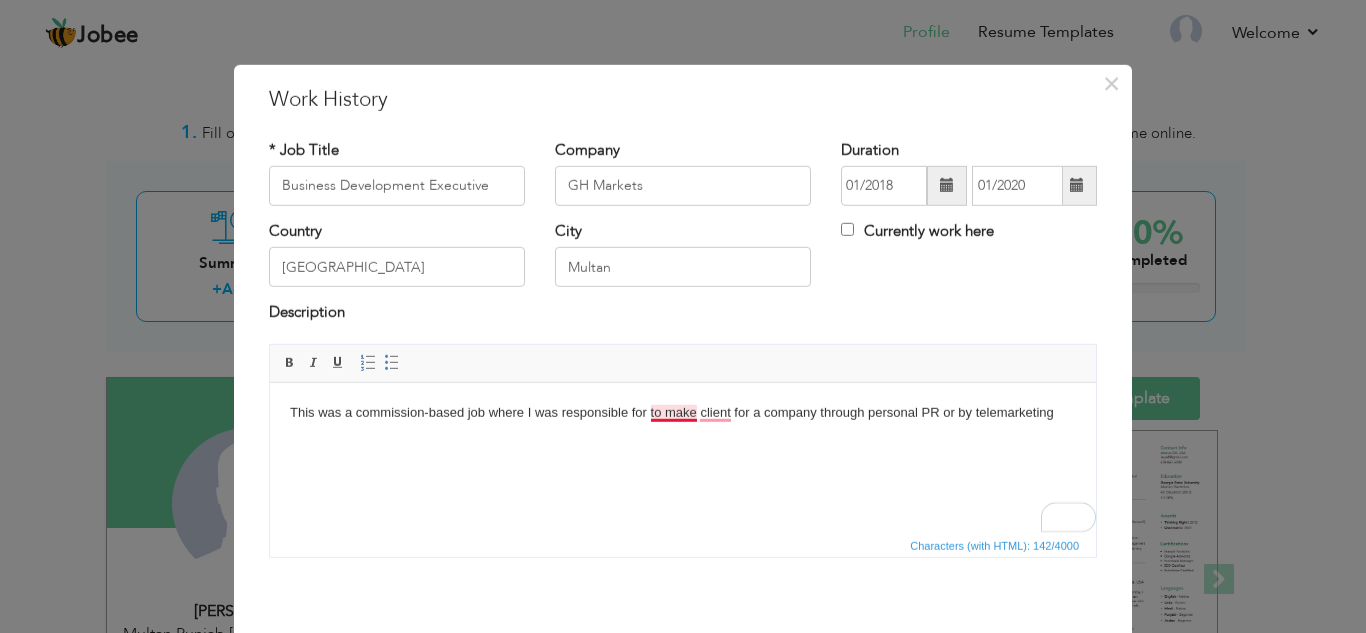 click on "This was a commission-based job where I was responsible for to make client for a company through personal PR or by telemarketing" at bounding box center [683, 412] 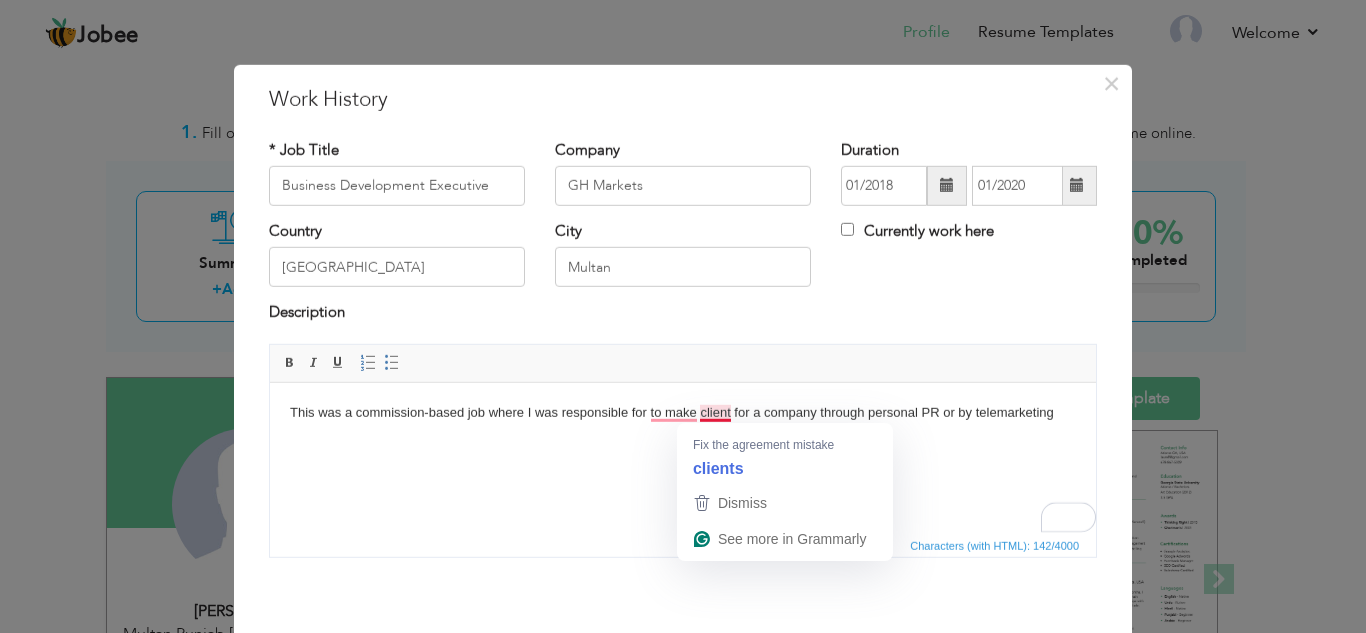 click on "This was a commission-based job where I was responsible for to make client for a company through personal PR or by telemarketing" at bounding box center (683, 412) 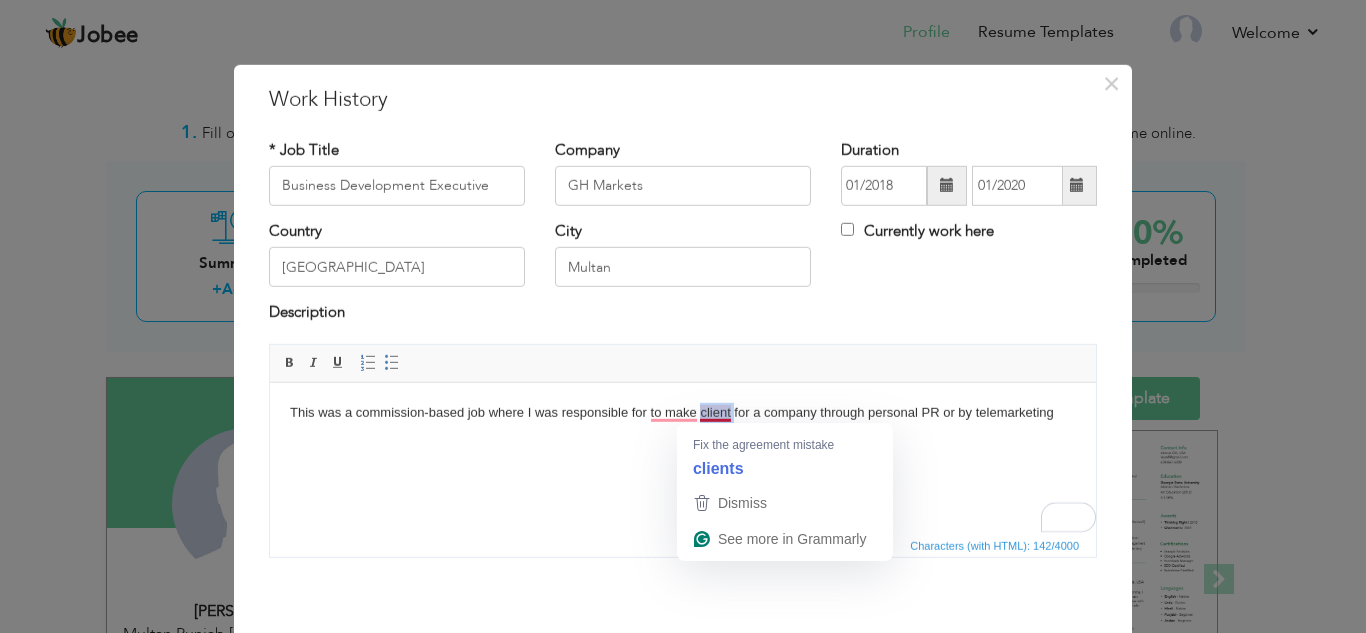 click on "This was a commission-based job where I was responsible for to make client for a company through personal PR or by telemarketing" at bounding box center [683, 412] 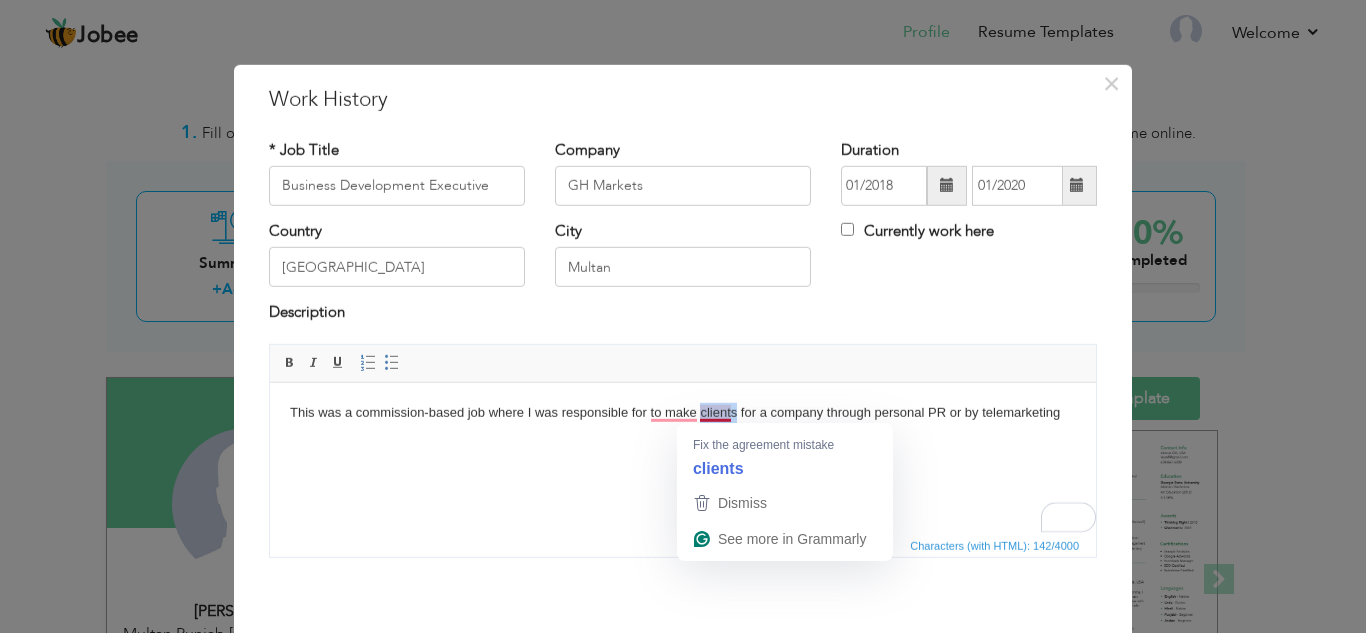 click on "This was a commission-based job where I was responsible for to make clients for a company through personal PR or by telemarketing" at bounding box center (683, 412) 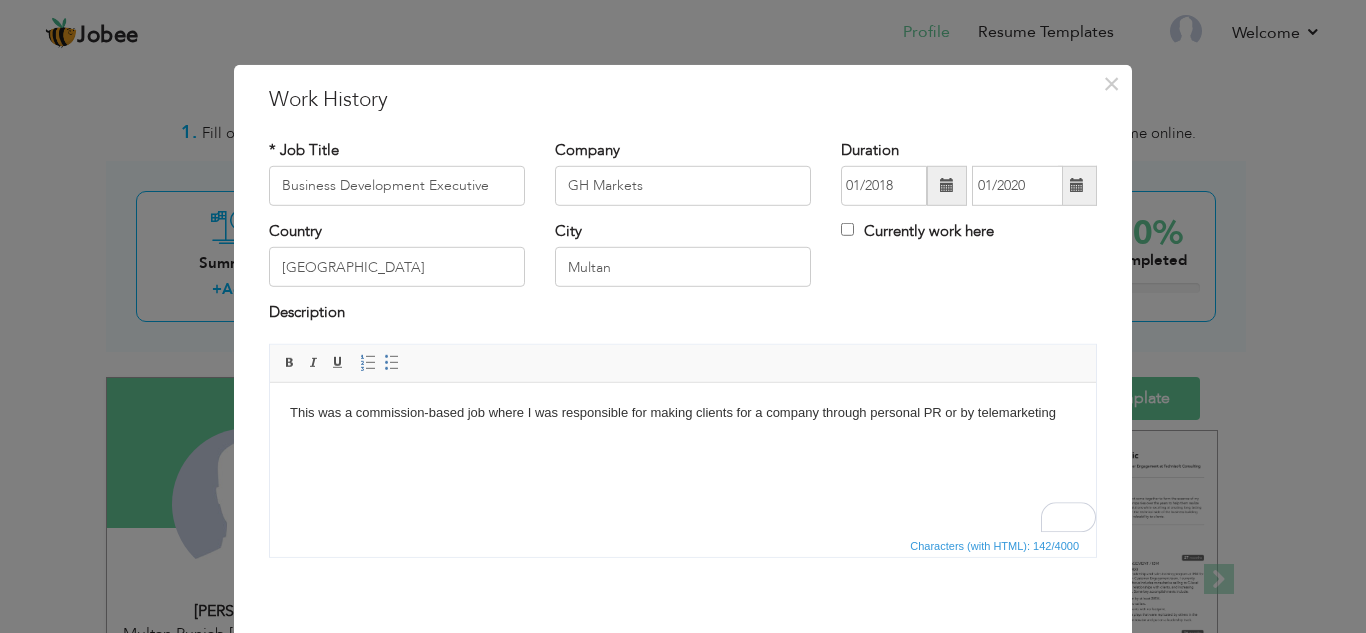 click on "This was a commission-based job where I was responsible for making clients for a company through personal PR or by telemarketing" at bounding box center [683, 412] 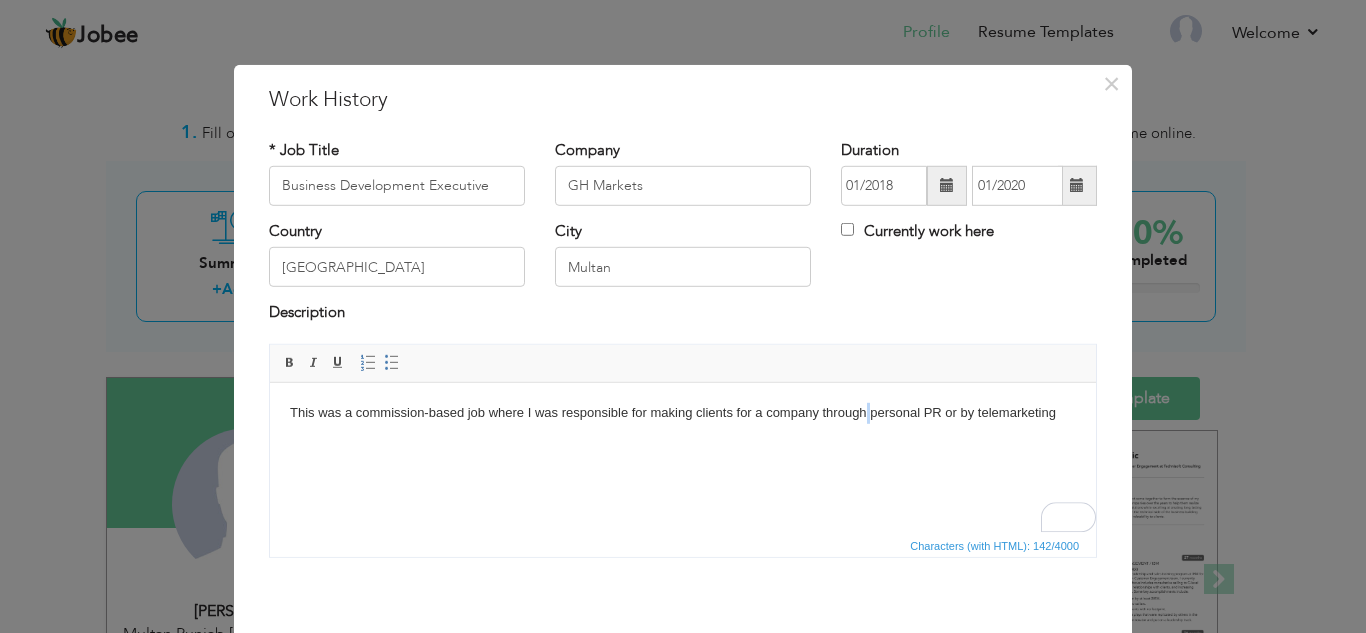 click on "This was a commission-based job where I was responsible for making clients for a company through personal PR or by telemarketing" at bounding box center [683, 412] 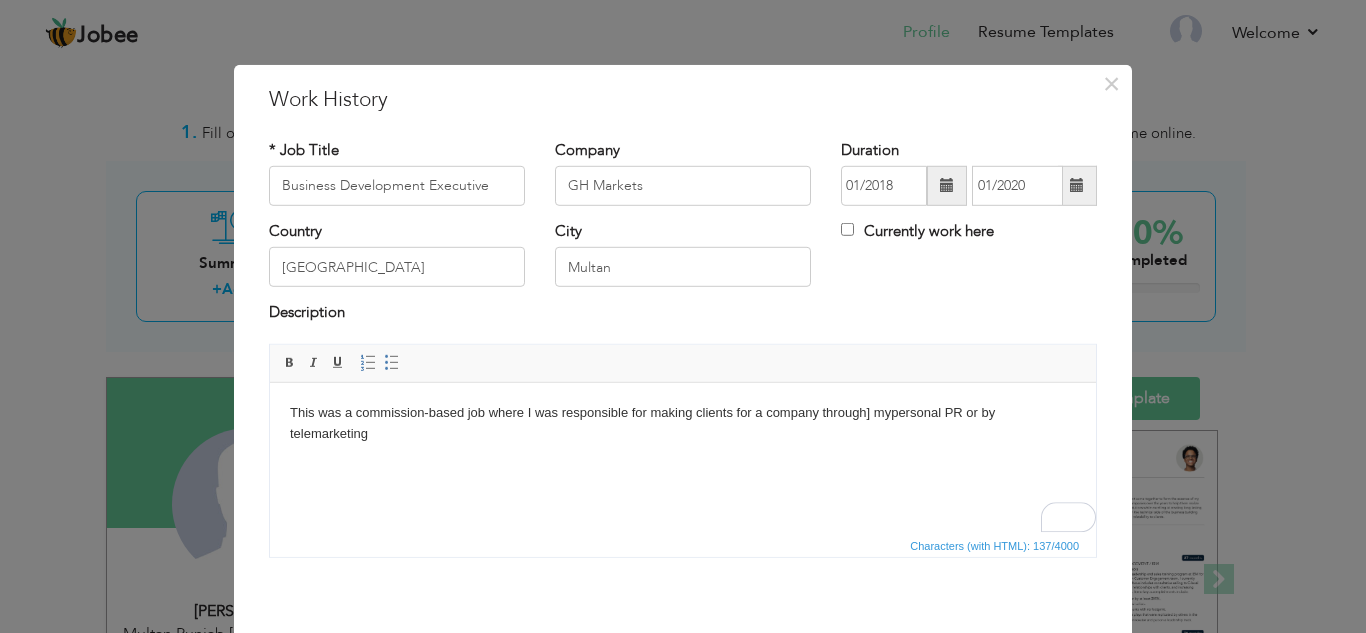 click on "This was a commission-based job where I was responsible for making clients for a company through] mypersonal PR or by telemarketing" at bounding box center [683, 423] 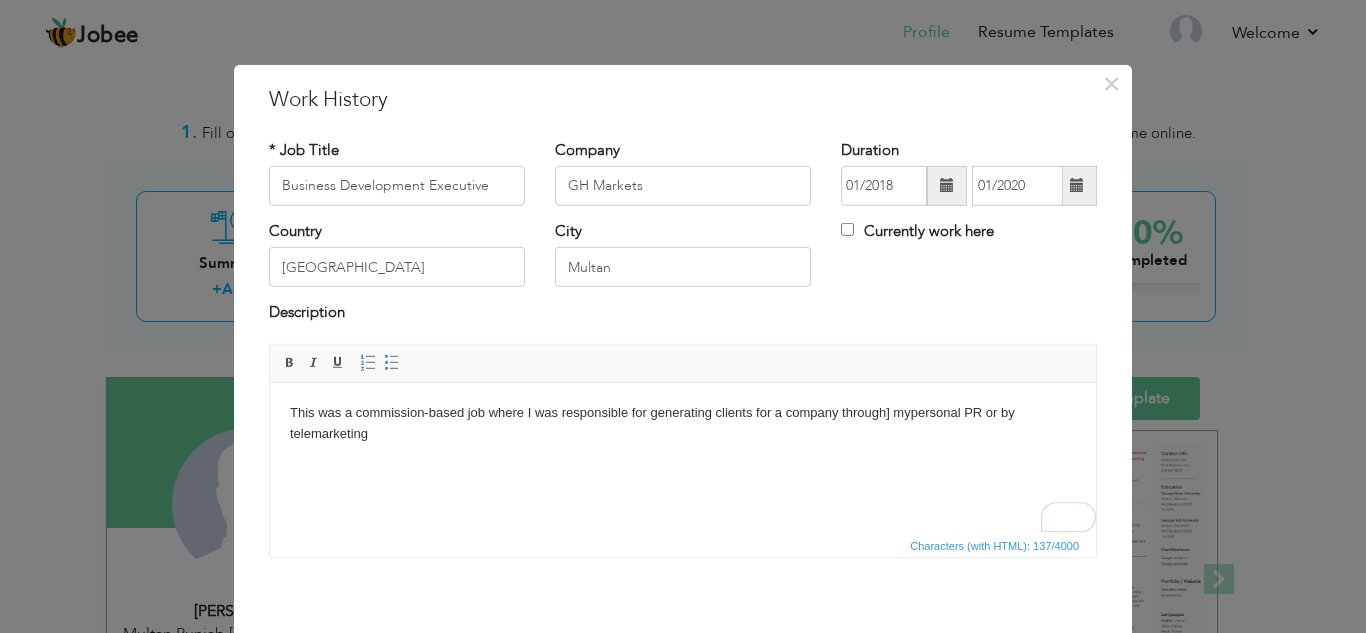 click on "This was a commission-based job where I was responsible for generating clients for a company through] mypersonal PR or by telemarketing" at bounding box center [683, 423] 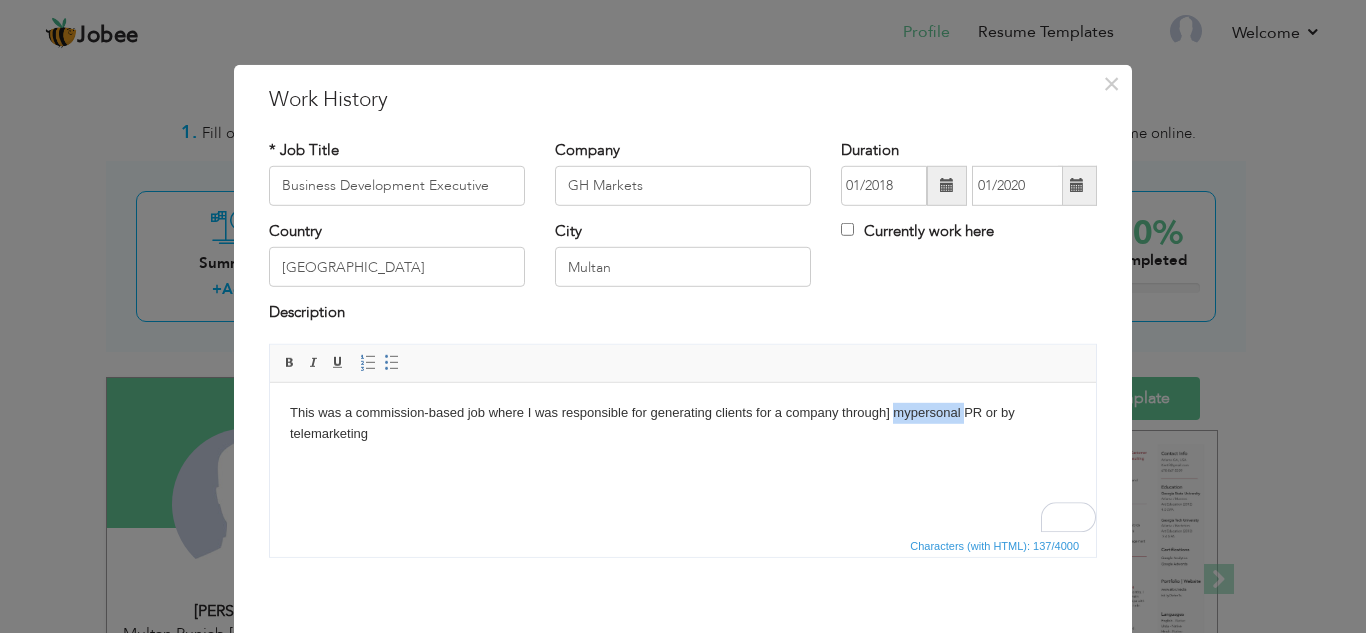 click on "This was a commission-based job where I was responsible for generating clients for a company through] mypersonal PR or by telemarketing" at bounding box center (683, 423) 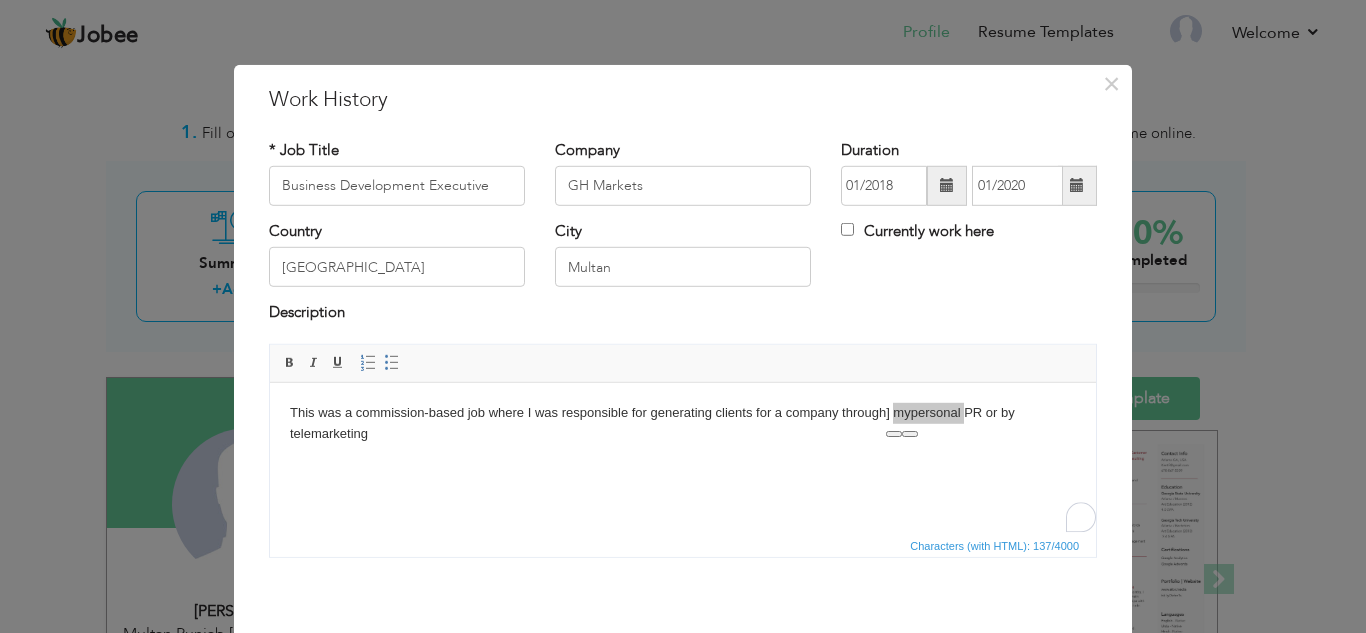 drag, startPoint x: 824, startPoint y: 537, endPoint x: 888, endPoint y: 435, distance: 120.41595 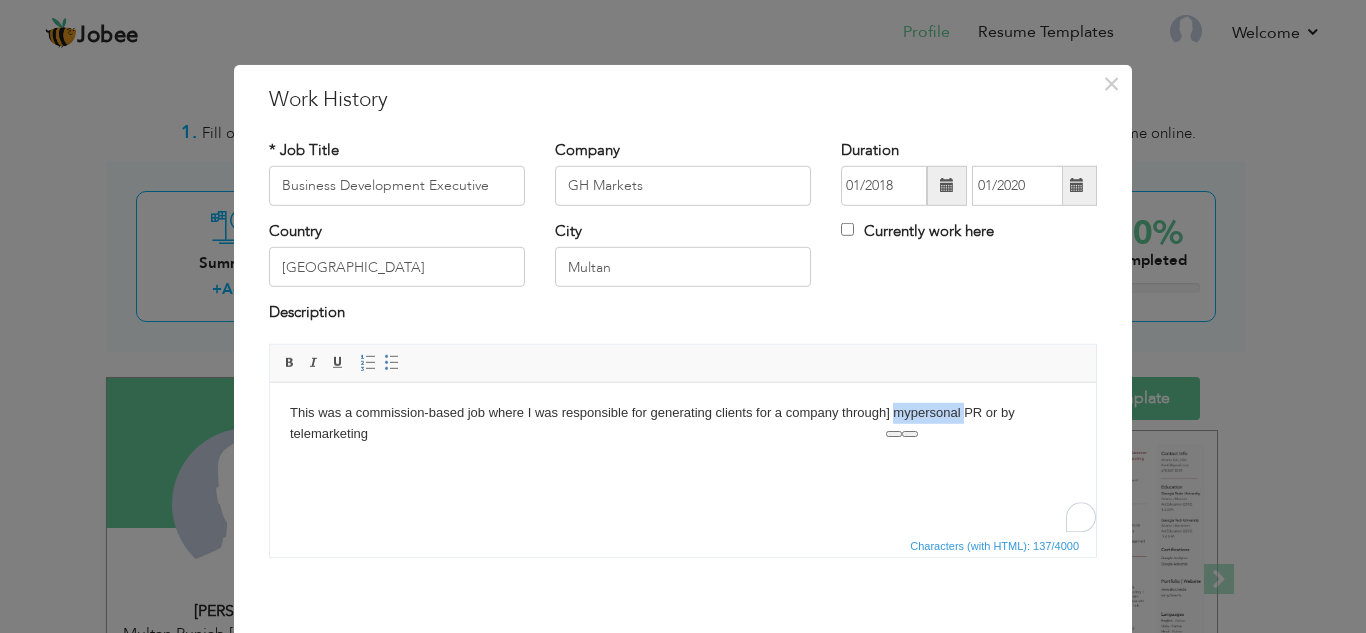 click on "This was a commission-based job where I was responsible for generating clients for a company through] mypersonal PR or by telemarketing" at bounding box center (683, 423) 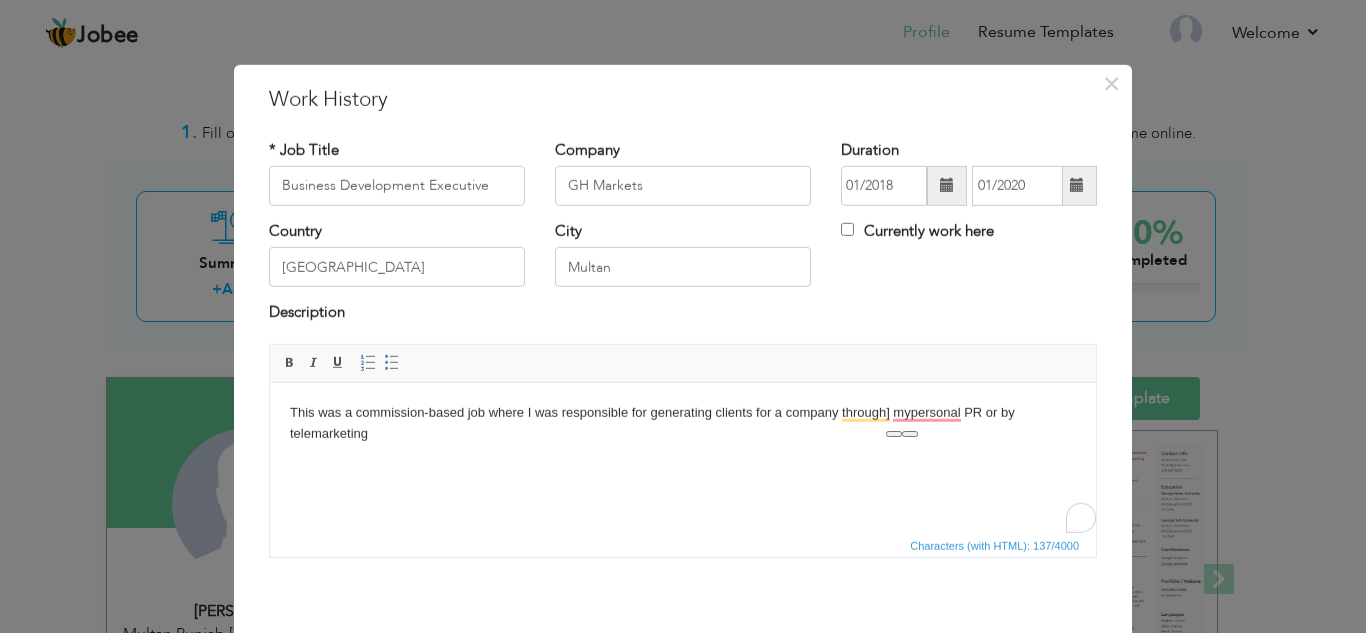 click on "This was a commission-based job where I was responsible for generating clients for a company through] mypersonal PR or by telemarketing" at bounding box center (683, 423) 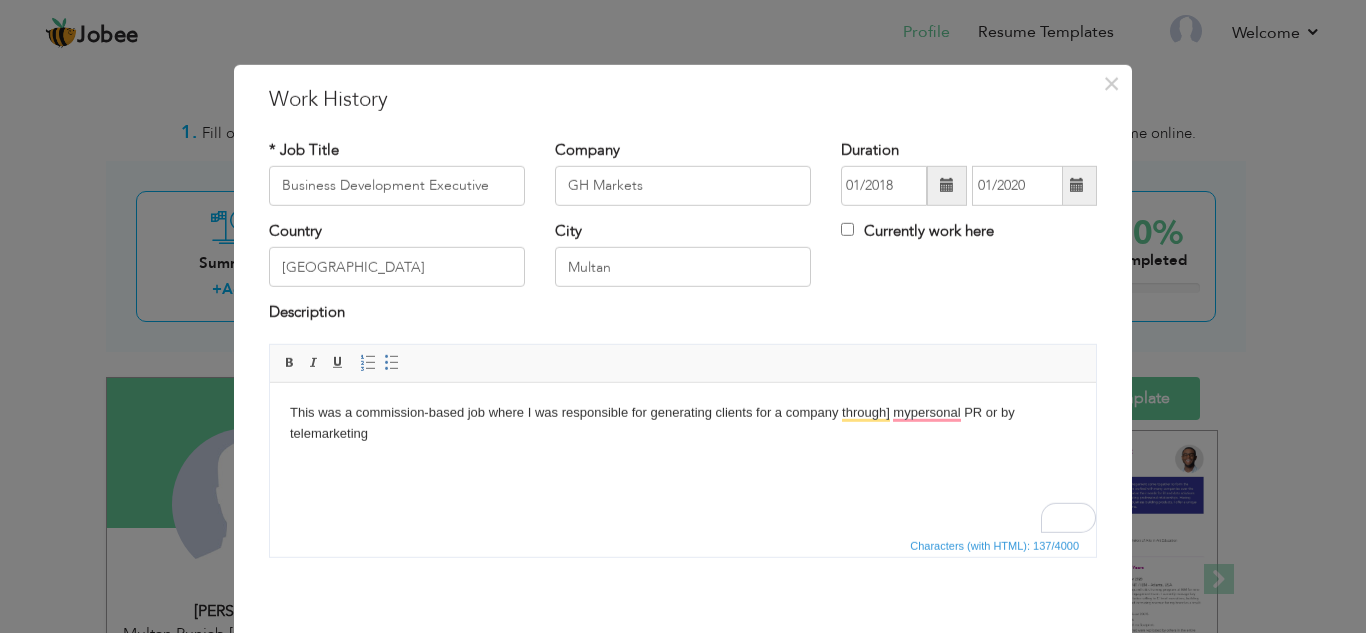 click on "This was a commission-based job where I was responsible for generating clients for a company through] mypersonal PR or by telemarketing" at bounding box center [683, 423] 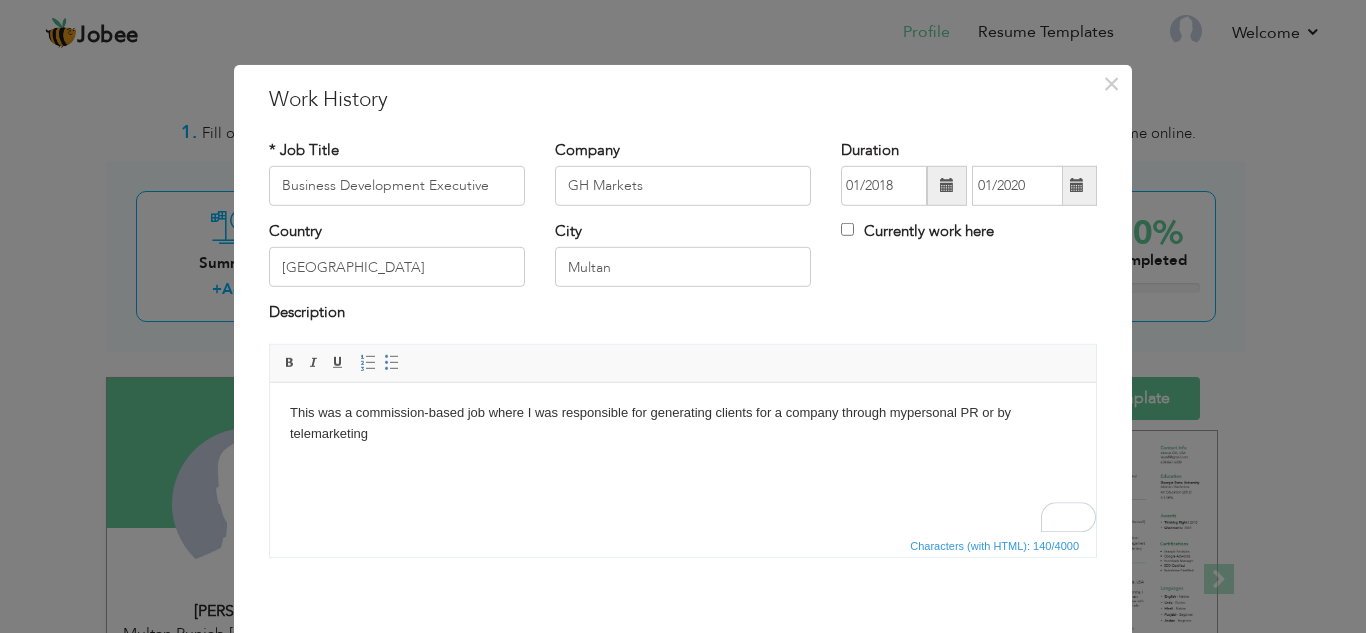 click on "This was a commission-based job where I was responsible for generating clients for a company through mypersonal PR or by telemarketing" at bounding box center (683, 423) 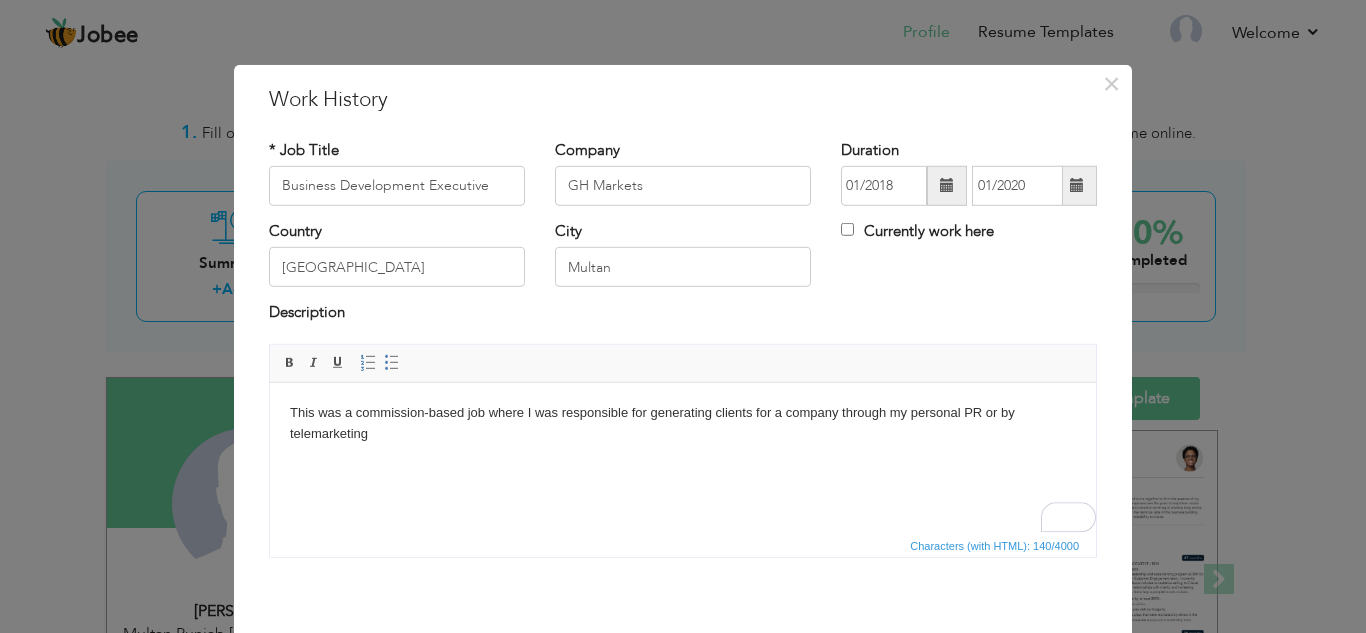 click on "This was a commission-based job where I was responsible for generating clients for a company through my personal PR or by telemarketing" at bounding box center (683, 423) 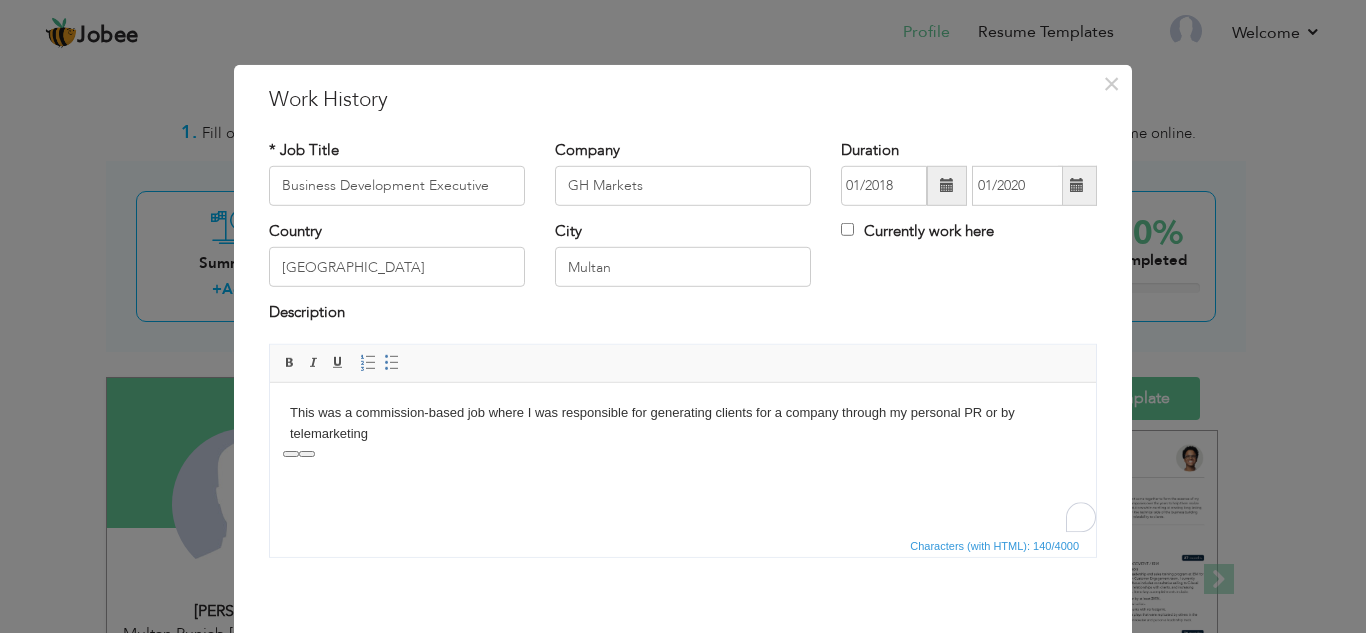 click on "This was a commission-based job where I was responsible for generating clients for a company through my personal PR or by telemarketing" at bounding box center [683, 423] 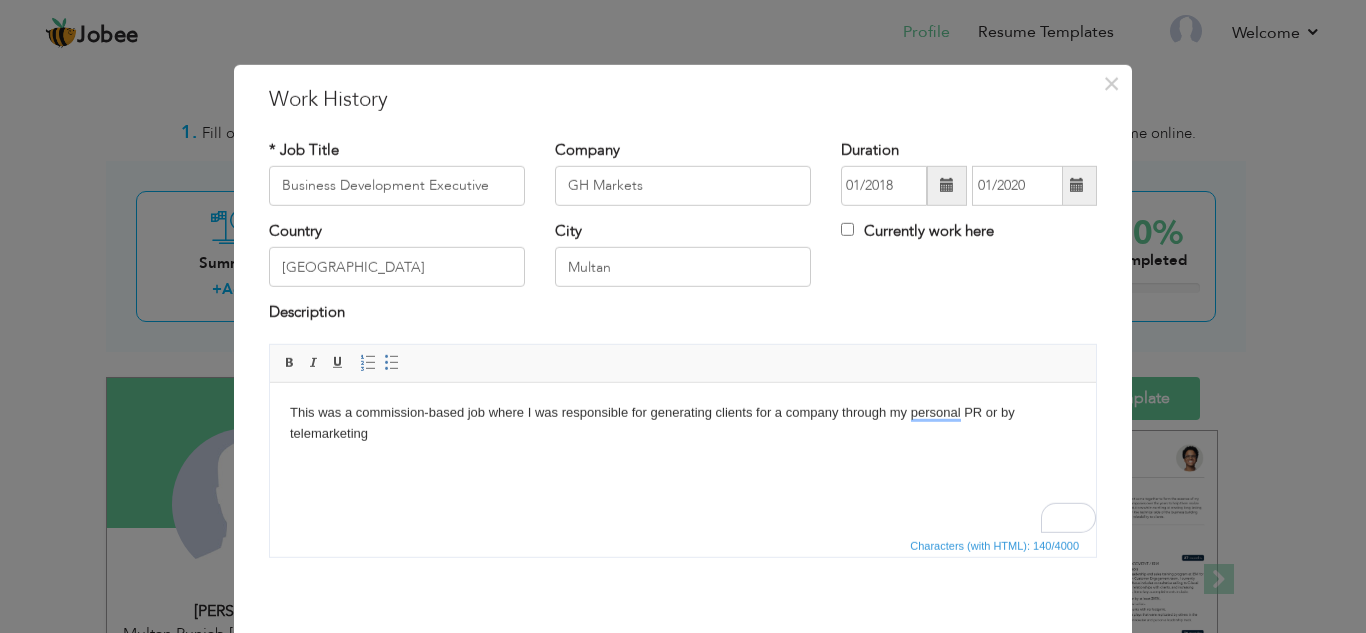 click on "This was a commission-based job where I was responsible for generating clients for a company through my personal PR or by telemarketing" at bounding box center [683, 423] 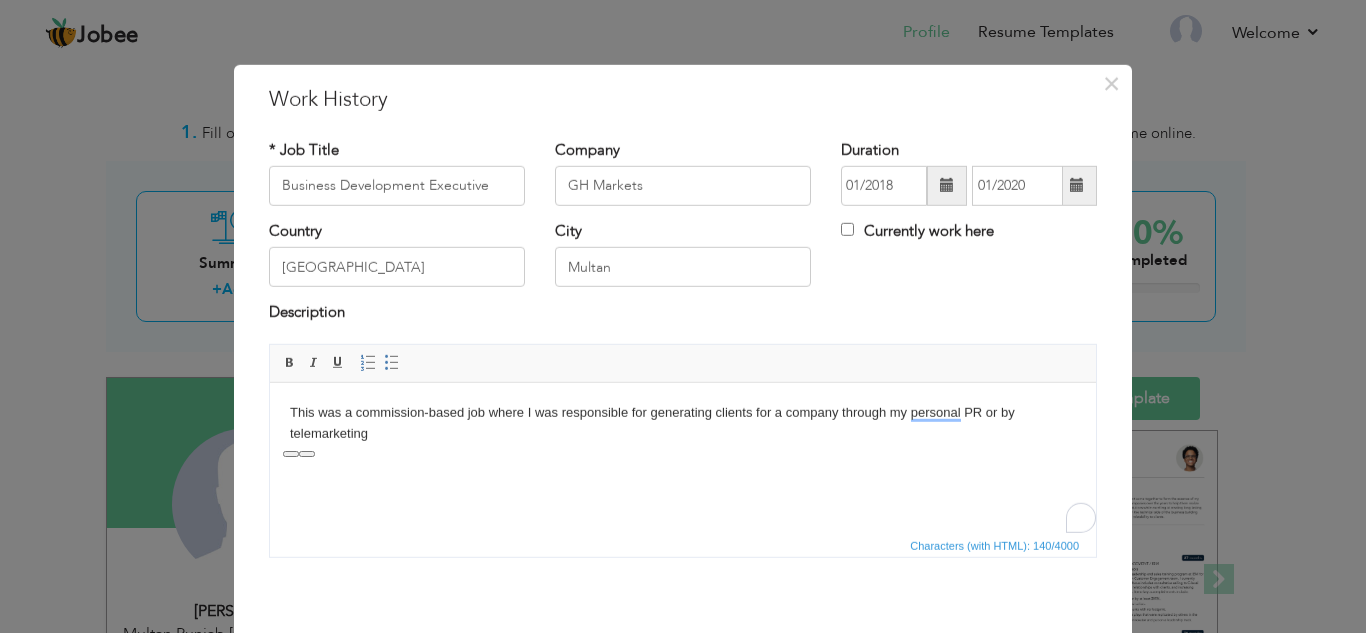 click on "This was a commission-based job where I was responsible for generating clients for a company through my personal PR or by telemarketing" at bounding box center [683, 423] 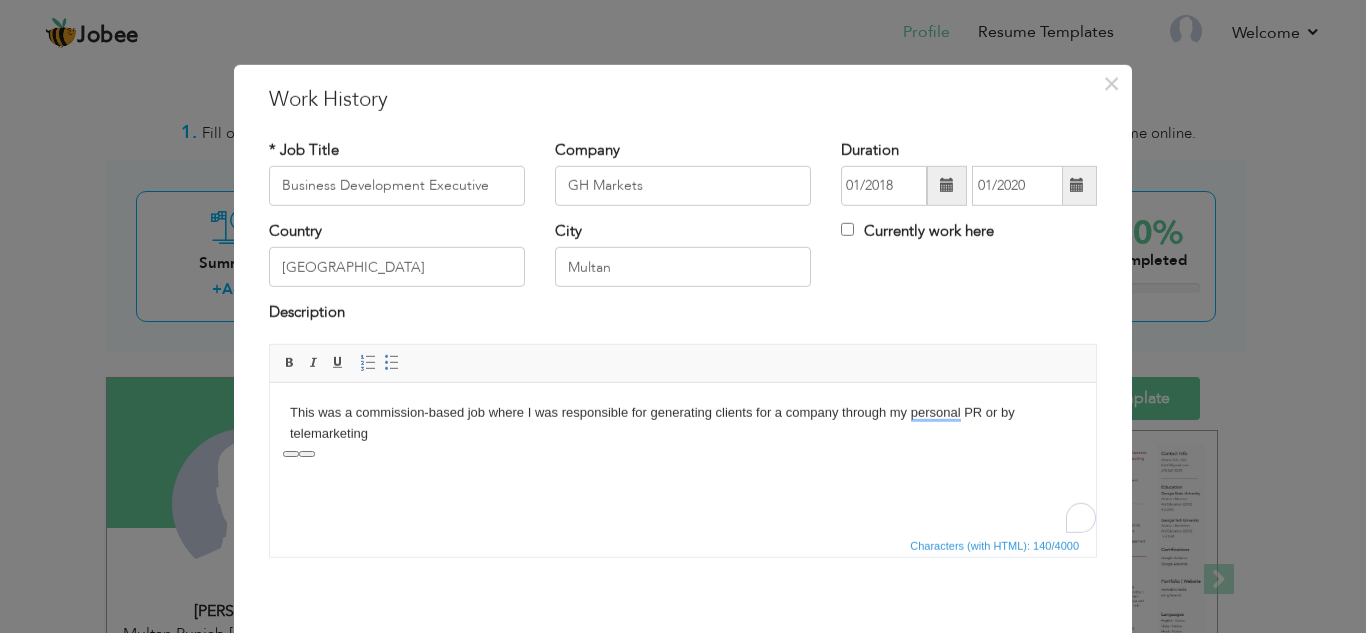 click on "This was a commission-based job where I was responsible for generating clients for a company through my personal PR or by telemarketing" at bounding box center (683, 423) 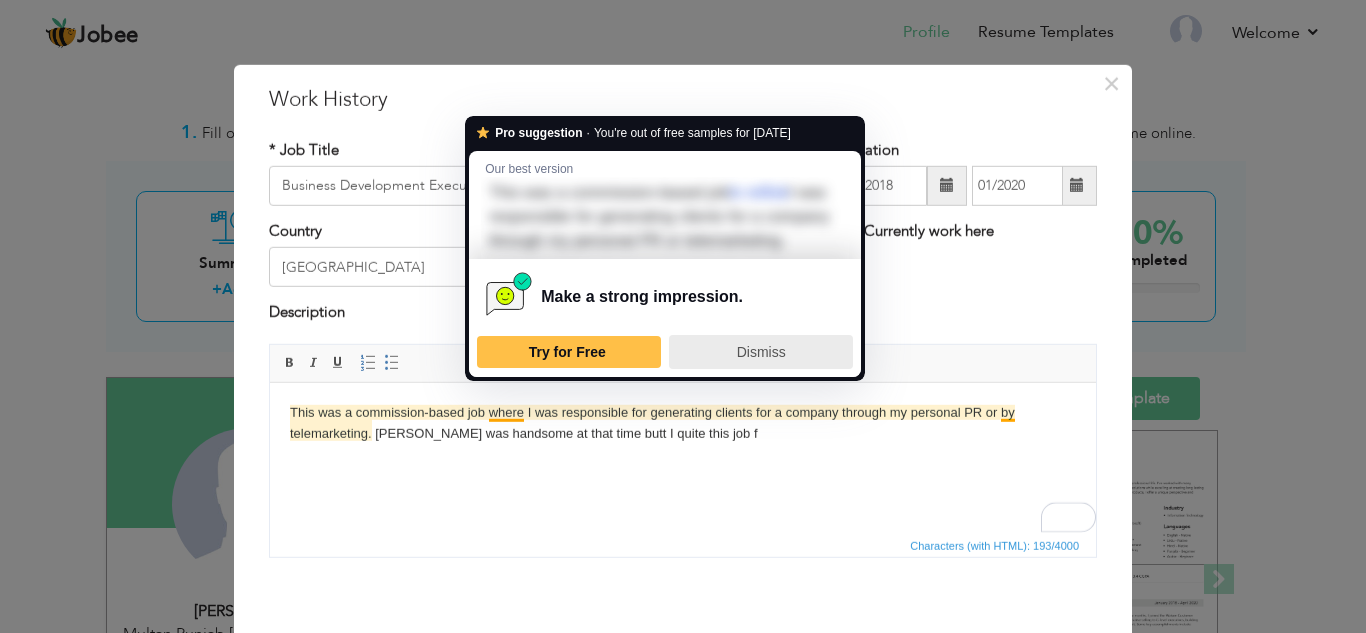 click on "Dismiss" at bounding box center (761, 352) 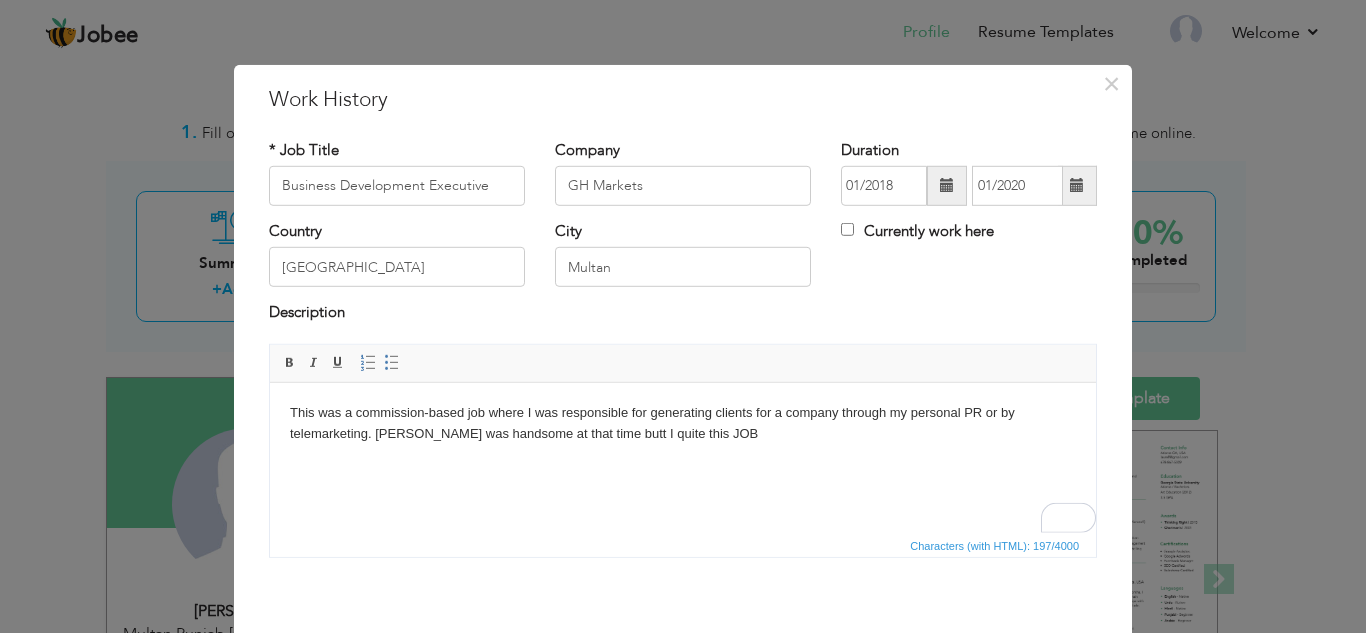 click on "This was a commission-based job where I was responsible for generating clients for a company through my personal PR or by telemarketing. [PERSON_NAME] was handsome at that time butt I quite this JOB" at bounding box center [683, 423] 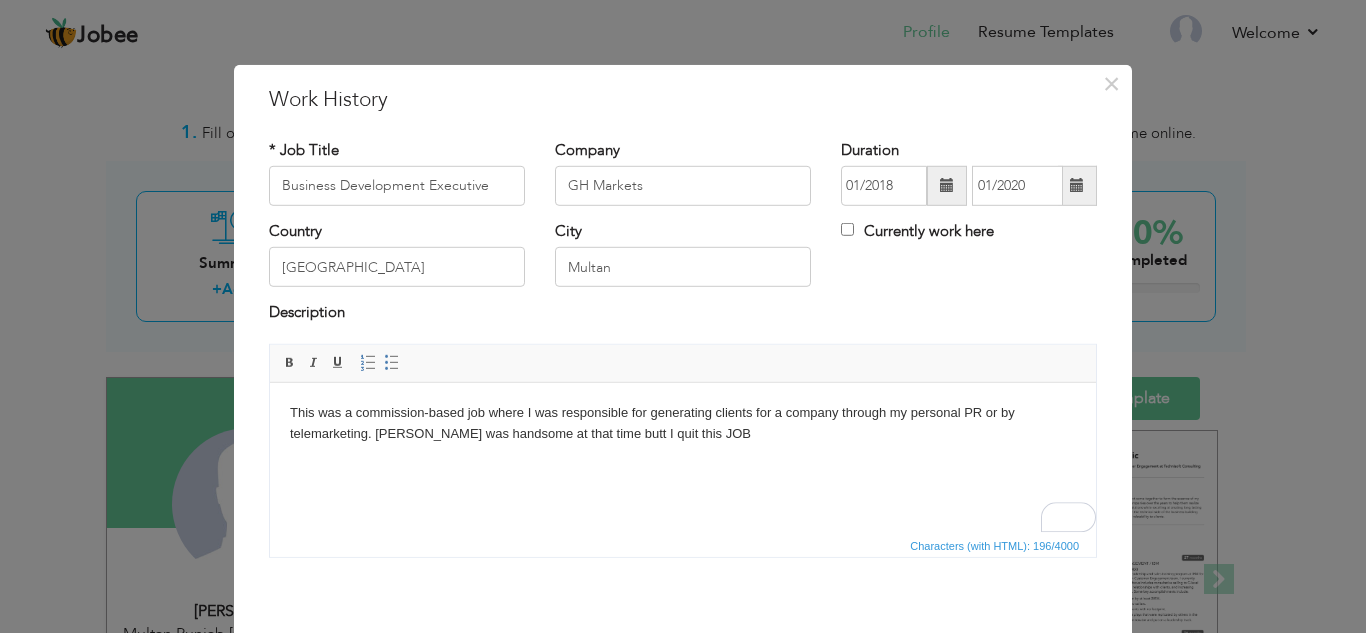 click on "This was a commission-based job where I was responsible for generating clients for a company through my personal PR or by telemarketing. [PERSON_NAME] was handsome at that time butt I quit this JOB" at bounding box center (683, 423) 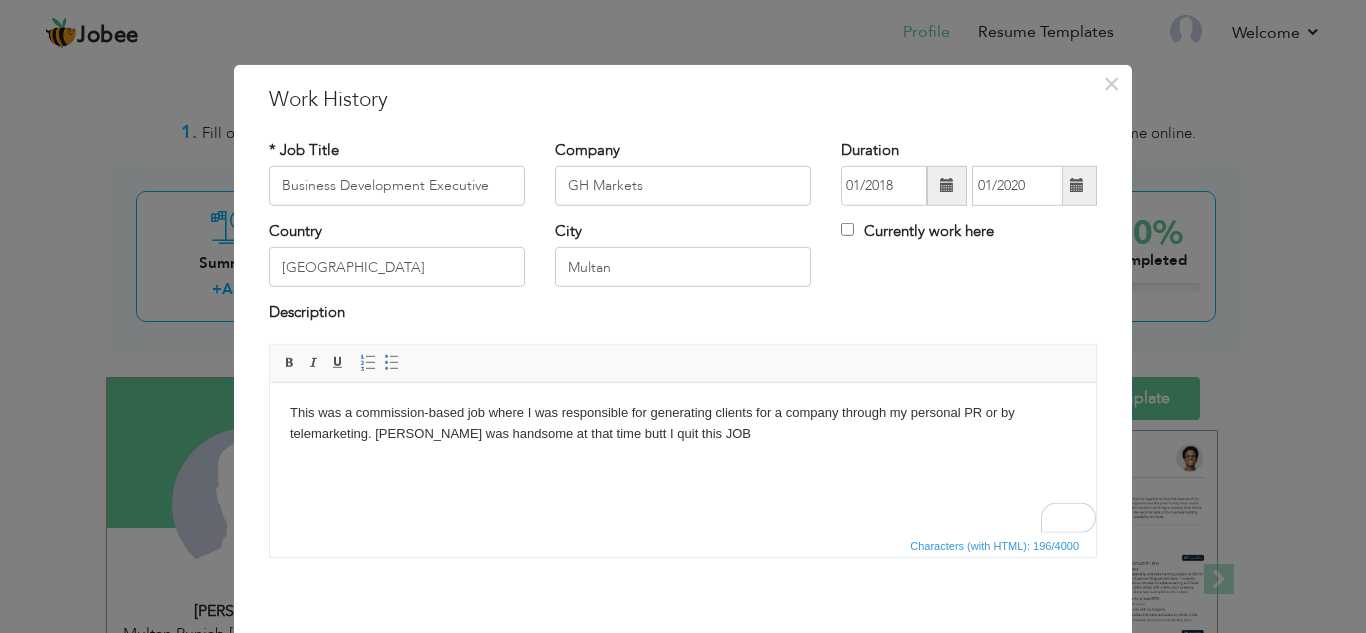 scroll, scrollTop: 87, scrollLeft: 0, axis: vertical 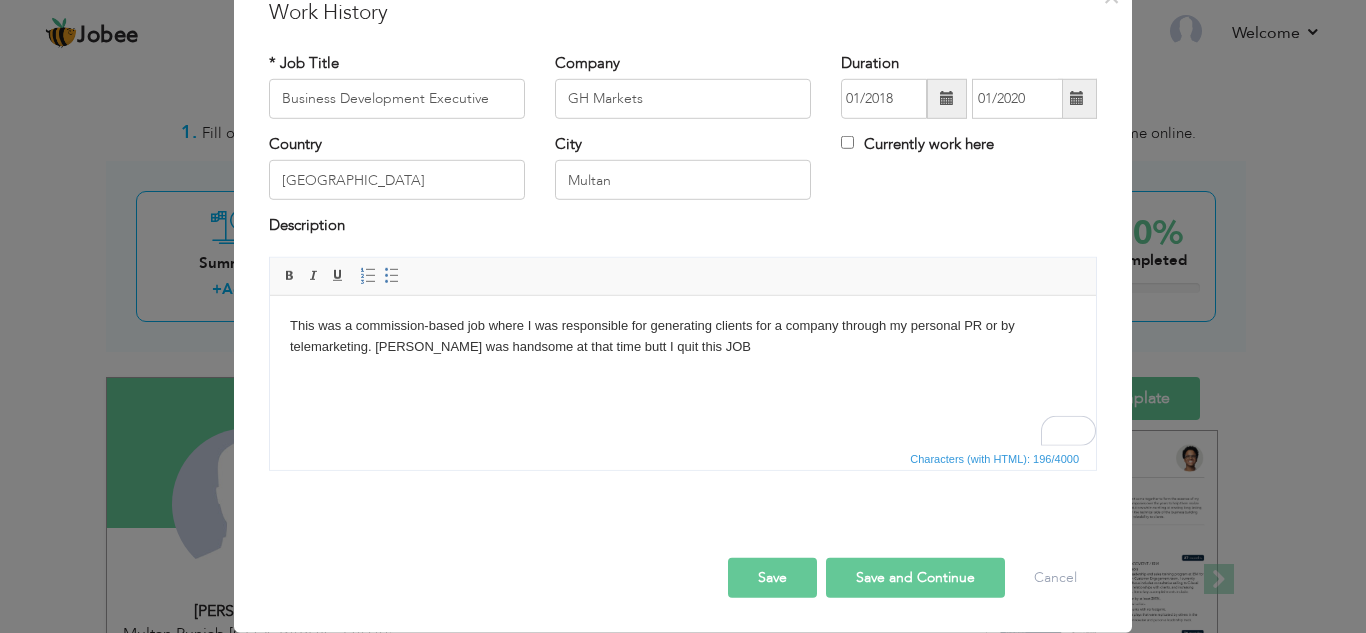 click on "Save and Continue" at bounding box center (915, 578) 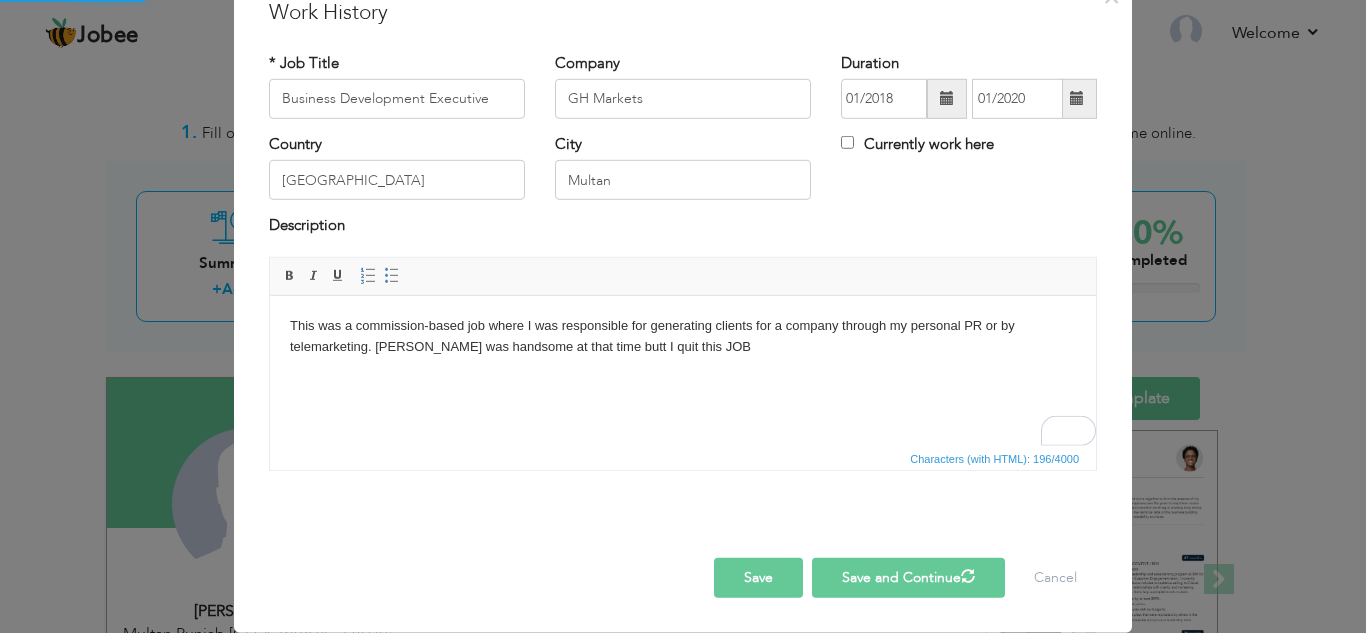 type 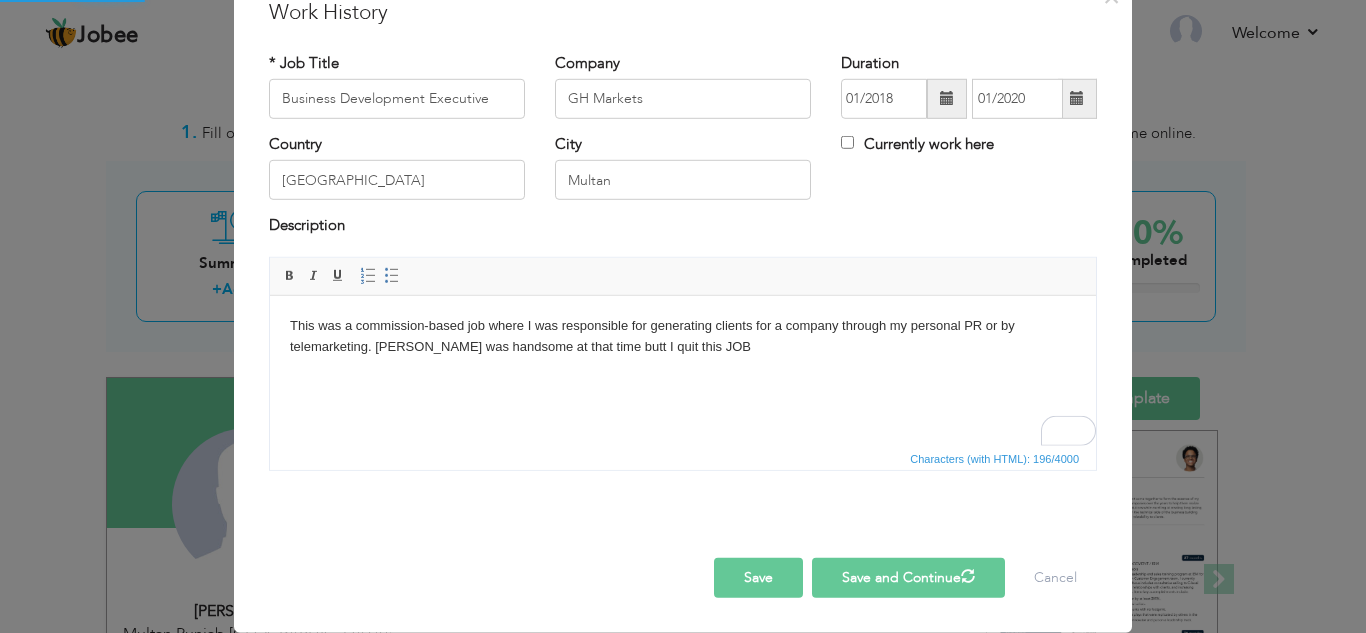 type 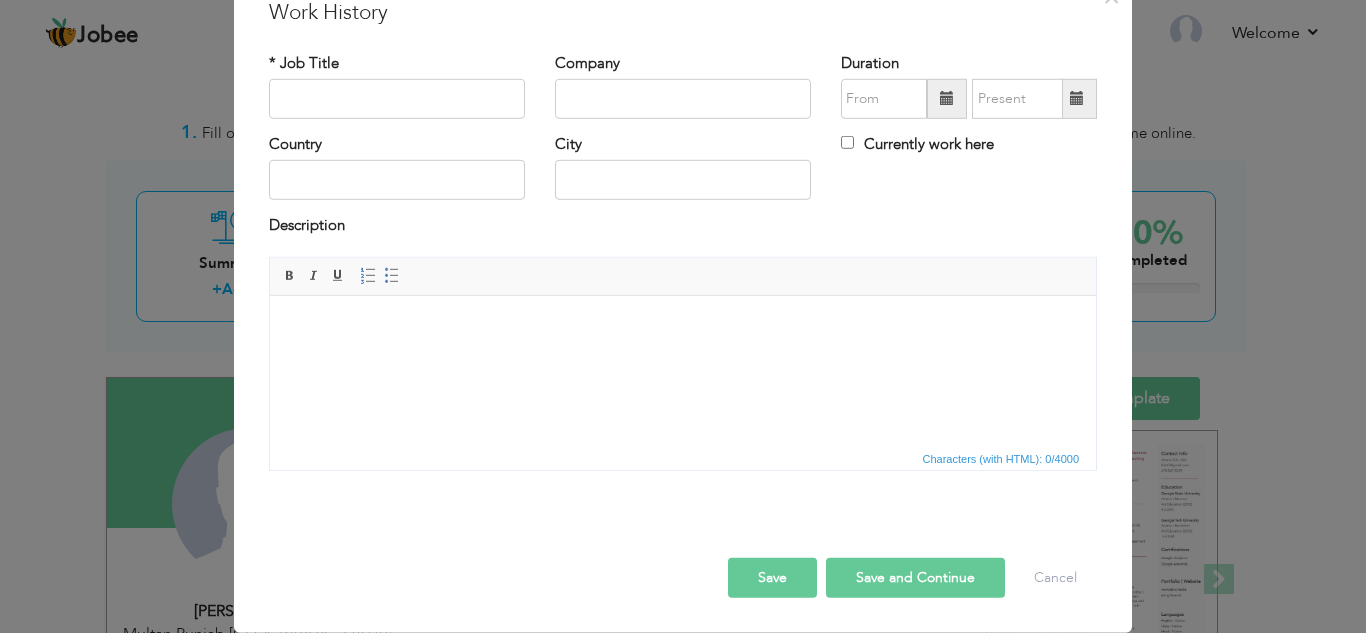 click at bounding box center (683, 537) 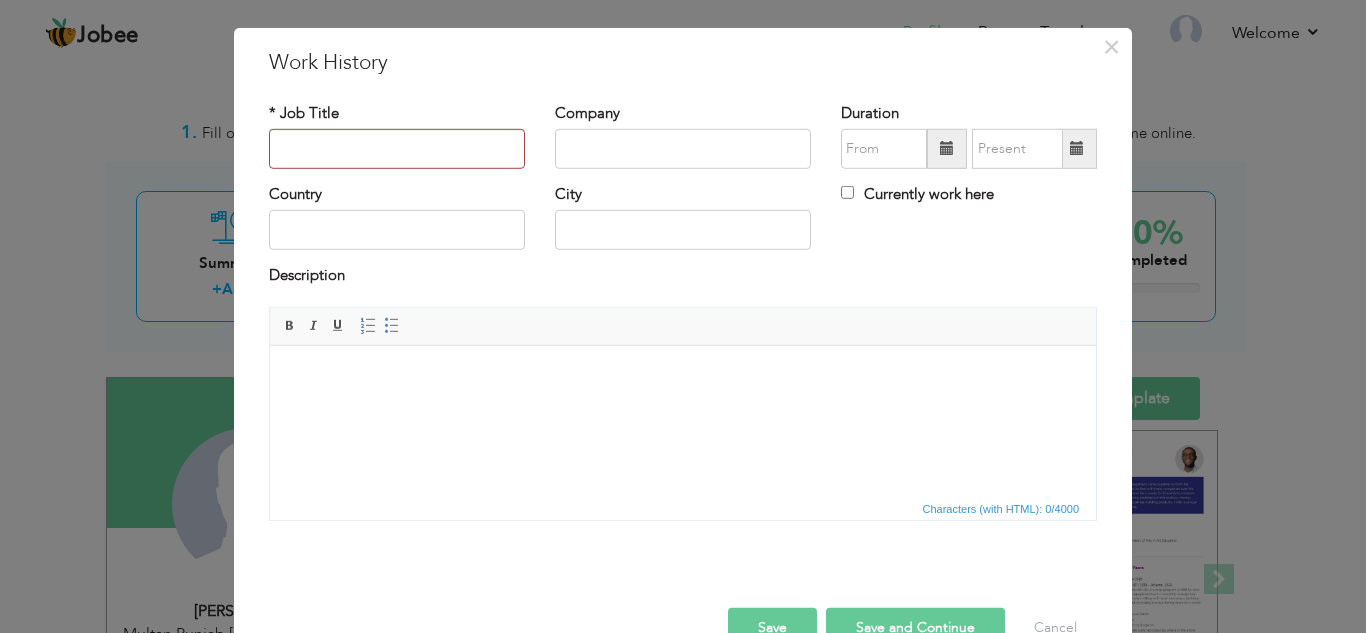 scroll, scrollTop: 0, scrollLeft: 0, axis: both 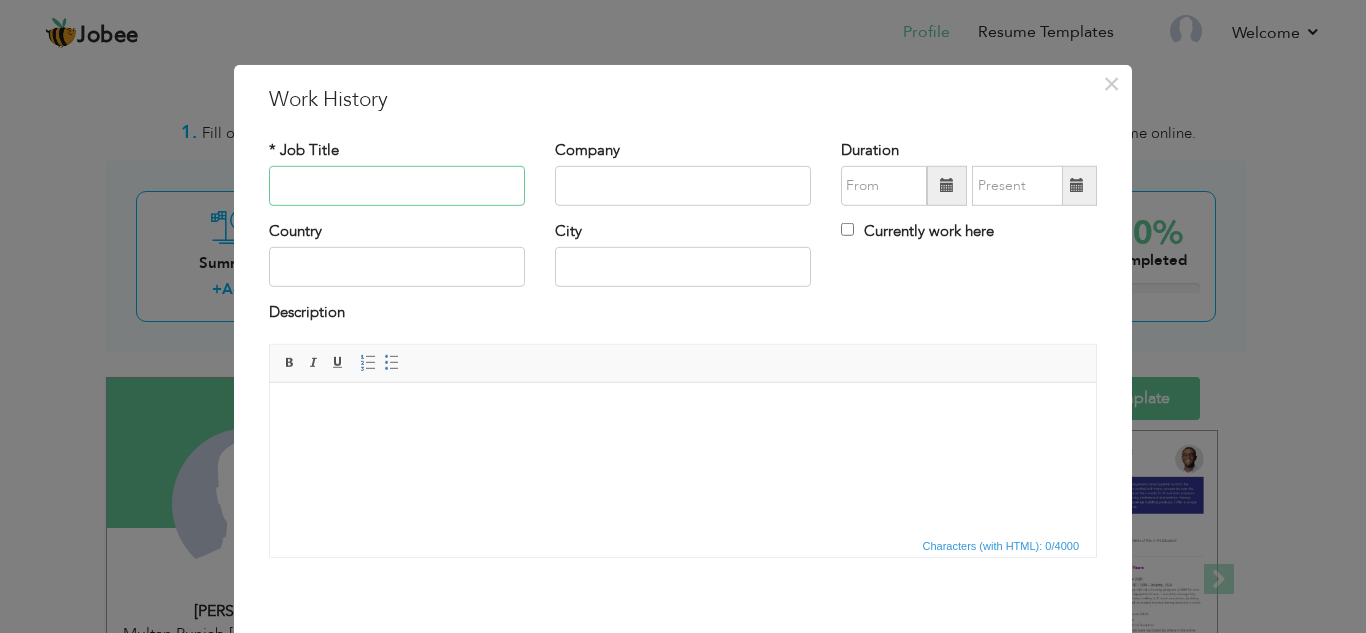 click at bounding box center (397, 186) 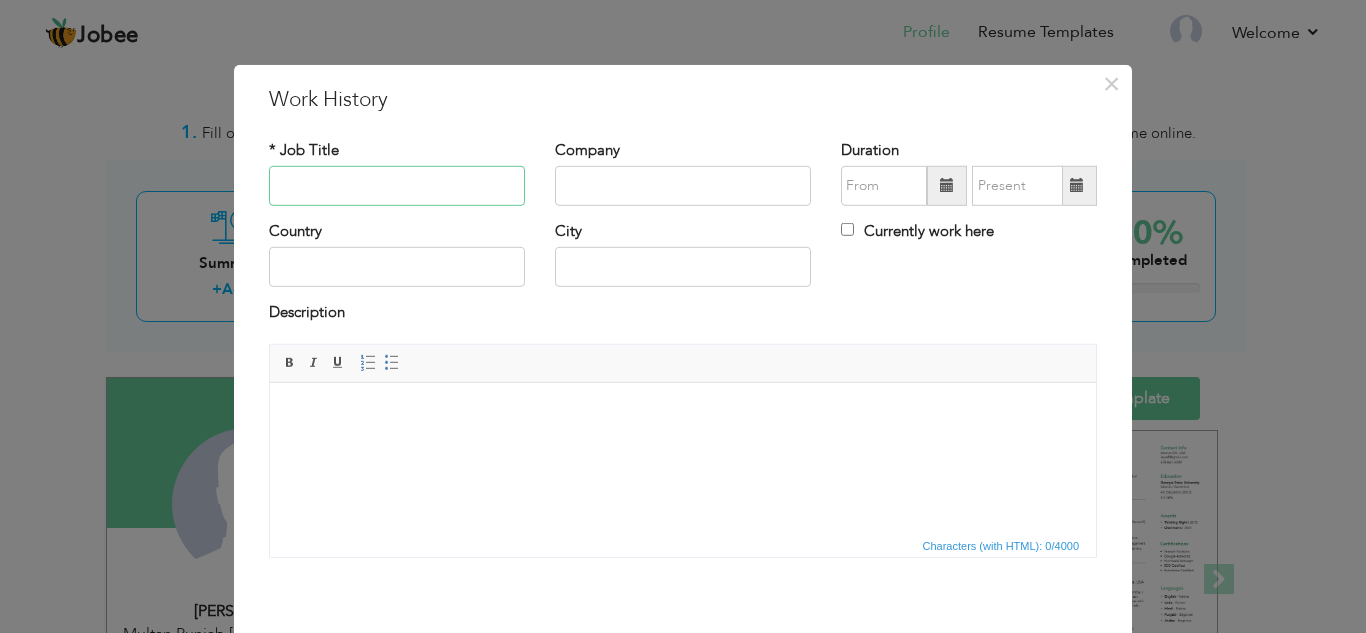 click at bounding box center (397, 186) 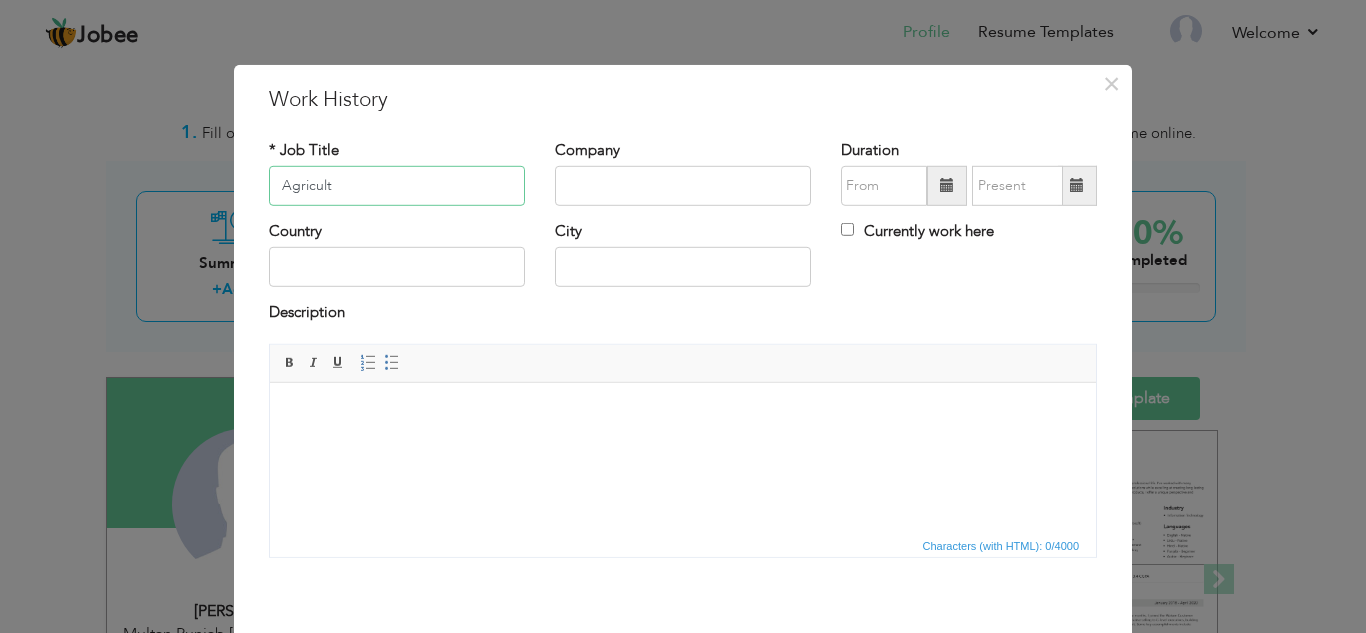 click on "Agricult" at bounding box center [397, 186] 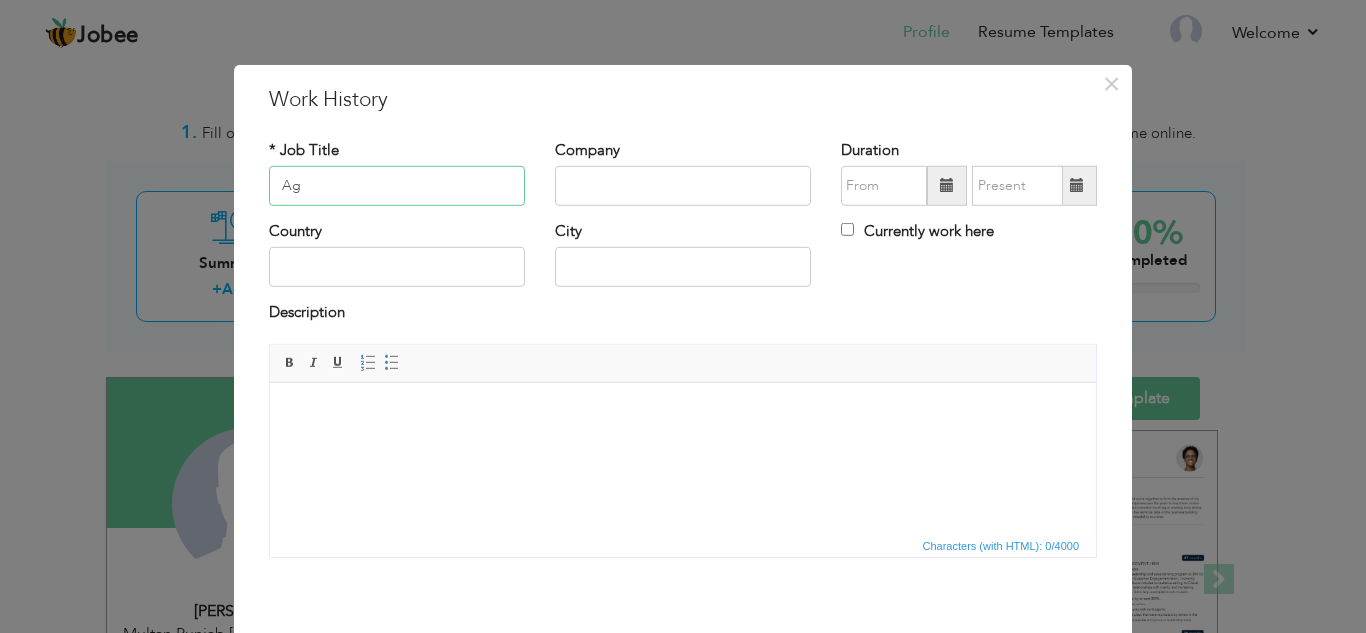 type on "A" 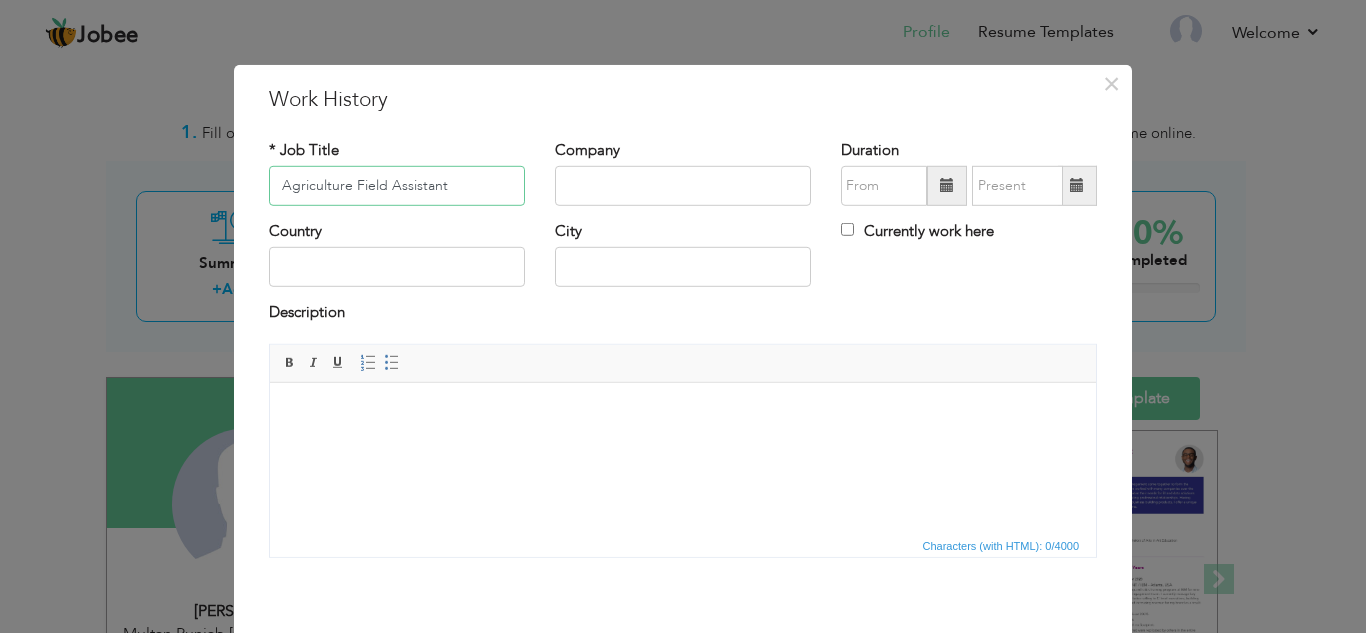 type on "Agriculture Field Assistant" 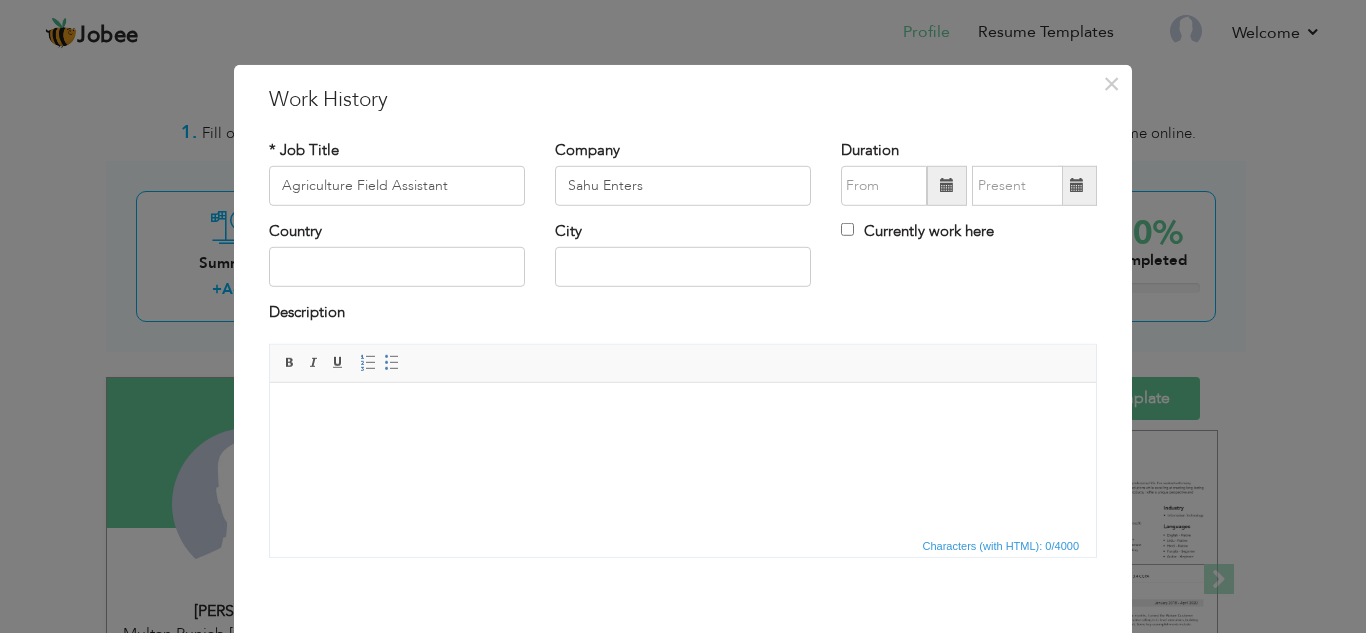 click on "* Job Title
Agriculture Field Assistant" at bounding box center [397, 172] 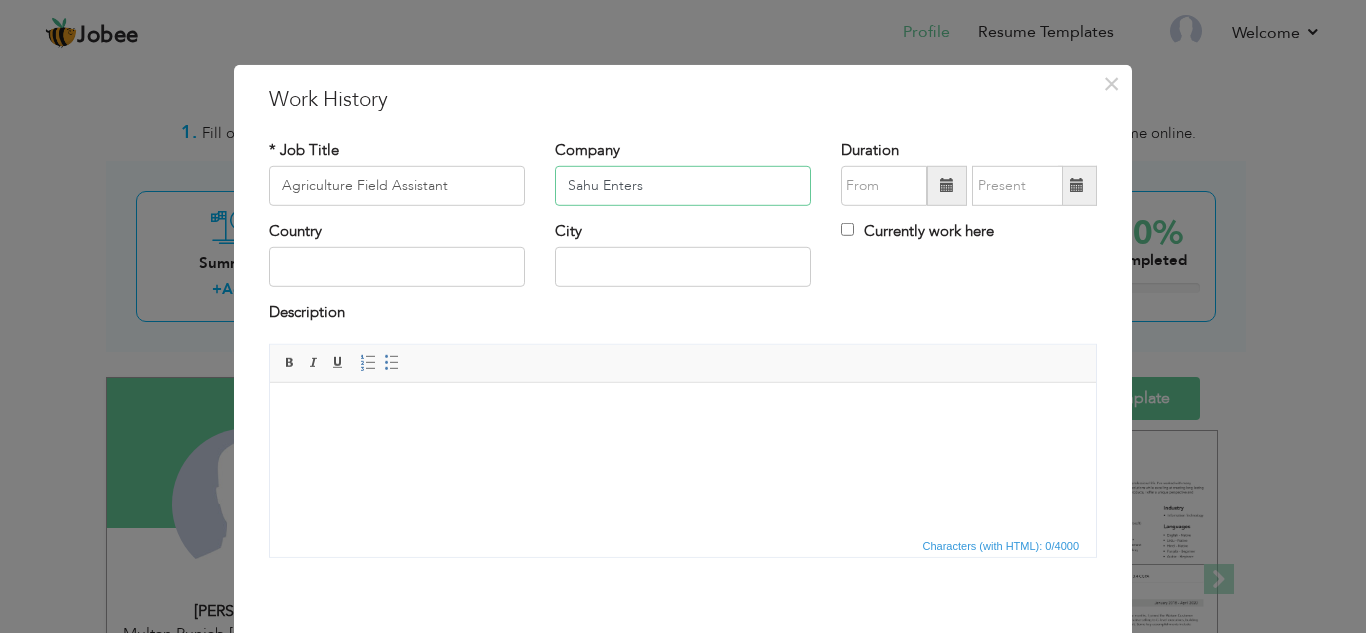 click on "Sahu Enters" at bounding box center (683, 186) 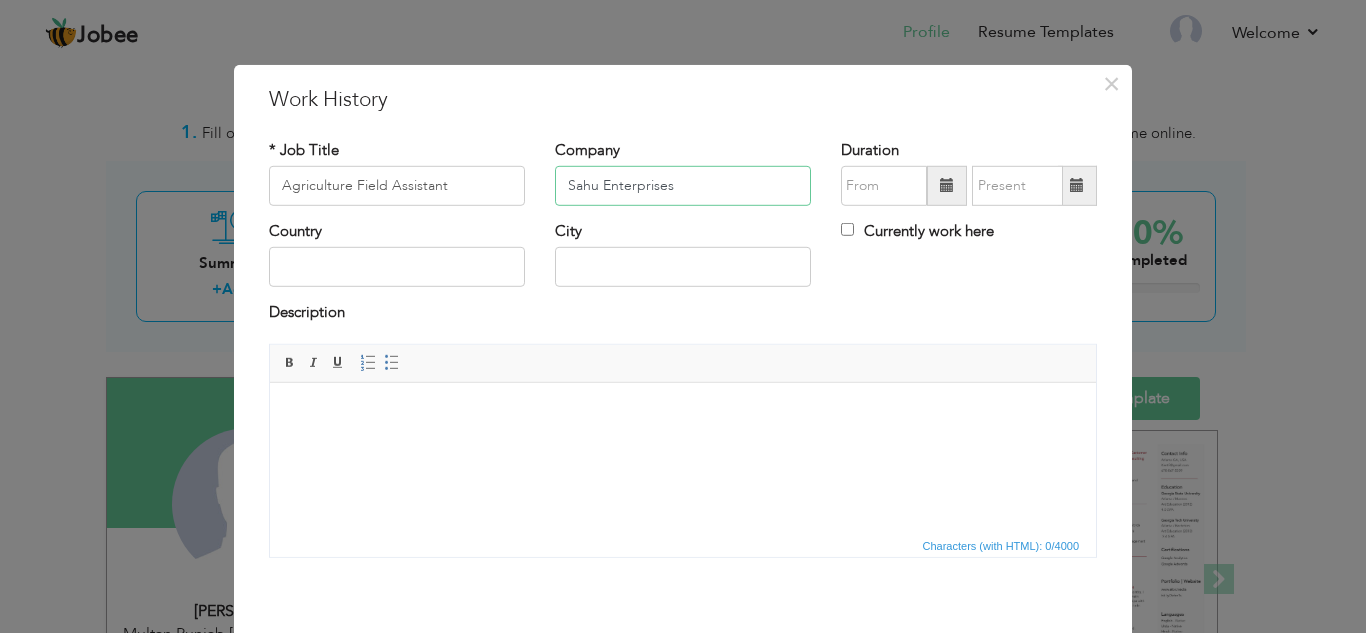 type on "Sahu Enterprises" 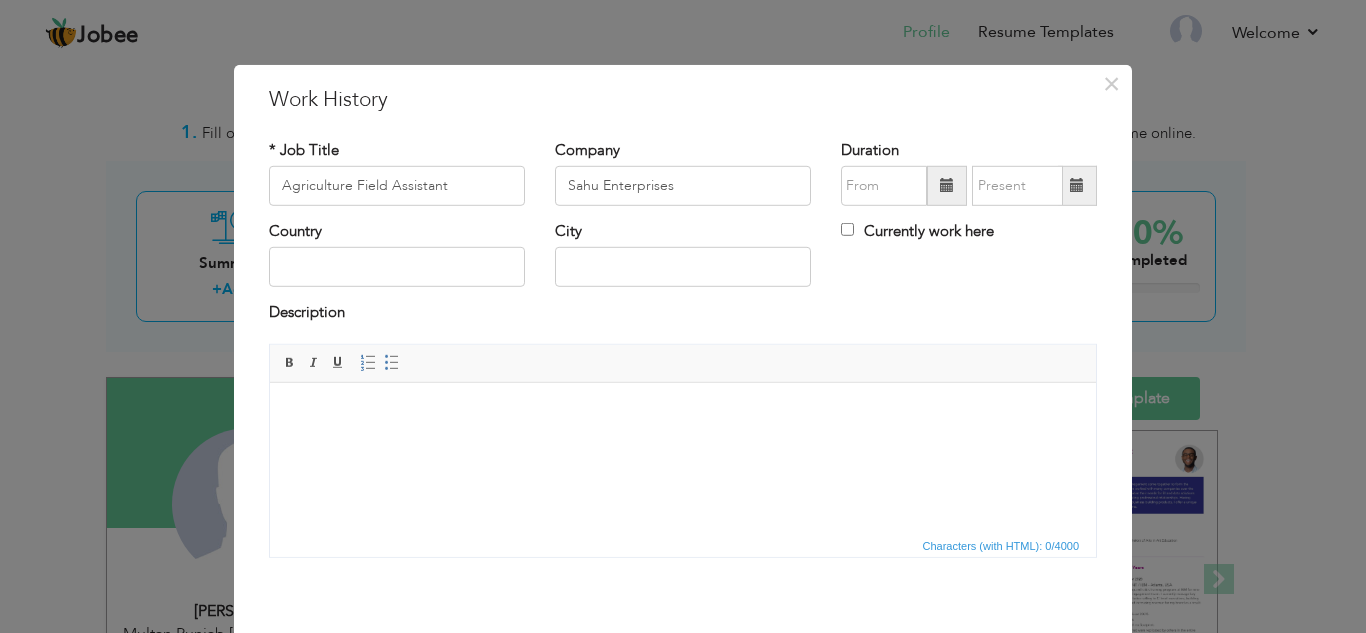click at bounding box center [947, 185] 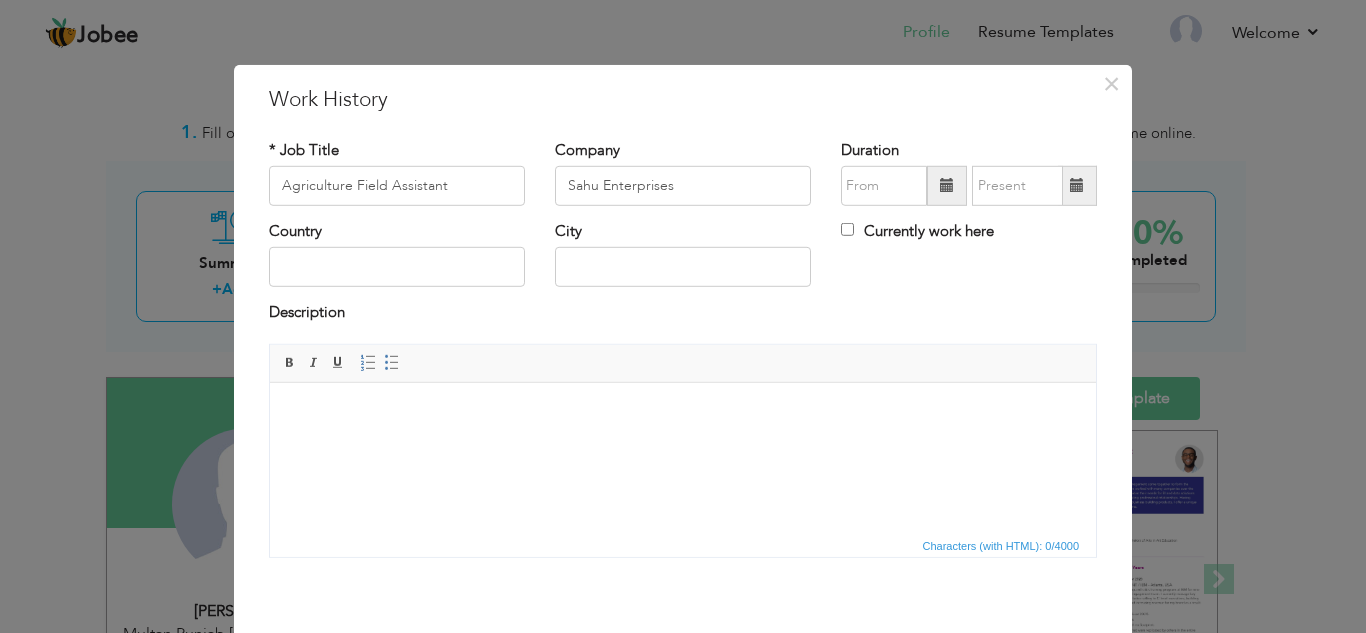 click at bounding box center [947, 185] 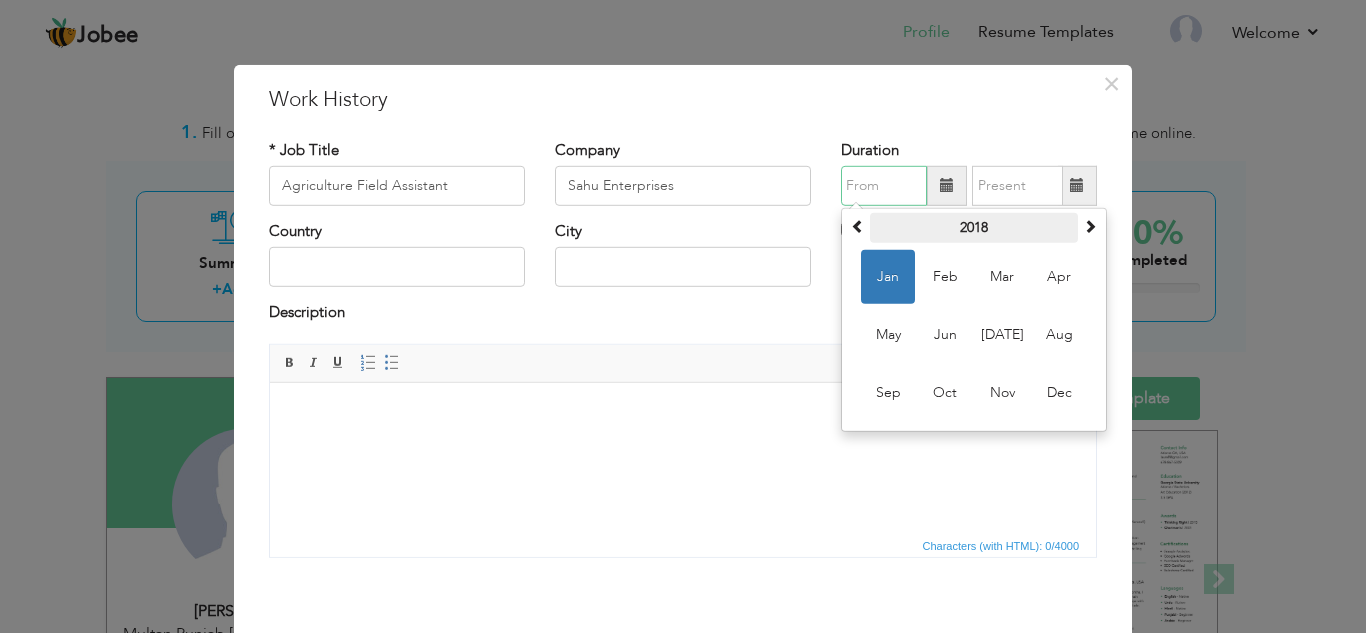 click on "2018" at bounding box center (974, 228) 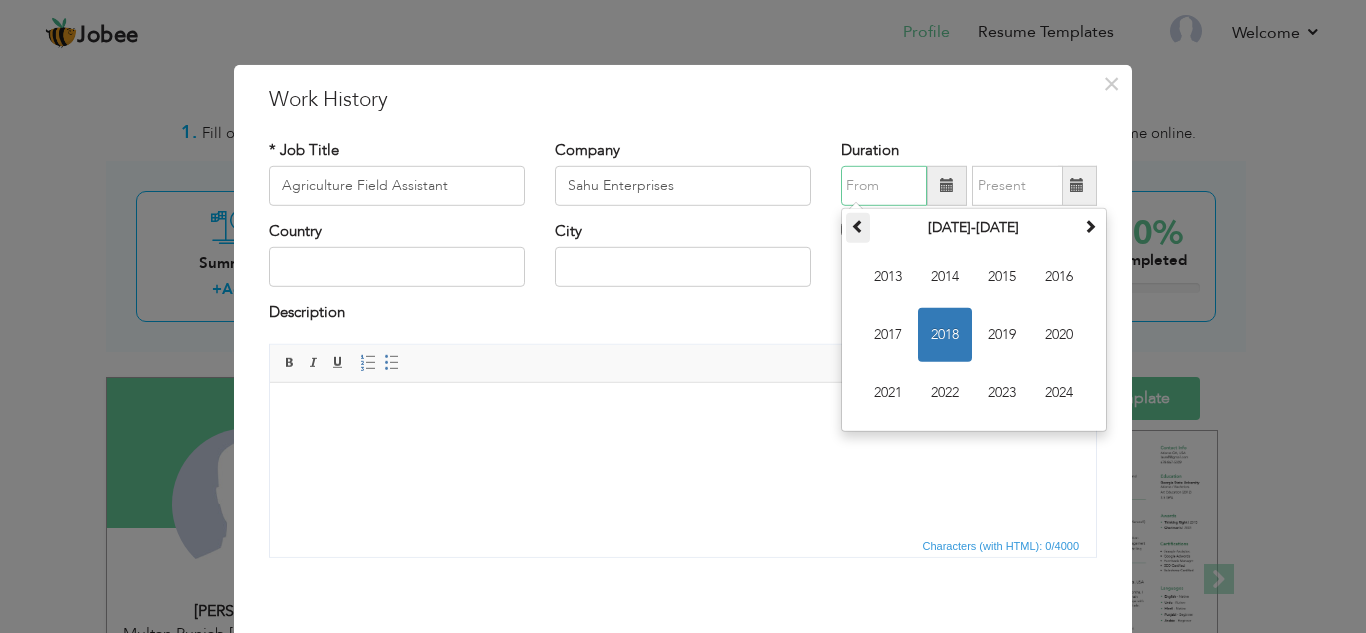 click at bounding box center [858, 226] 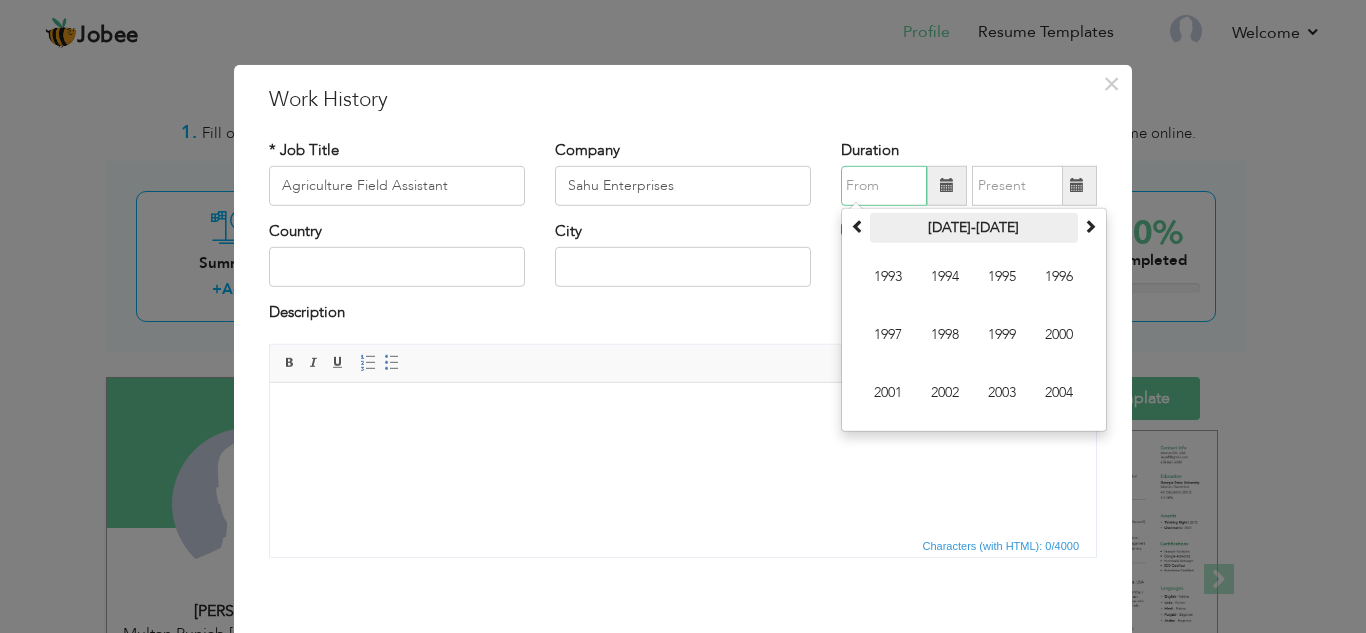 click on "[DATE]-[DATE]" at bounding box center (974, 228) 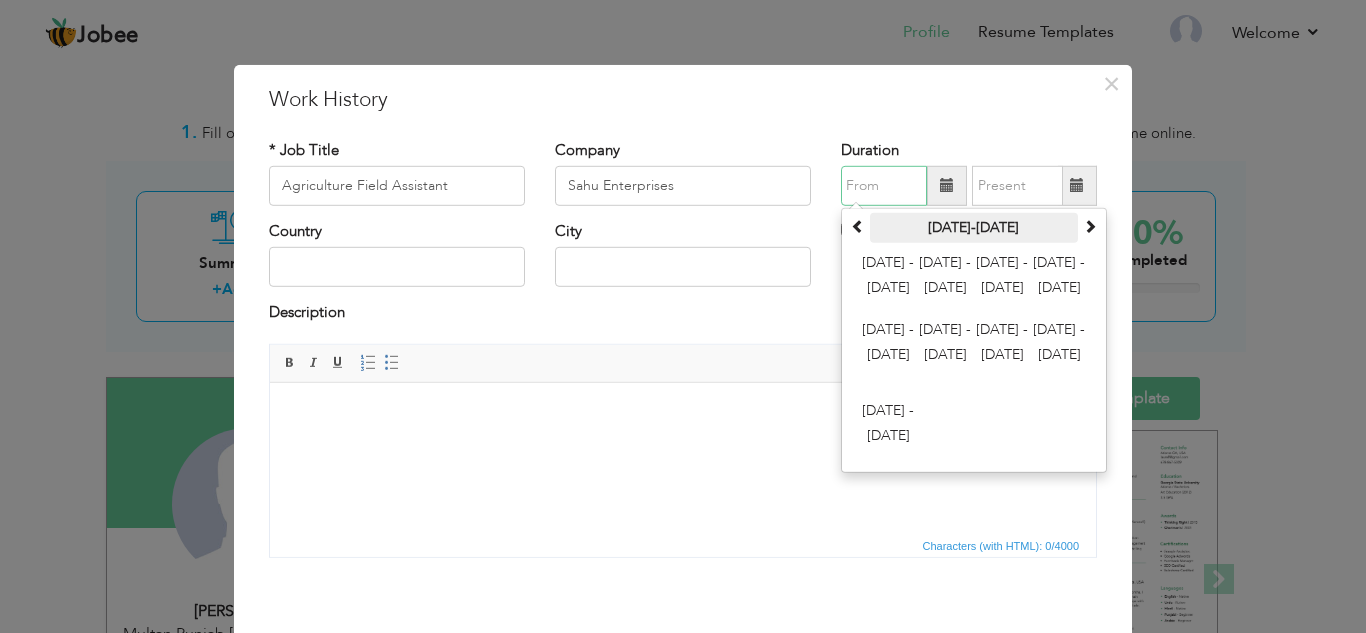 click on "[DATE]-[DATE]" at bounding box center (974, 228) 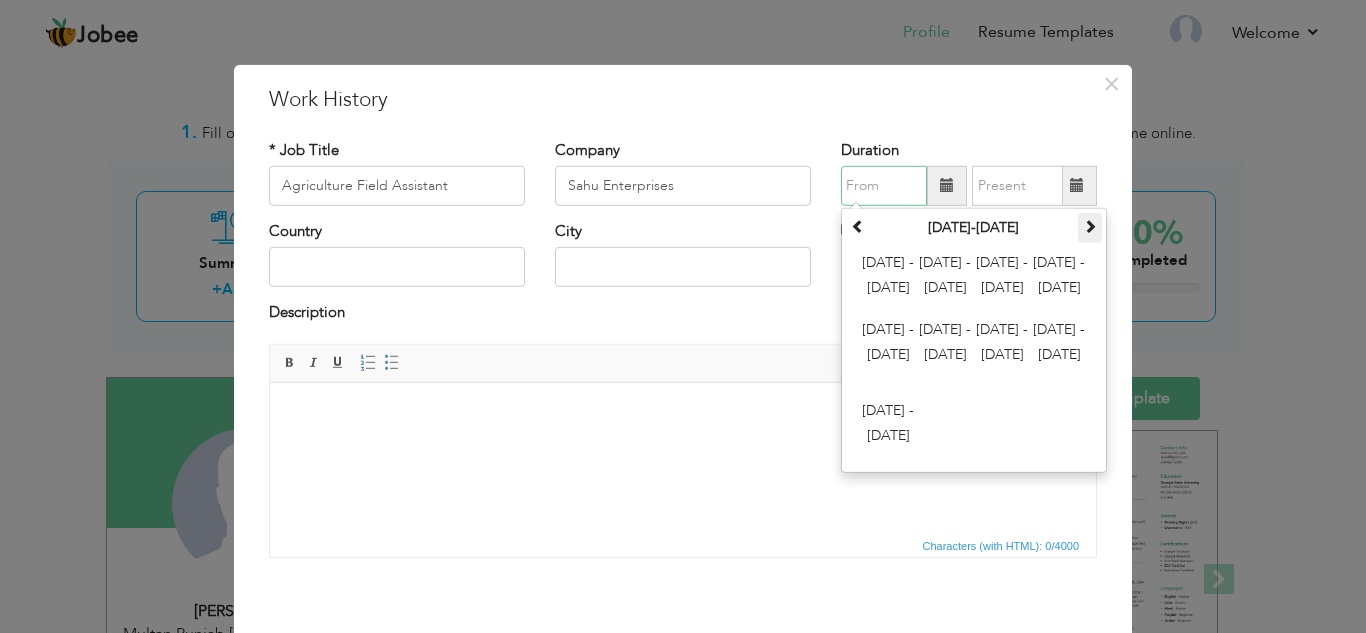 click at bounding box center (1090, 228) 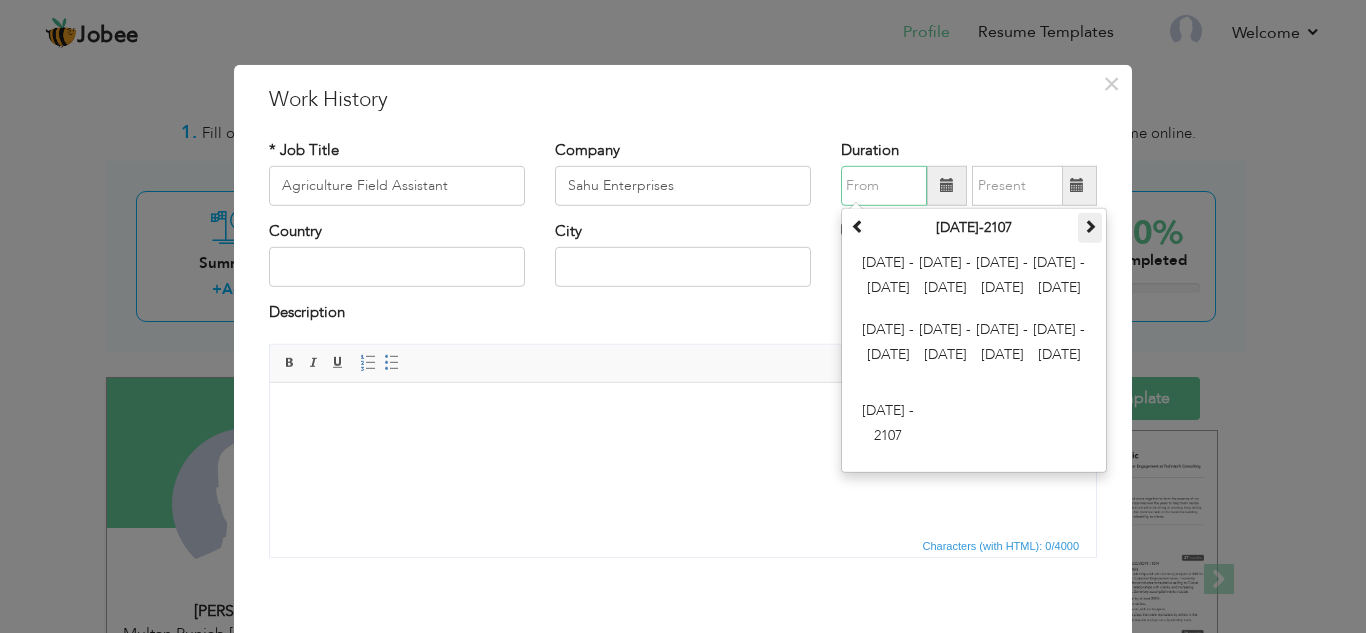 click at bounding box center [1090, 226] 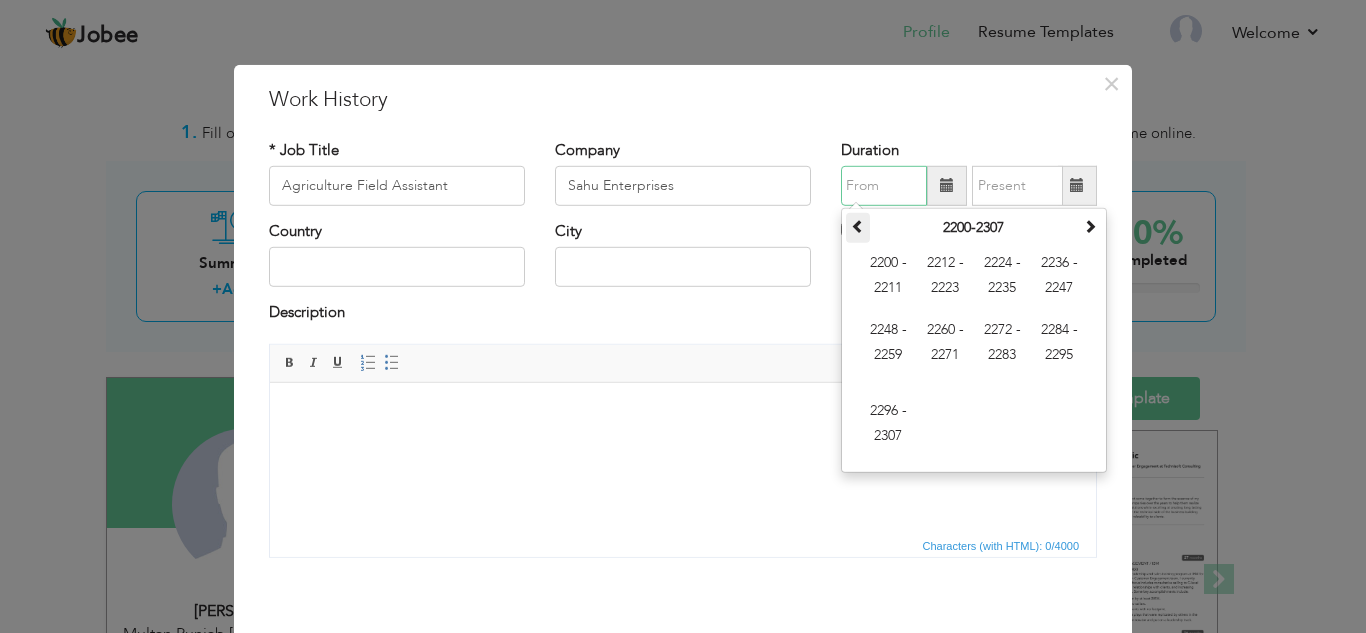 click at bounding box center [858, 228] 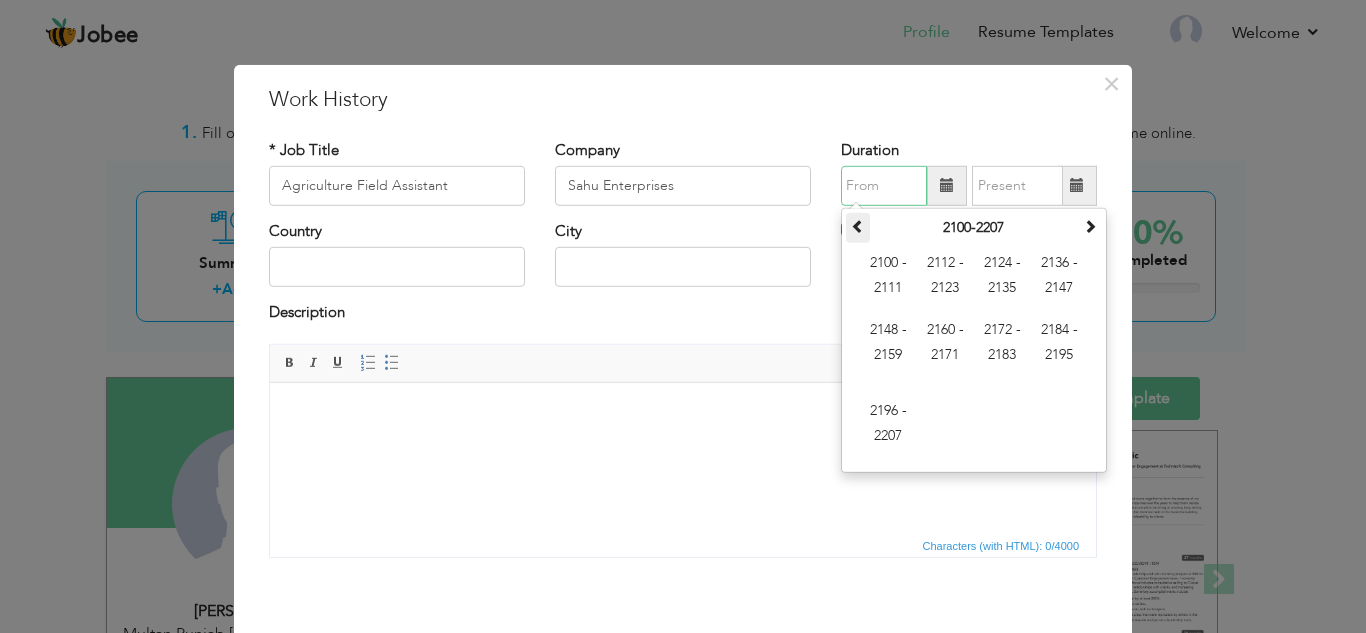 click at bounding box center [858, 228] 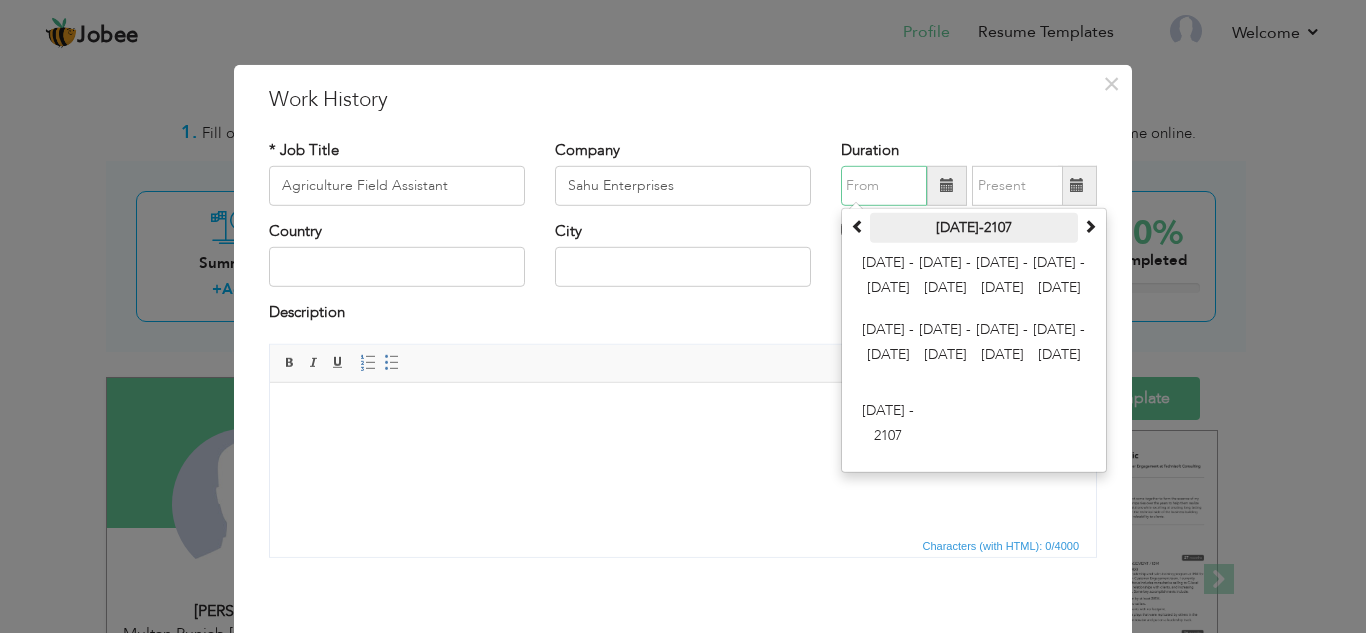 click on "[DATE]-2107" at bounding box center [974, 228] 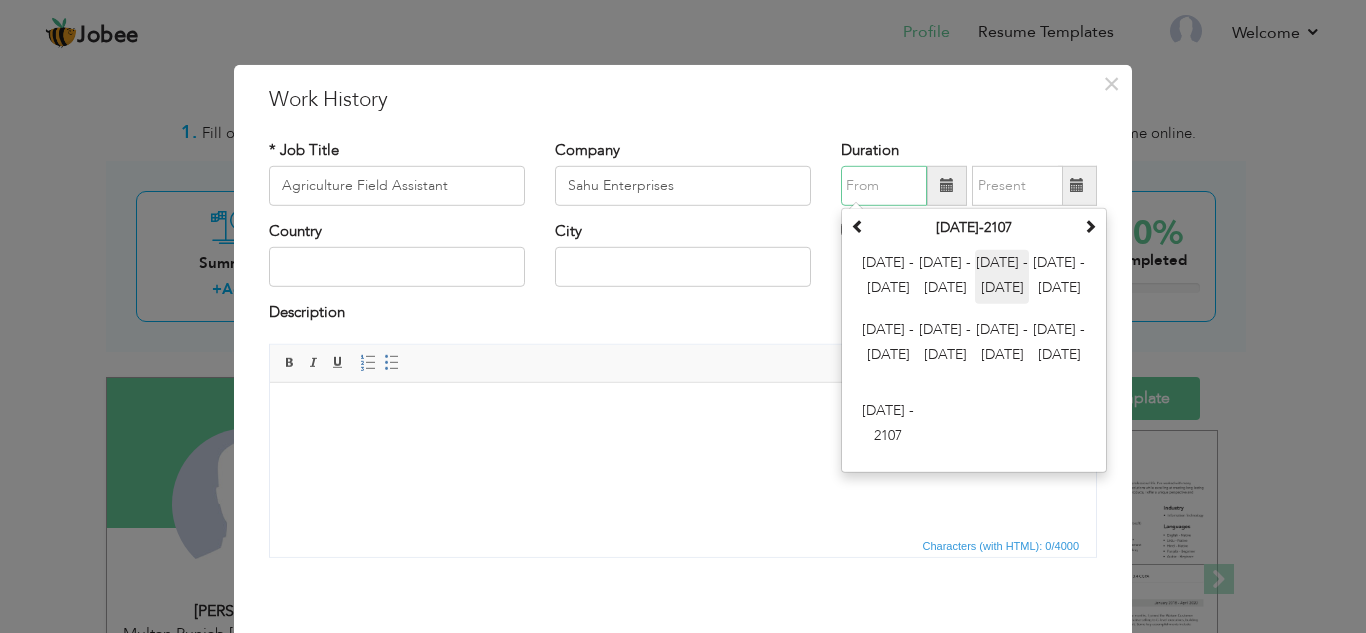 click on "[DATE] - [DATE]" at bounding box center (1002, 277) 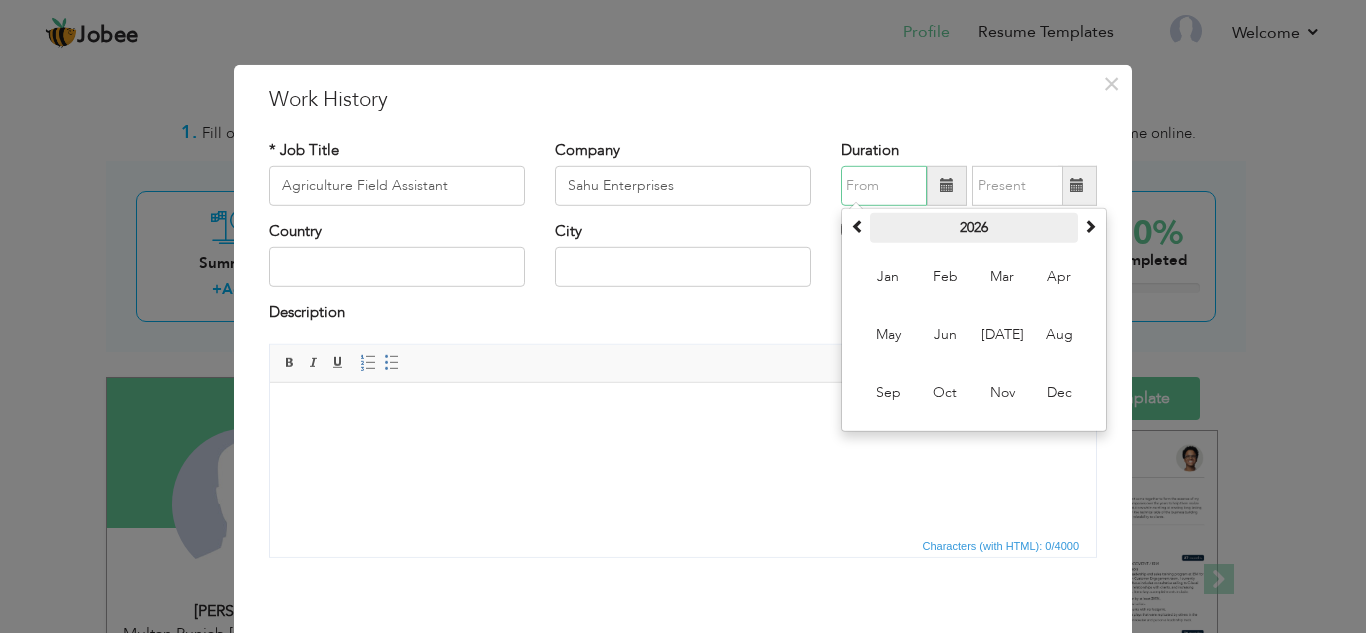 click on "2026" at bounding box center (974, 228) 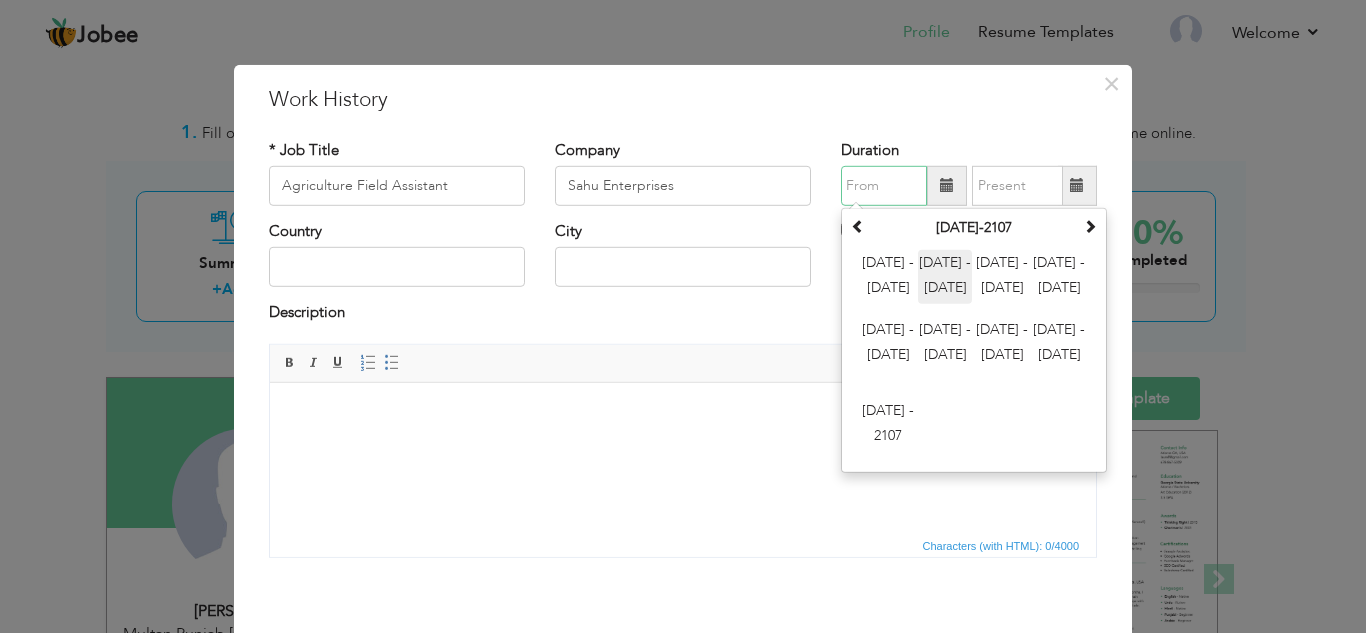 click on "[DATE] - [DATE]" at bounding box center [945, 277] 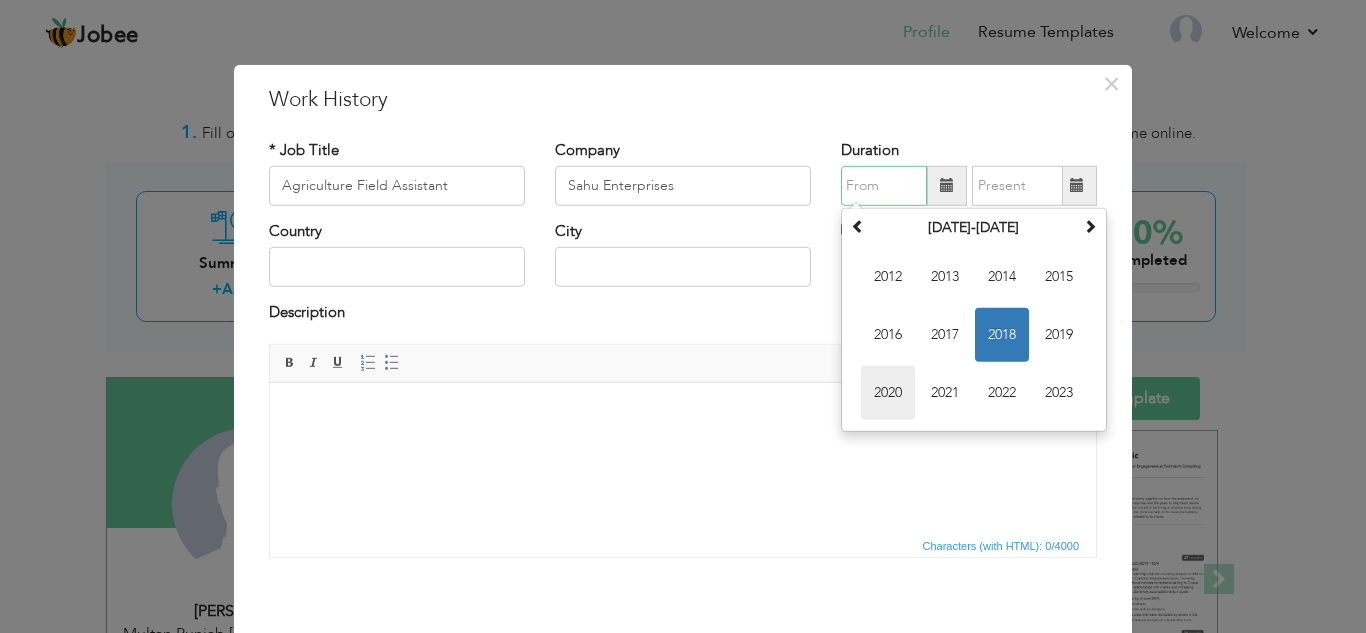 click on "2020" at bounding box center [888, 393] 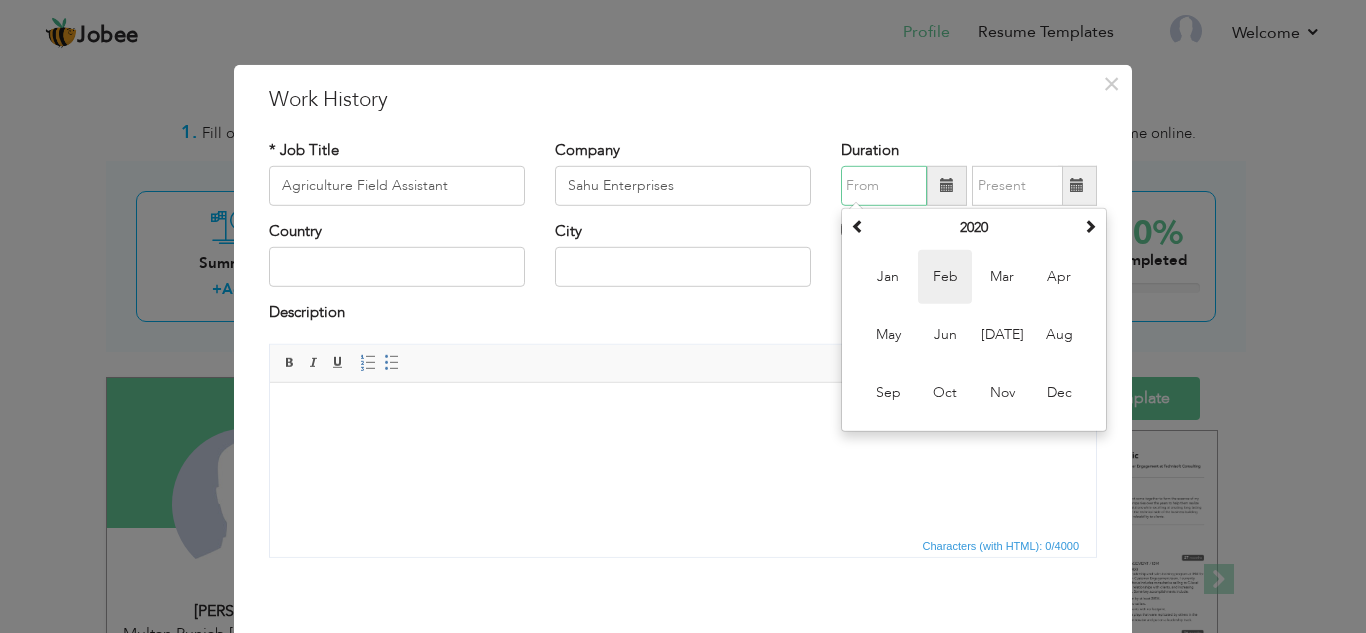 click on "Feb" at bounding box center (945, 277) 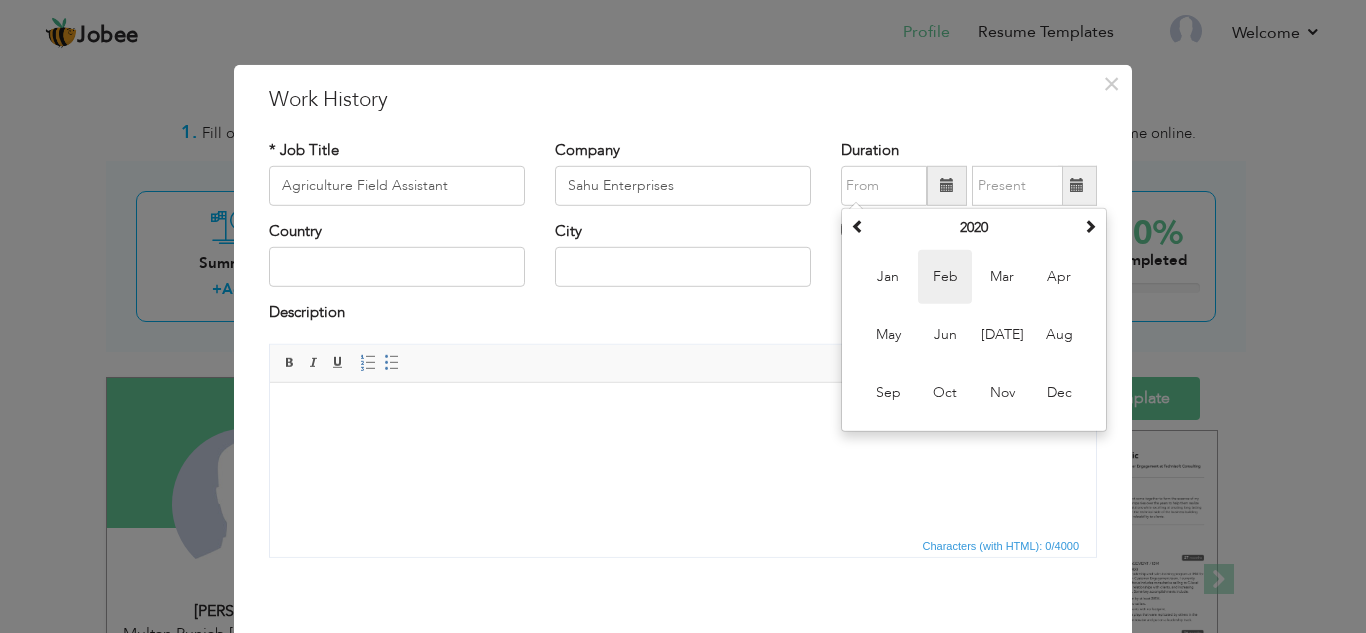 type on "02/2020" 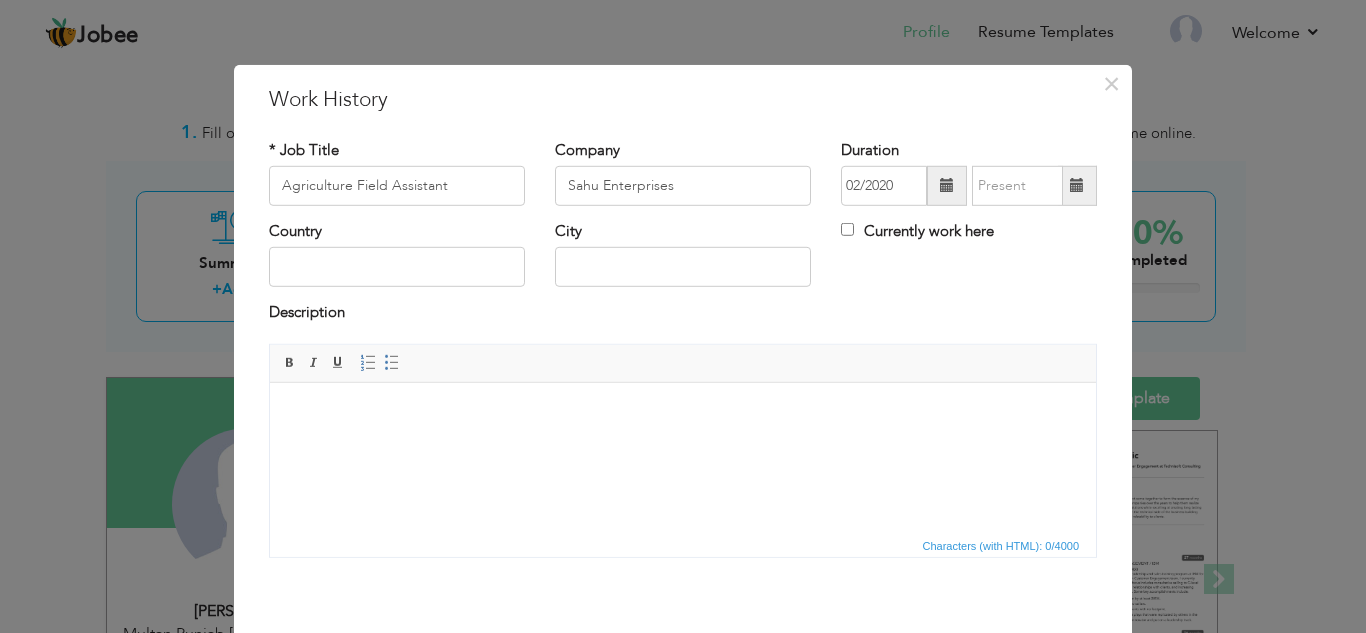 click on "Country
City
Currently work here" at bounding box center [683, 261] 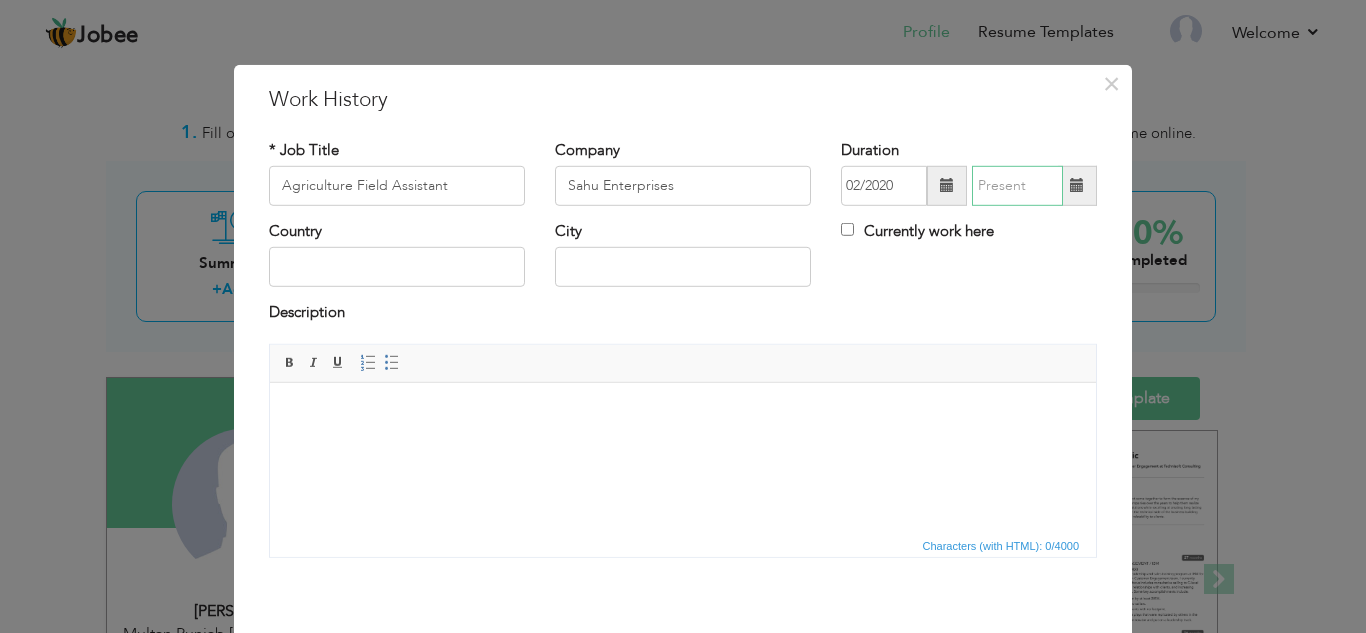 click at bounding box center [1017, 186] 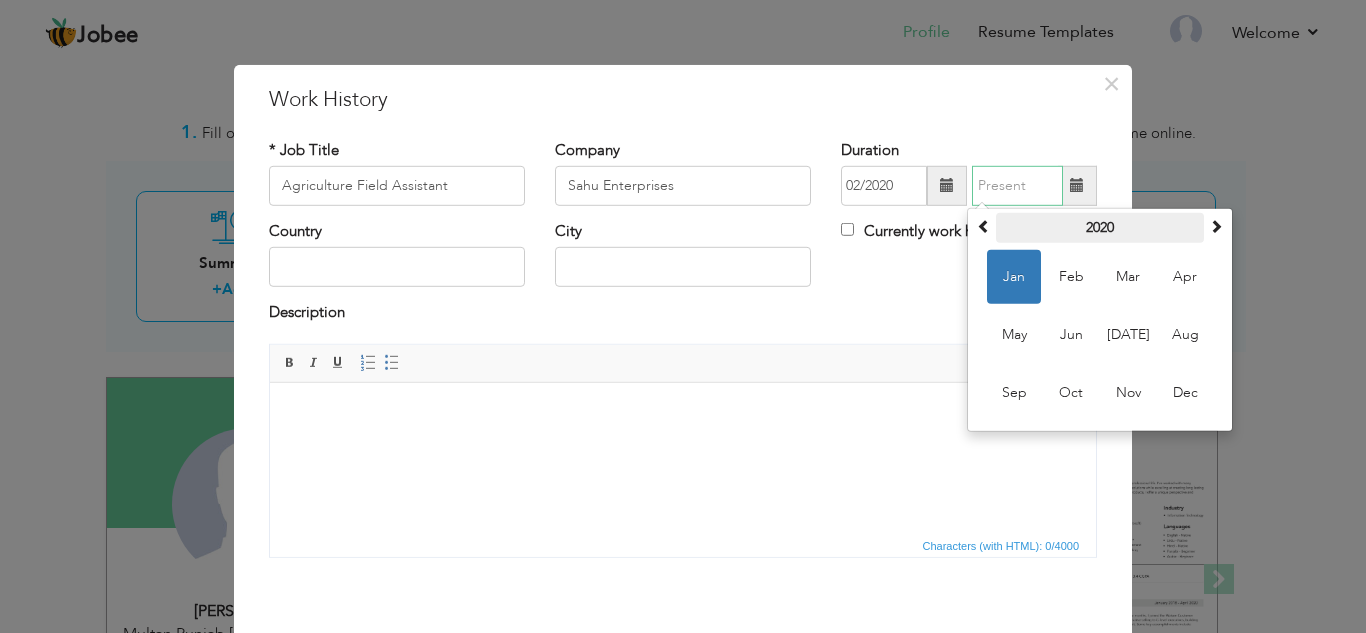 click on "2020" at bounding box center [1100, 228] 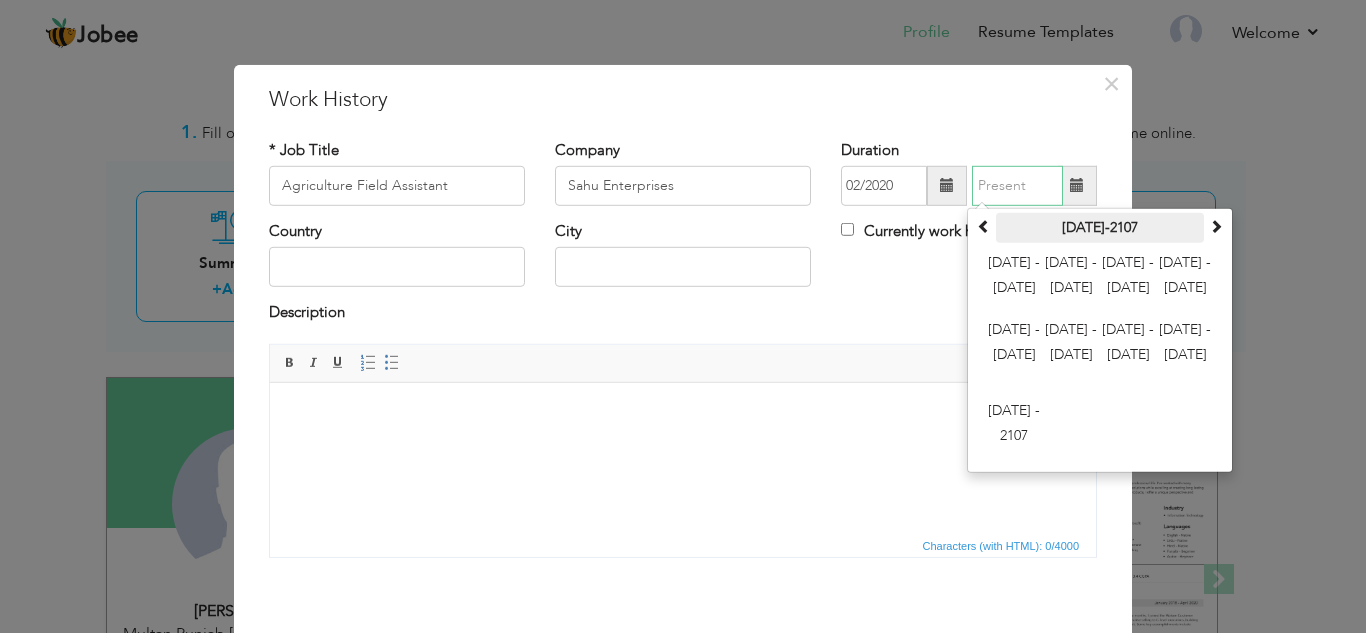 click on "[DATE]-2107" at bounding box center (1100, 228) 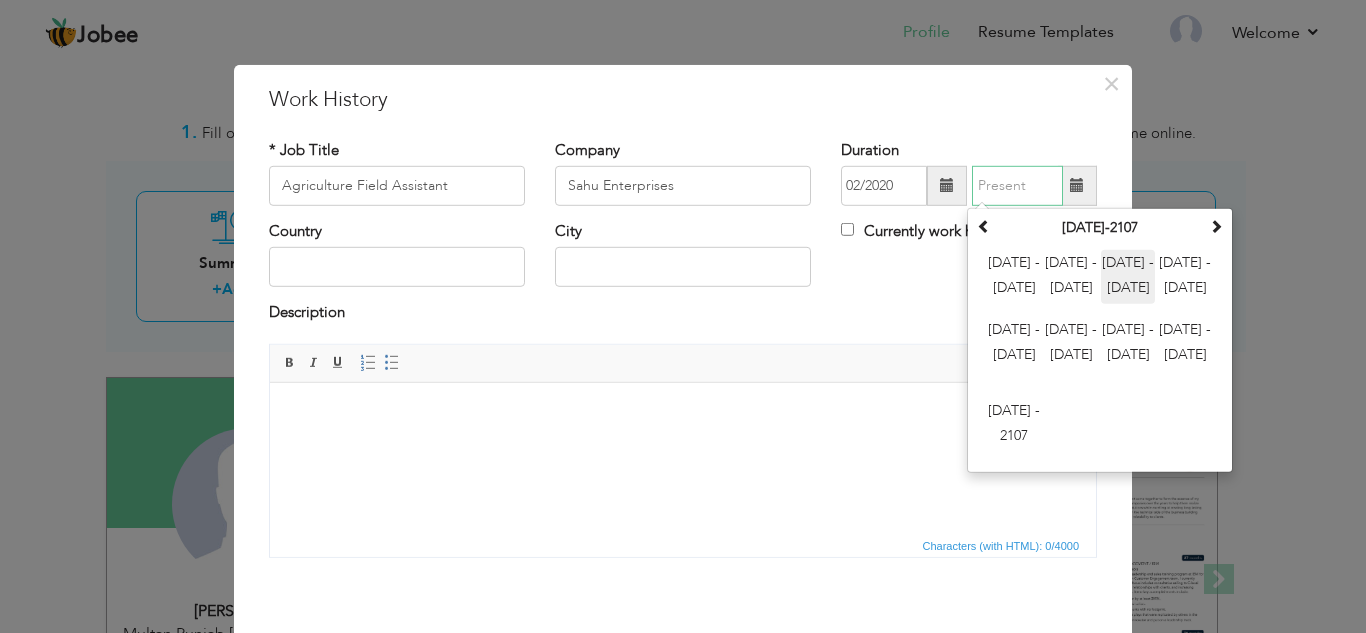 click on "[DATE] - [DATE]" at bounding box center (1128, 277) 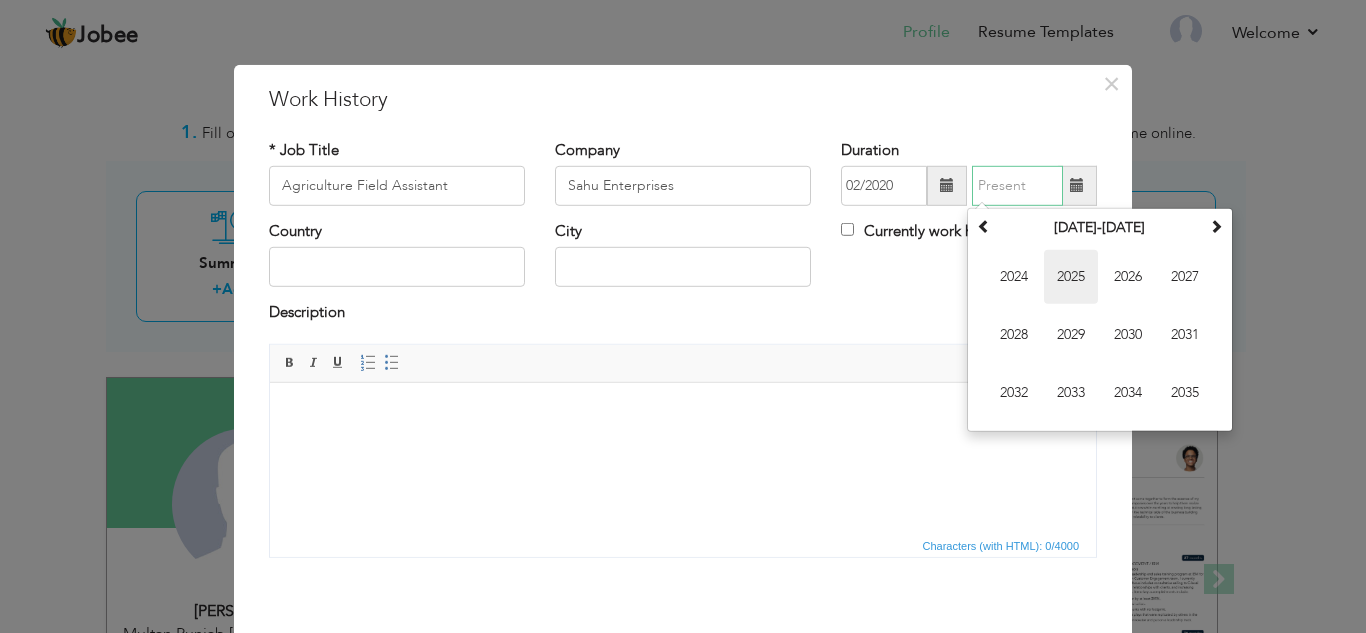 click on "2025" at bounding box center [1071, 277] 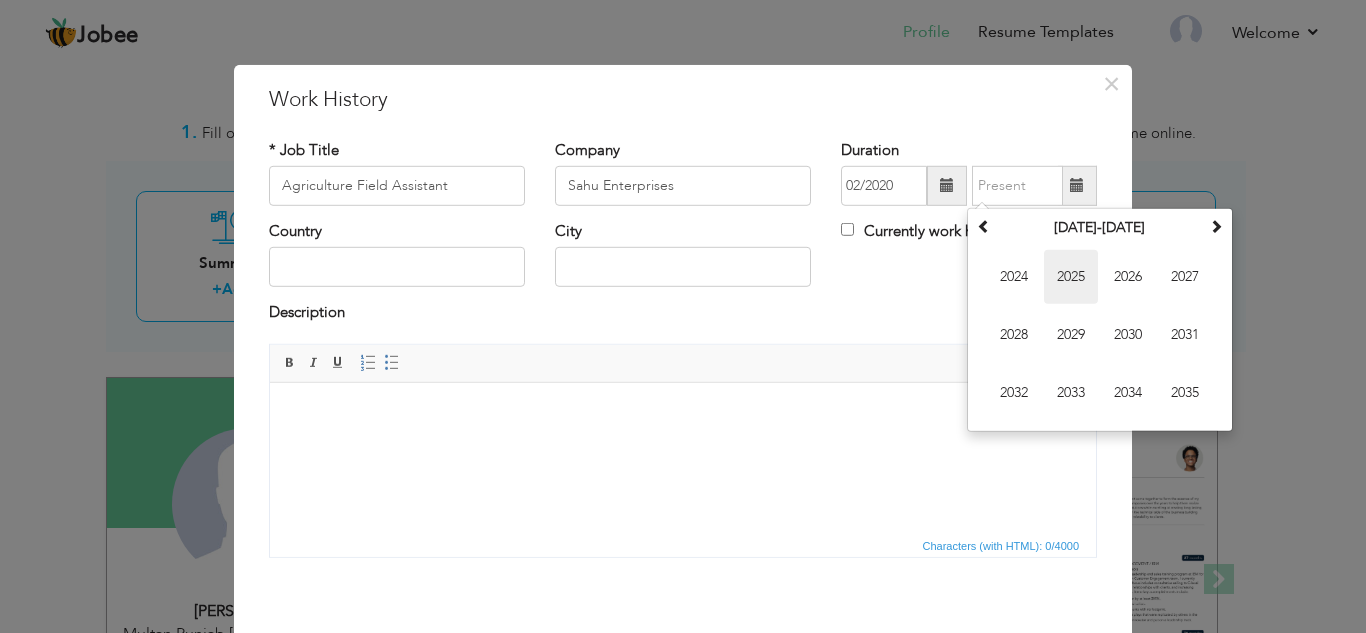 type on "02/2025" 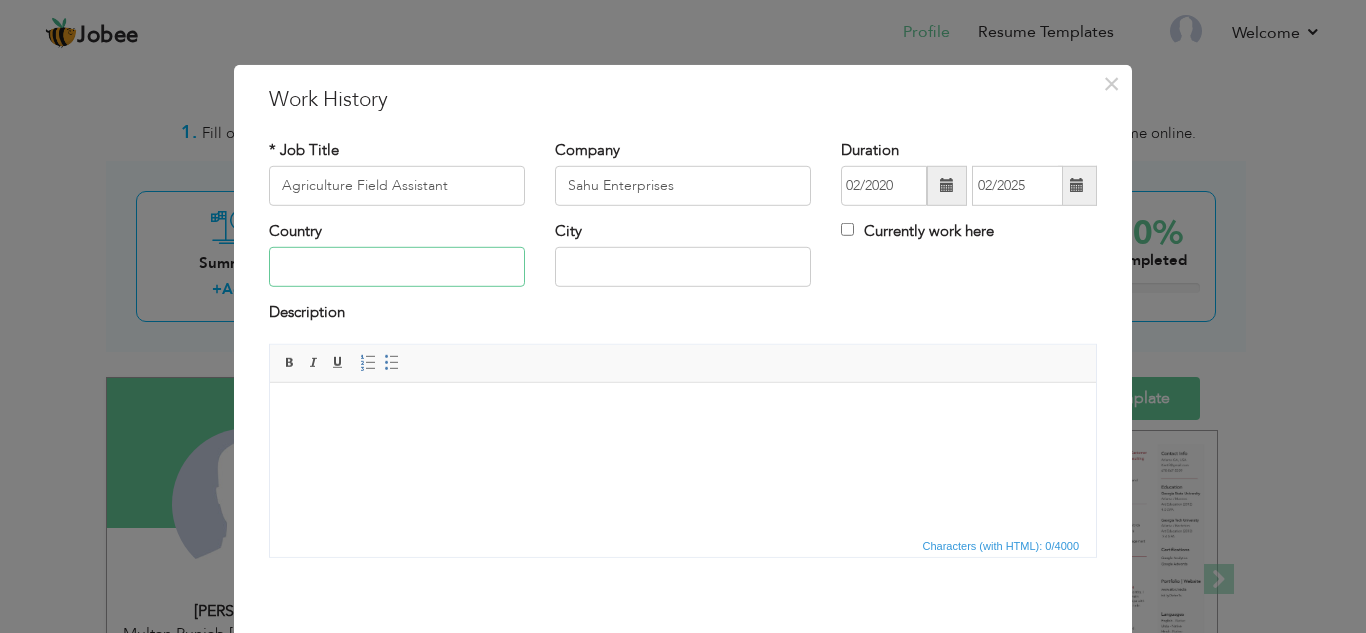 click at bounding box center [397, 267] 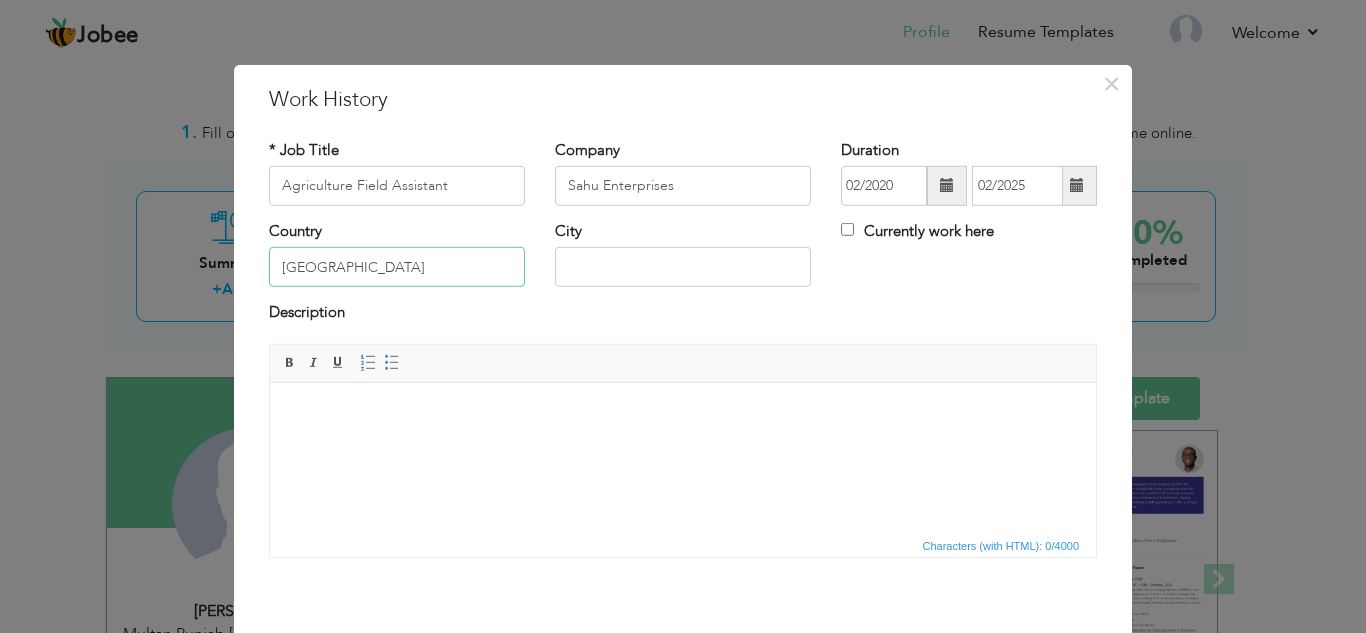 type on "[GEOGRAPHIC_DATA]" 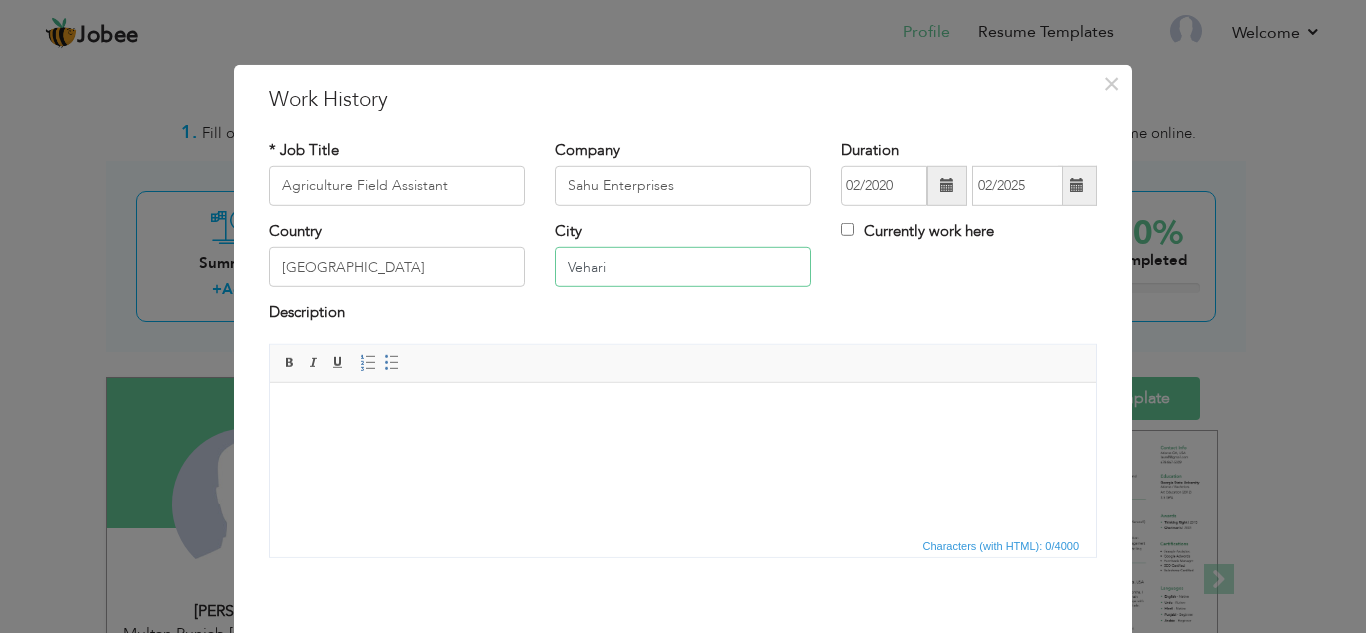 type on "Vehari" 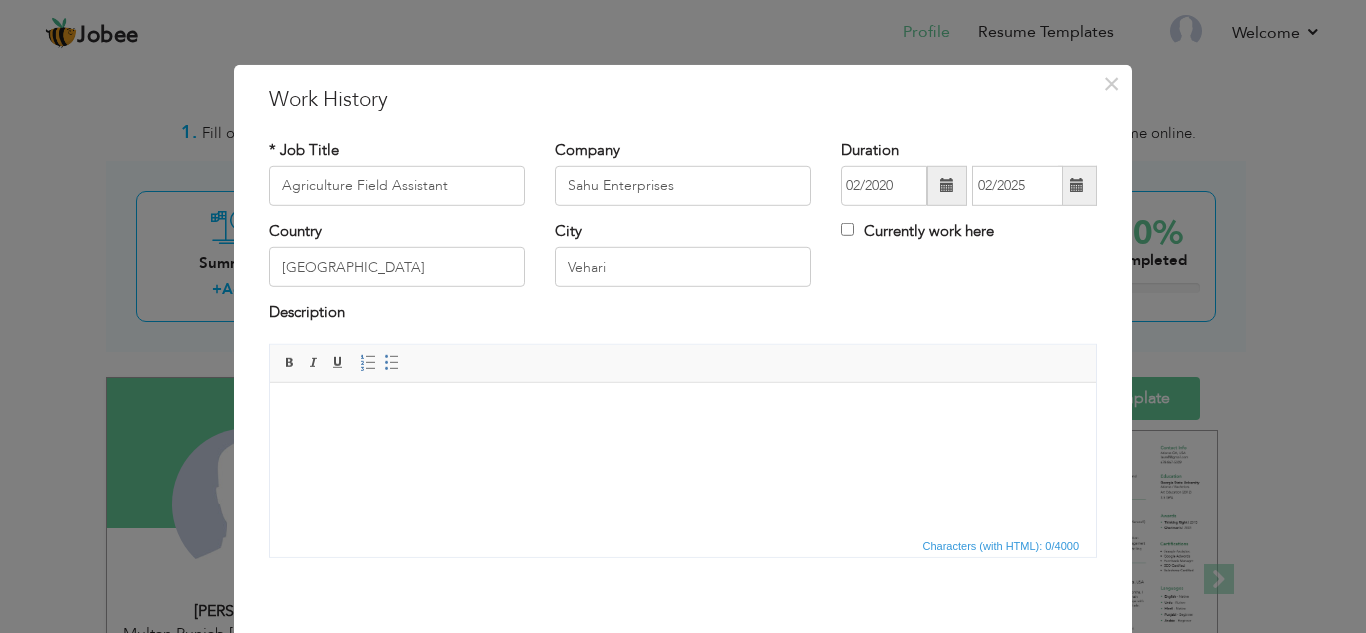 click at bounding box center (683, 412) 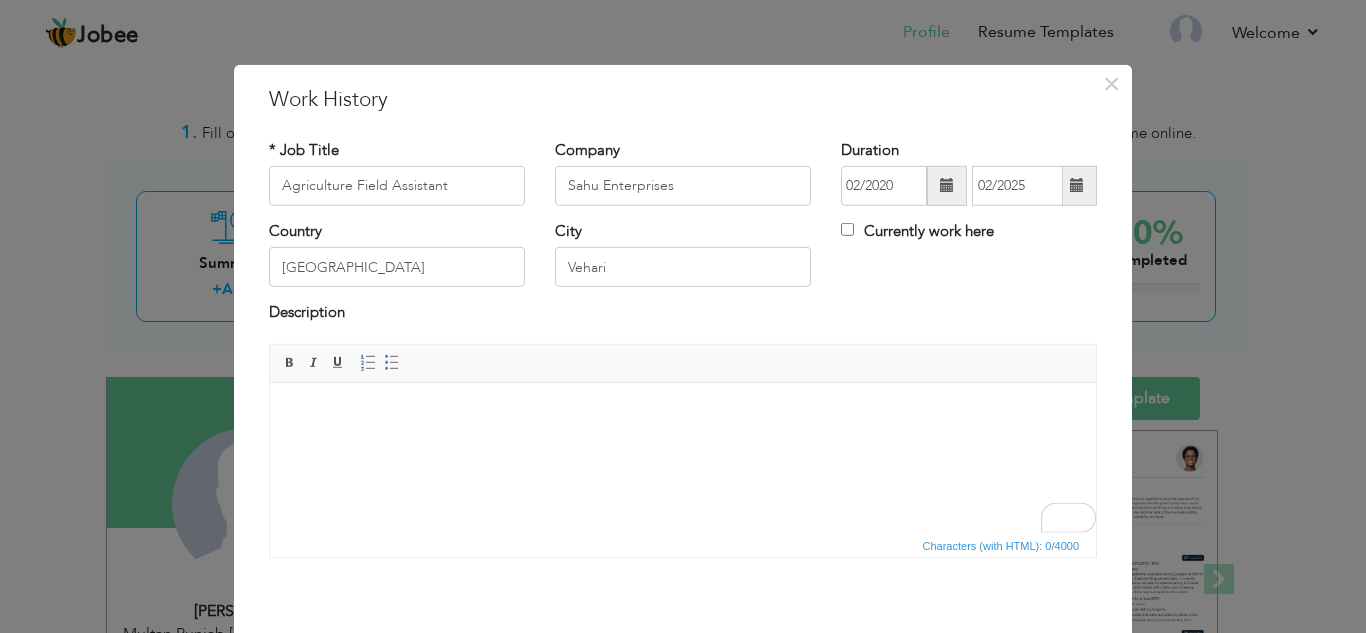 type 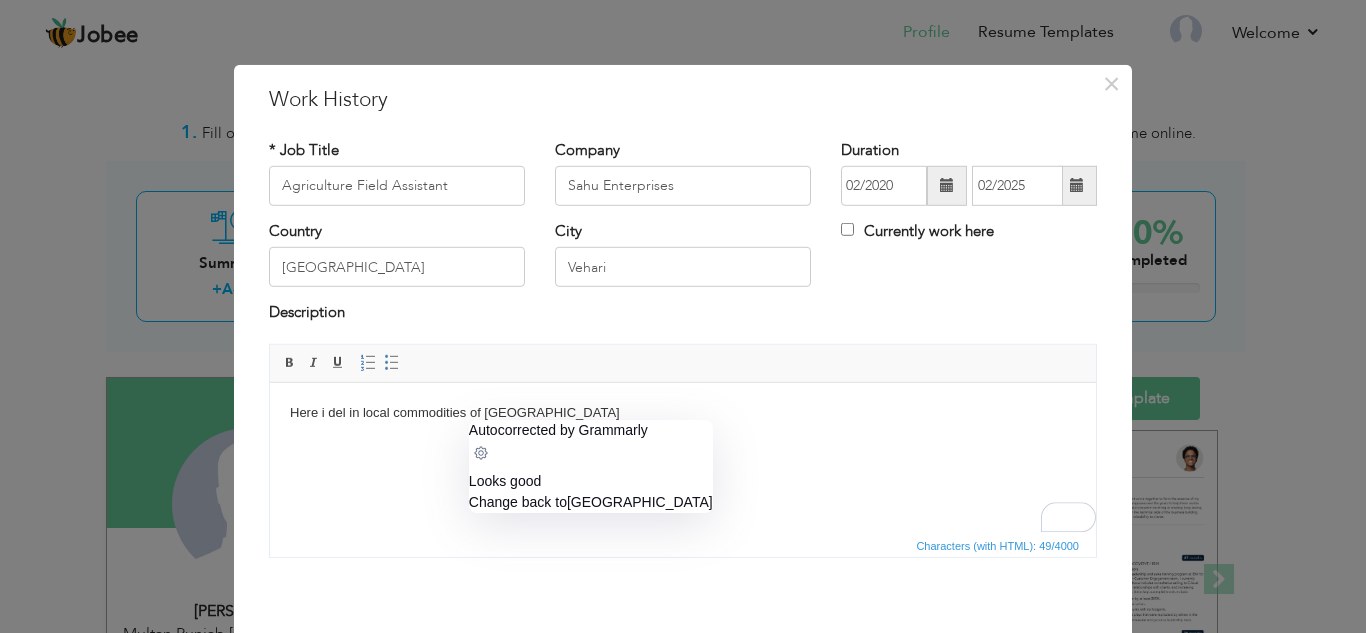 click on "Looks good" 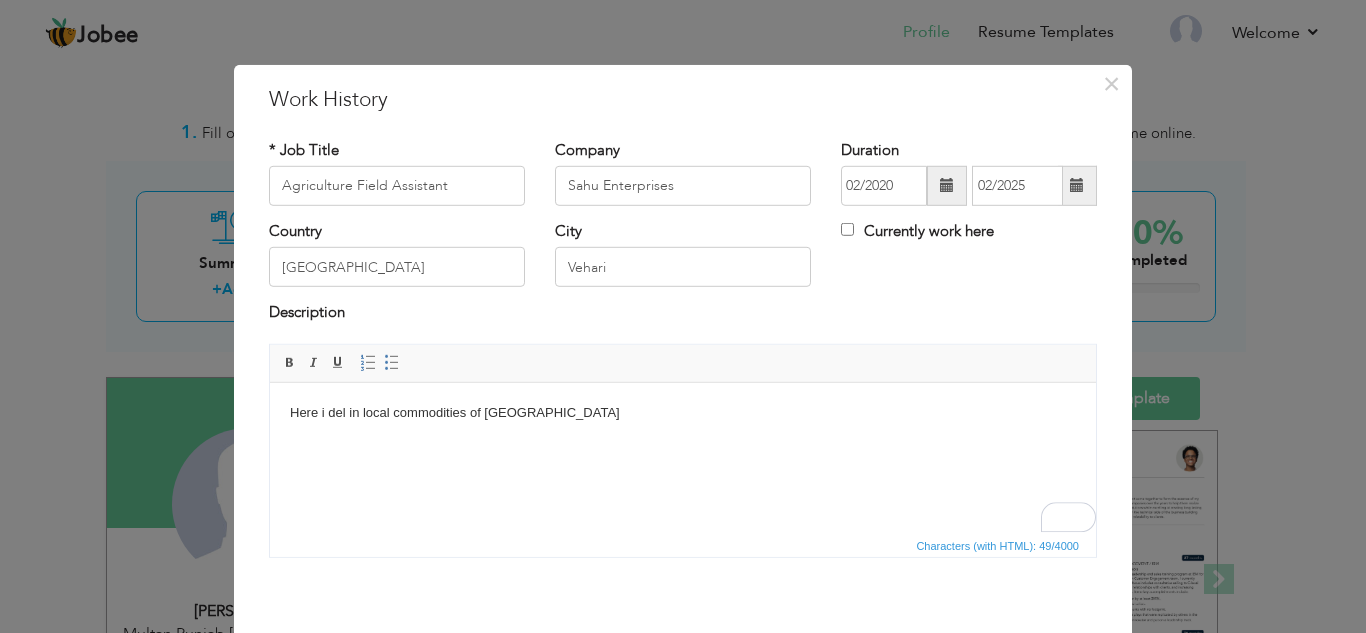 click on "Here i del in local commodities of [GEOGRAPHIC_DATA]" at bounding box center [683, 412] 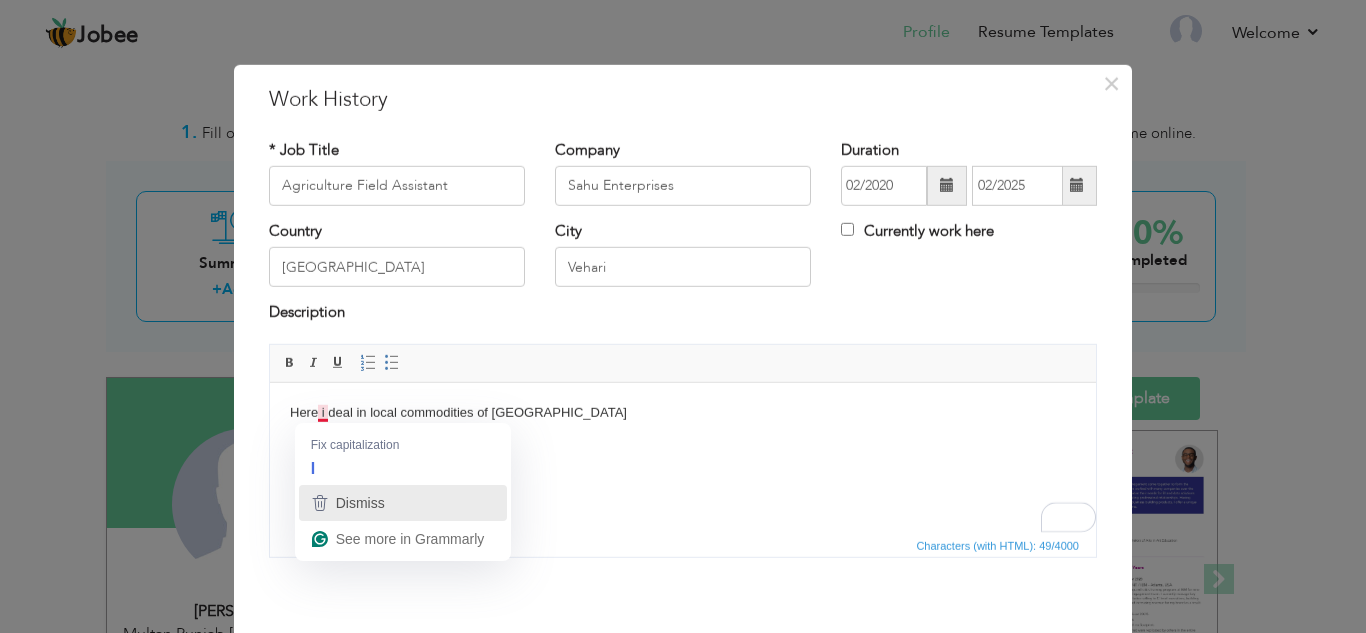 click on "Dismiss" at bounding box center [403, 503] 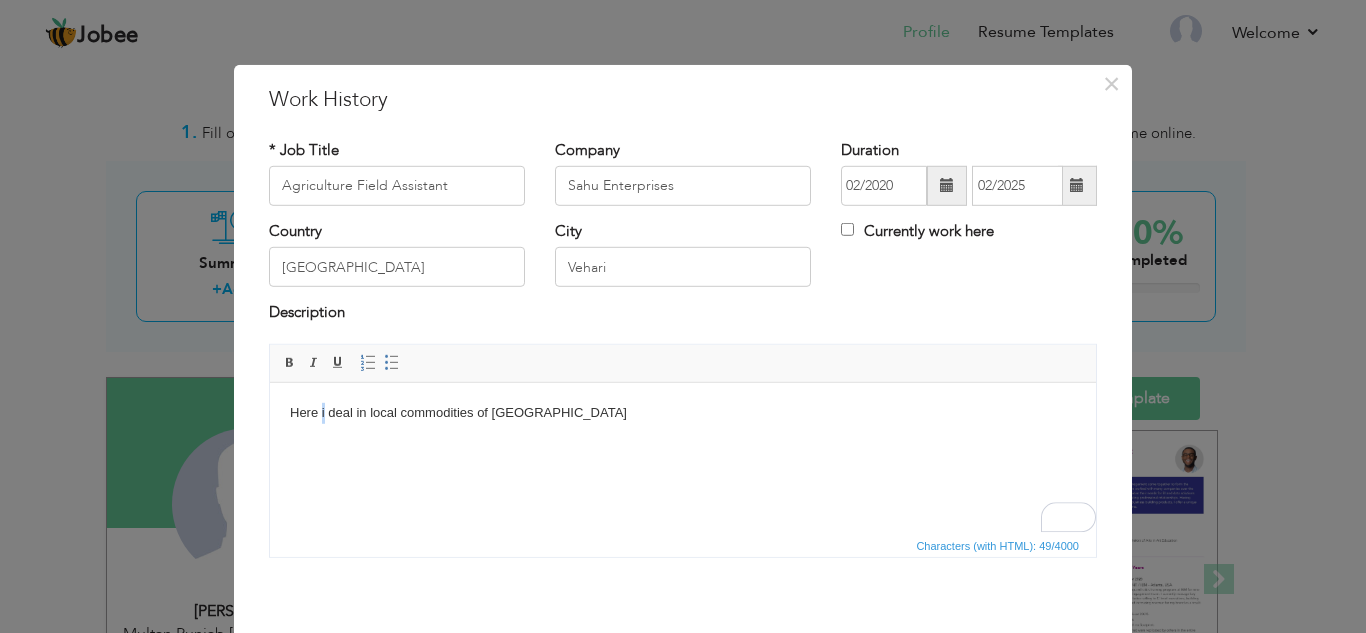 click on "Here i deal in local commodities of [GEOGRAPHIC_DATA]" at bounding box center [683, 412] 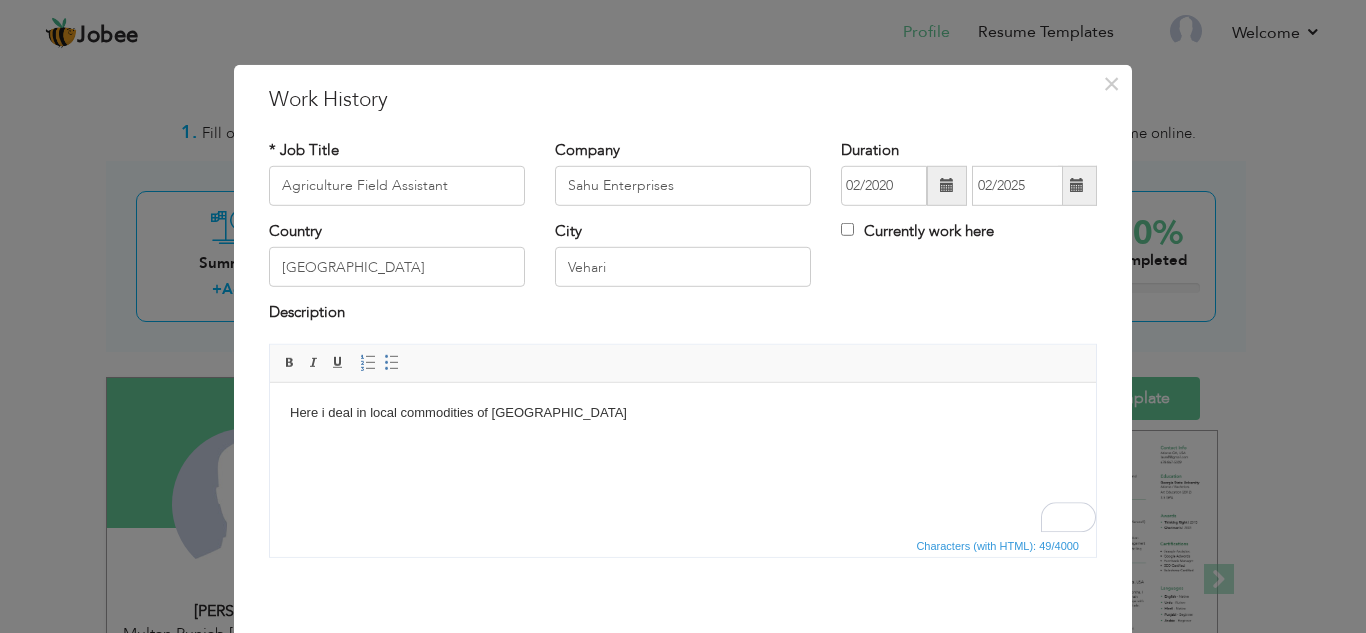 click on "Here i deal in local commodities of [GEOGRAPHIC_DATA]" at bounding box center (683, 412) 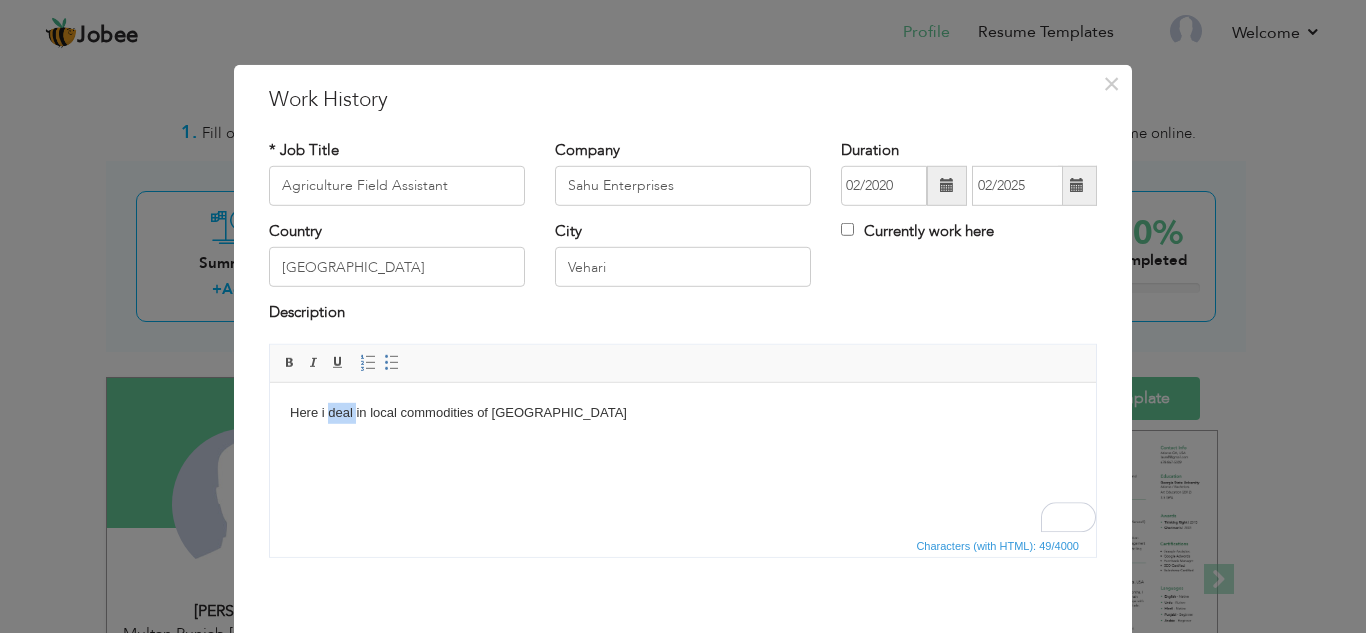 click on "Here i deal in local commodities of [GEOGRAPHIC_DATA]" at bounding box center [683, 412] 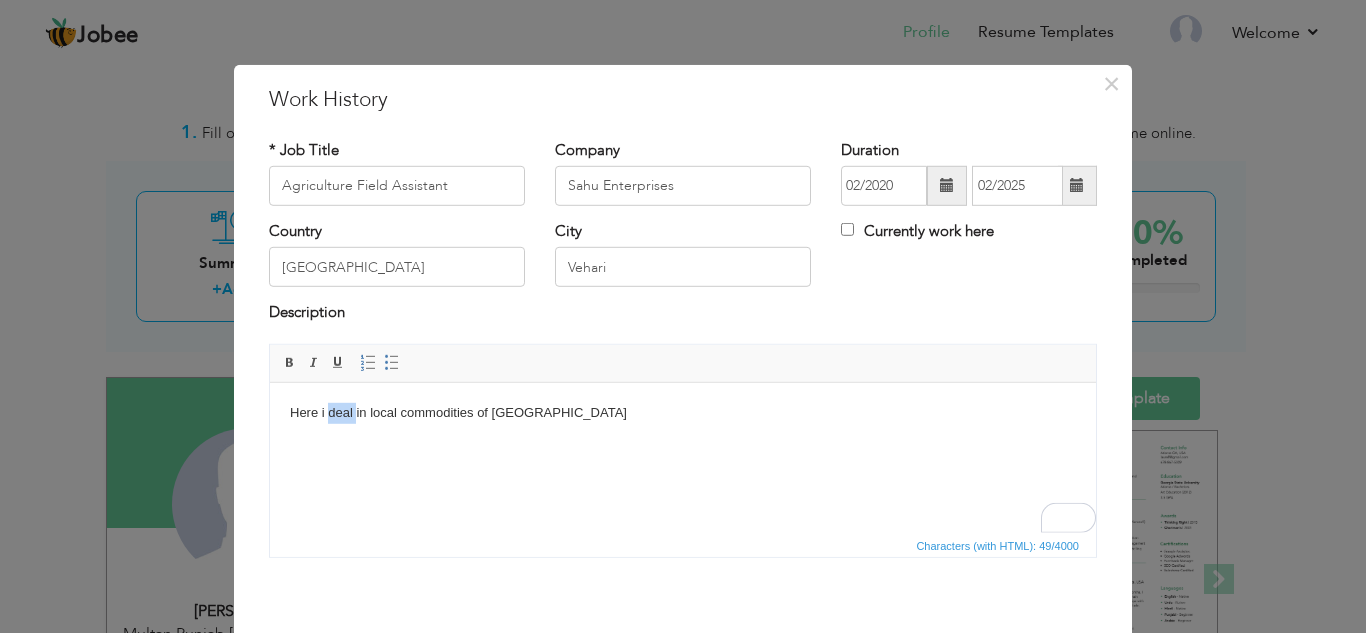click on "Here i deal in local commodities of [GEOGRAPHIC_DATA]" at bounding box center (683, 412) 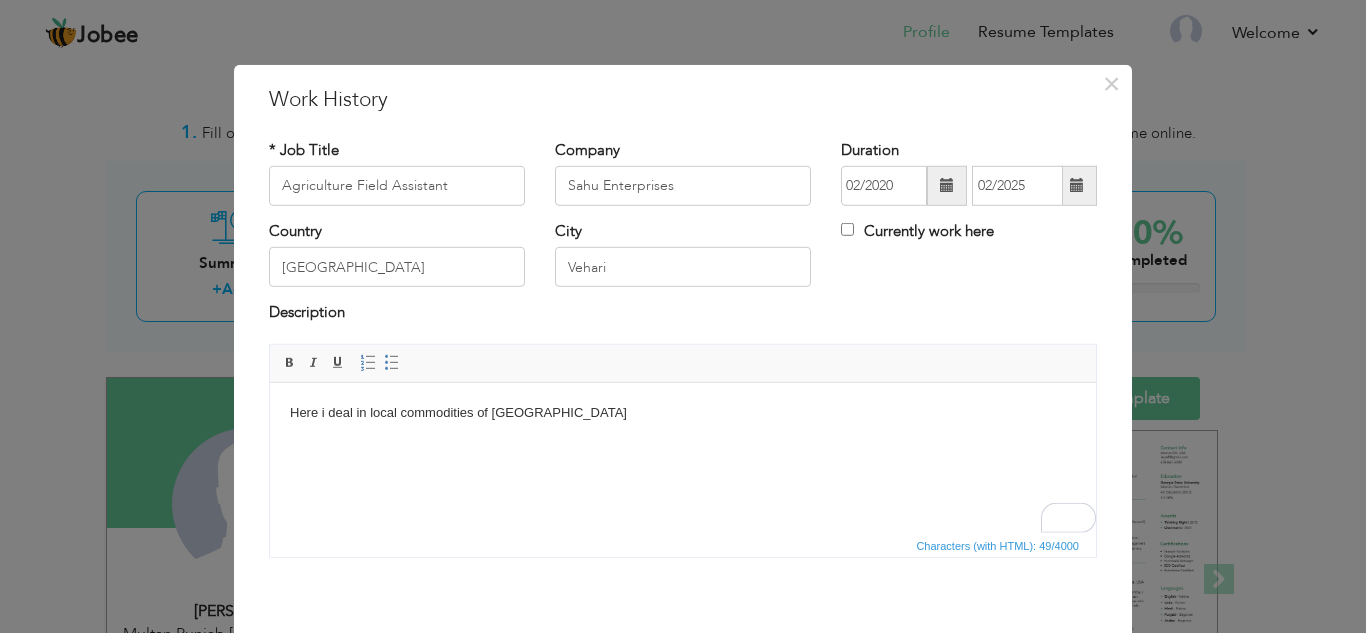 click on "Here i deal in local commodities of [GEOGRAPHIC_DATA]" at bounding box center (683, 412) 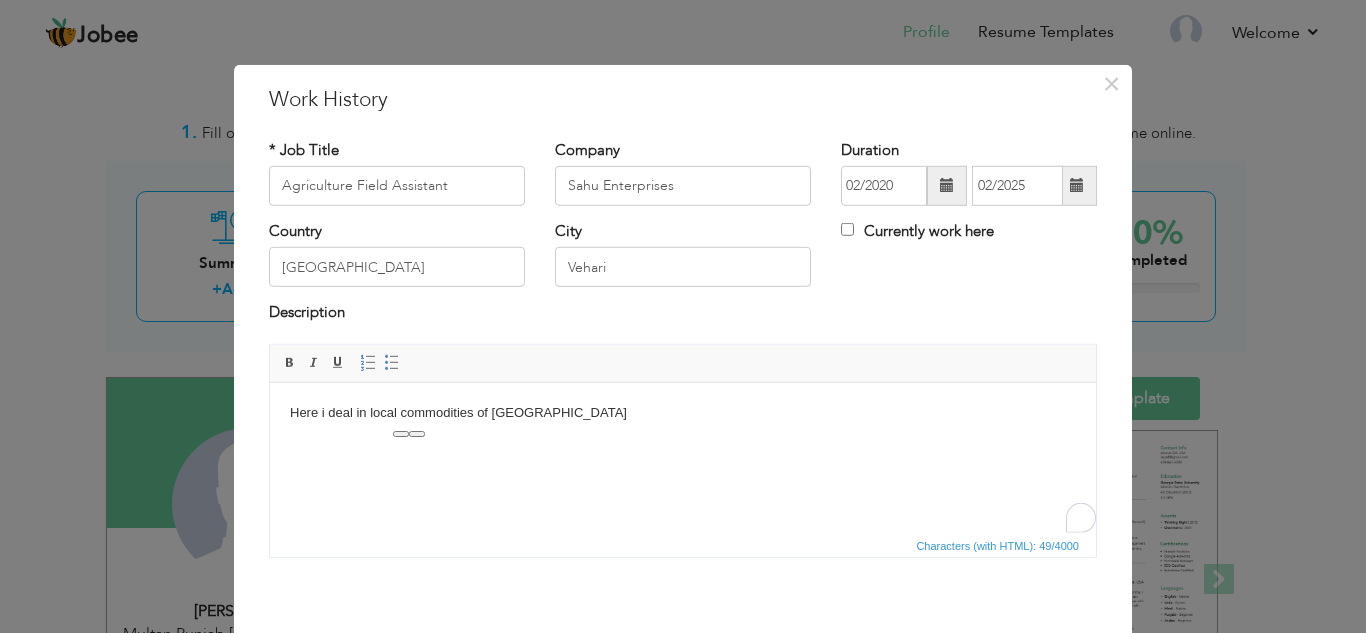 click on "Here i deal in local commodities of [GEOGRAPHIC_DATA]" at bounding box center [683, 412] 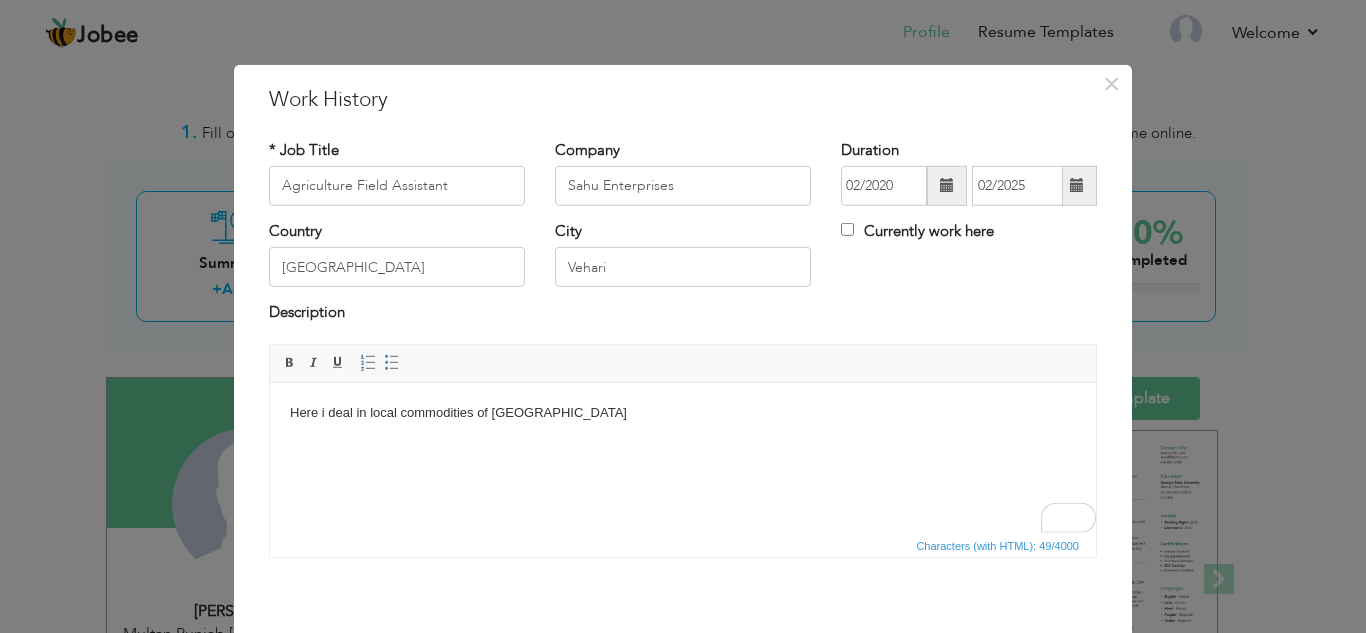 click on "Here i deal in local commodities of [GEOGRAPHIC_DATA]" at bounding box center [683, 412] 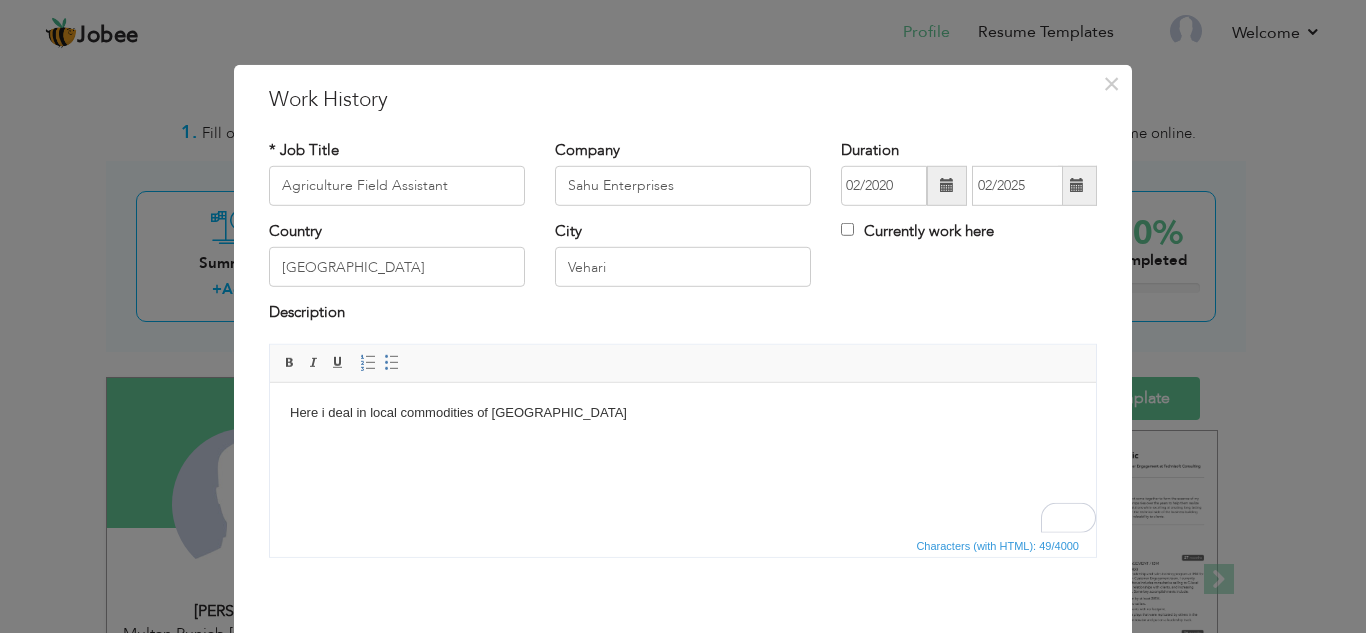 click on "Here i deal in local commodities of [GEOGRAPHIC_DATA]" at bounding box center (683, 412) 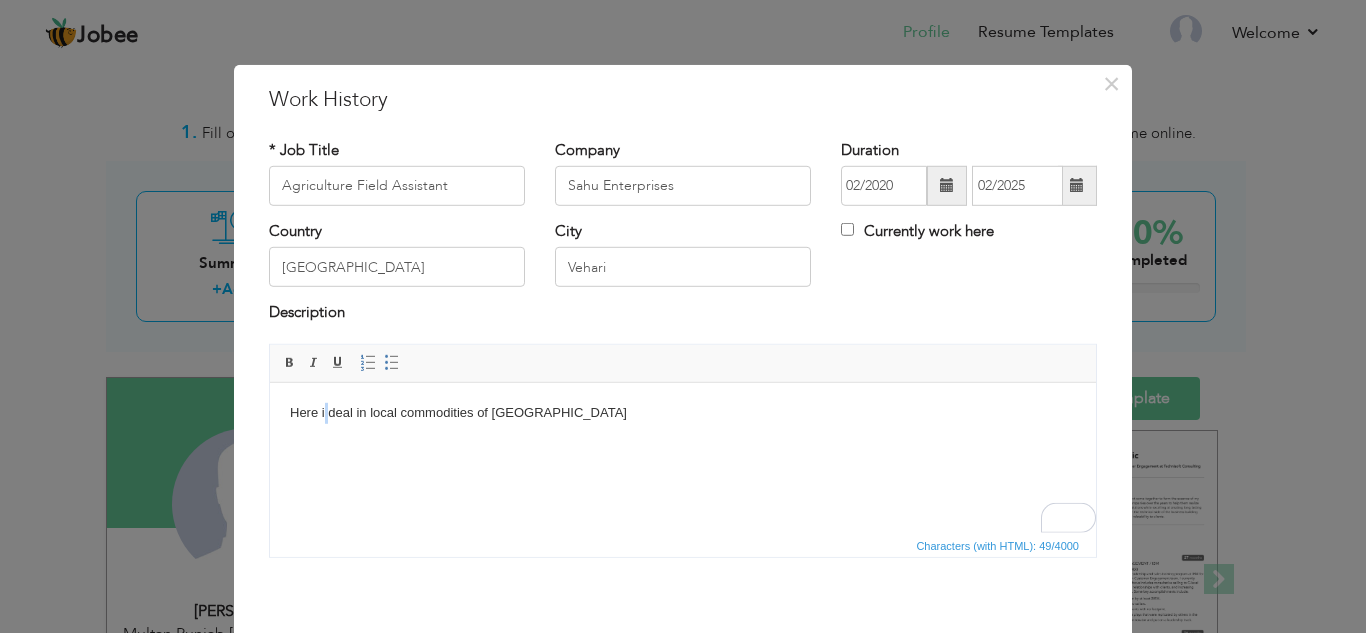 click on "Here i deal in local commodities of [GEOGRAPHIC_DATA]" at bounding box center [683, 412] 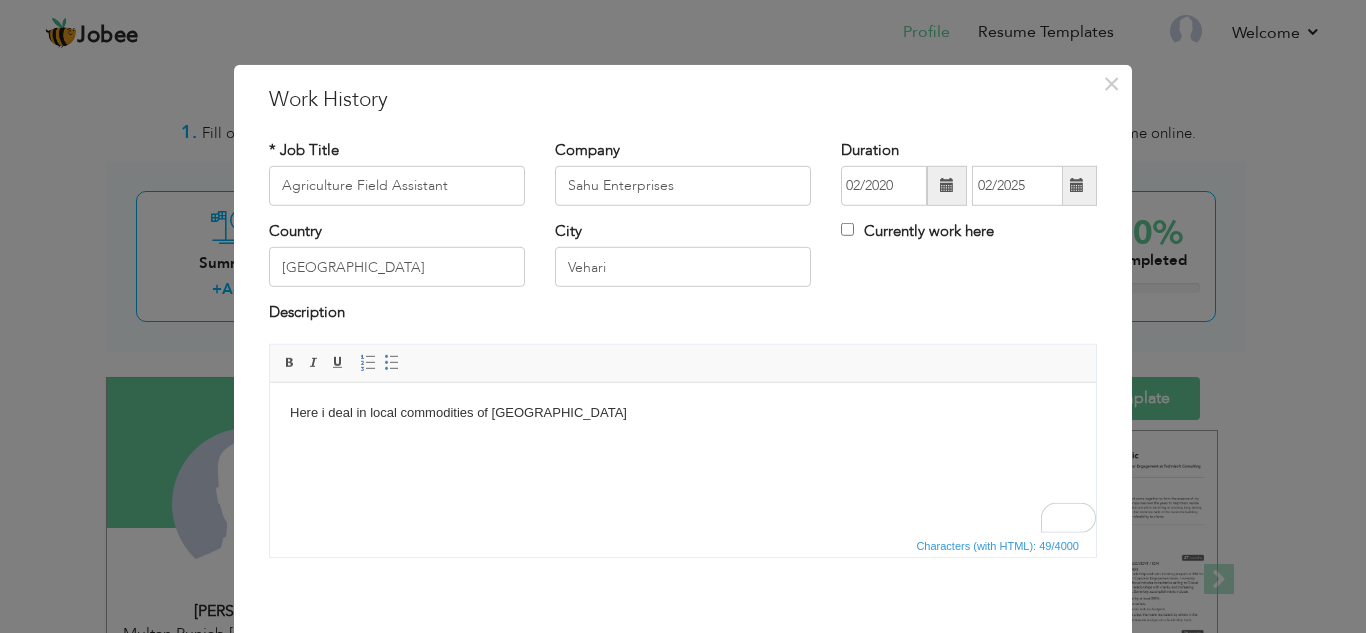 click on "Here i deal in local commodities of [GEOGRAPHIC_DATA]" at bounding box center (683, 412) 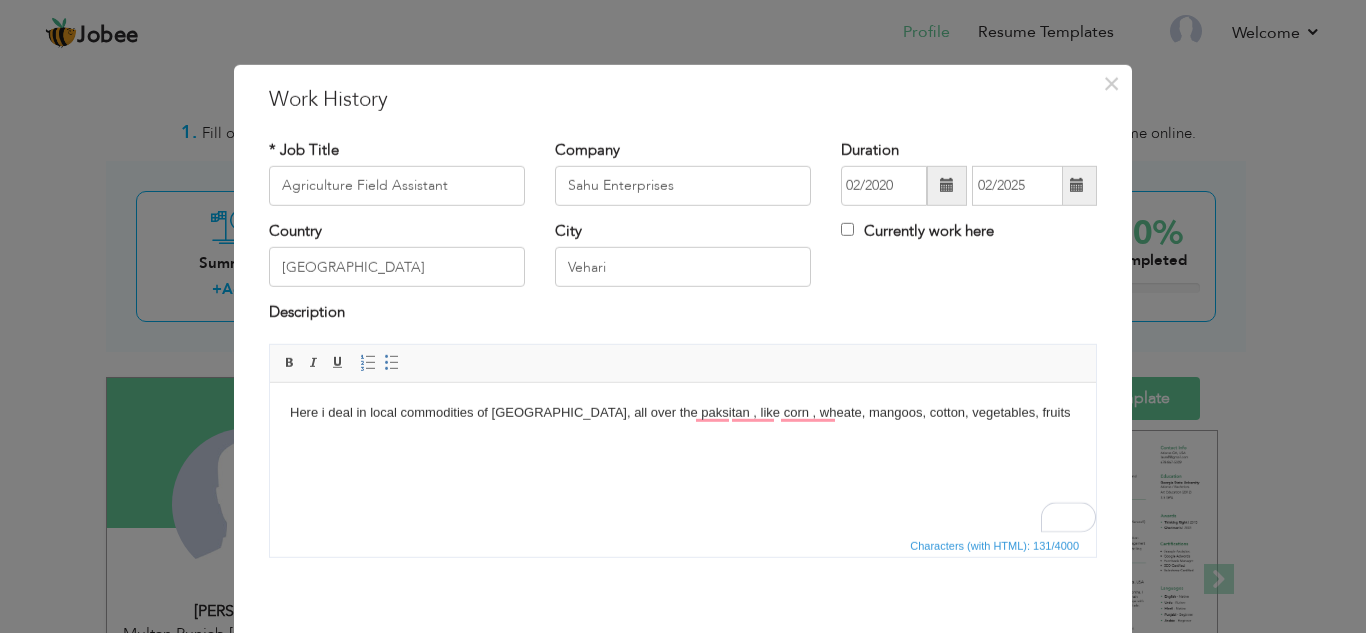 click on "Here i deal in local commodities of [GEOGRAPHIC_DATA], all over the paksitan , like corn , wheate, mangoos, cotton, vegetables, fruits" at bounding box center (683, 412) 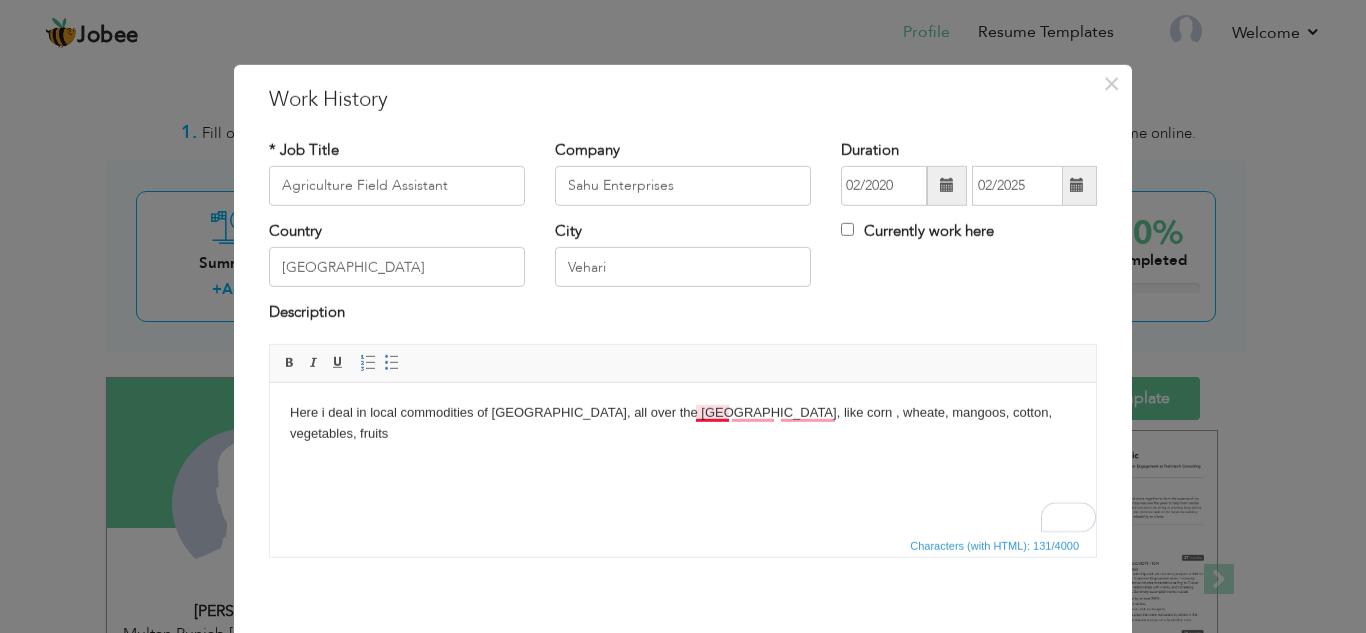 click on "Here i deal in local commodities of [GEOGRAPHIC_DATA], all over the [GEOGRAPHIC_DATA], like corn , wheate, mangoos, cotton, vegetables, fruits" at bounding box center (683, 423) 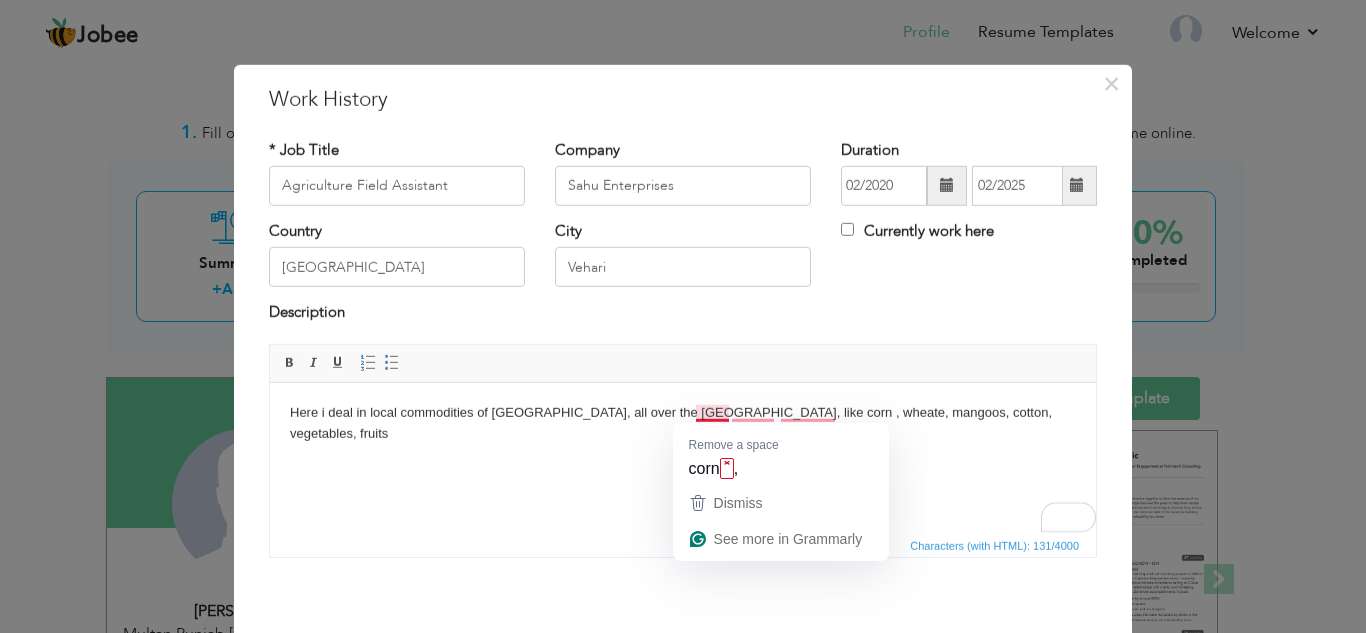 click on "Here i deal in local commodities of [GEOGRAPHIC_DATA], all over the [GEOGRAPHIC_DATA], like corn , wheate, mangoos, cotton, vegetables, fruits" at bounding box center [683, 423] 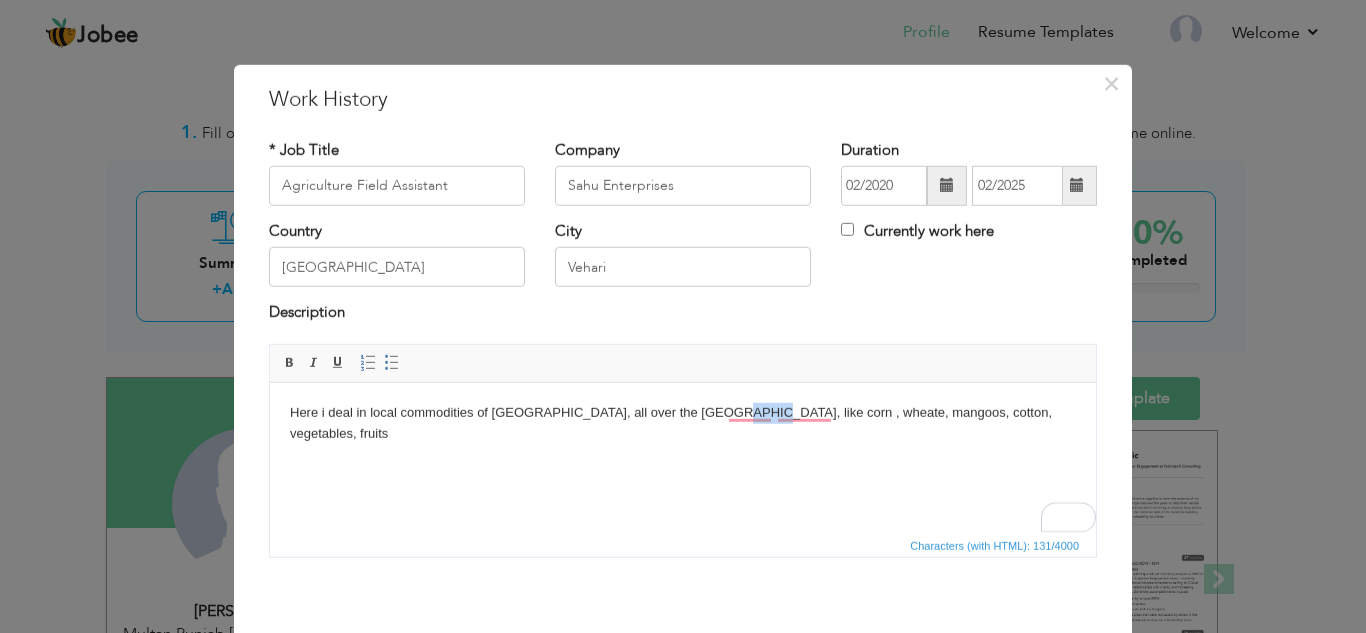 click on "Here i deal in local commodities of [GEOGRAPHIC_DATA], all over the [GEOGRAPHIC_DATA], like corn , wheate, mangoos, cotton, vegetables, fruits" at bounding box center (683, 423) 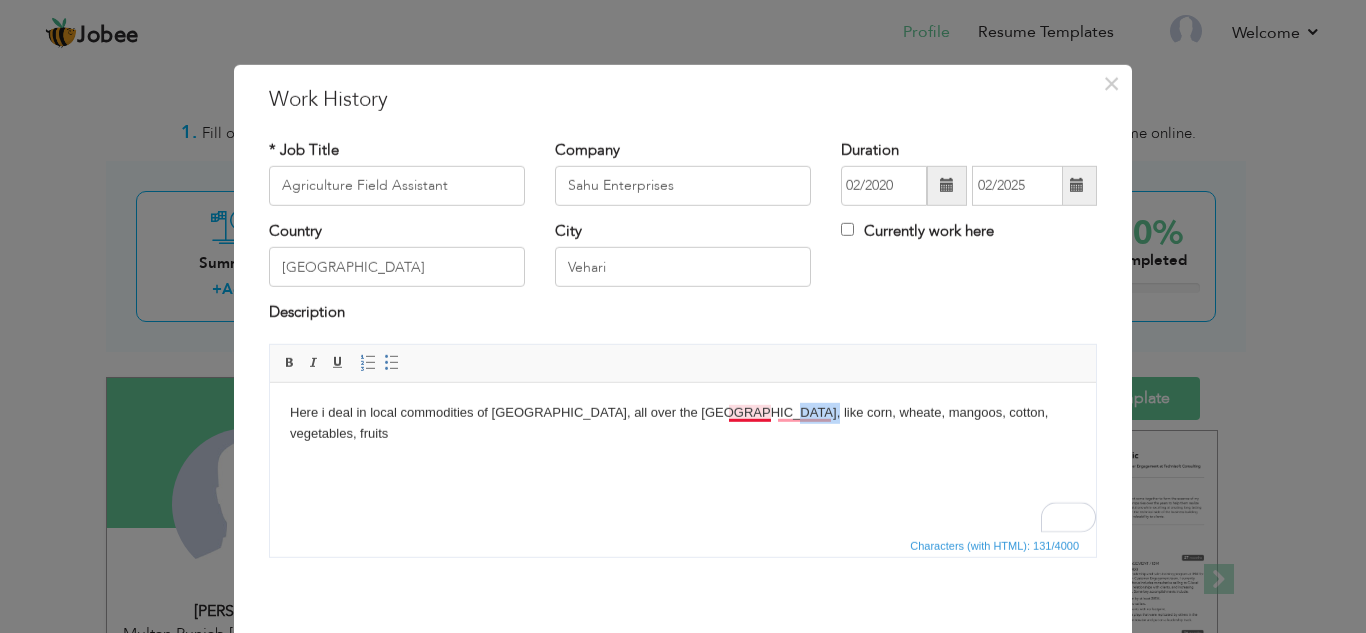 click on "Here i deal in local commodities of [GEOGRAPHIC_DATA], all over the [GEOGRAPHIC_DATA], like corn, wheate, mangoos, cotton, vegetables, fruits" at bounding box center [683, 423] 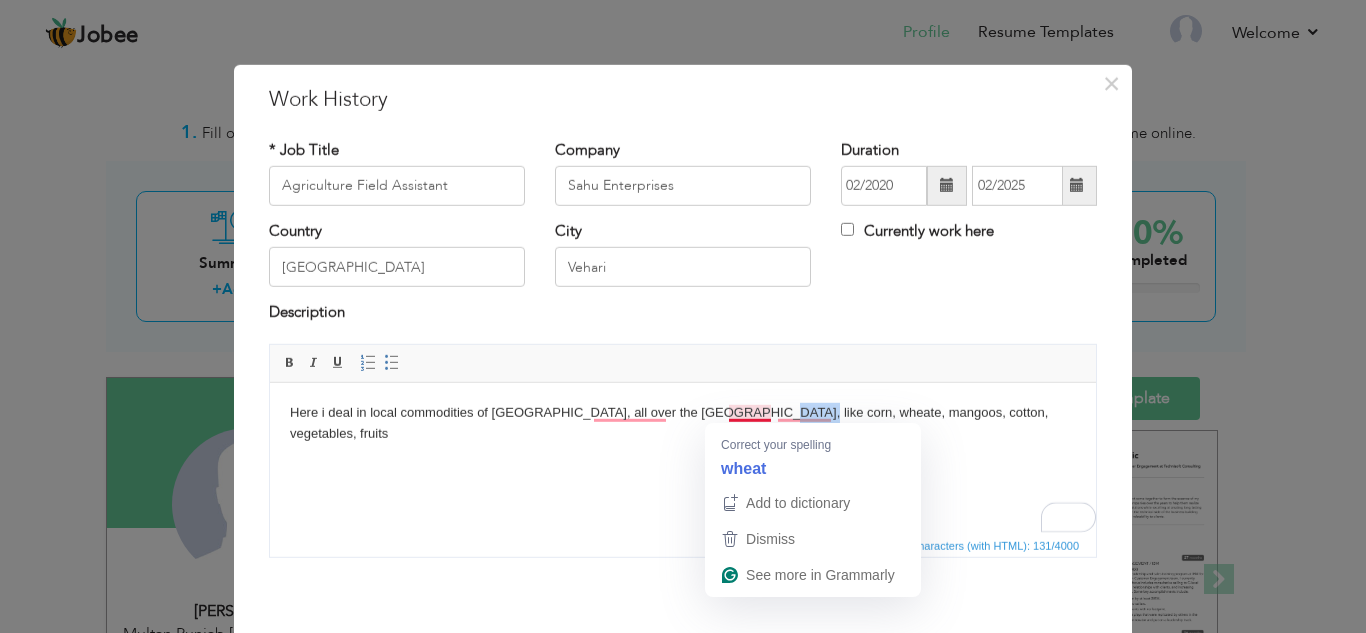 click on "Here i deal in local commodities of [GEOGRAPHIC_DATA], all over the [GEOGRAPHIC_DATA], like corn, wheate, mangoos, cotton, vegetables, fruits" at bounding box center (683, 423) 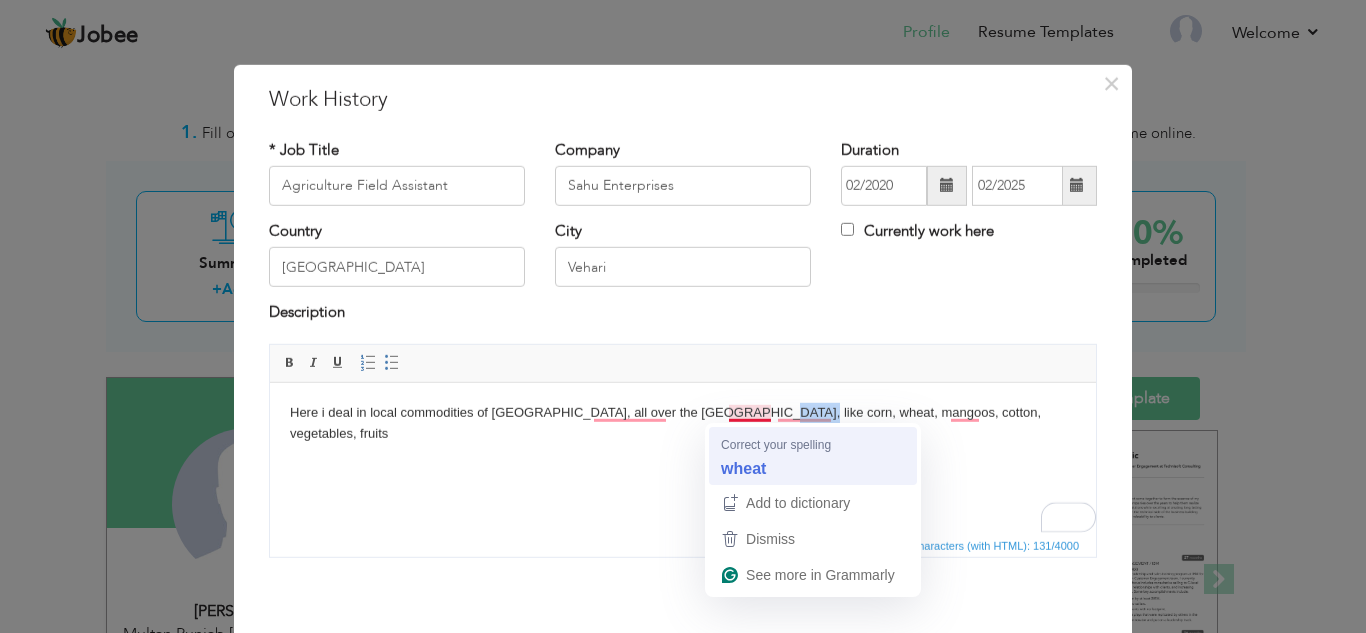 click on "Here i deal in local commodities of [GEOGRAPHIC_DATA], all over the [GEOGRAPHIC_DATA], like corn, wheat, mangoos, cotton, vegetables, fruits" at bounding box center [683, 423] 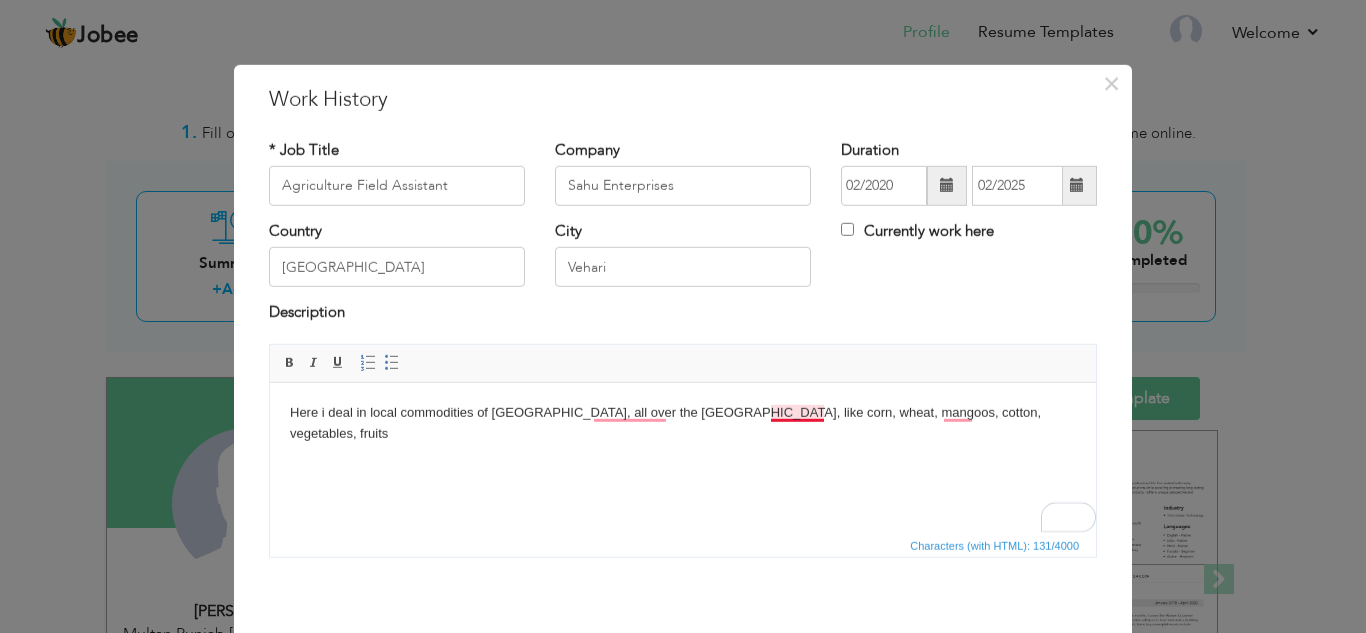 click on "Here i deal in local commodities of [GEOGRAPHIC_DATA], all over the [GEOGRAPHIC_DATA], like corn, wheat, mangoos, cotton, vegetables, fruits" at bounding box center (683, 423) 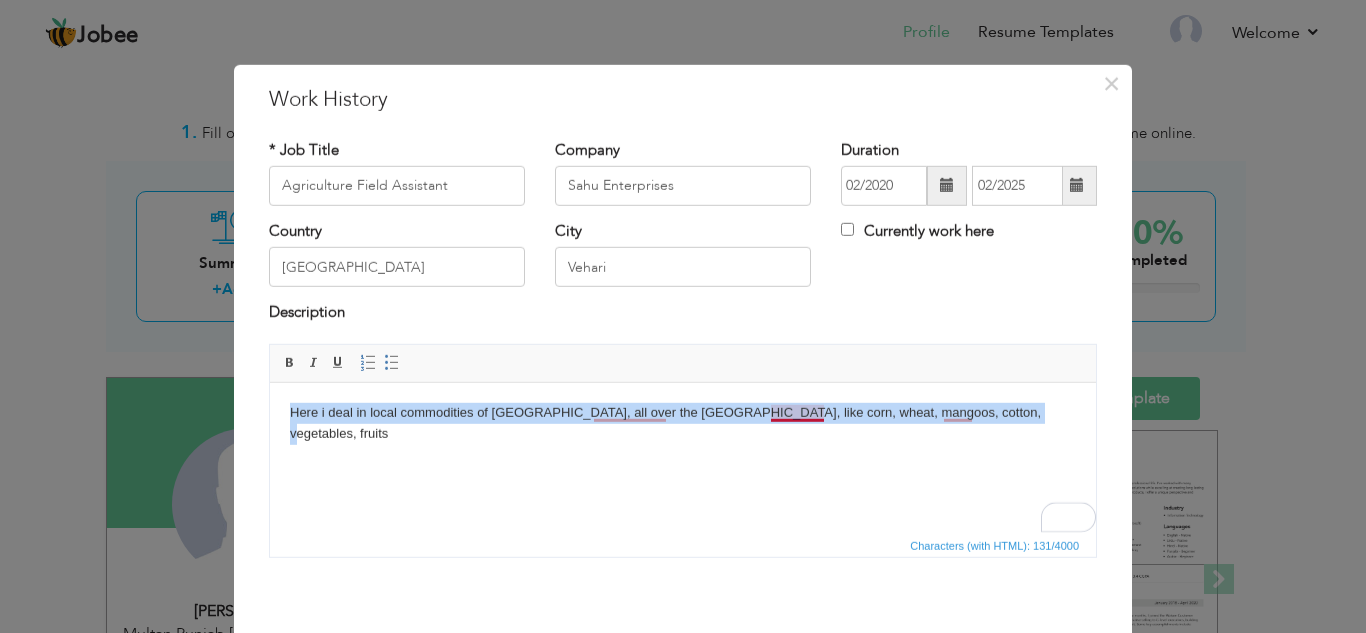 click on "Here i deal in local commodities of [GEOGRAPHIC_DATA], all over the [GEOGRAPHIC_DATA], like corn, wheat, mangoos, cotton, vegetables, fruits" at bounding box center [683, 423] 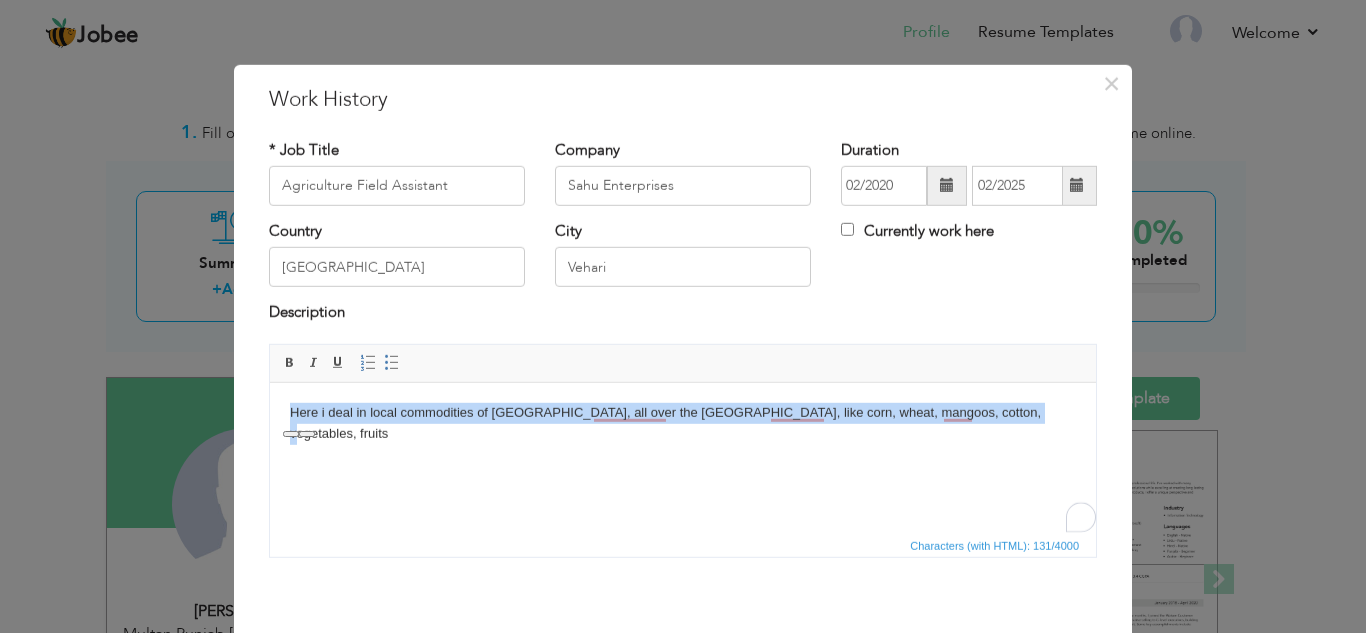 click on "Here i deal in local commodities of [GEOGRAPHIC_DATA], all over the [GEOGRAPHIC_DATA], like corn, wheat, mangoos, cotton, vegetables, fruits" at bounding box center (683, 423) 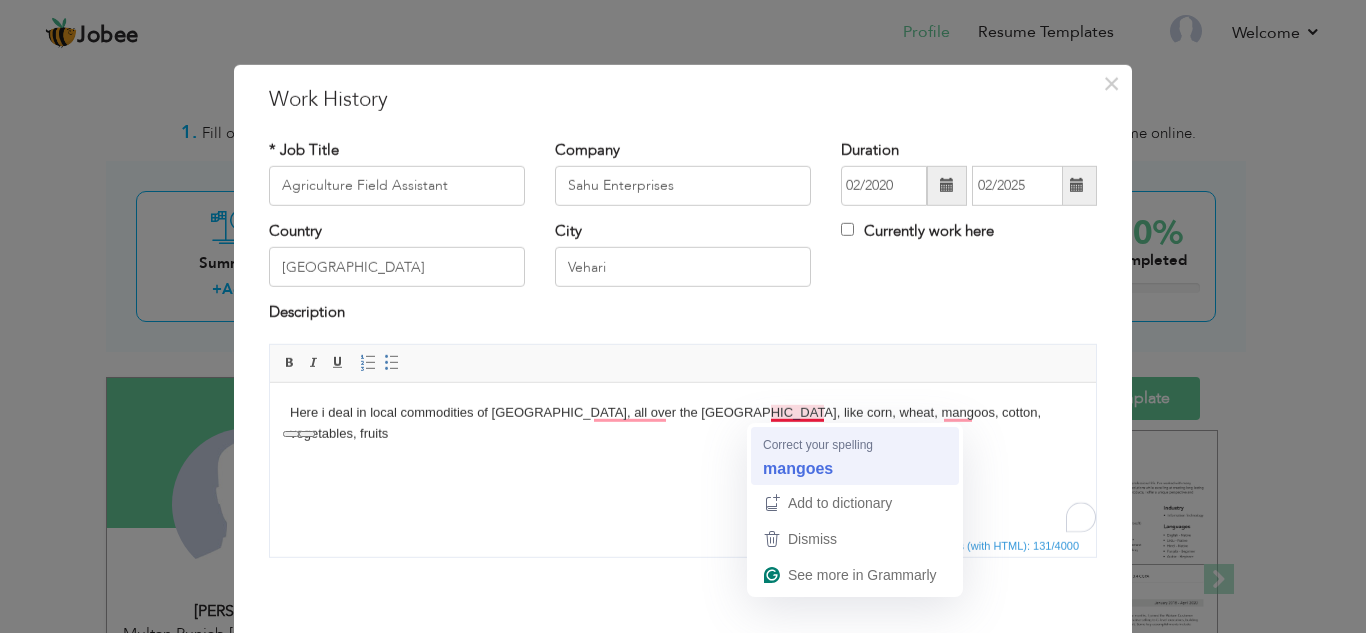 click on "Here i deal in local commodities of [GEOGRAPHIC_DATA], all over the [GEOGRAPHIC_DATA], like corn, wheat, mangoos, cotton, vegetables, fruits" at bounding box center [683, 423] 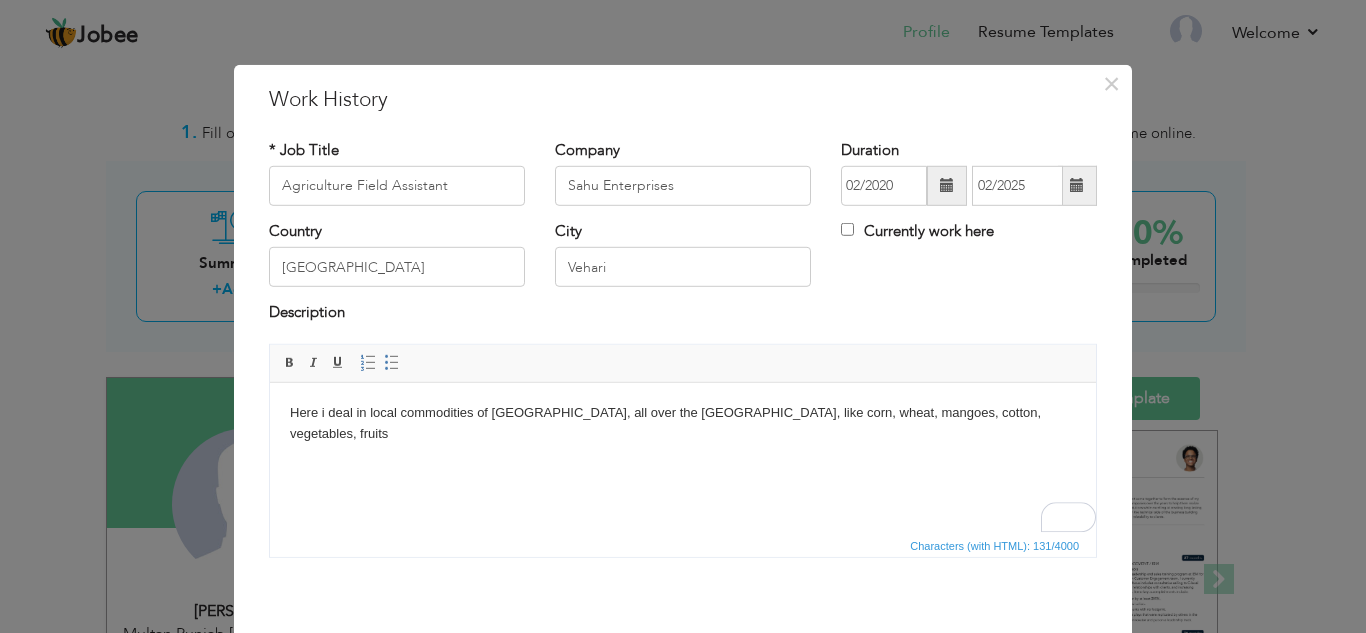click on "Here i deal in local commodities of [GEOGRAPHIC_DATA], all over the [GEOGRAPHIC_DATA], like corn, wheat, mangoes, cotton, vegetables, fruits" at bounding box center [683, 423] 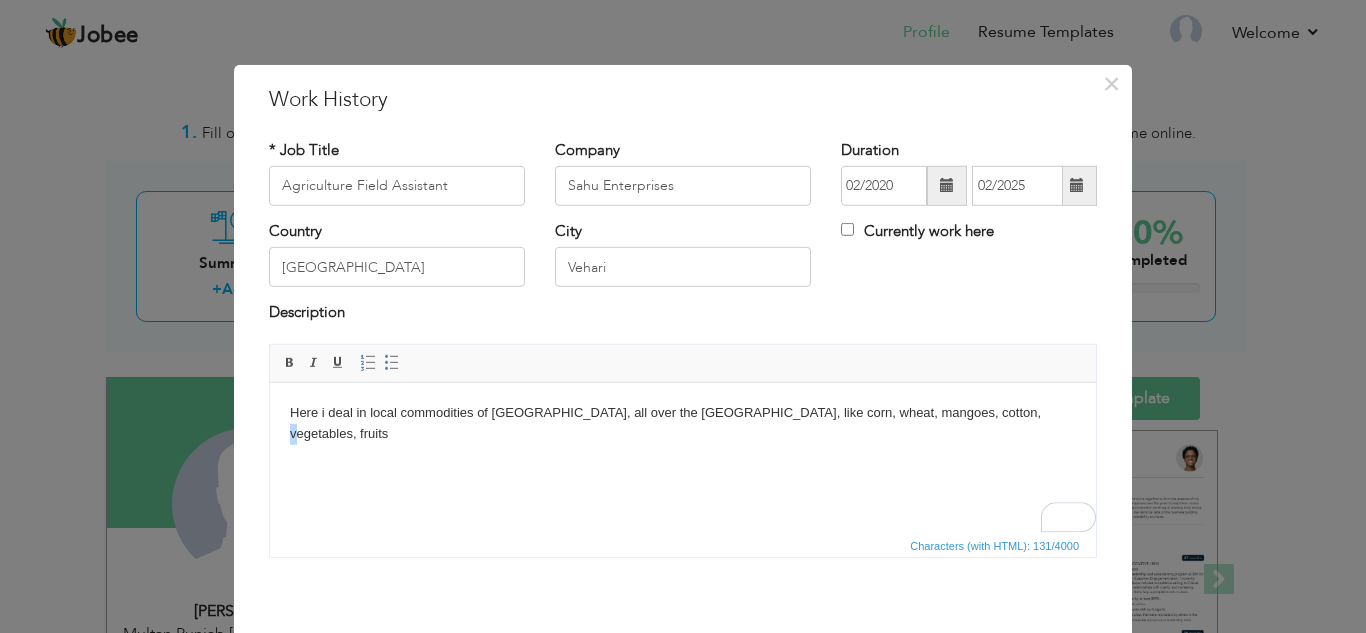 click on "Here i deal in local commodities of [GEOGRAPHIC_DATA], all over the [GEOGRAPHIC_DATA], like corn, wheat, mangoes, cotton, vegetables, fruits" at bounding box center (683, 423) 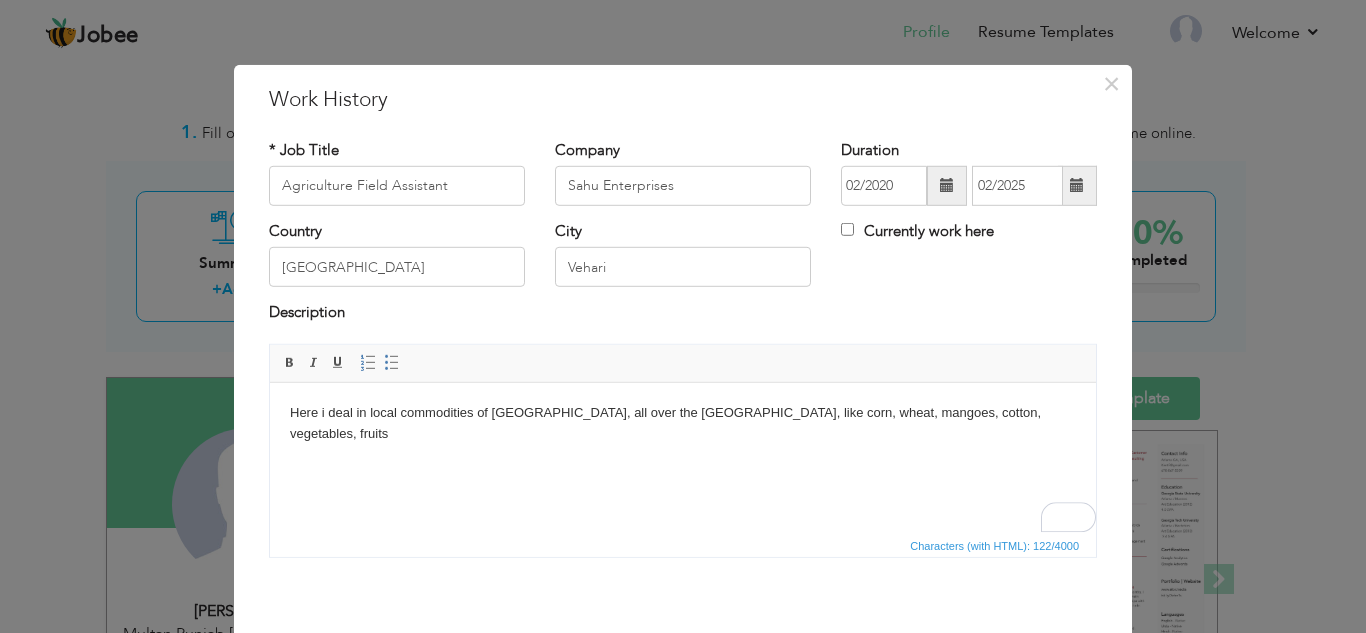 click on "Here i deal in local commodities of [GEOGRAPHIC_DATA], all over the [GEOGRAPHIC_DATA], like corn, wheat, mangoes, cotton, vegetables, fruits" at bounding box center [683, 423] 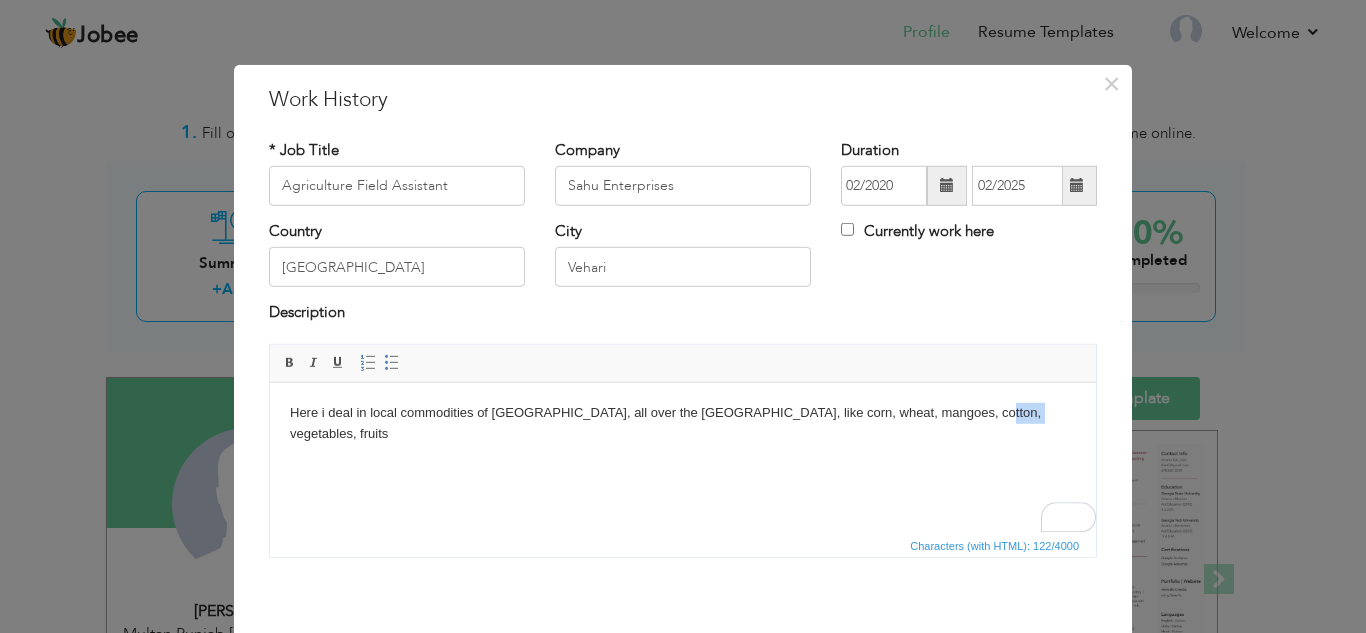 click on "Here i deal in local commodities of [GEOGRAPHIC_DATA], all over the [GEOGRAPHIC_DATA], like corn, wheat, mangoes, cotton, vegetables, fruits" at bounding box center (683, 423) 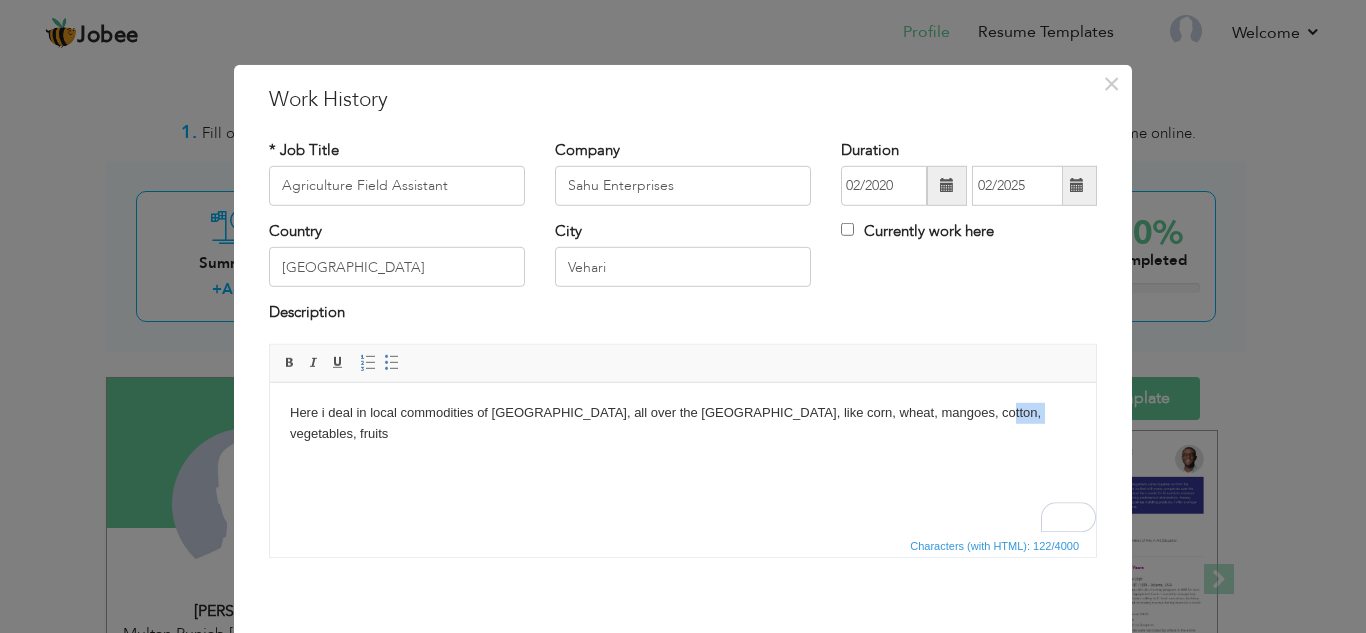 click on "Here i deal in local commodities of [GEOGRAPHIC_DATA], all over the [GEOGRAPHIC_DATA], like corn, wheat, mangoes, cotton, vegetables, fruits" at bounding box center (683, 423) 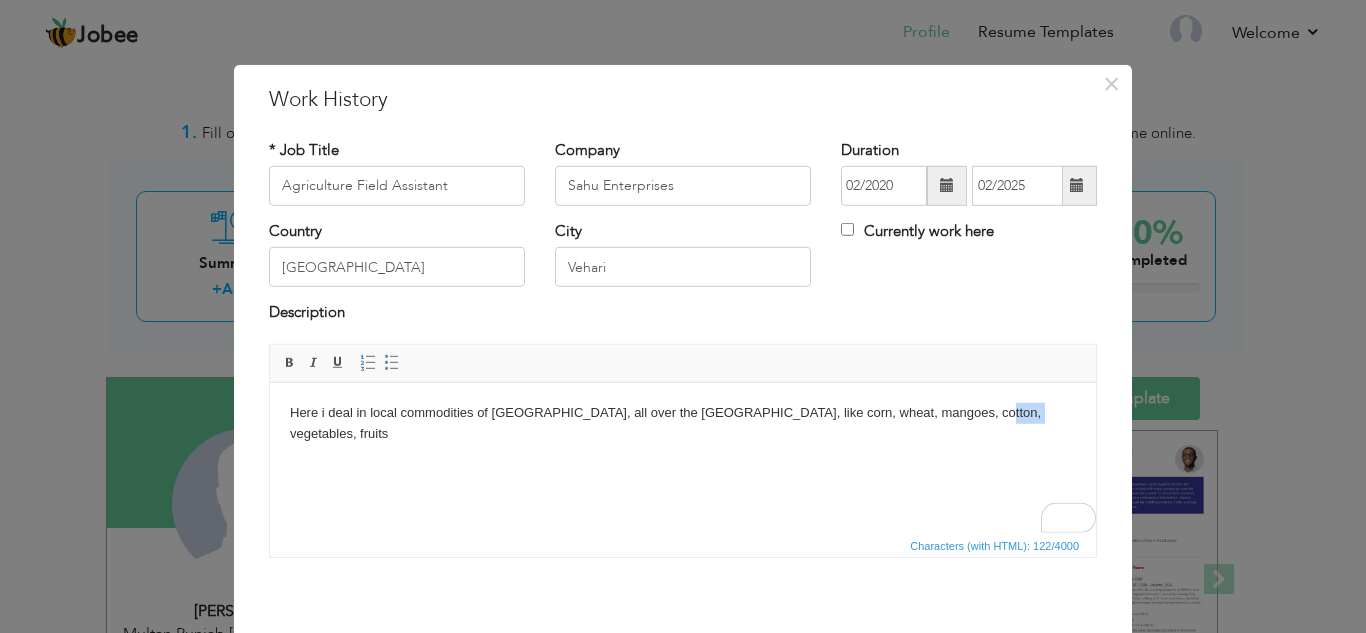 click on "Here i deal in local commodities of [GEOGRAPHIC_DATA], all over the [GEOGRAPHIC_DATA], like corn, wheat, mangoes, cotton, vegetables, fruits" at bounding box center [683, 423] 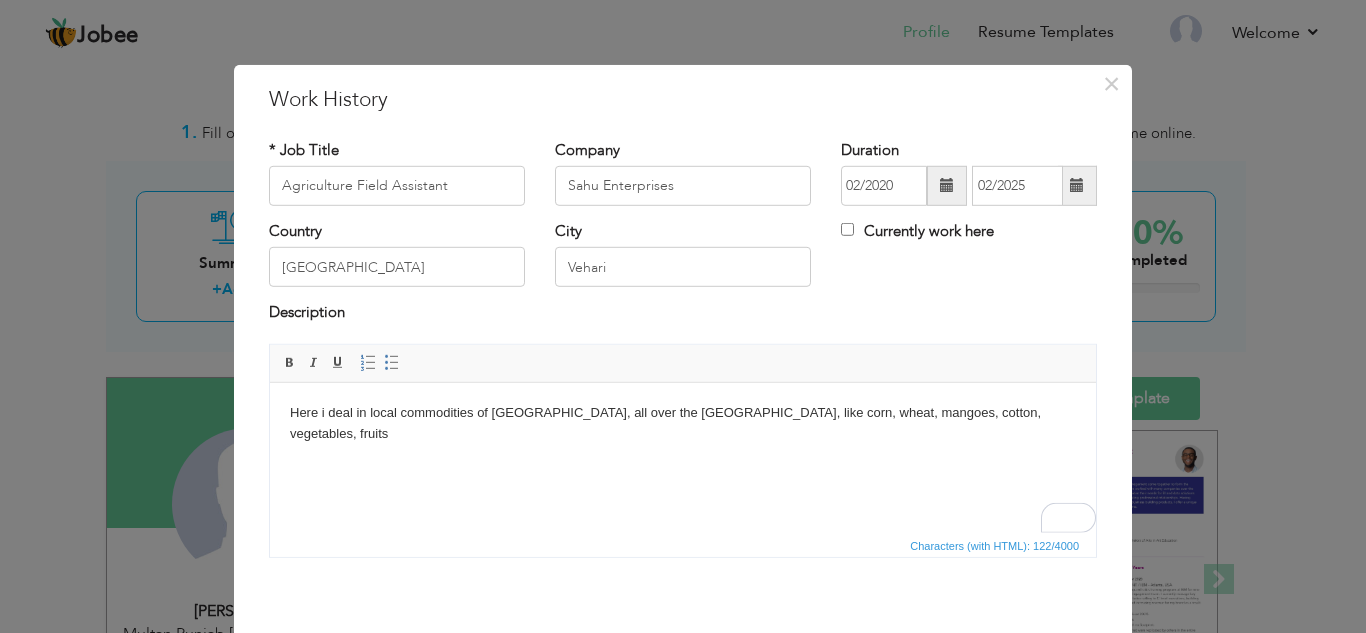 click on "Here i deal in local commodities of [GEOGRAPHIC_DATA], all over the [GEOGRAPHIC_DATA], like corn, wheat, mangoes, cotton, vegetables, fruits" at bounding box center (683, 423) 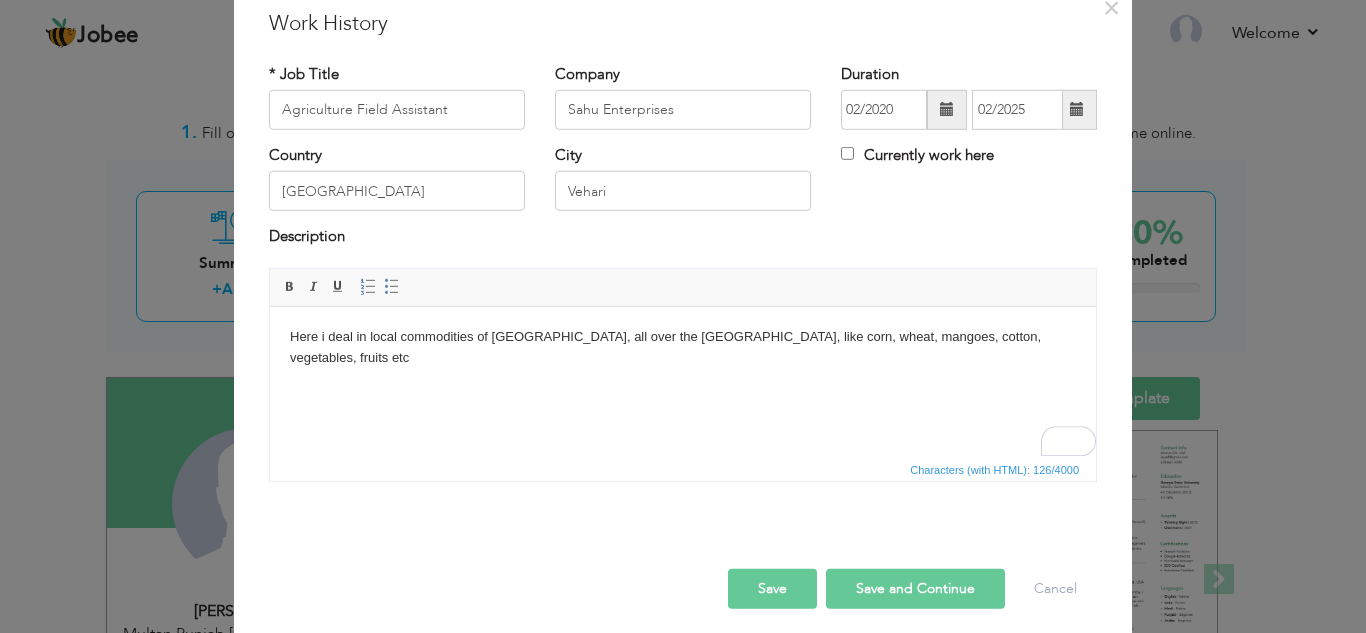 scroll, scrollTop: 87, scrollLeft: 0, axis: vertical 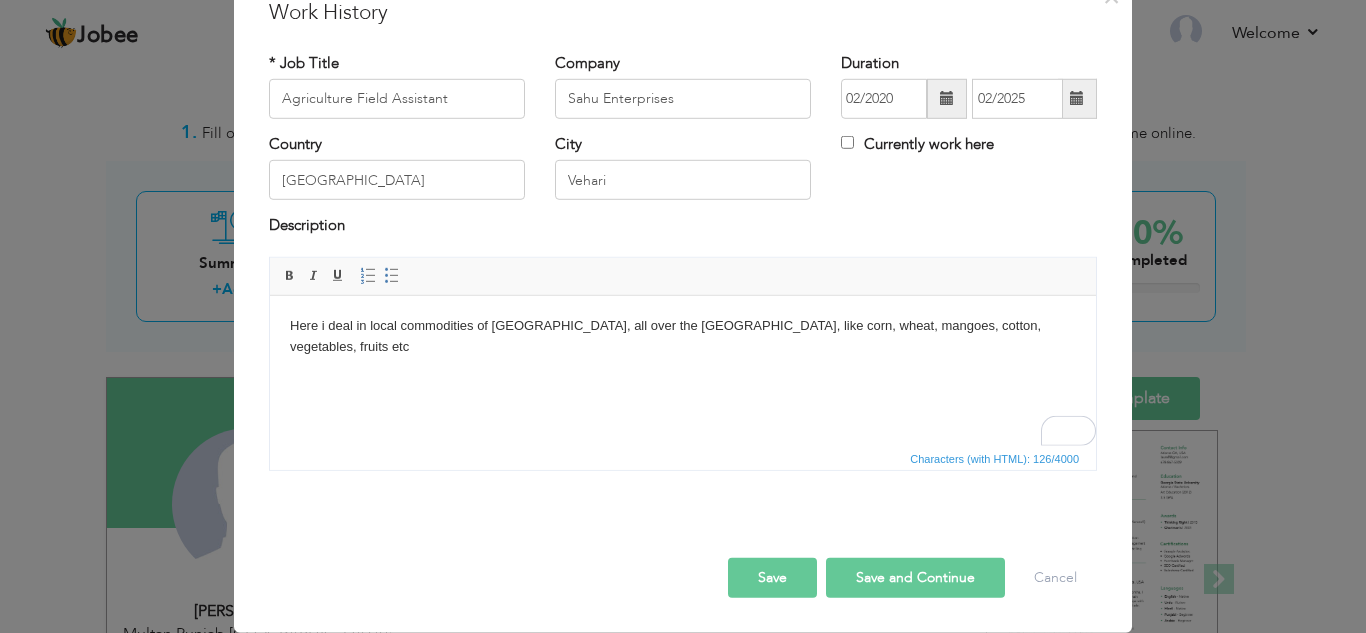 click on "Save and Continue" at bounding box center [915, 578] 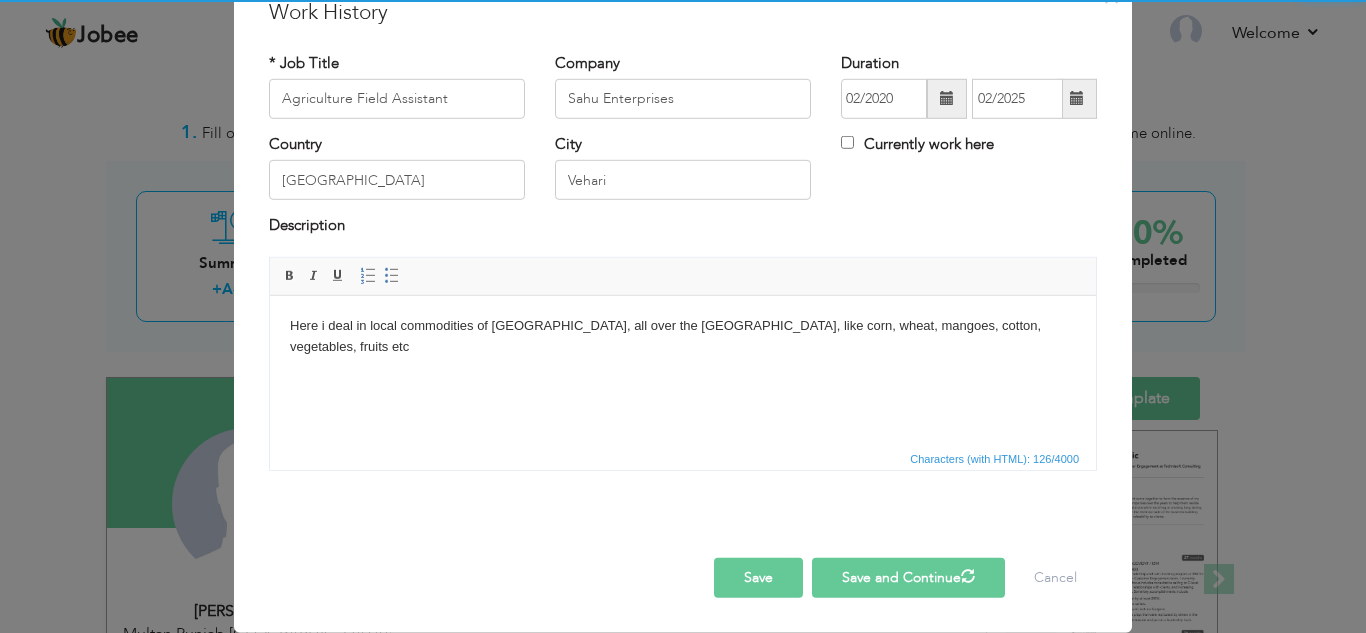 type 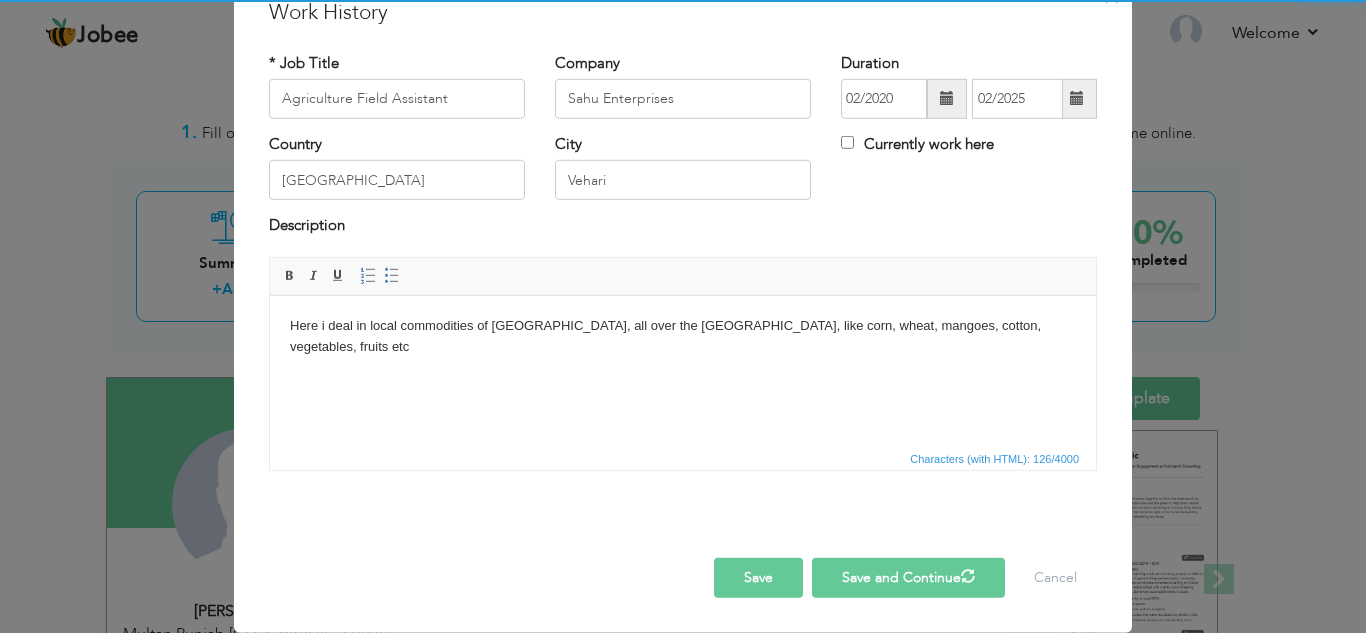 type 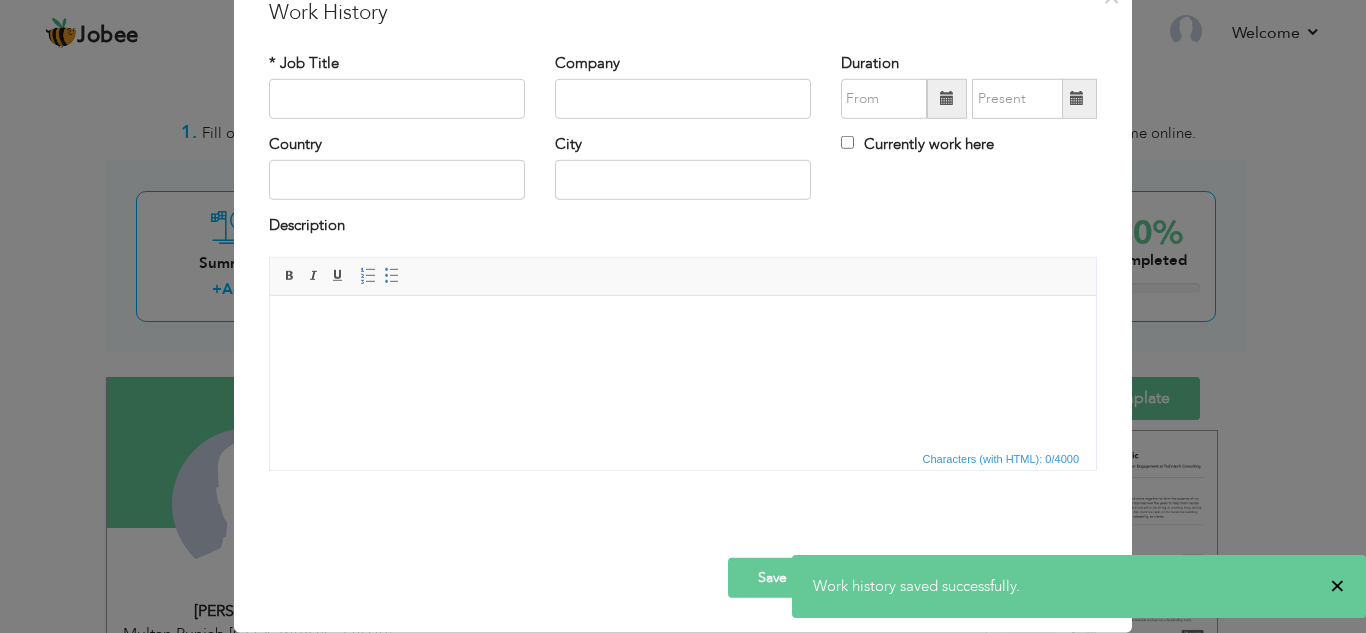 click on "×" at bounding box center [1337, 586] 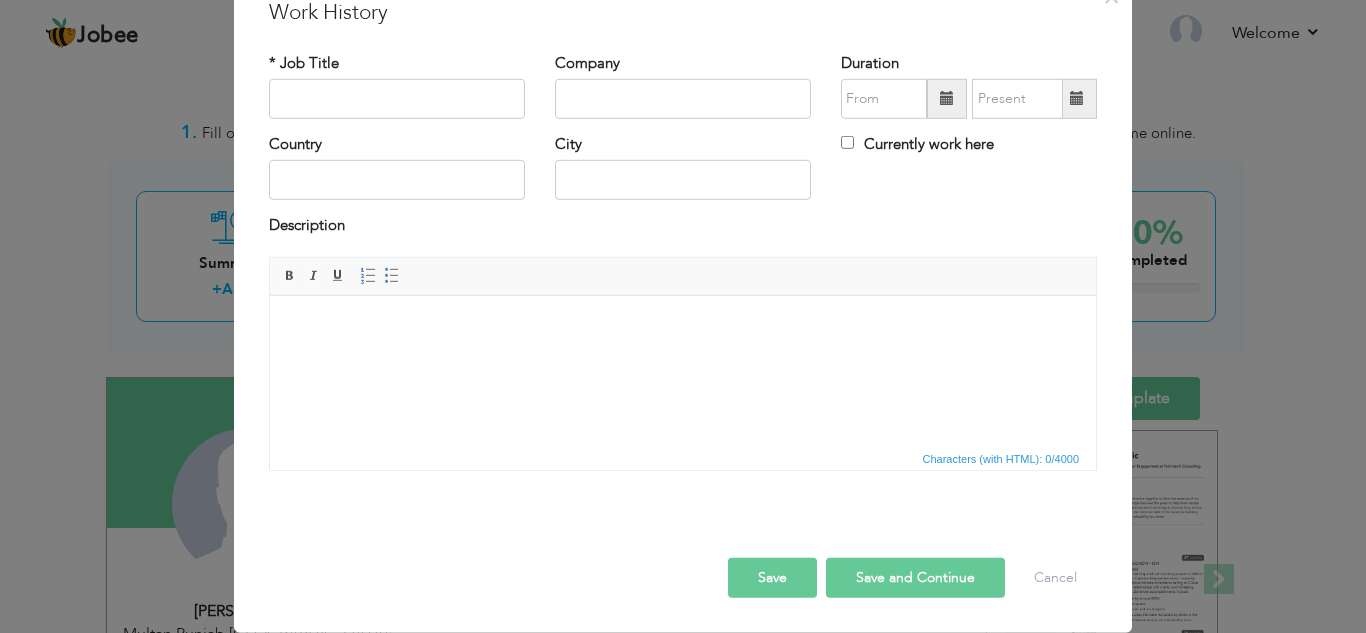 click on "Save" at bounding box center (772, 578) 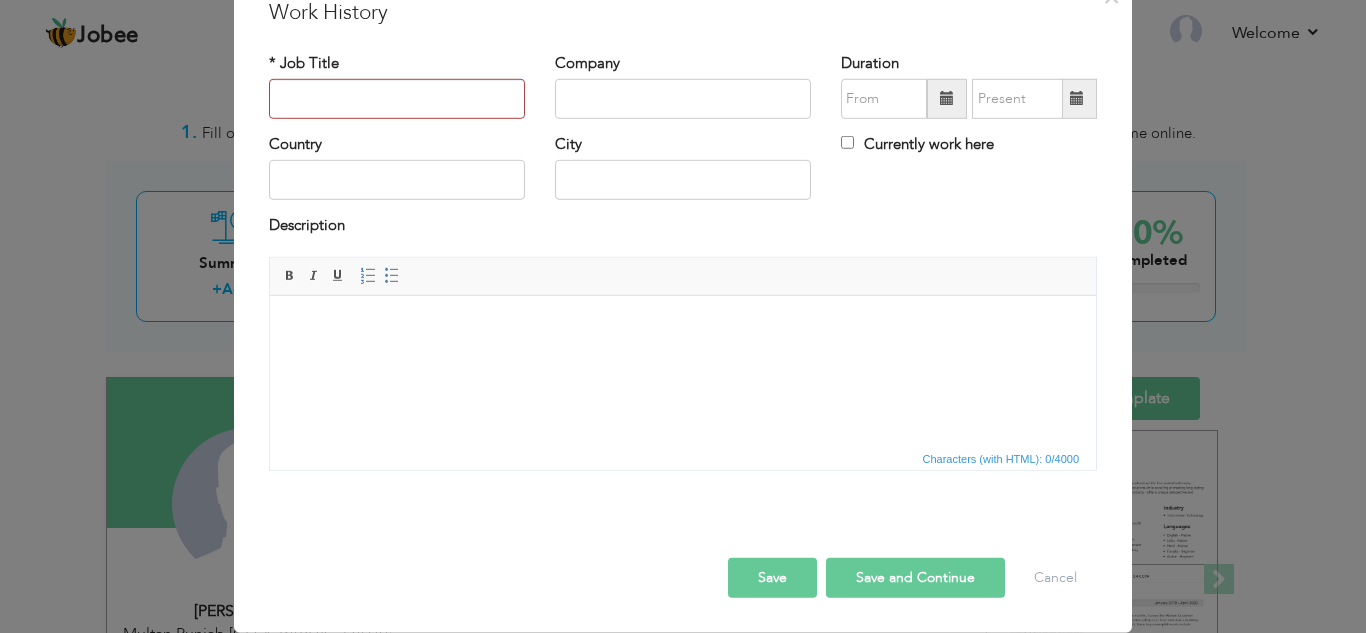 click on "Save and Continue" at bounding box center [915, 578] 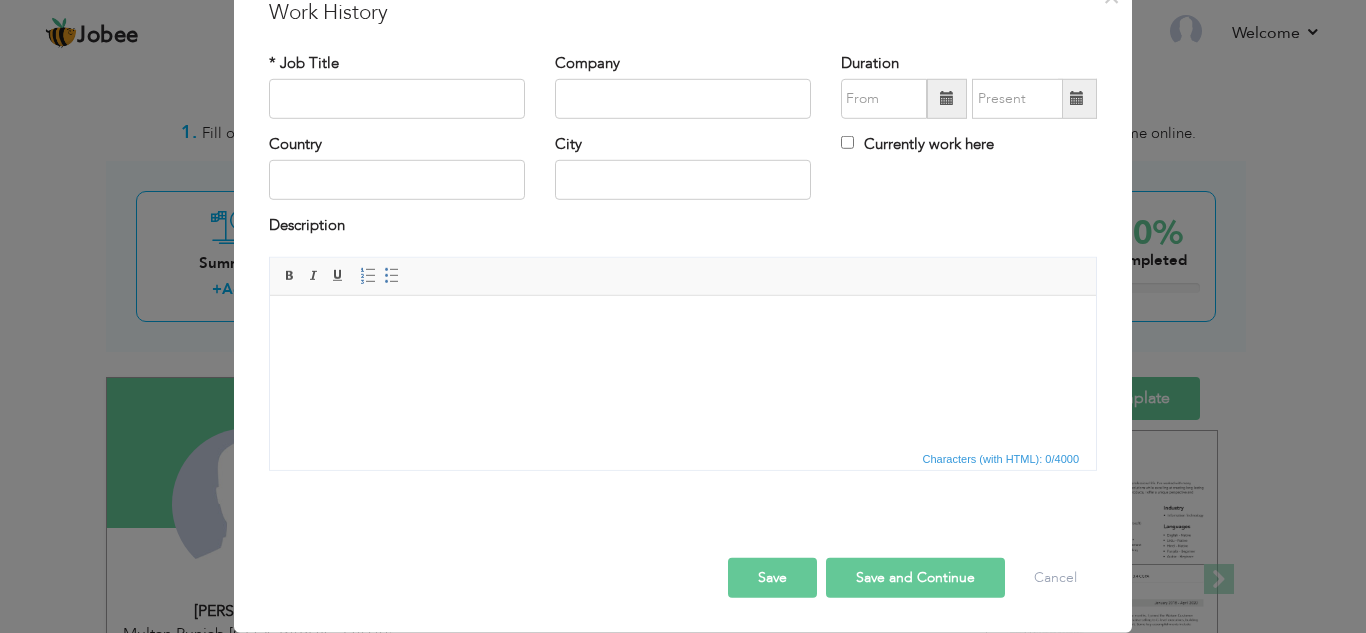 click on "Save and Continue" at bounding box center [915, 578] 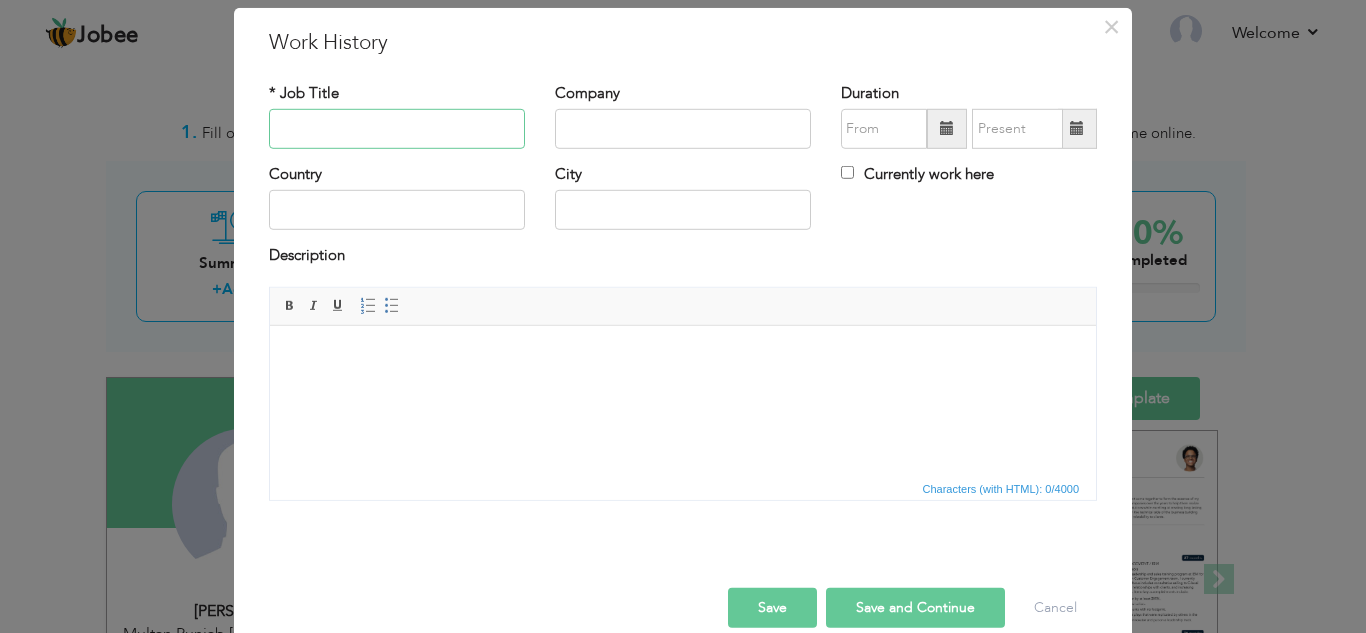 scroll, scrollTop: 87, scrollLeft: 0, axis: vertical 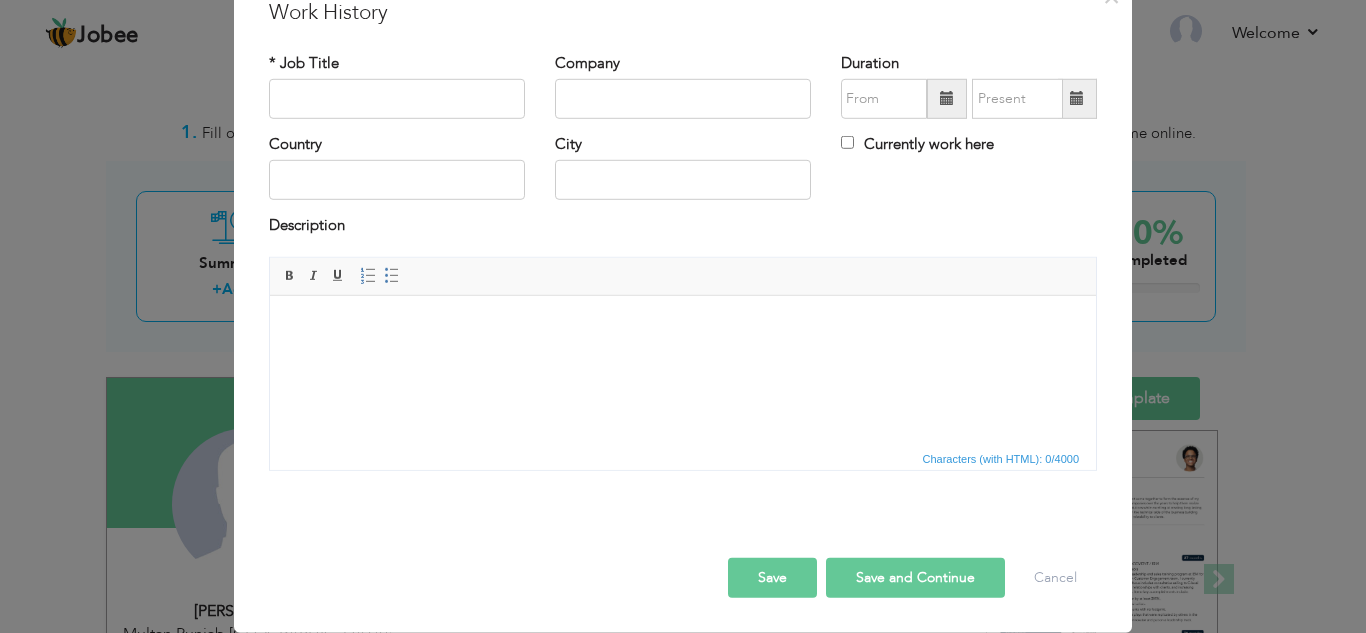click on "Save" at bounding box center [772, 578] 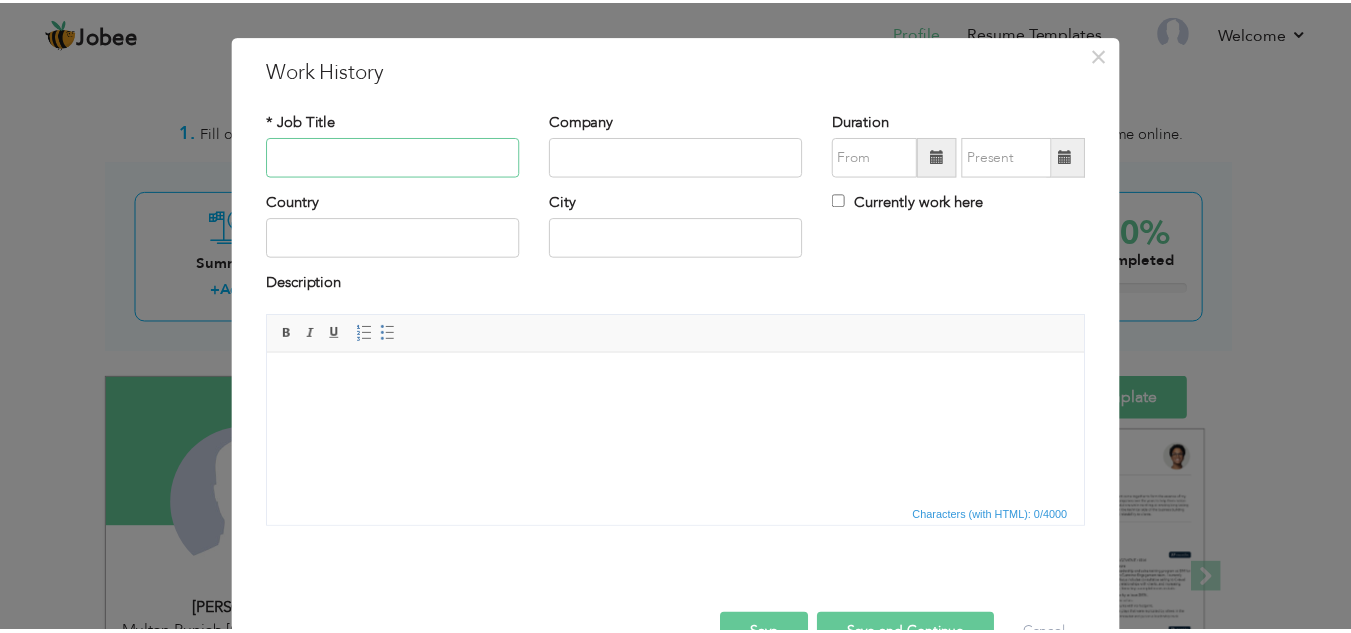 scroll, scrollTop: 0, scrollLeft: 0, axis: both 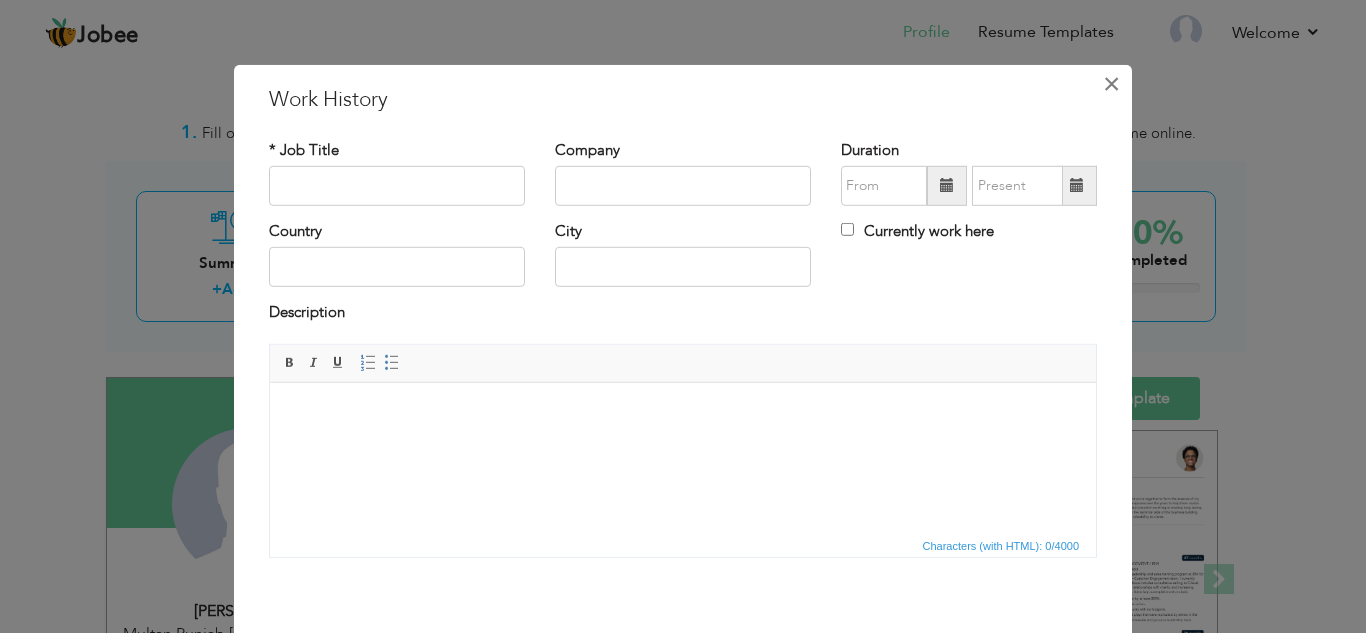 click on "×" at bounding box center (1111, 83) 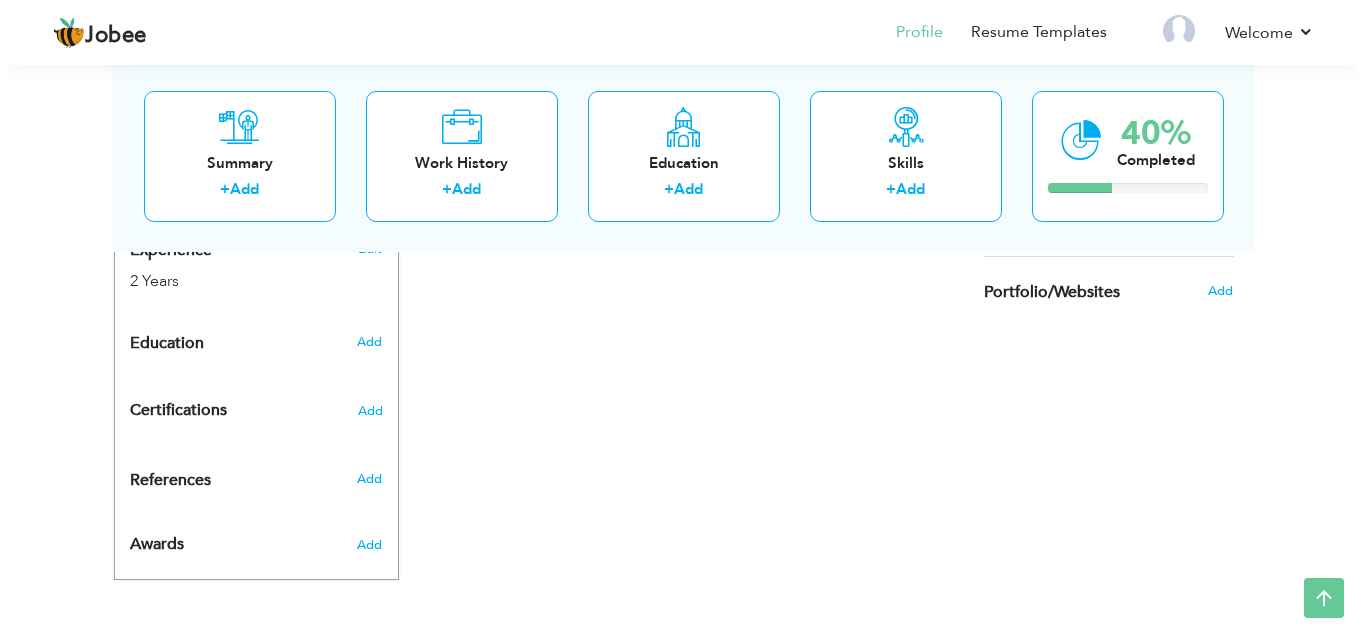 scroll, scrollTop: 280, scrollLeft: 0, axis: vertical 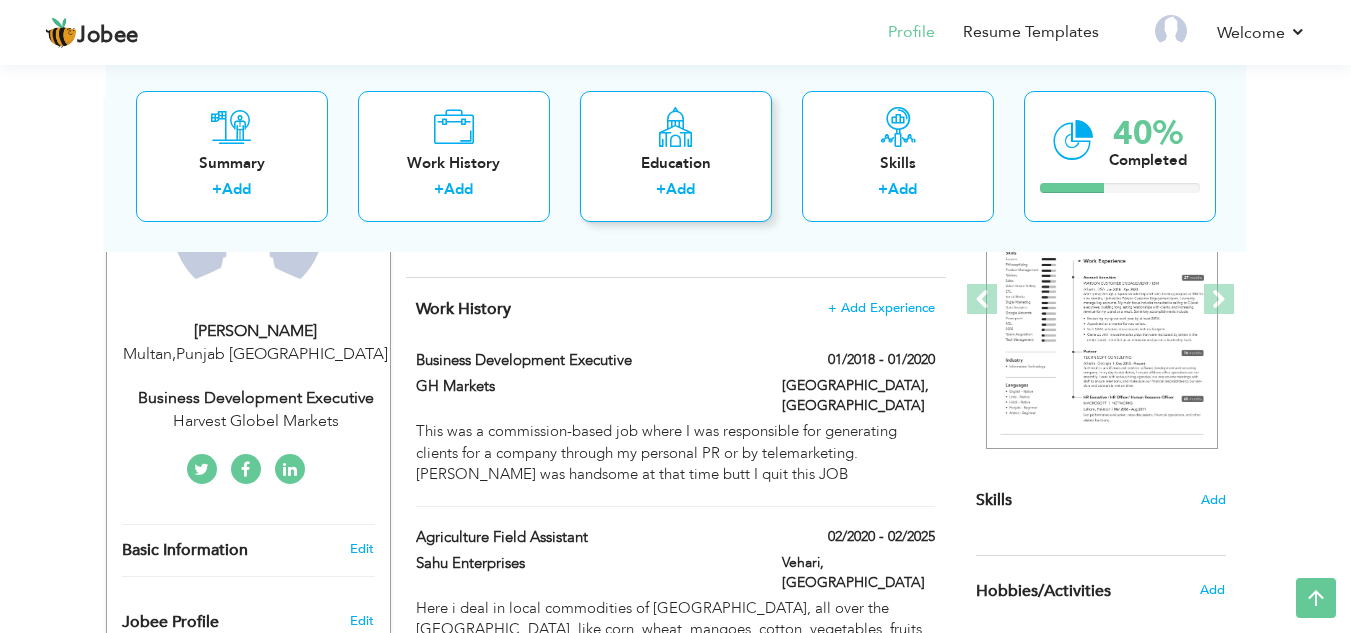 click on "Add" at bounding box center (680, 189) 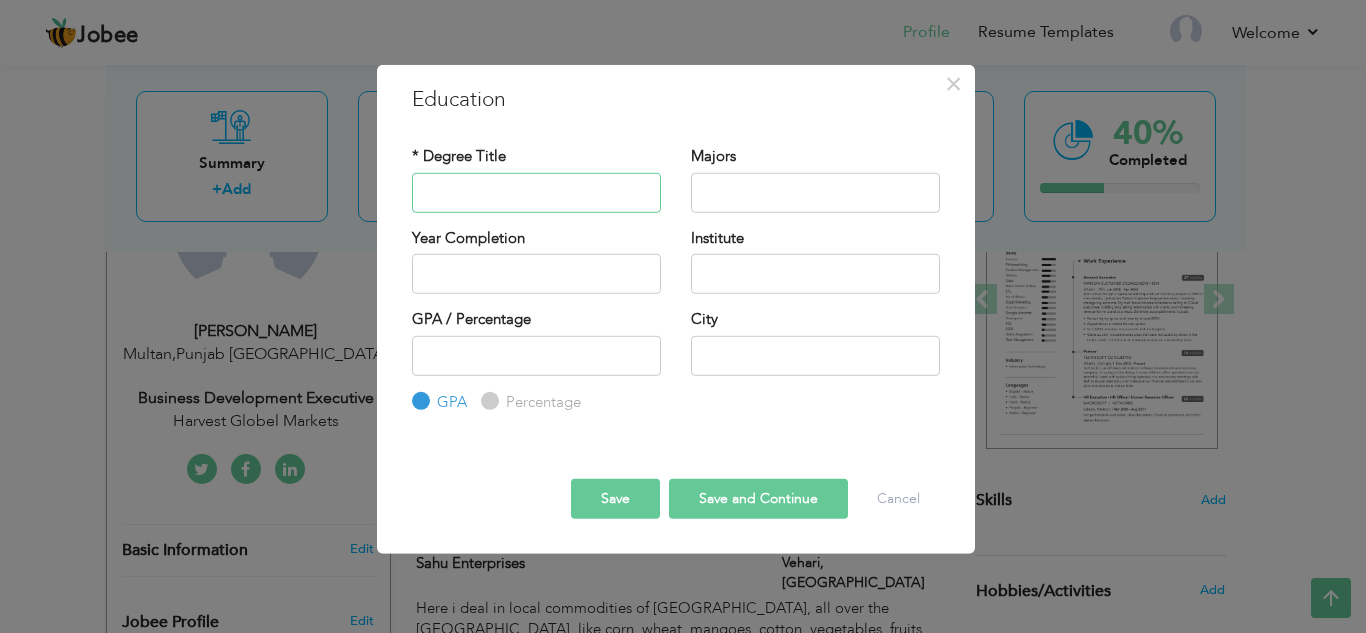 click at bounding box center (536, 192) 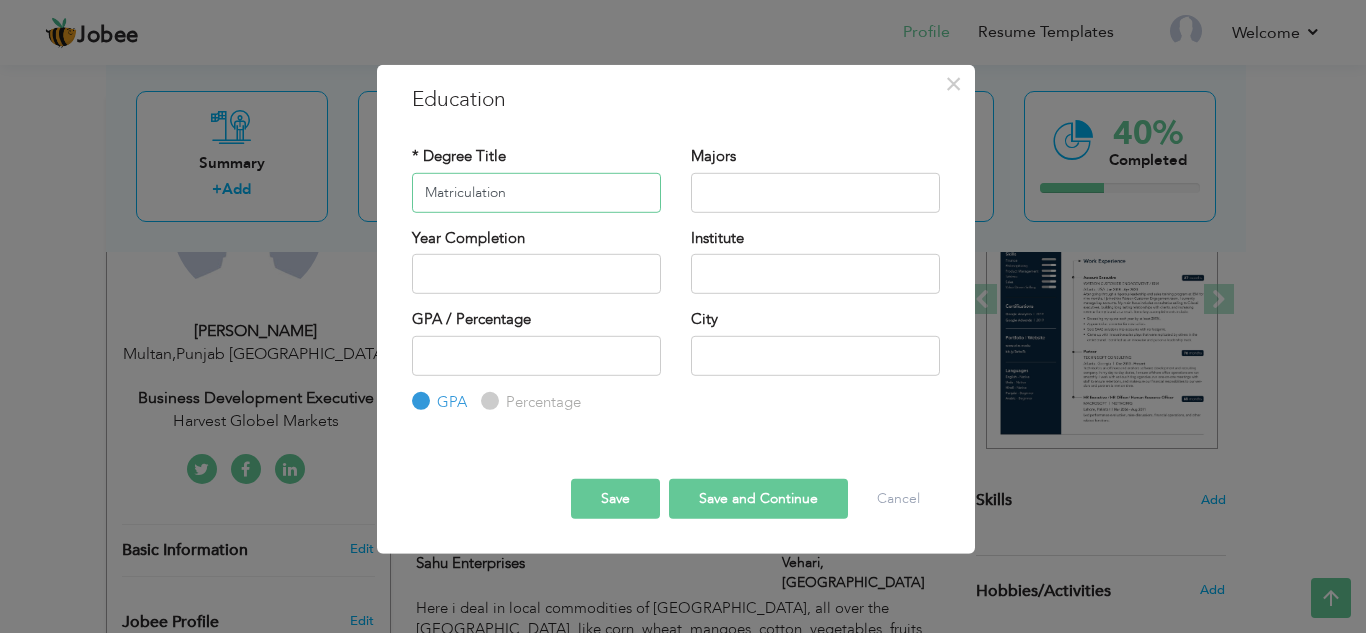 type on "Matriculation" 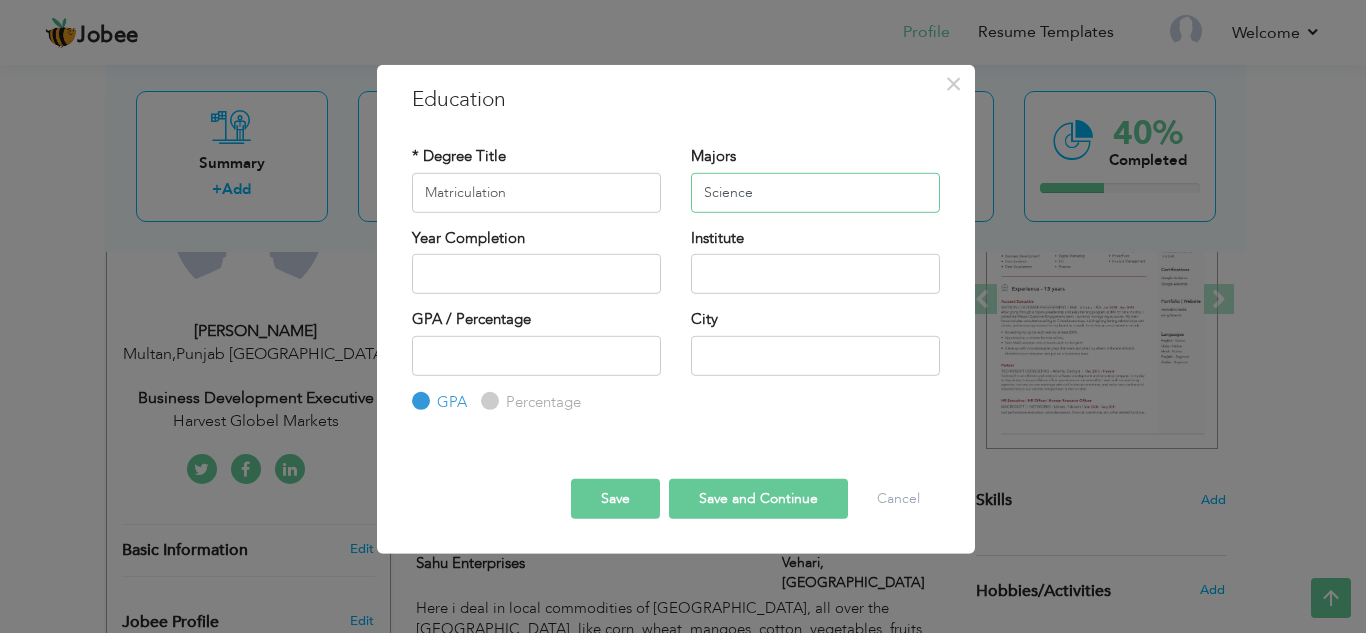 type on "Science" 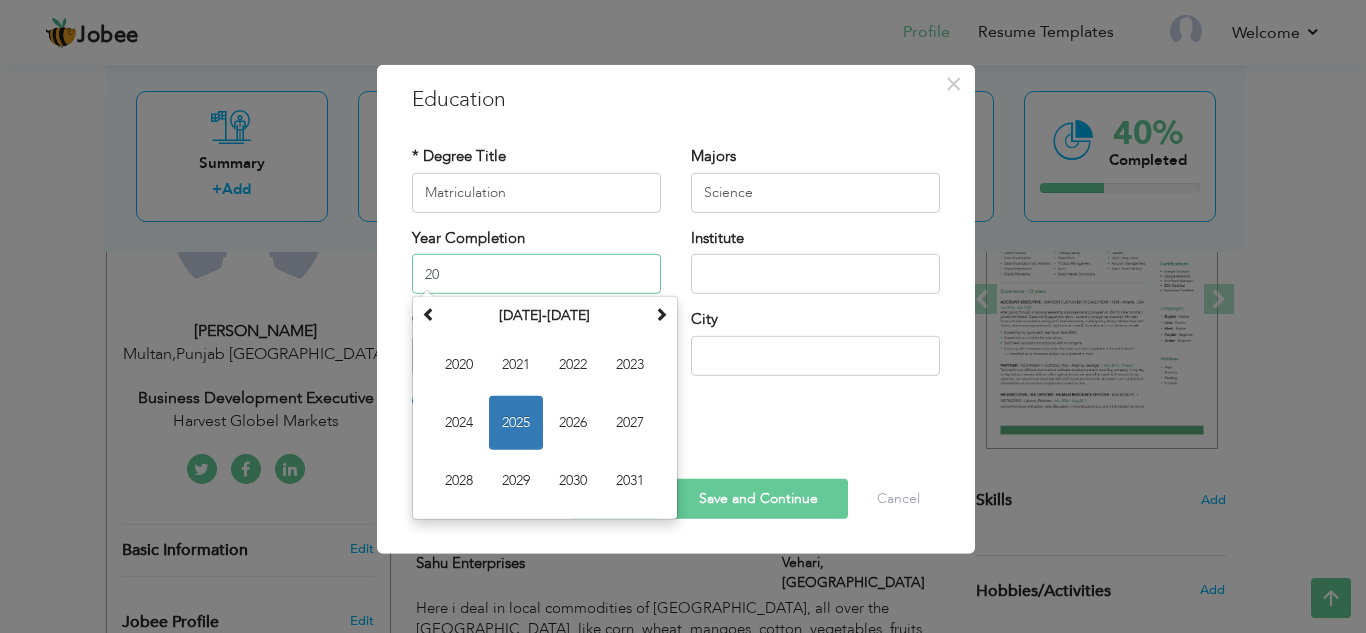 type on "2" 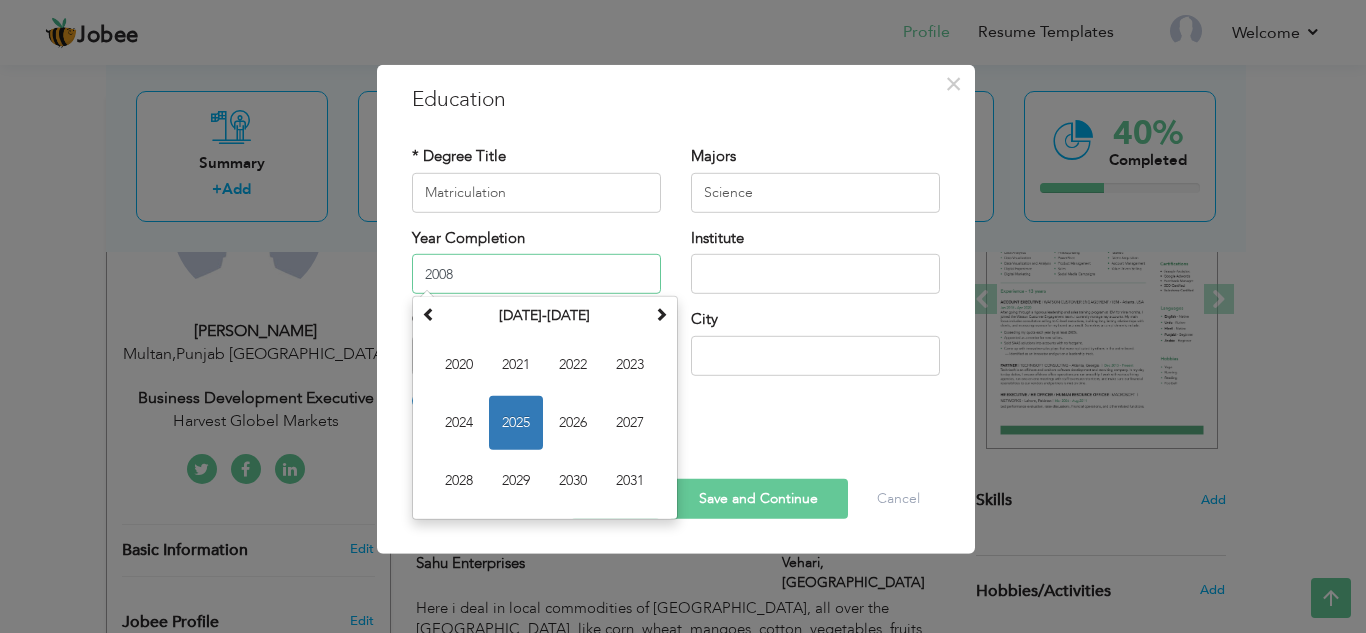 type on "2008" 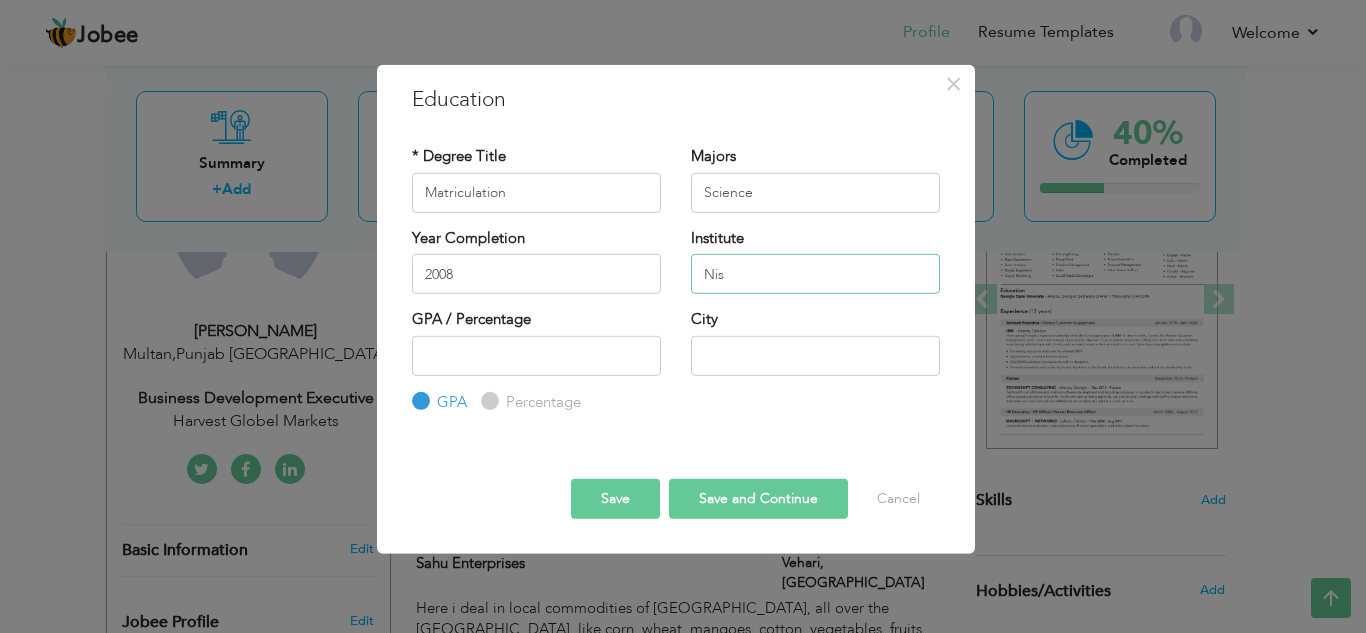 type on "Nis" 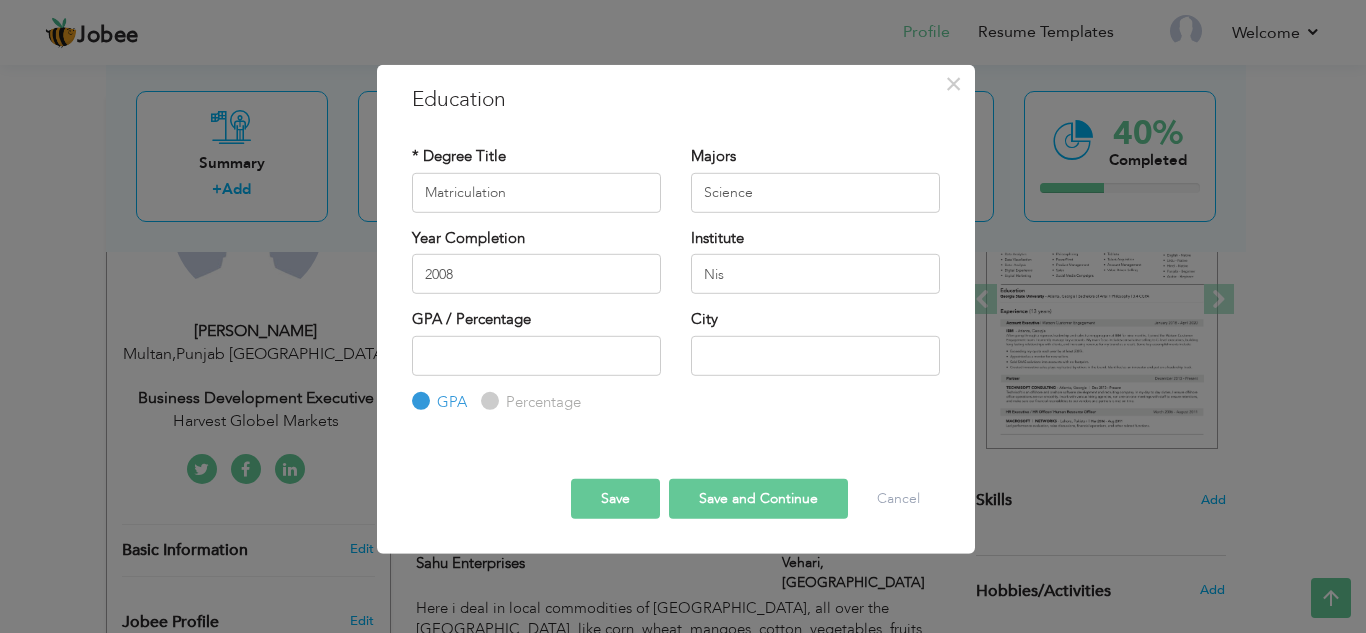 click on "Year Completion" at bounding box center (468, 237) 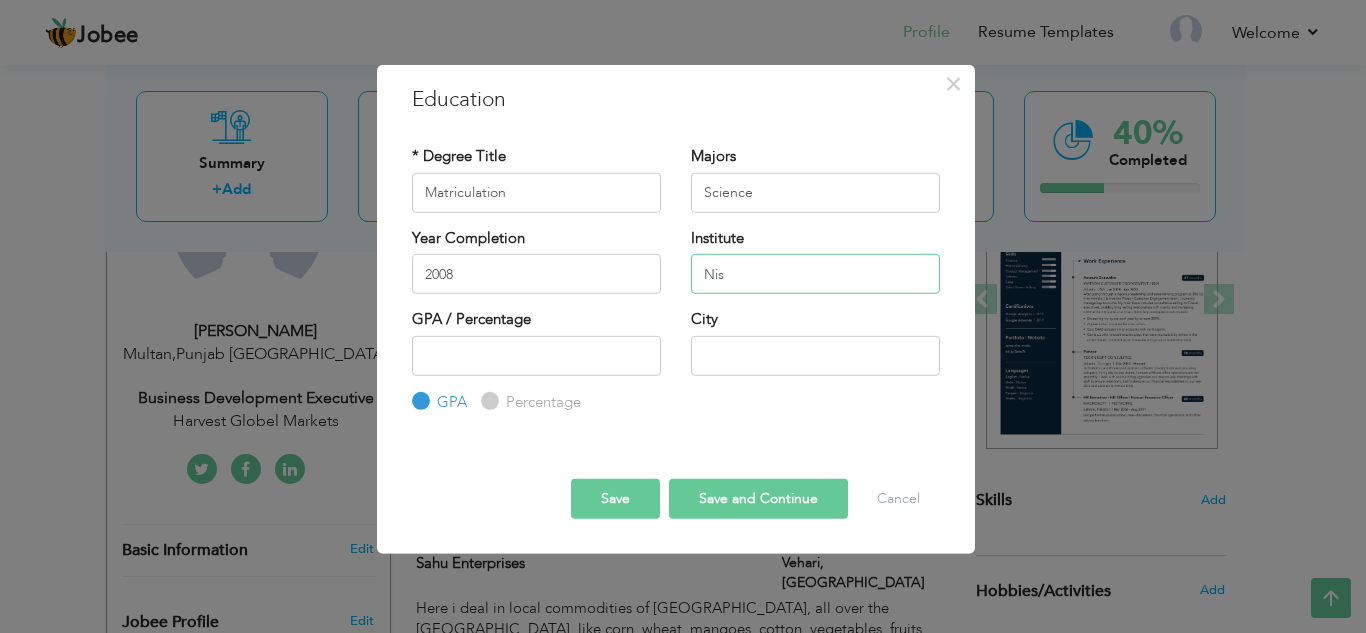 click on "Nis" at bounding box center (815, 274) 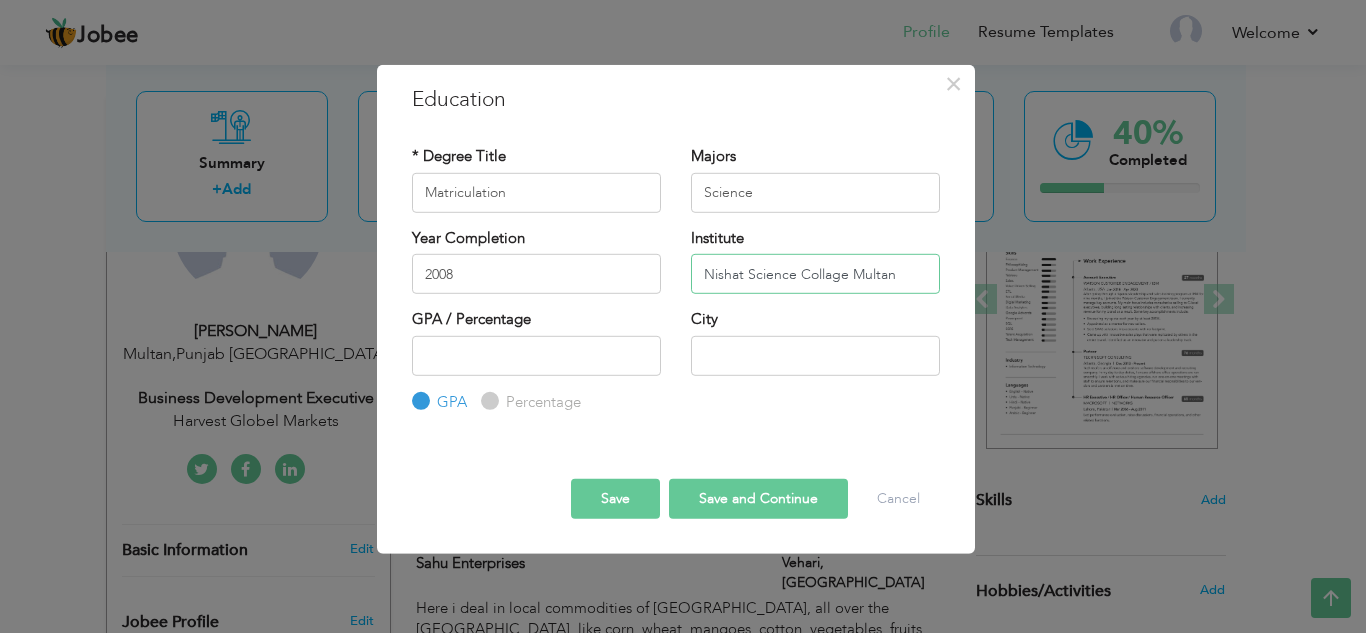 type on "Nishat Science Collage Multan" 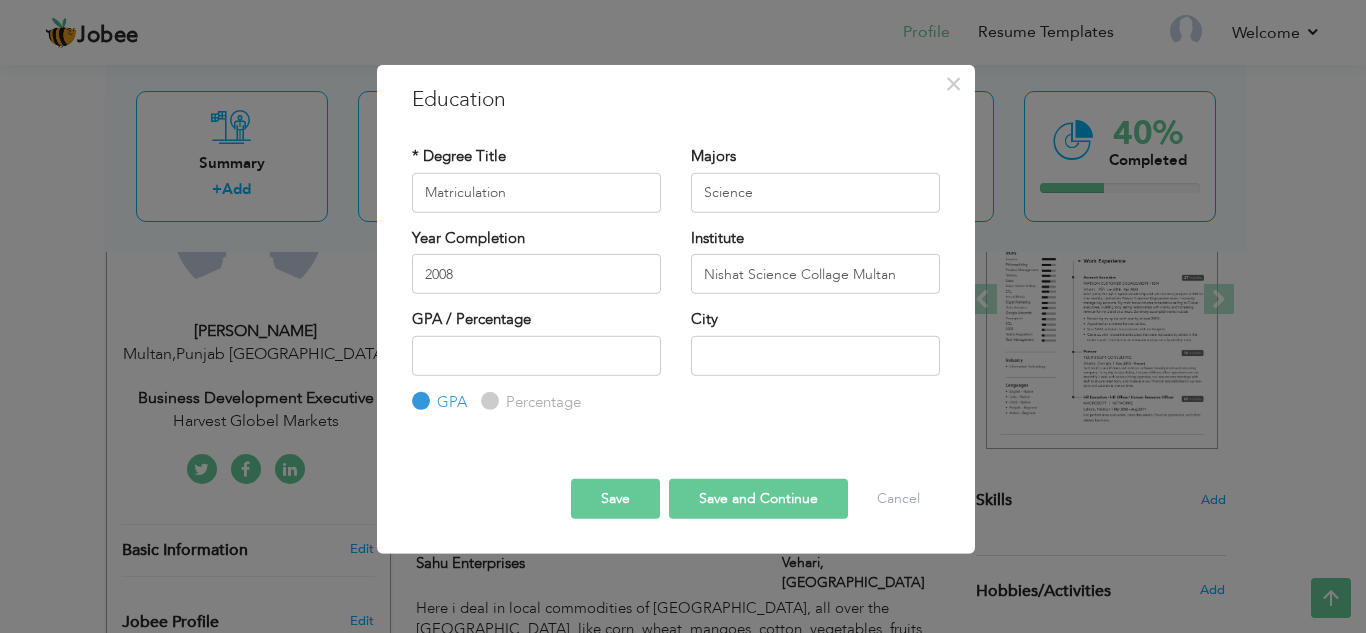 click on "Percentage" at bounding box center (487, 401) 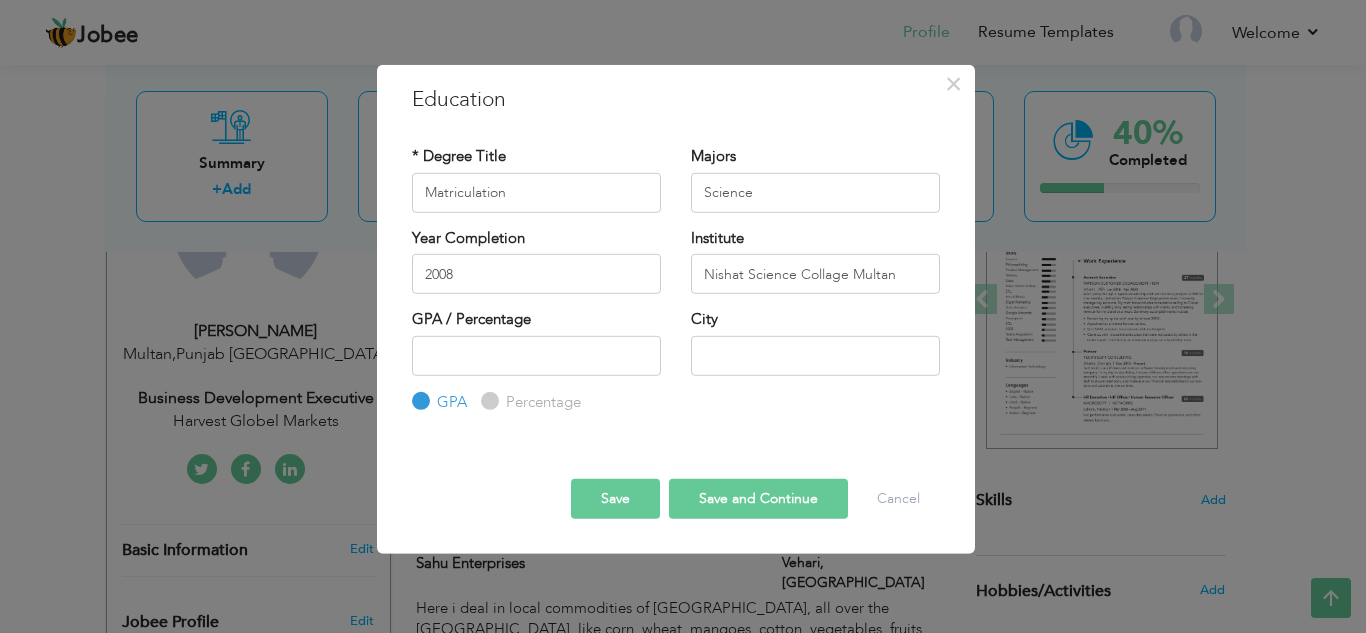 radio on "true" 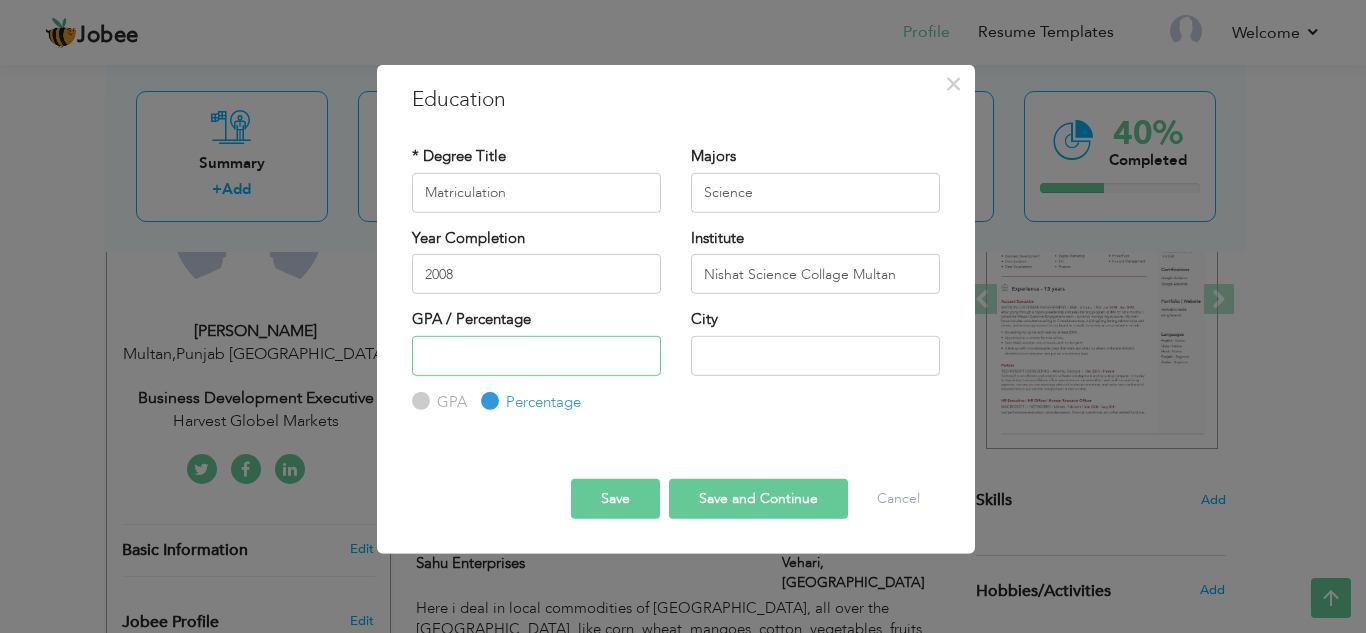 click at bounding box center (536, 355) 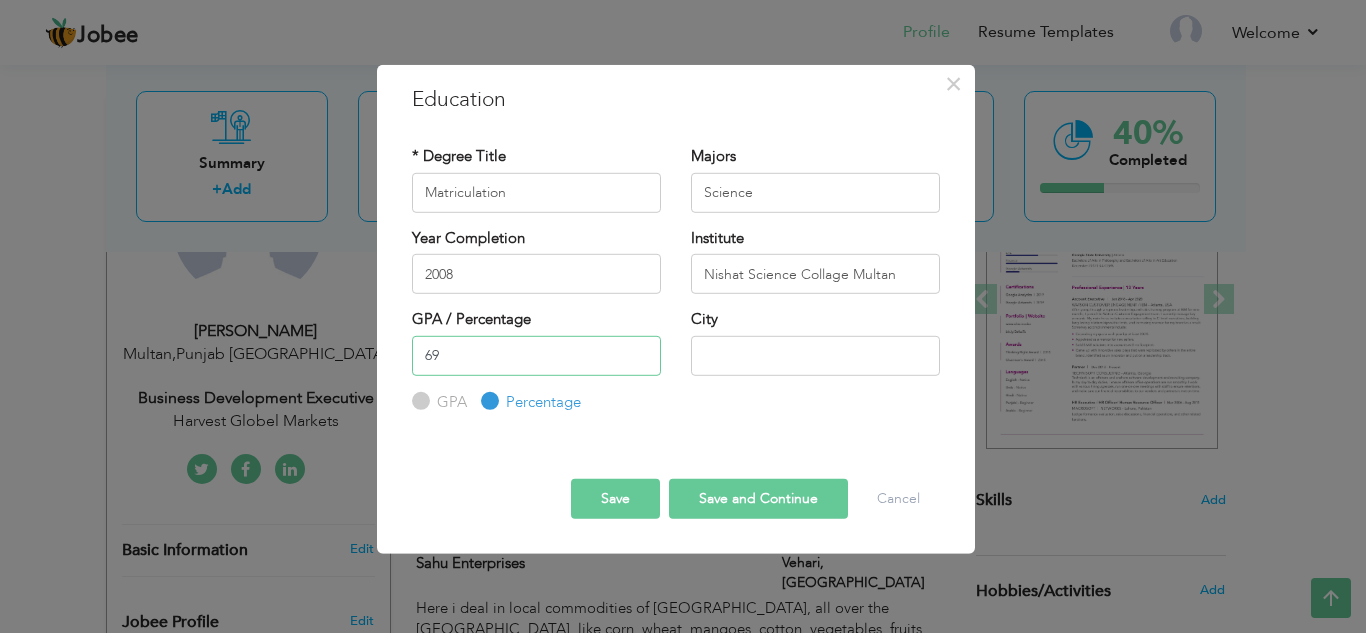 type on "69" 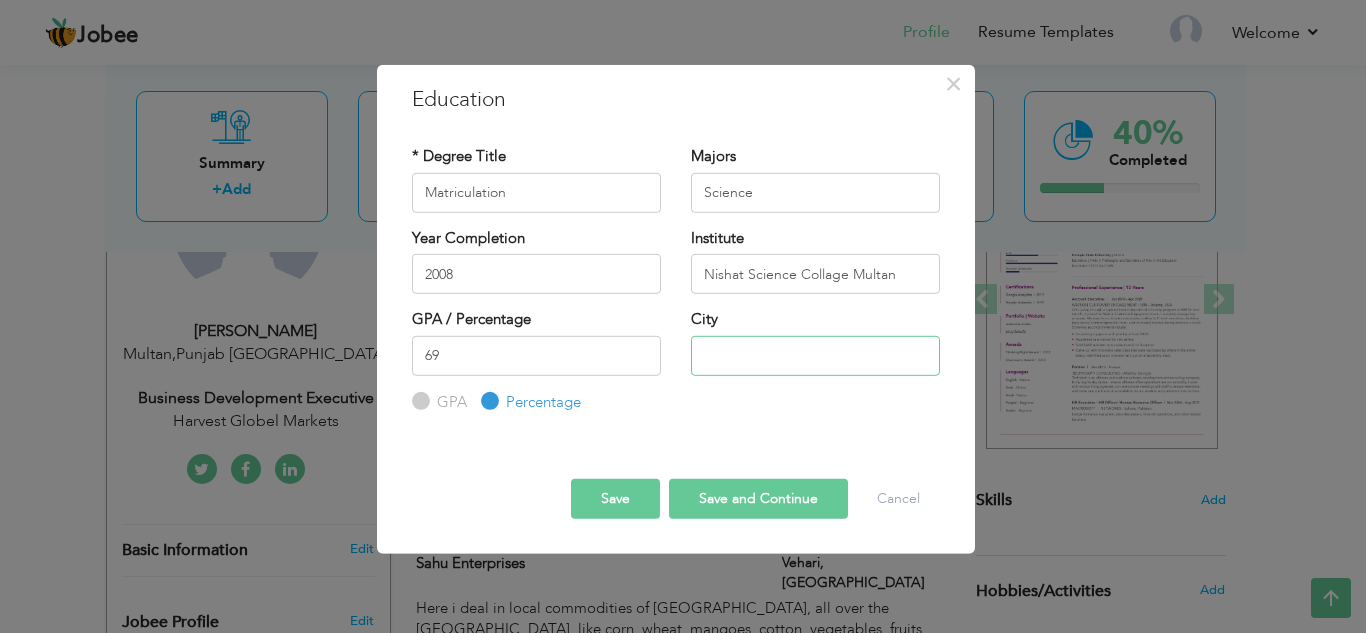 click at bounding box center (815, 355) 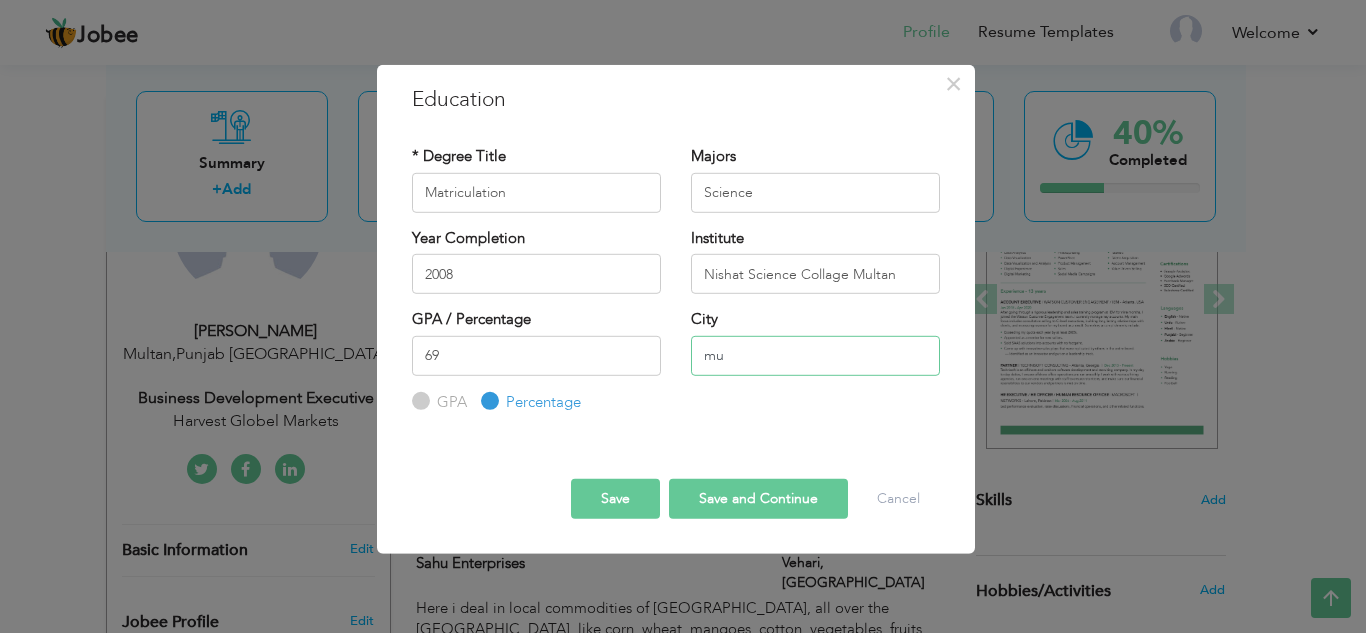 type on "m" 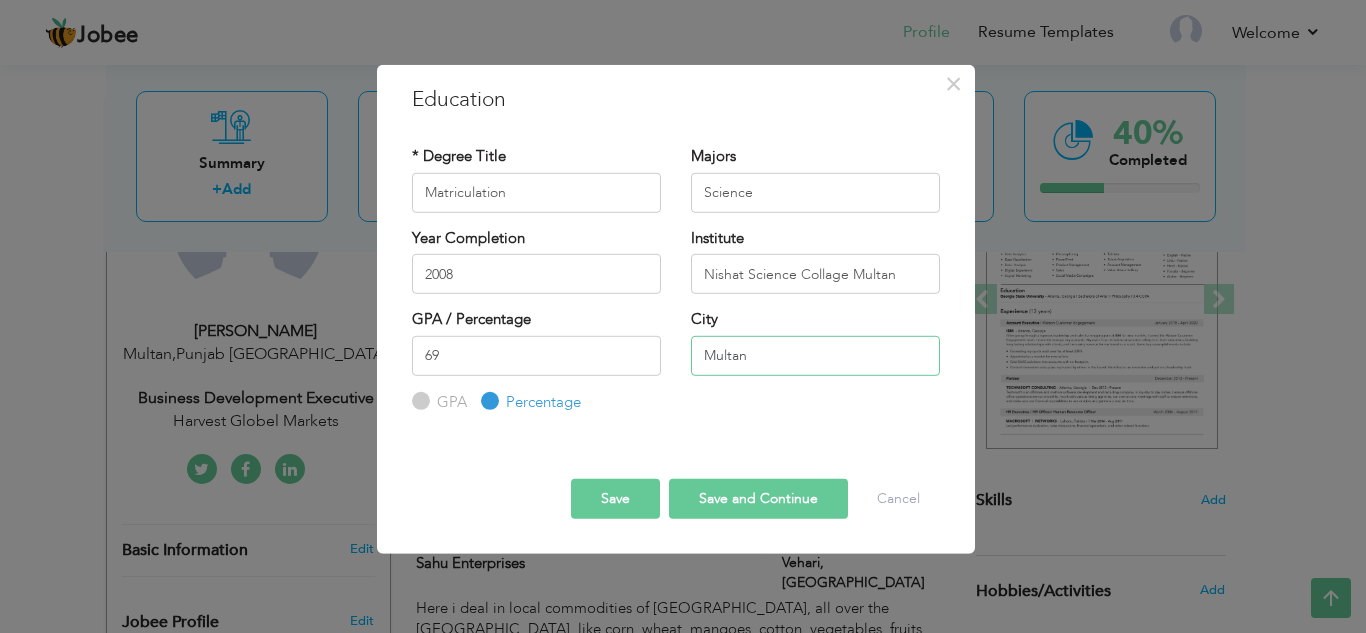 type on "Multan" 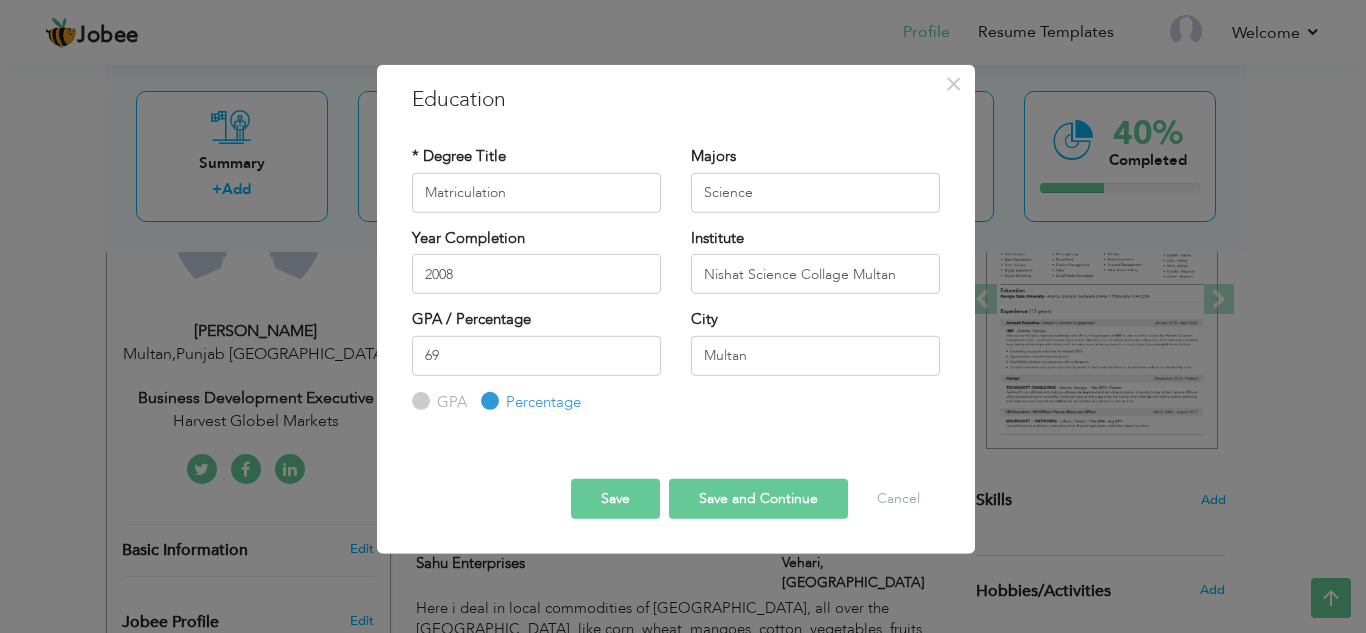 click on "* Degree Title
Matriculation
Majors
Science
2008" at bounding box center [676, 280] 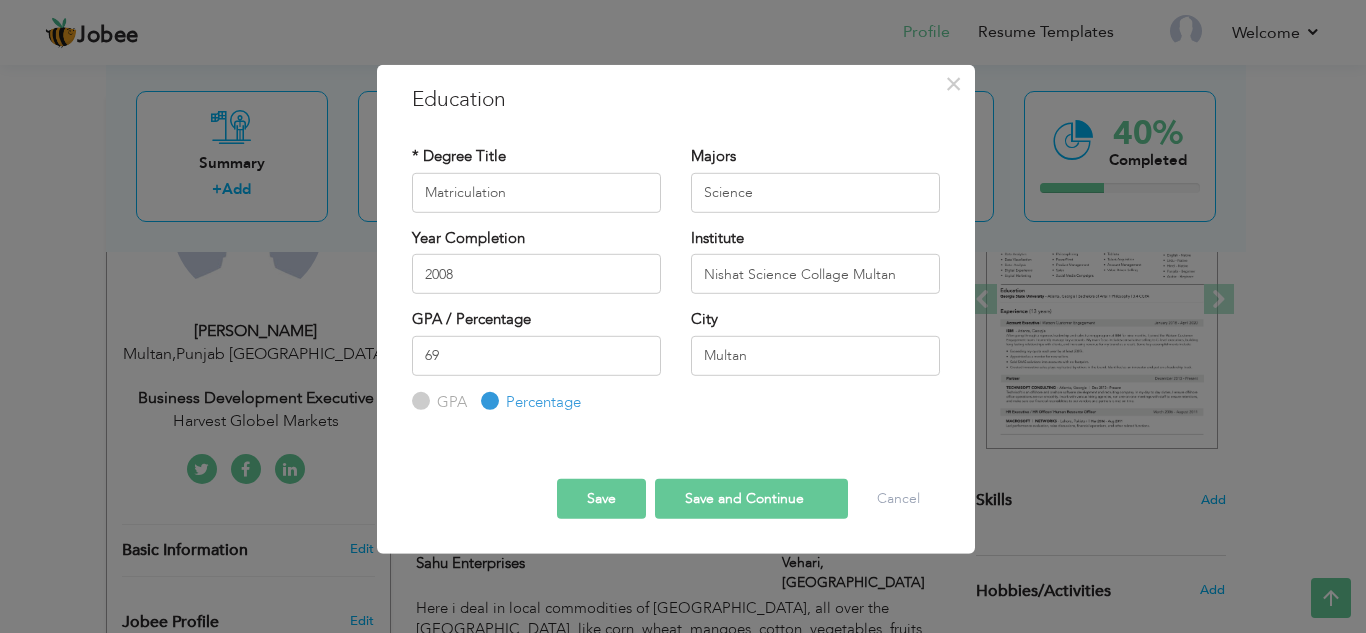 click on "Save and Continue" at bounding box center (751, 499) 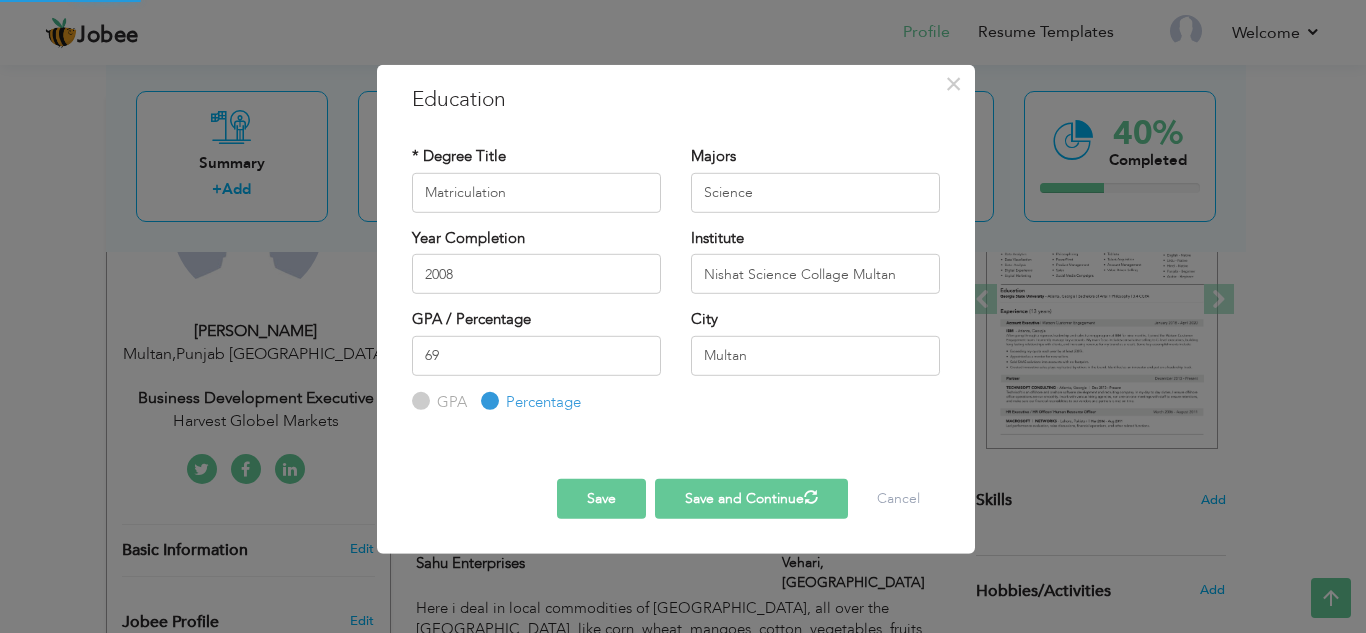 type 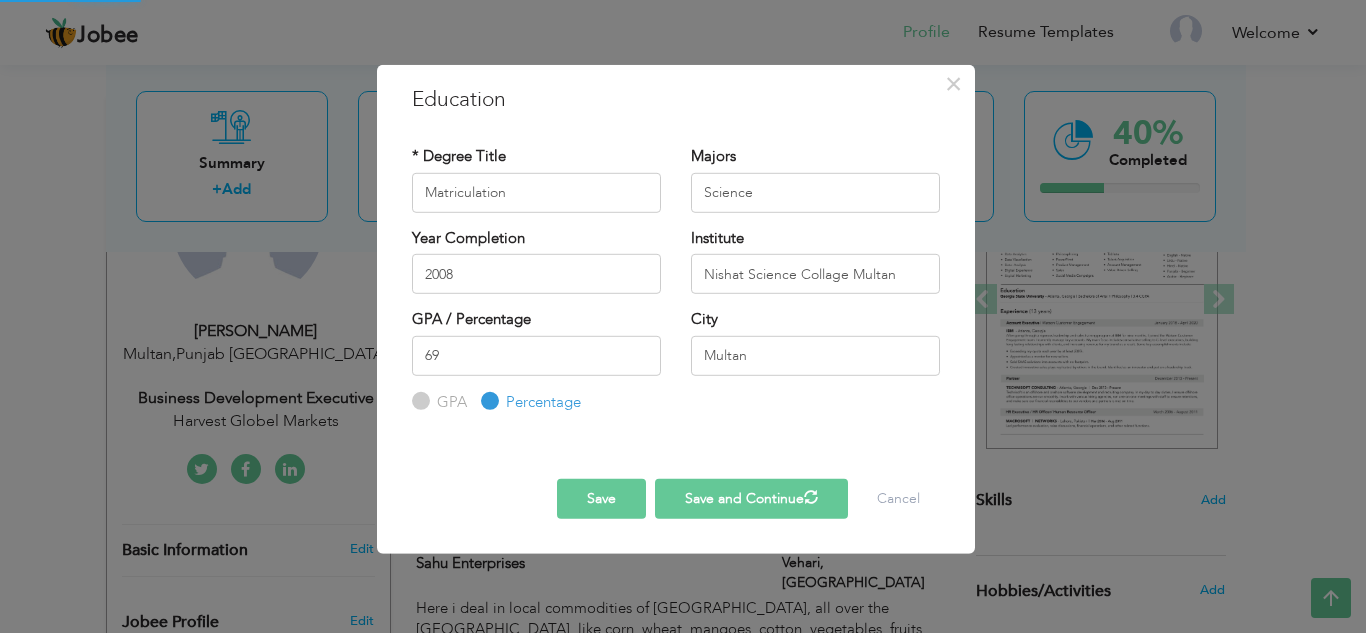 type 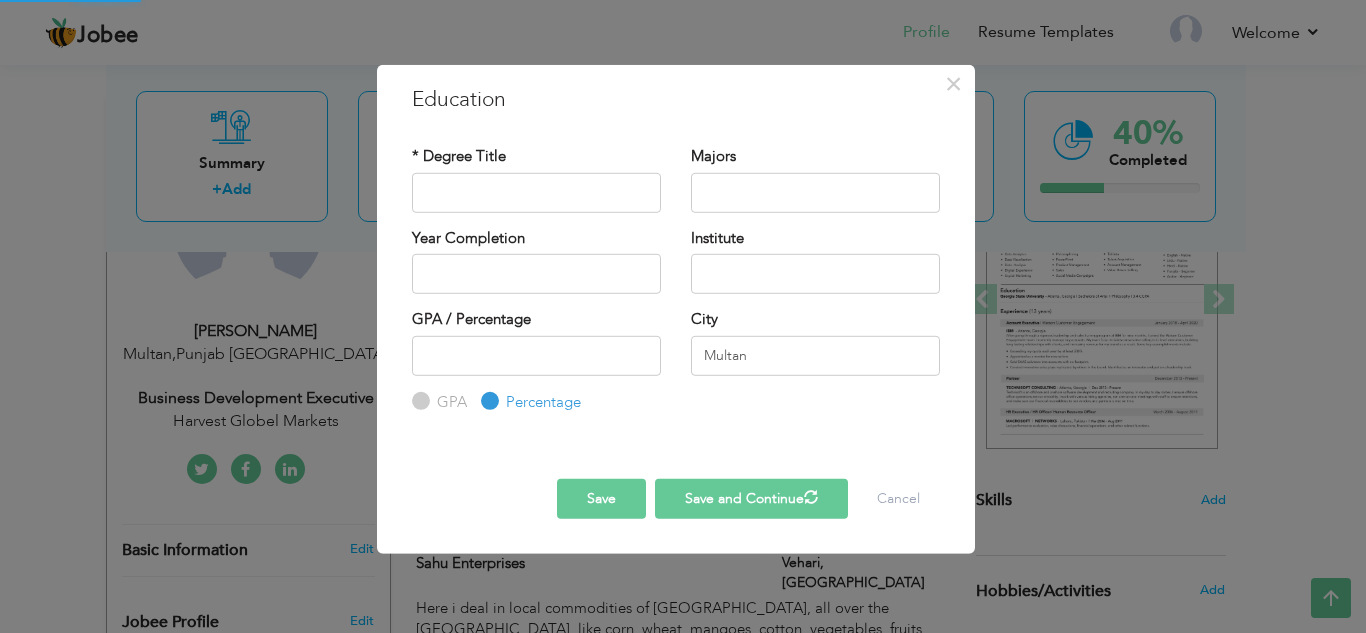 radio on "true" 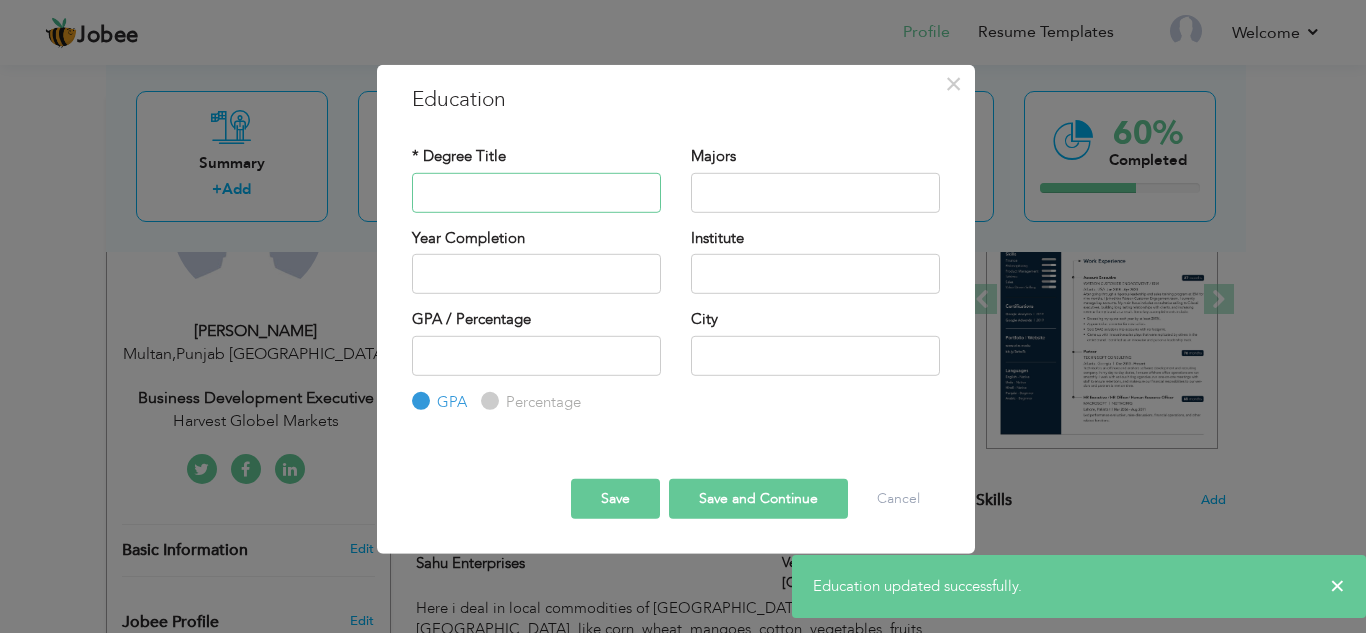 click at bounding box center [536, 192] 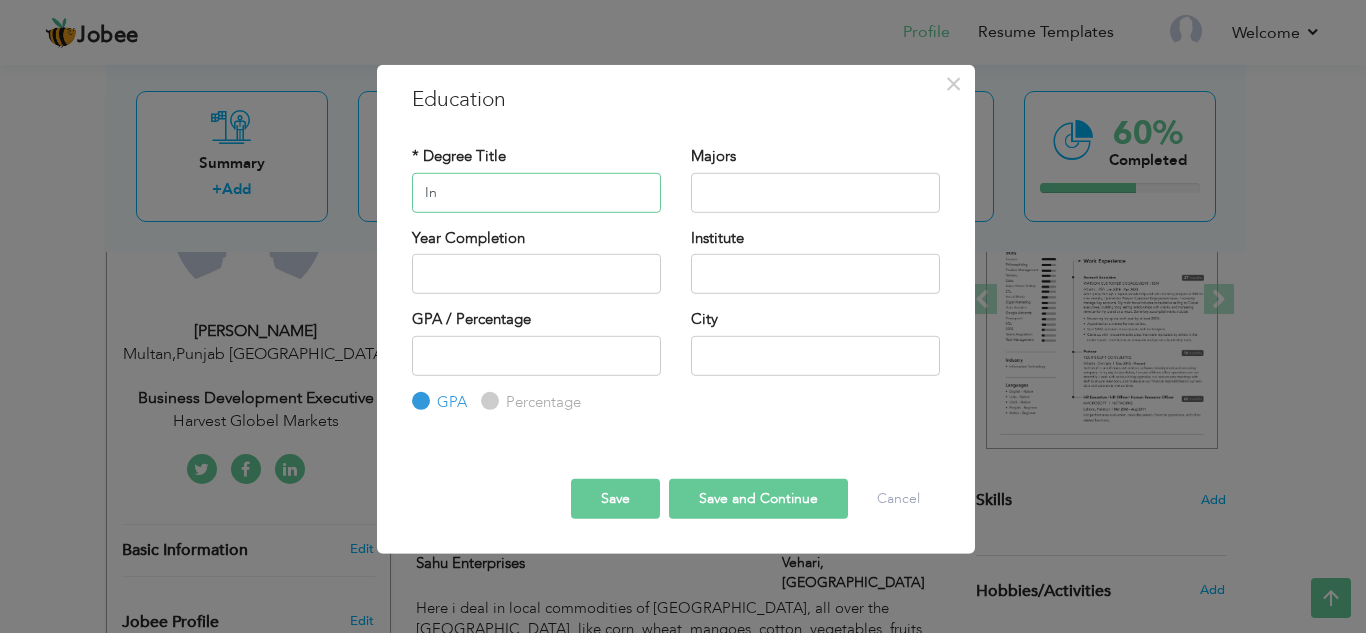 type on "I" 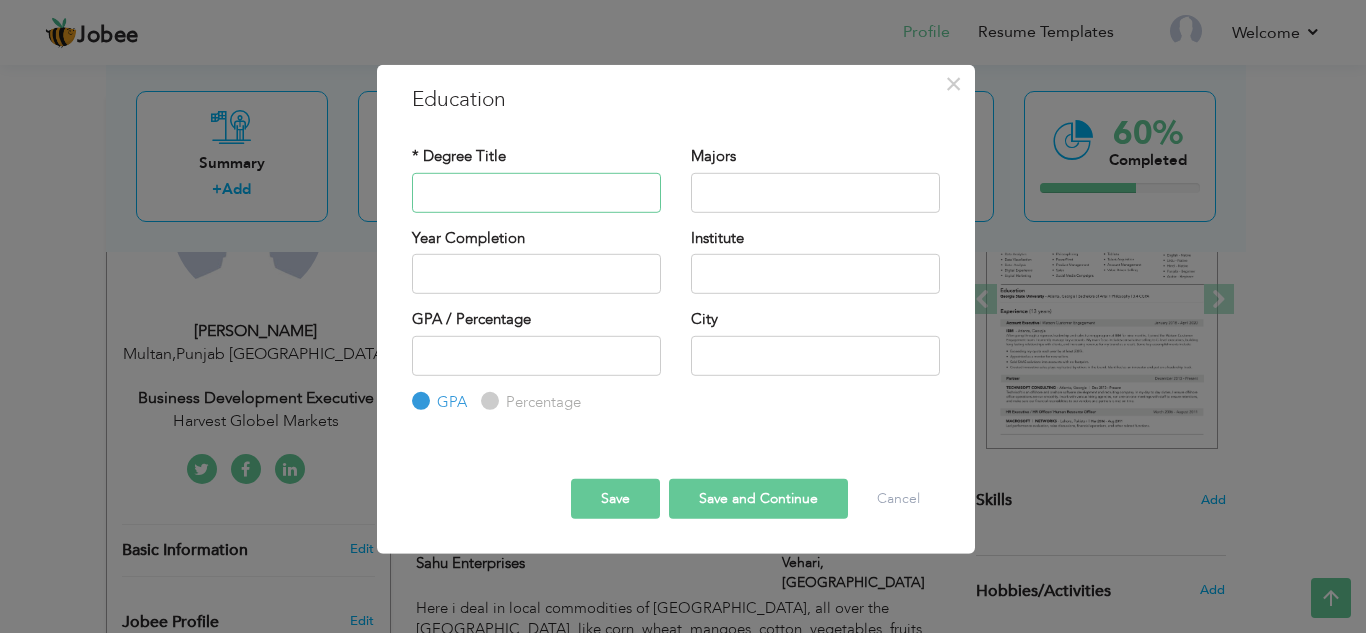 click at bounding box center [536, 192] 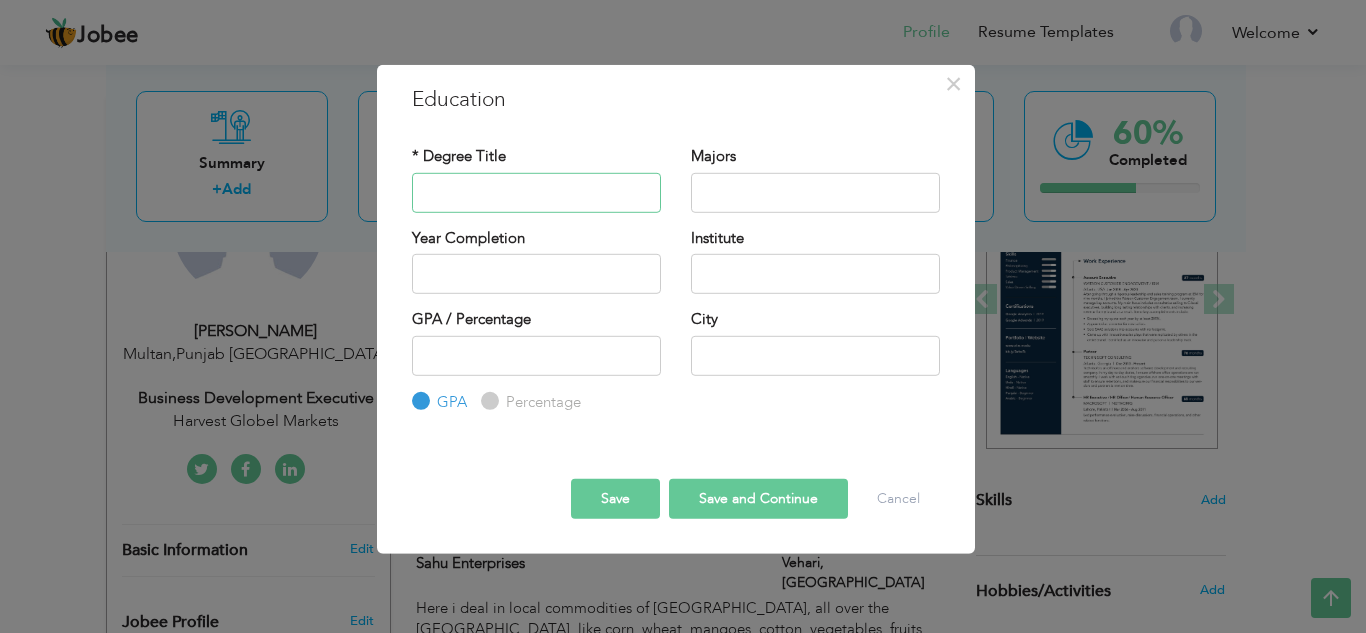 click at bounding box center [536, 192] 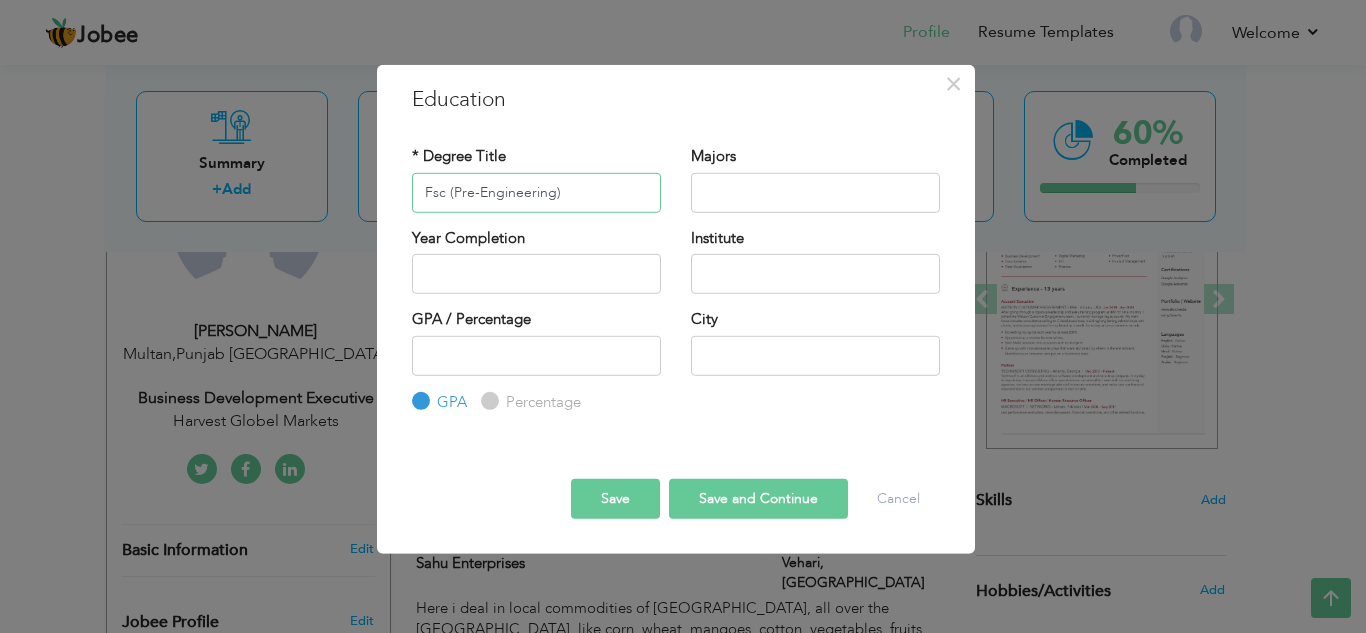 type on "Fsc (Pre-Engineering)" 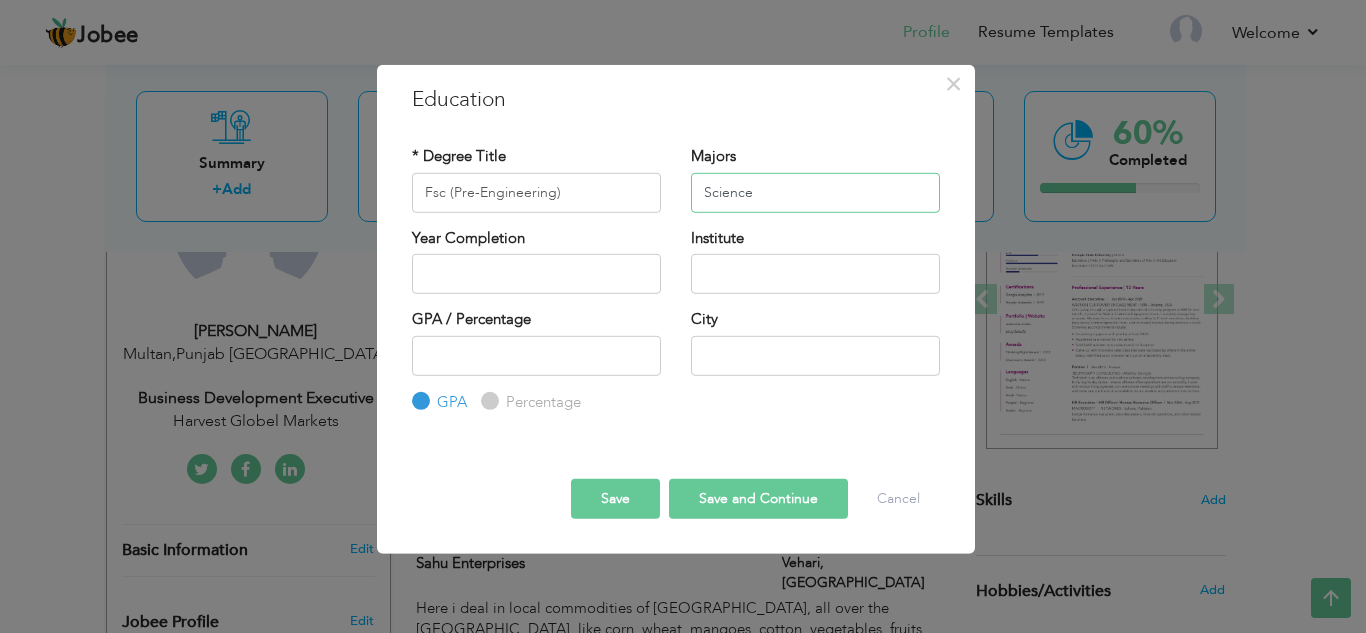 type on "Science" 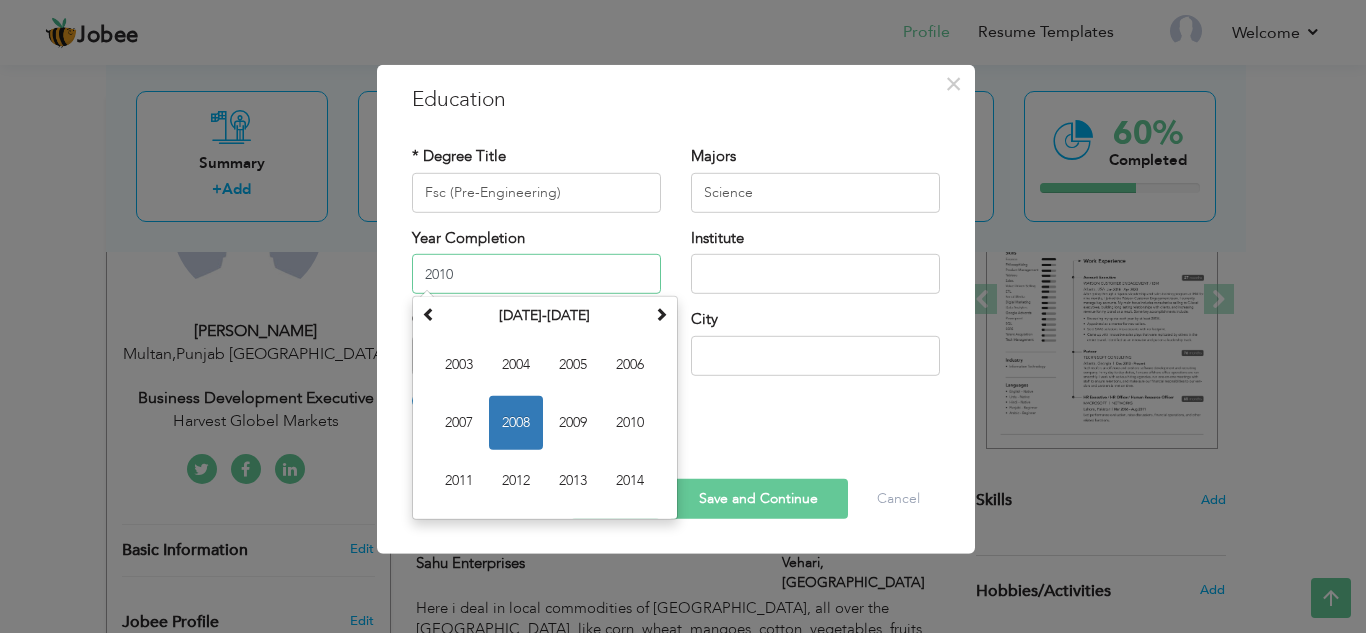 type on "2010" 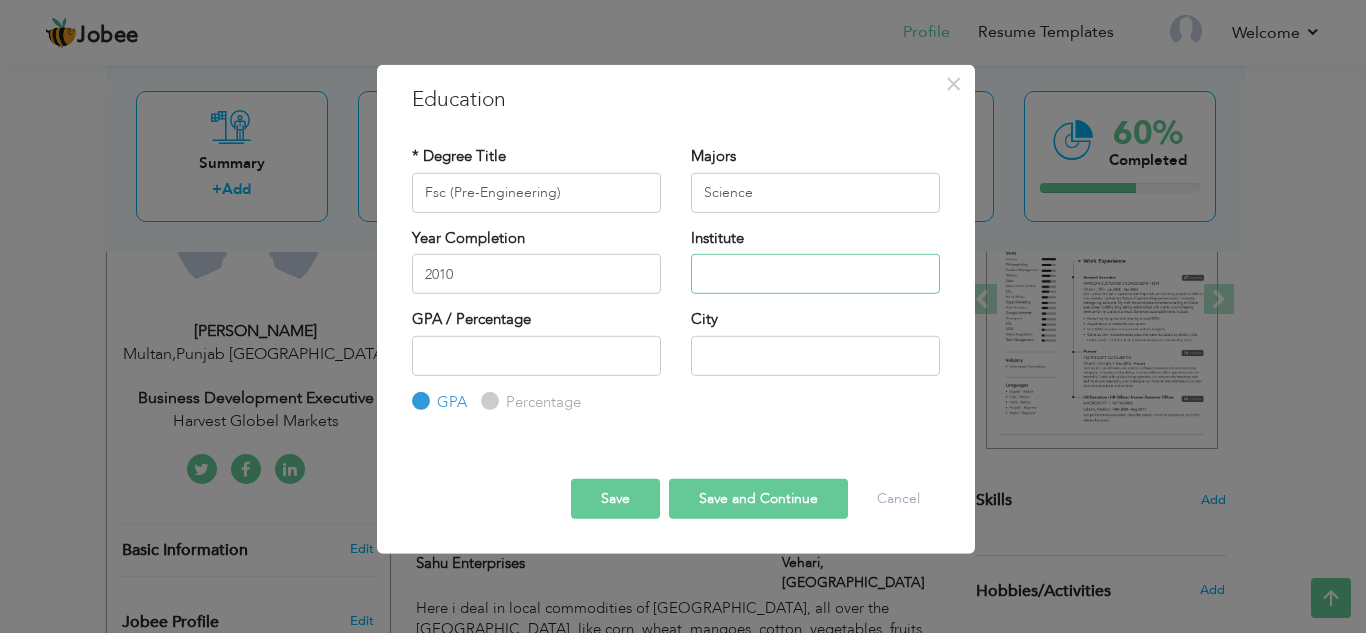 click at bounding box center [815, 274] 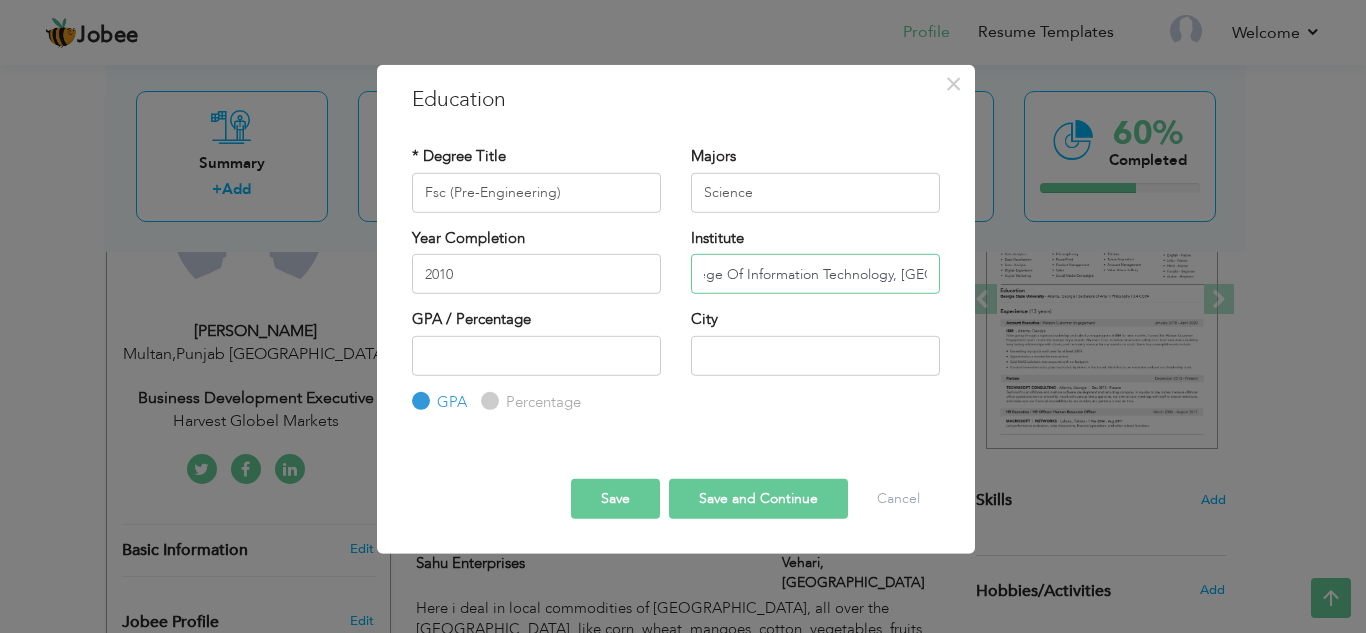 scroll, scrollTop: 0, scrollLeft: 92, axis: horizontal 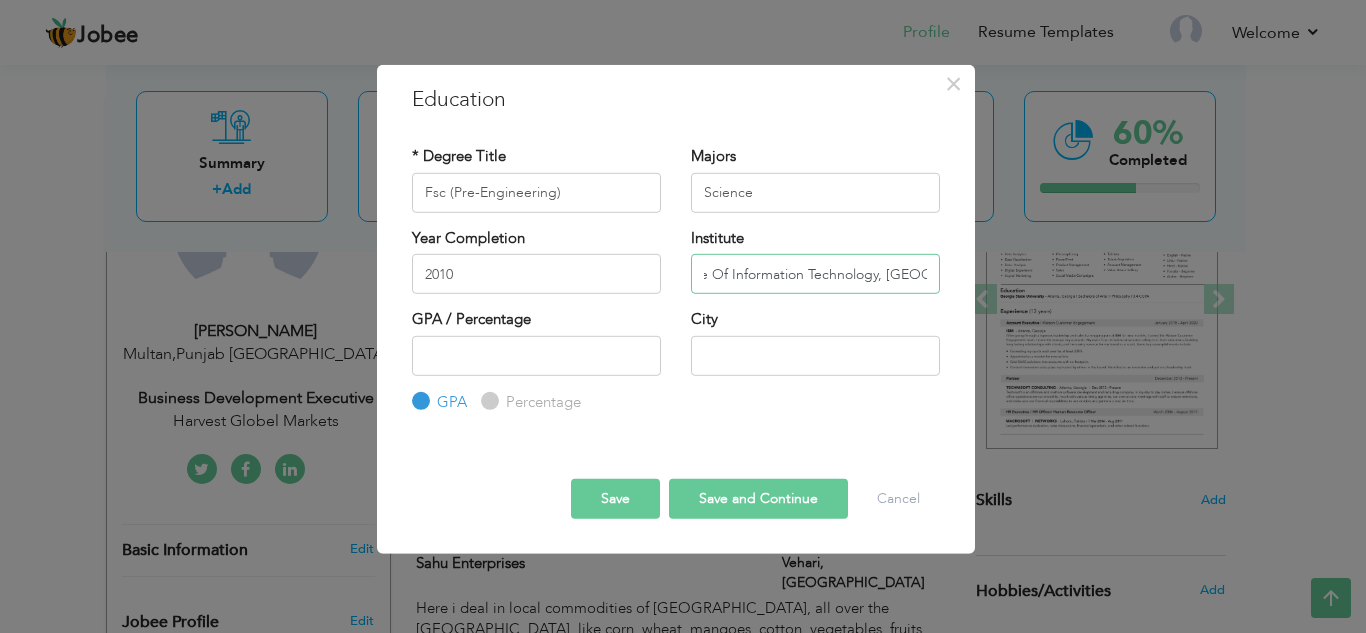 type on "Punjab College Of Information Technology, [GEOGRAPHIC_DATA]" 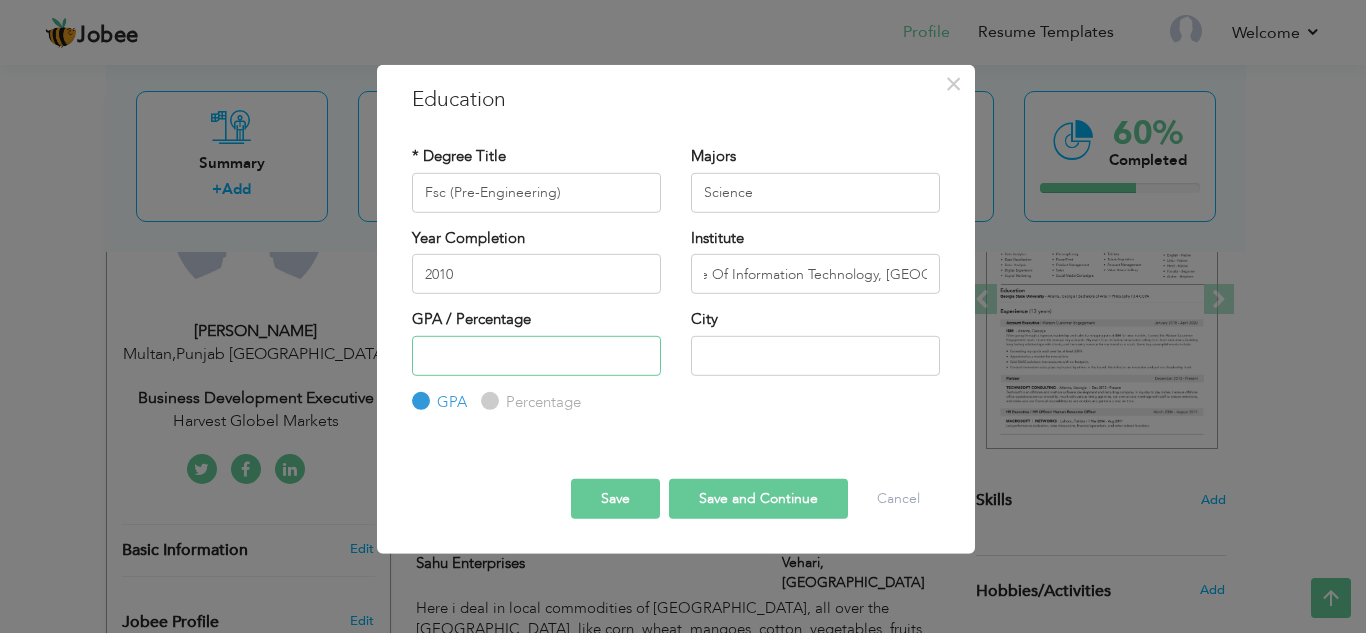 scroll, scrollTop: 0, scrollLeft: 0, axis: both 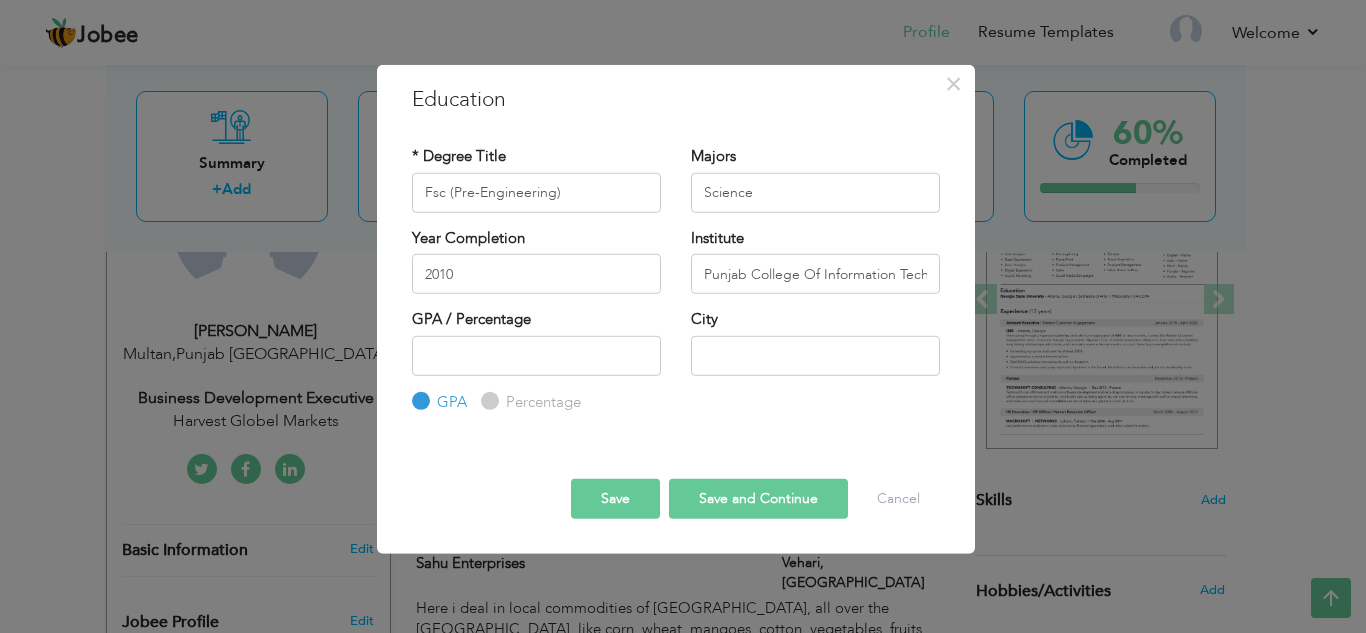 click on "Percentage" at bounding box center [487, 401] 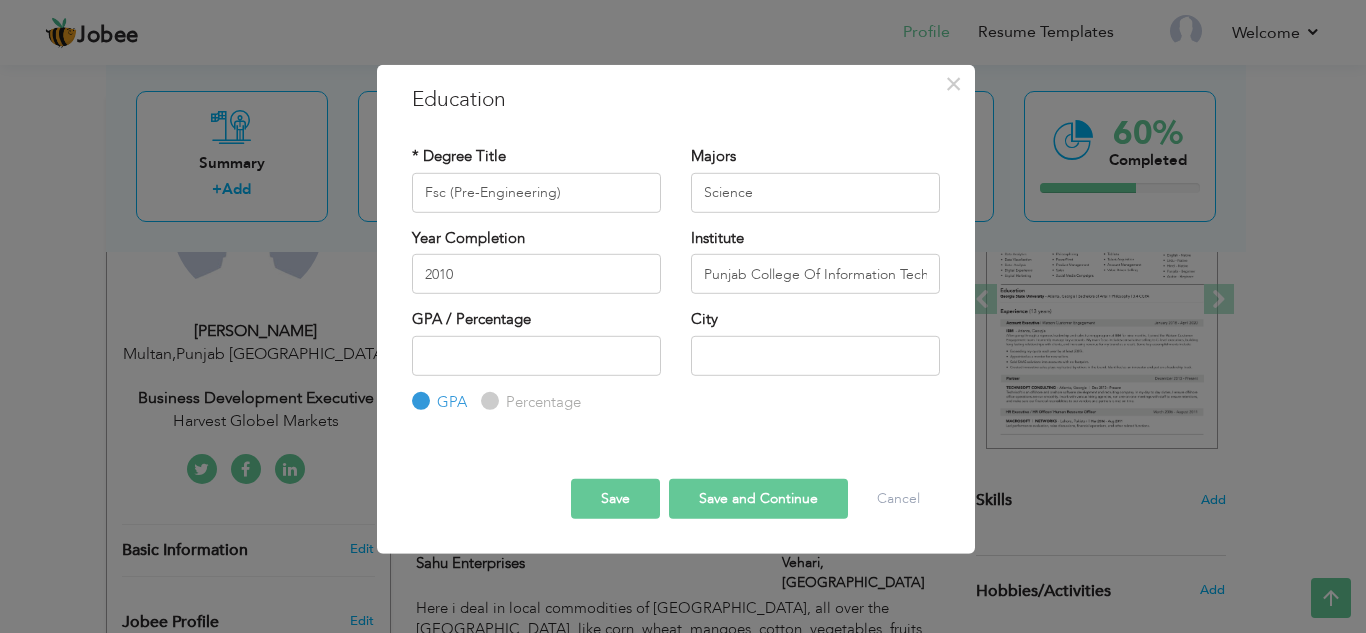radio on "true" 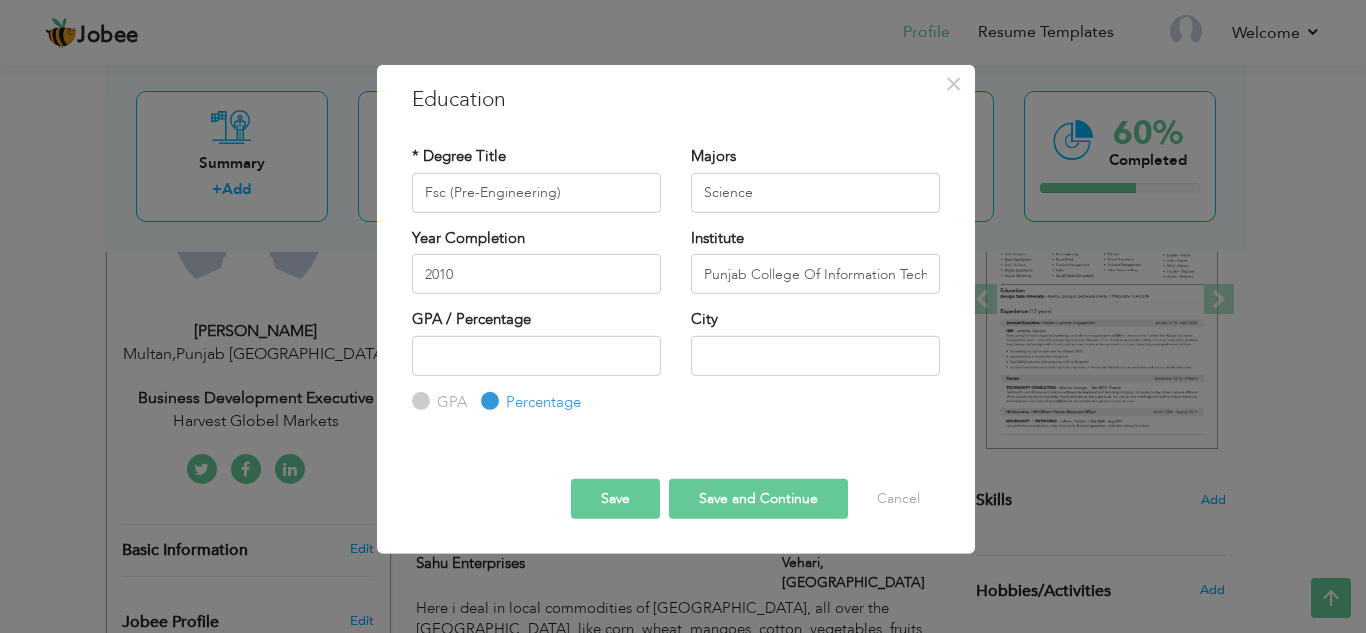 click on "Percentage" at bounding box center (487, 401) 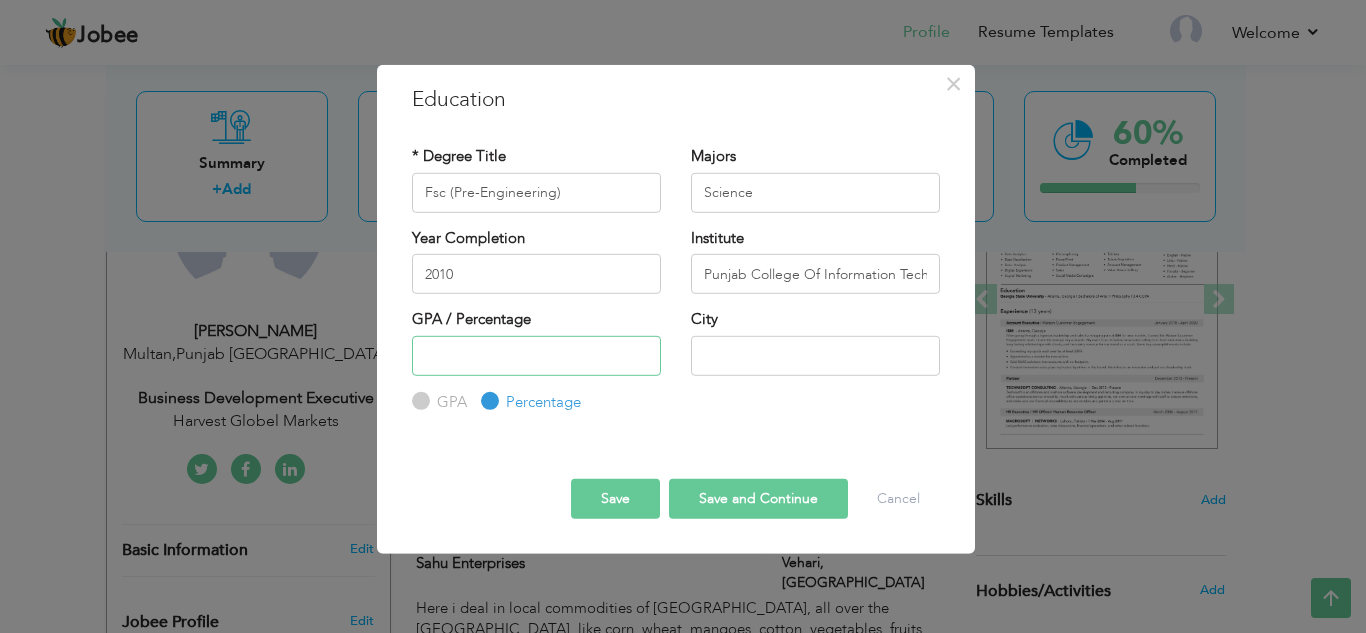 click at bounding box center [536, 355] 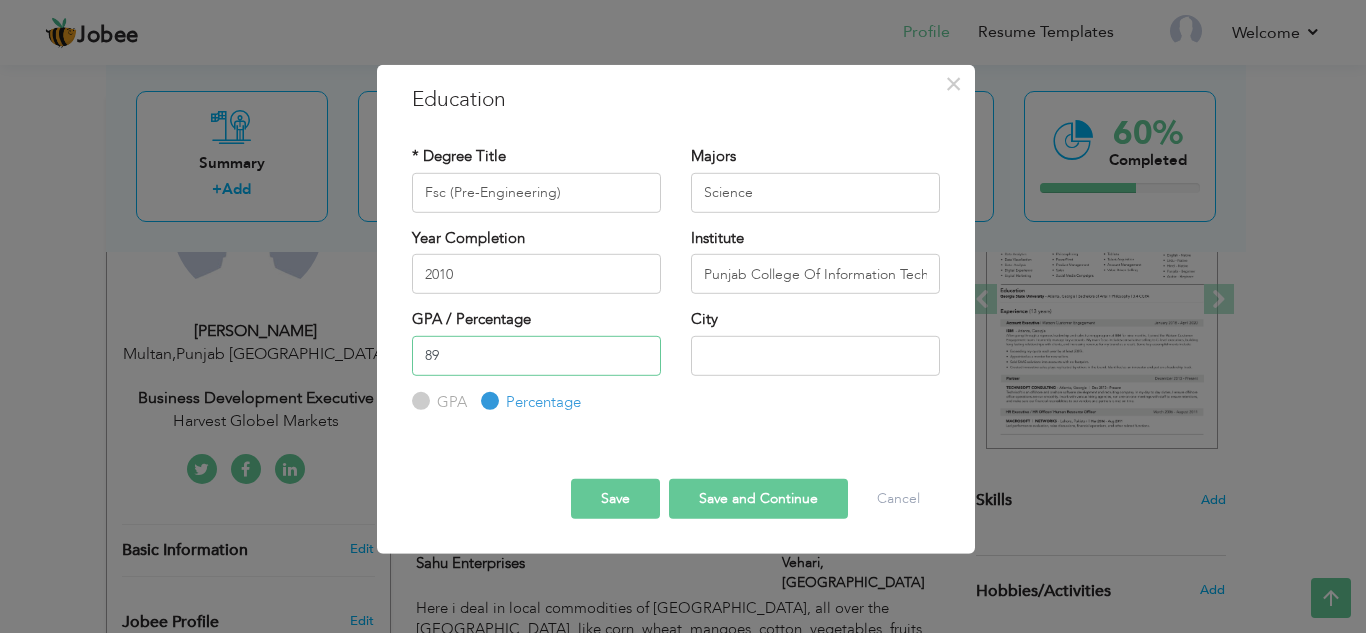 type on "8" 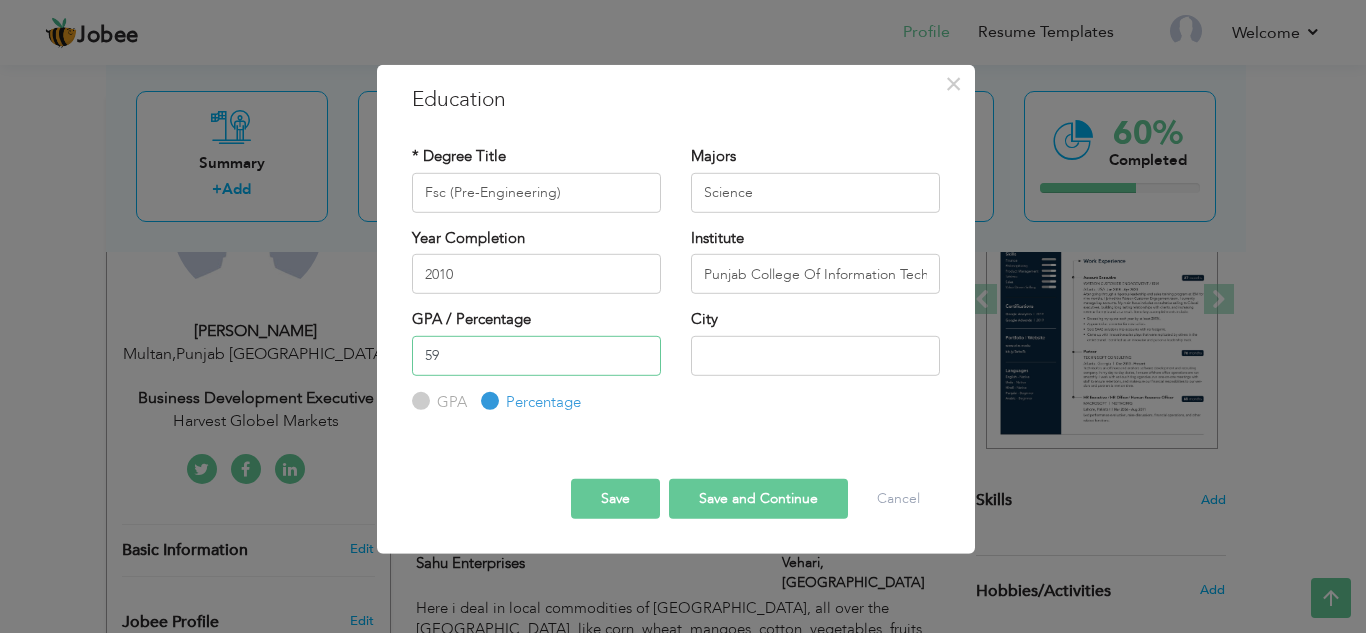 type on "59" 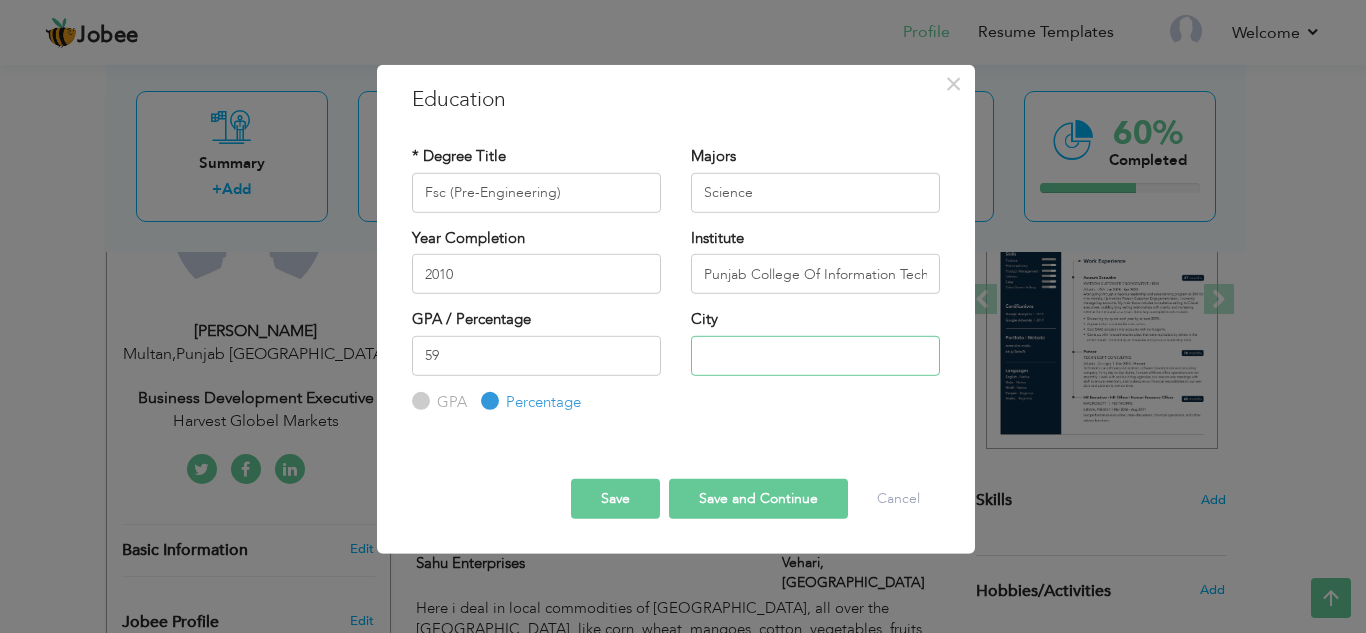 click at bounding box center (815, 355) 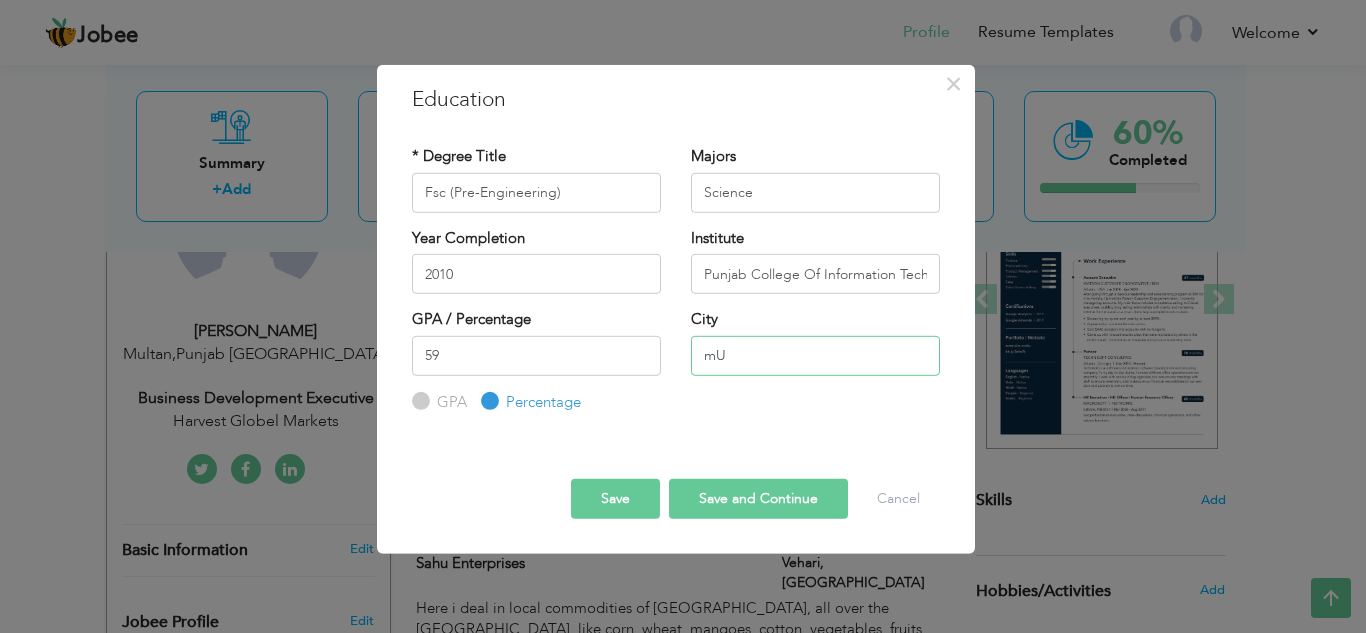 type on "m" 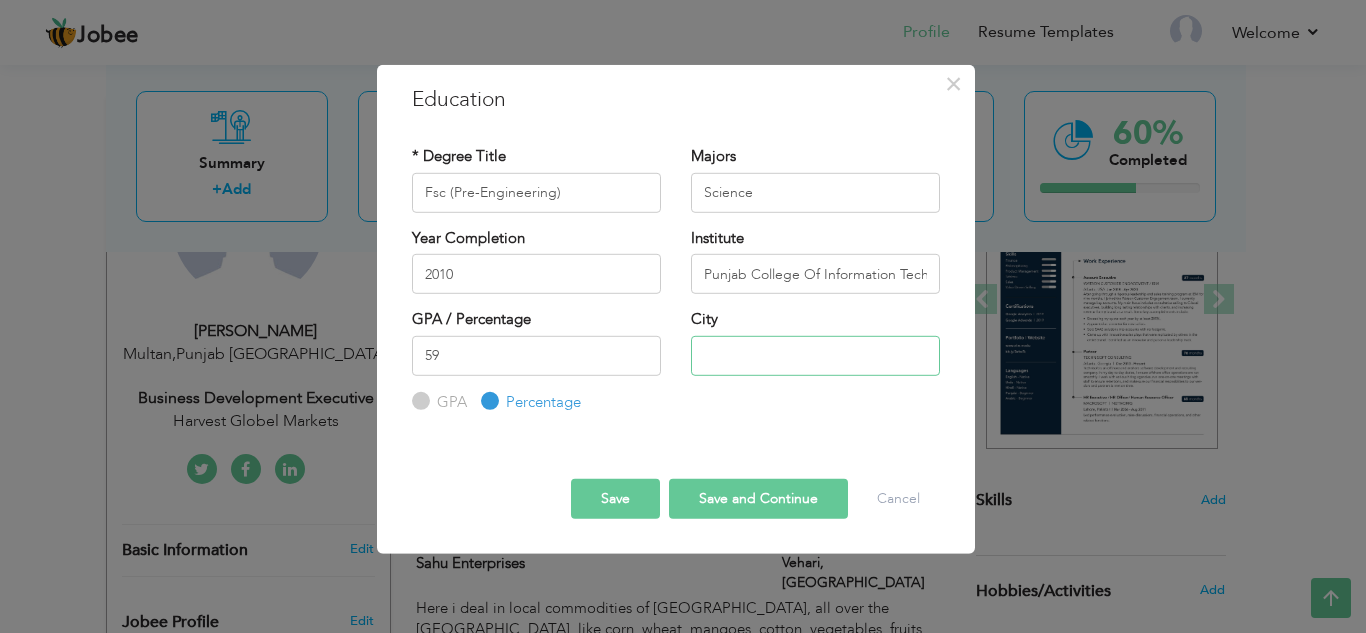 type on "m" 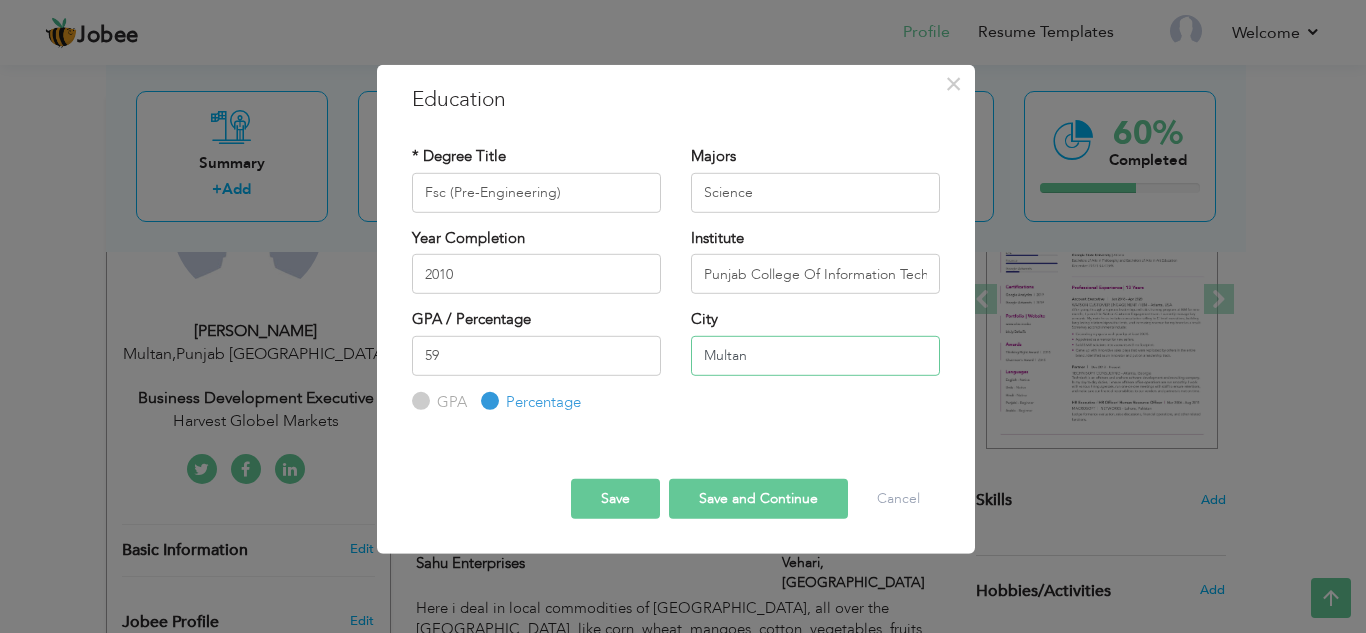 type on "Multan" 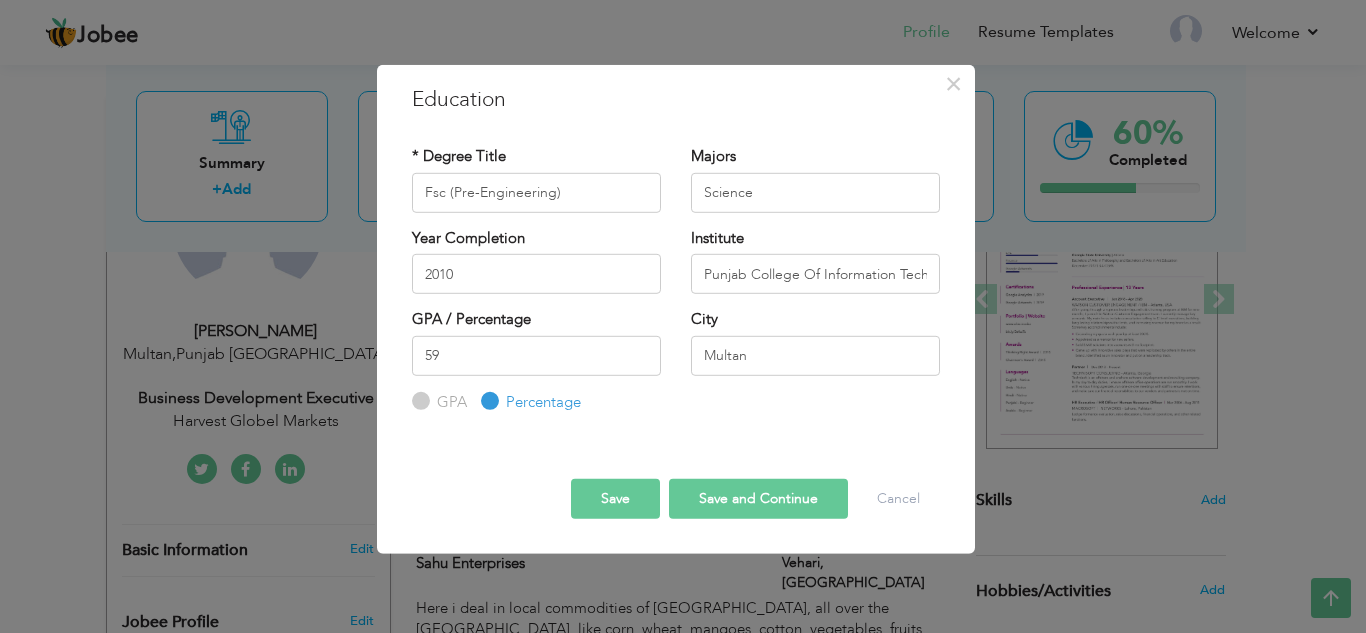type 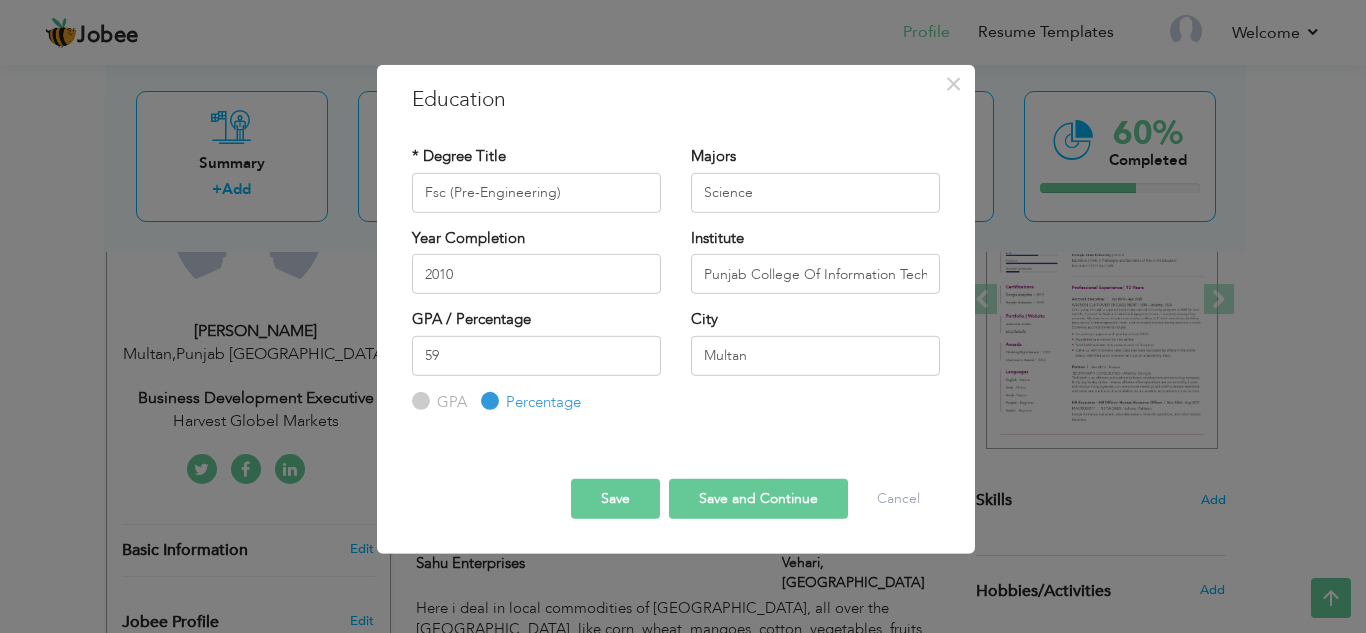 click on "Save and Continue" at bounding box center (758, 499) 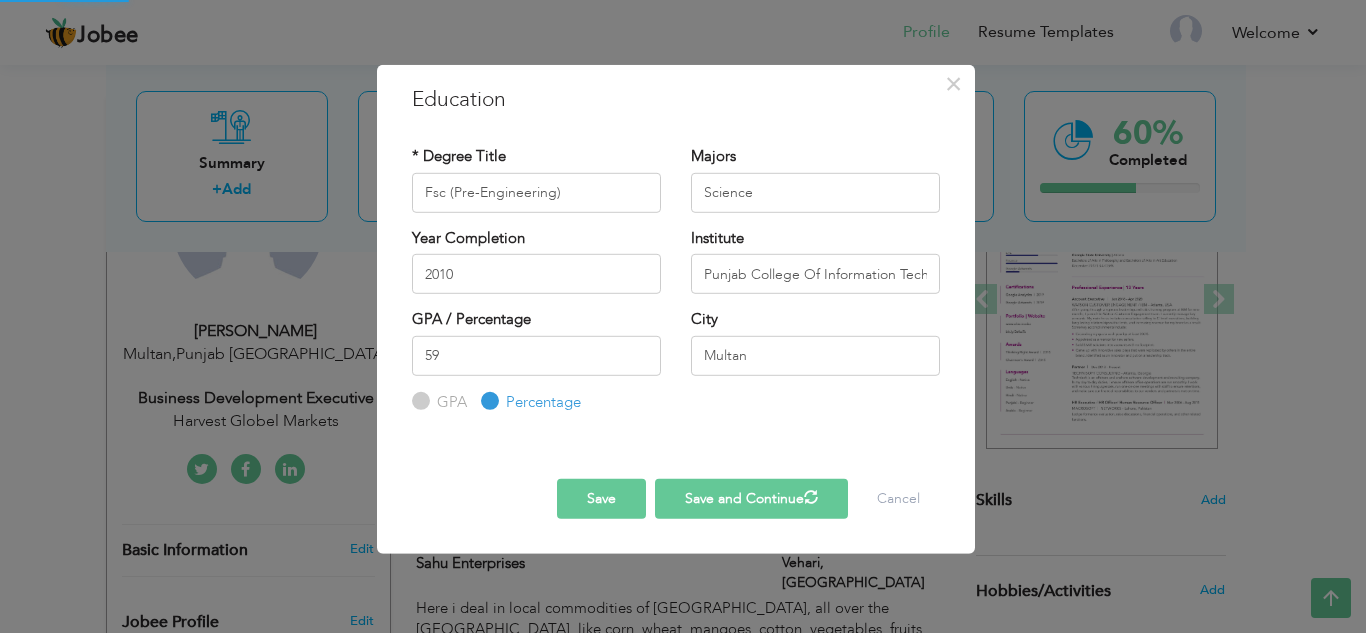 type 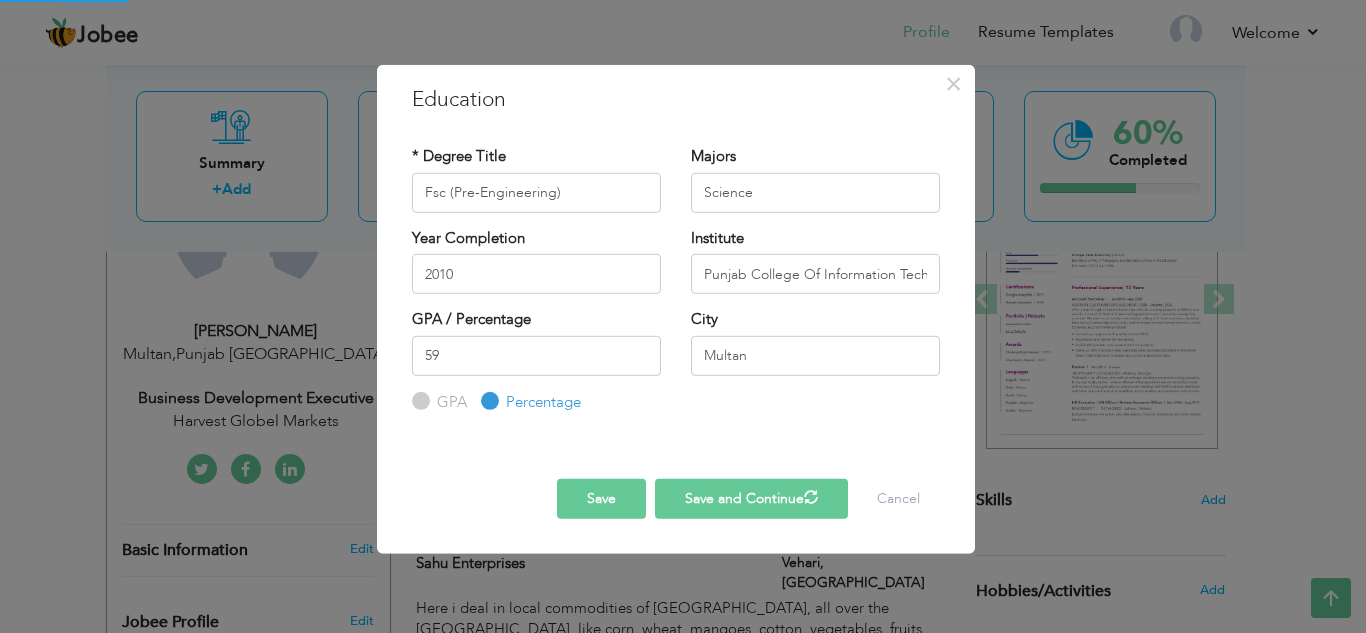 type 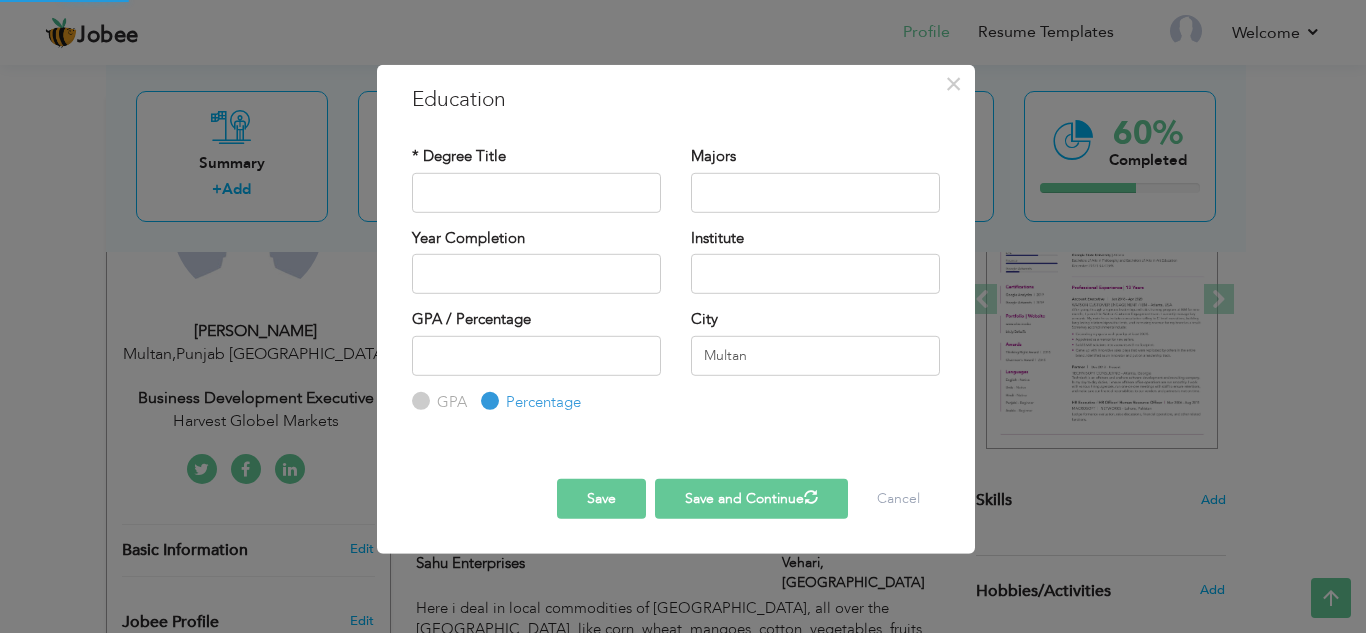 radio on "true" 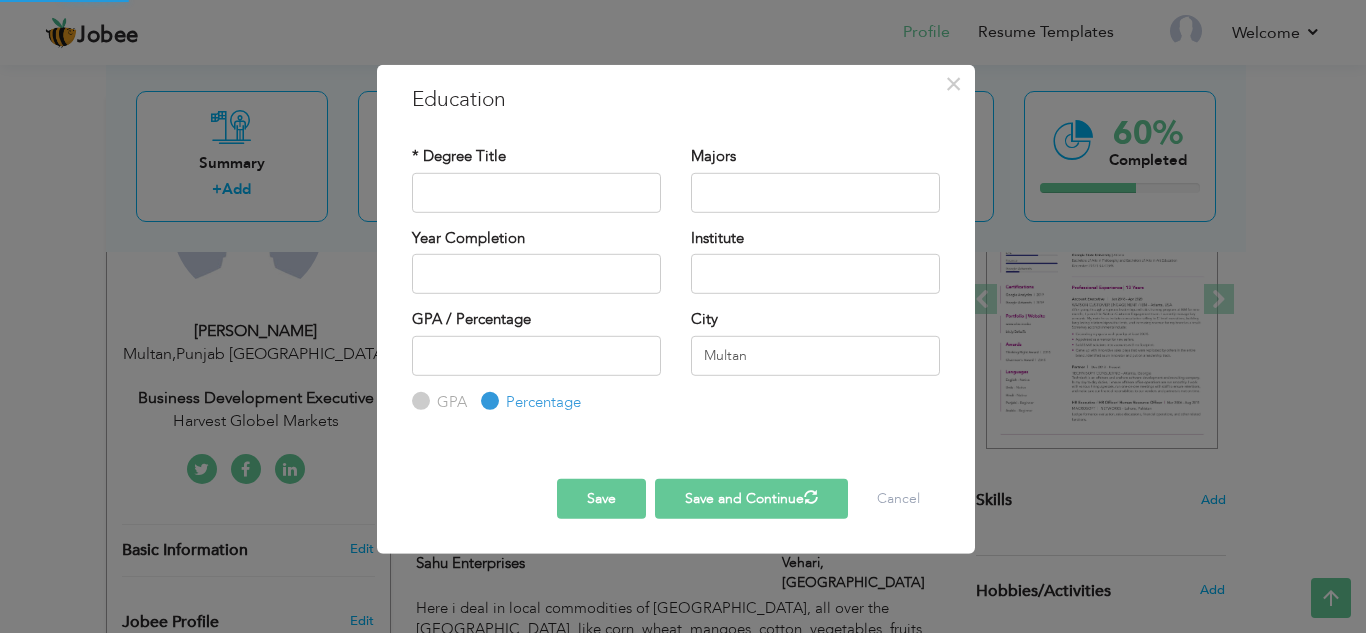 type 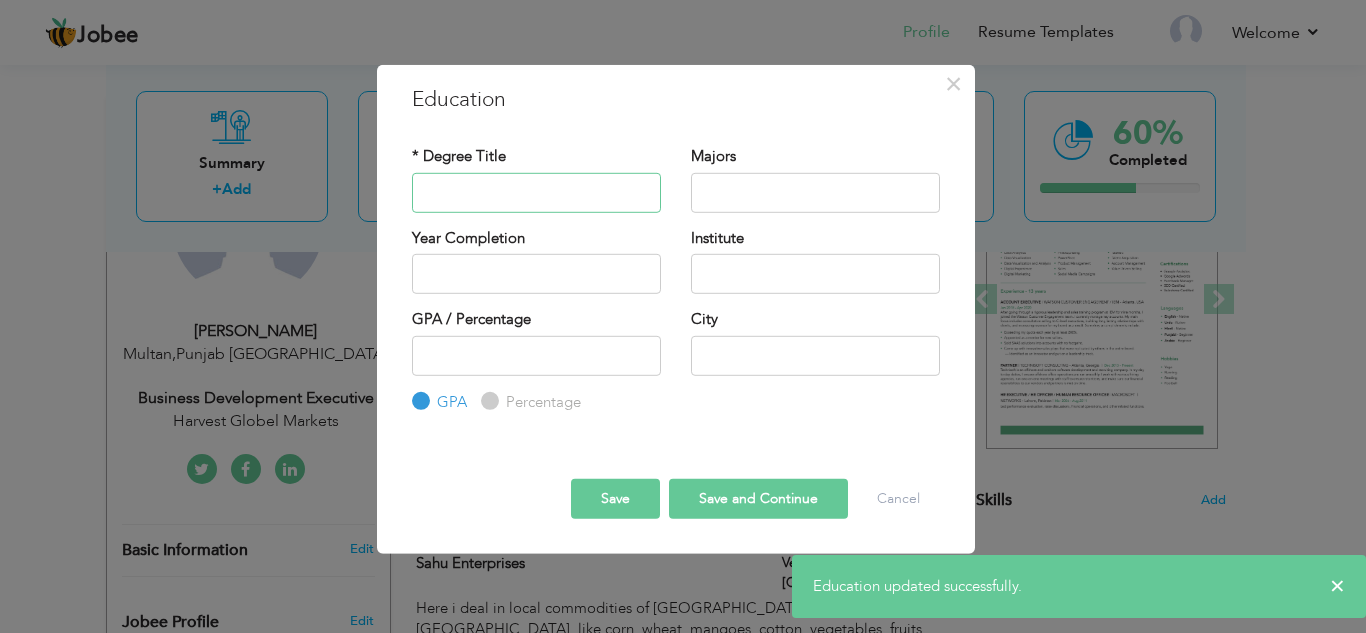 click at bounding box center (536, 192) 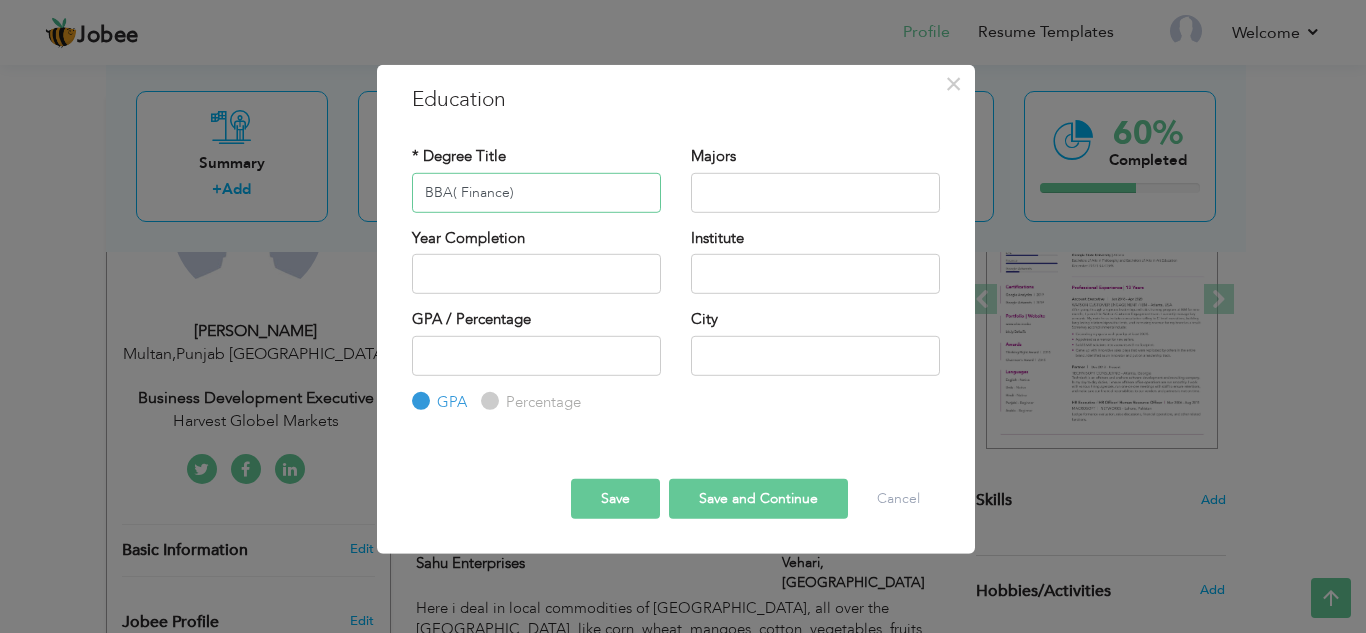 click on "BBA( Finance)" at bounding box center [536, 192] 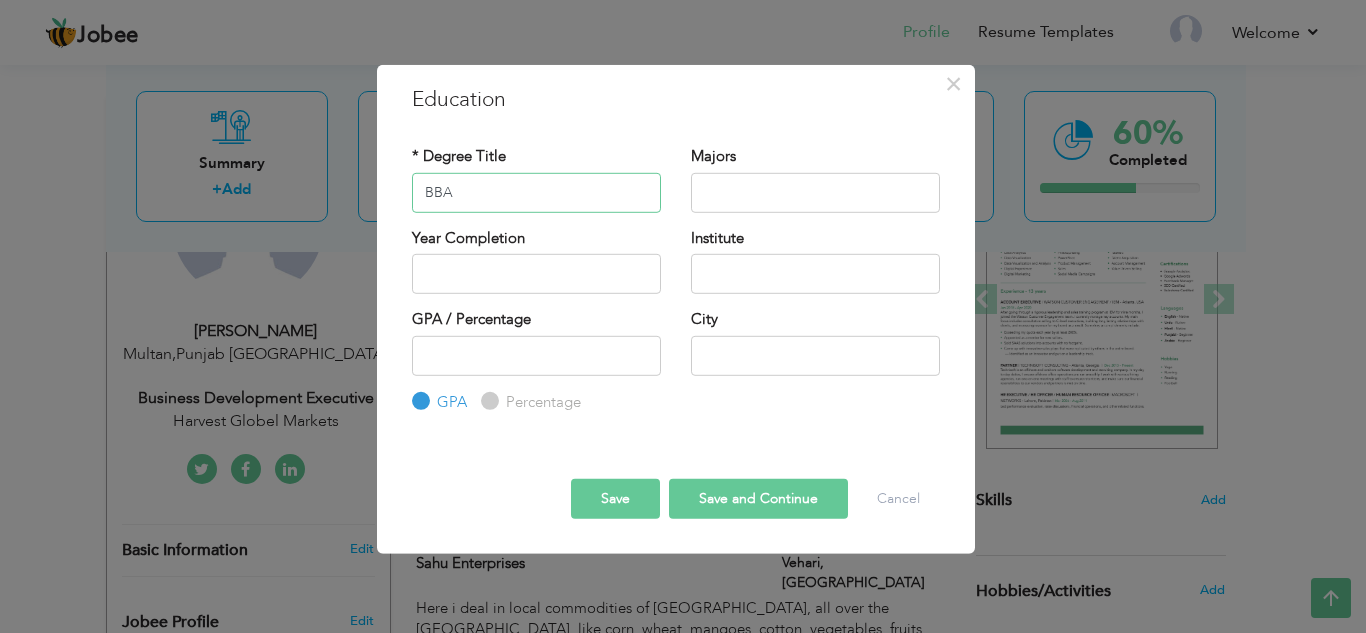 type on "BBA" 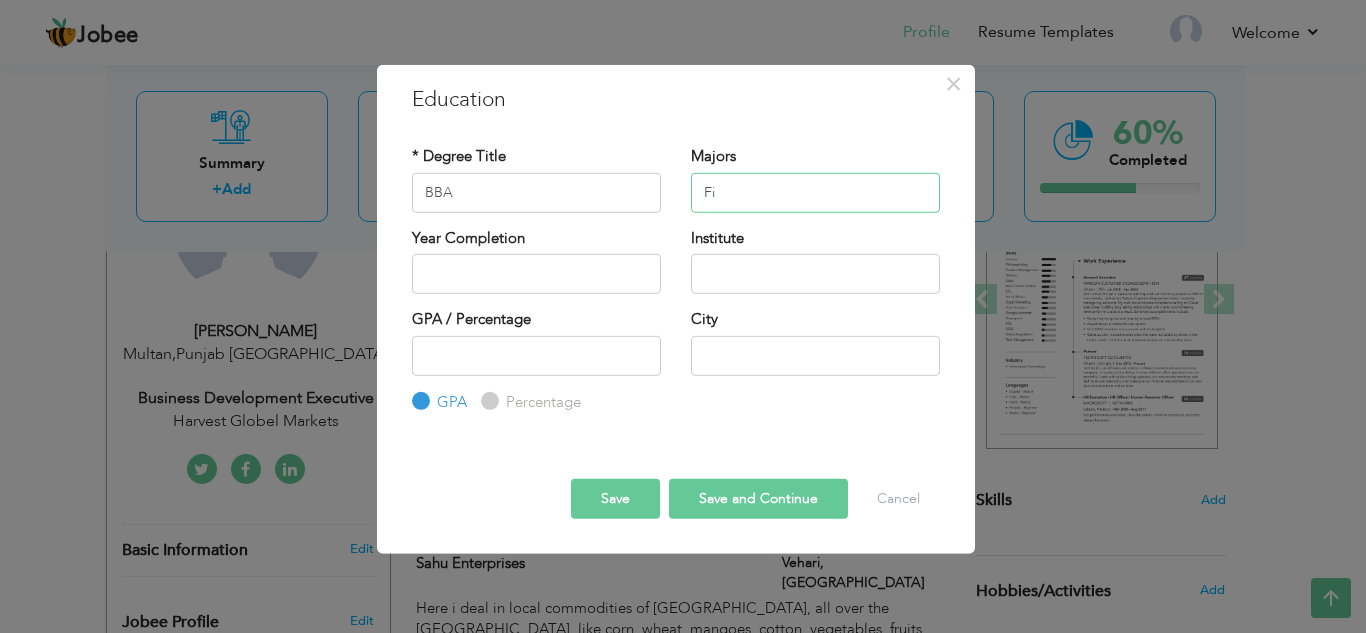 type on "F" 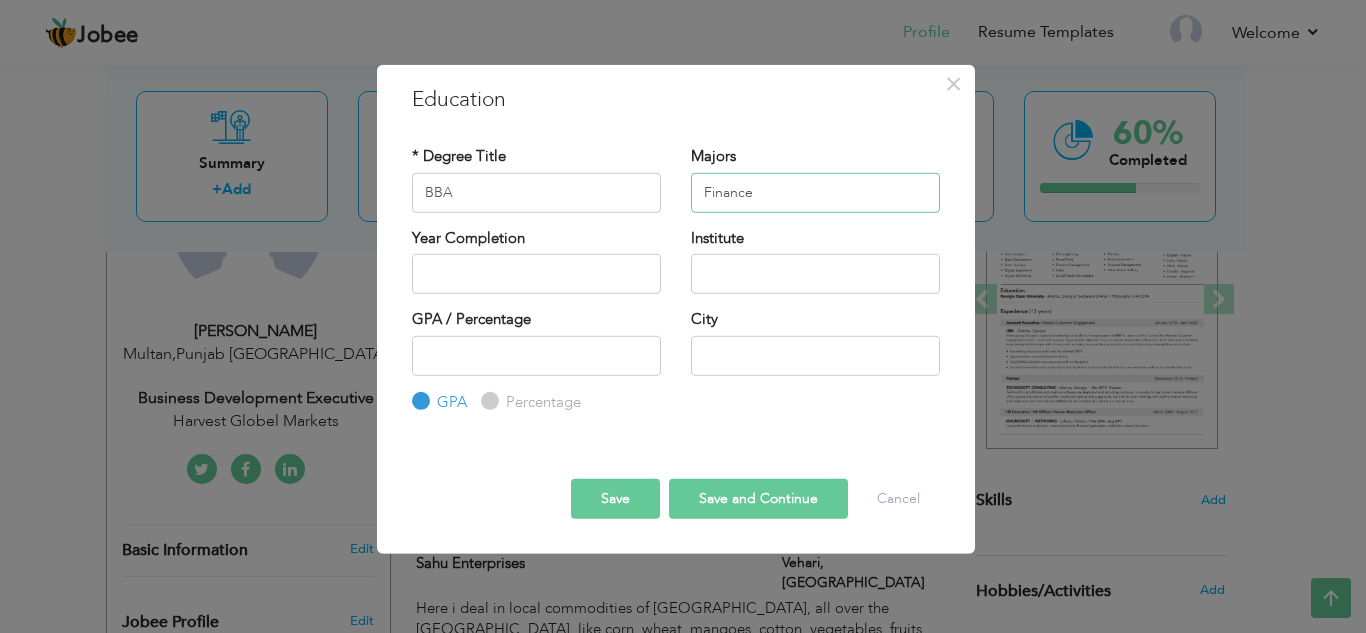 type on "Finance" 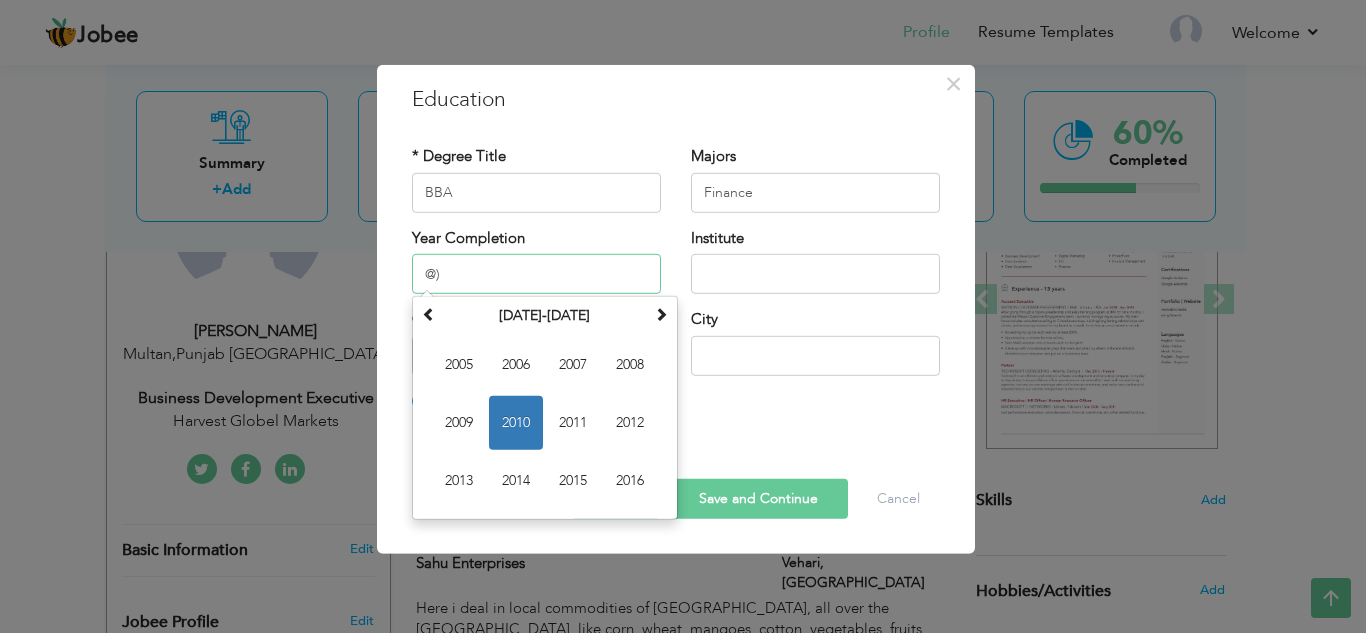 type on "@" 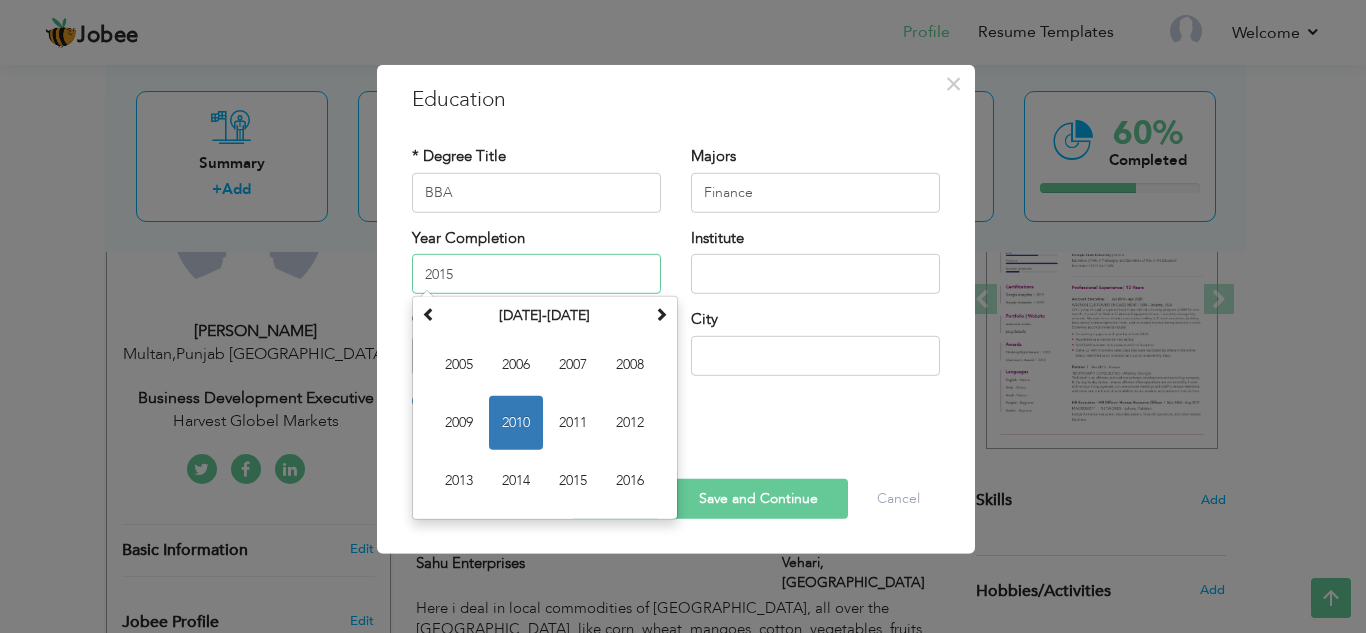 type on "2015" 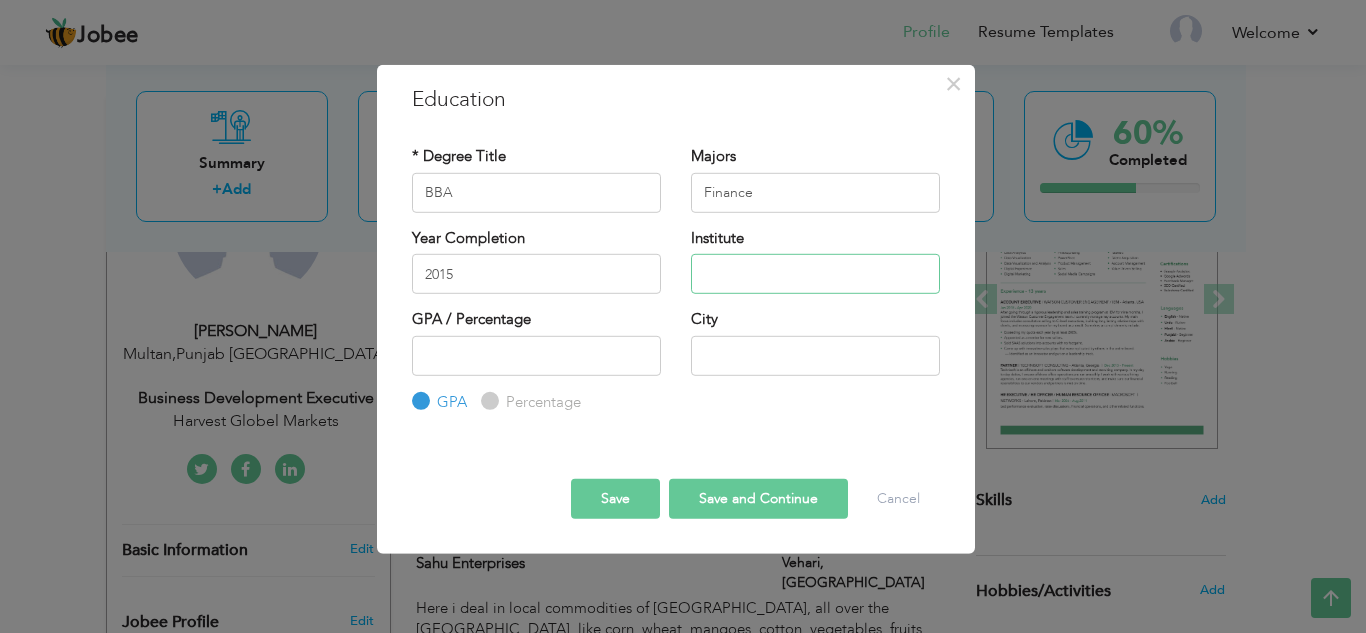 click at bounding box center (815, 274) 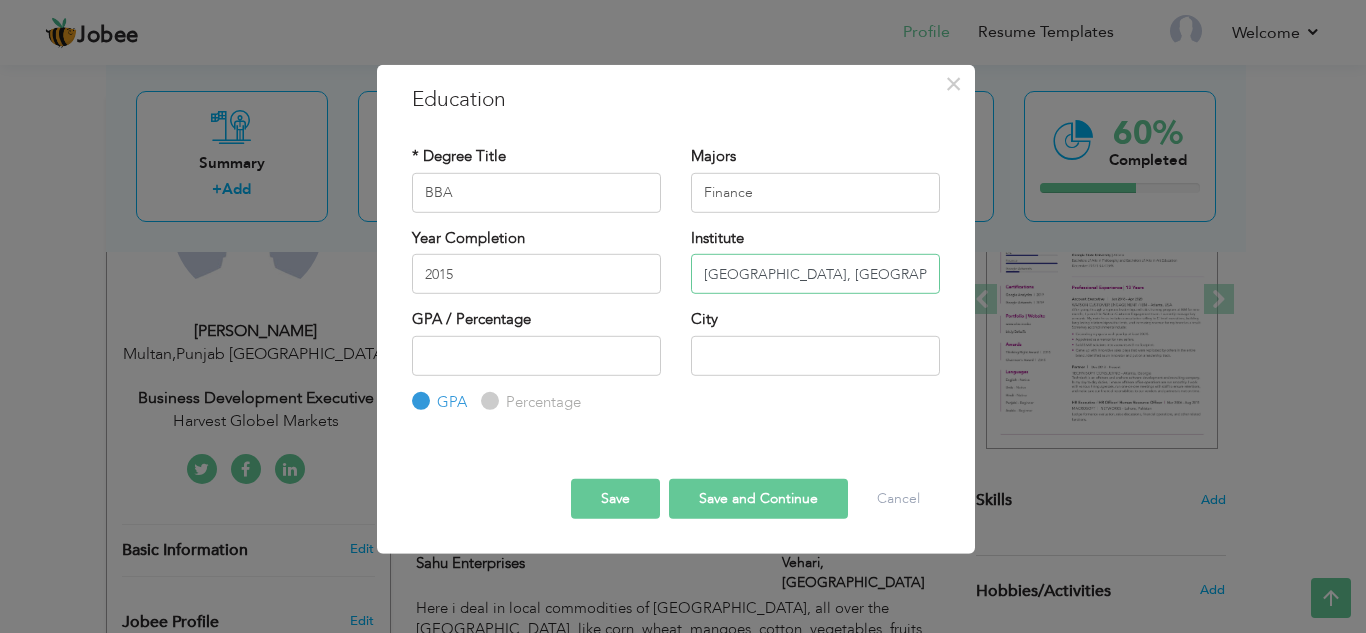 type on "[GEOGRAPHIC_DATA], [GEOGRAPHIC_DATA]" 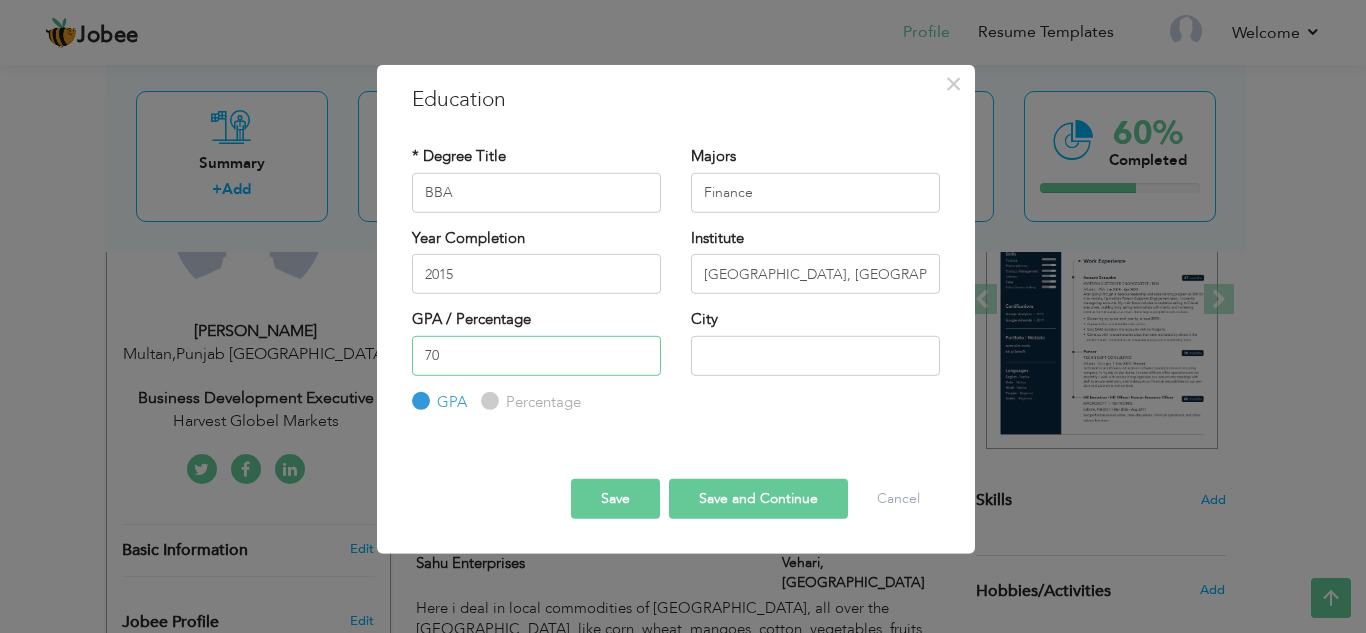 type on "70" 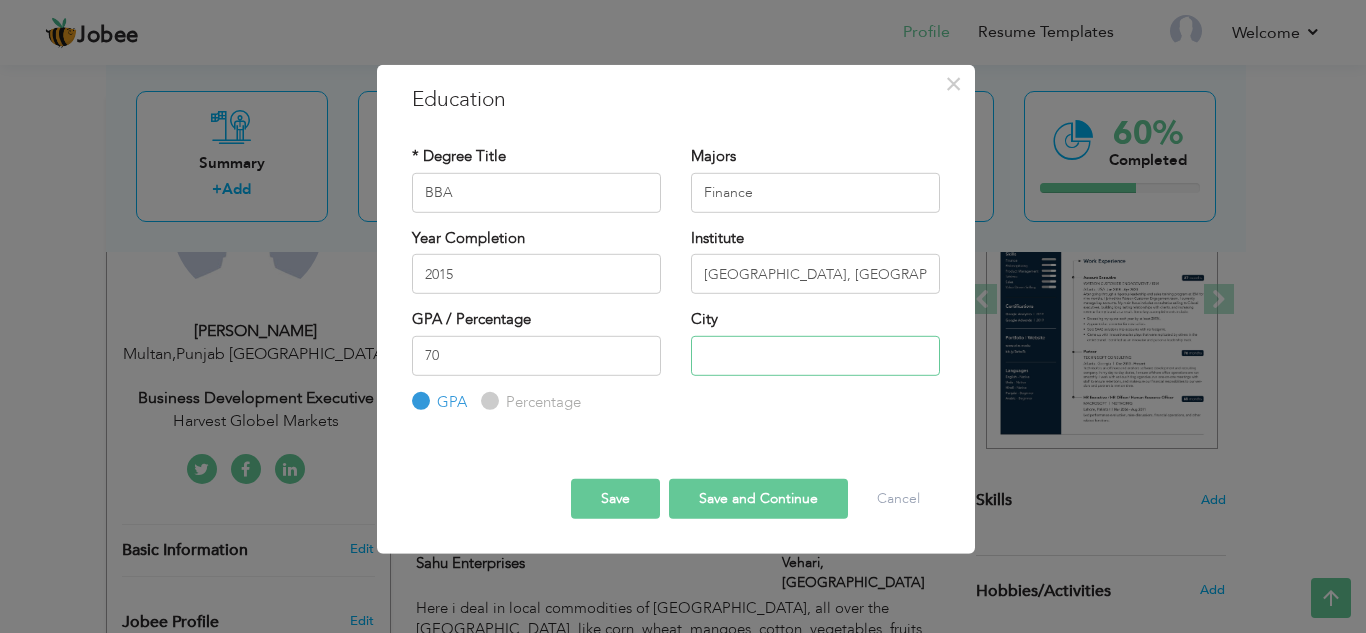 click at bounding box center [815, 355] 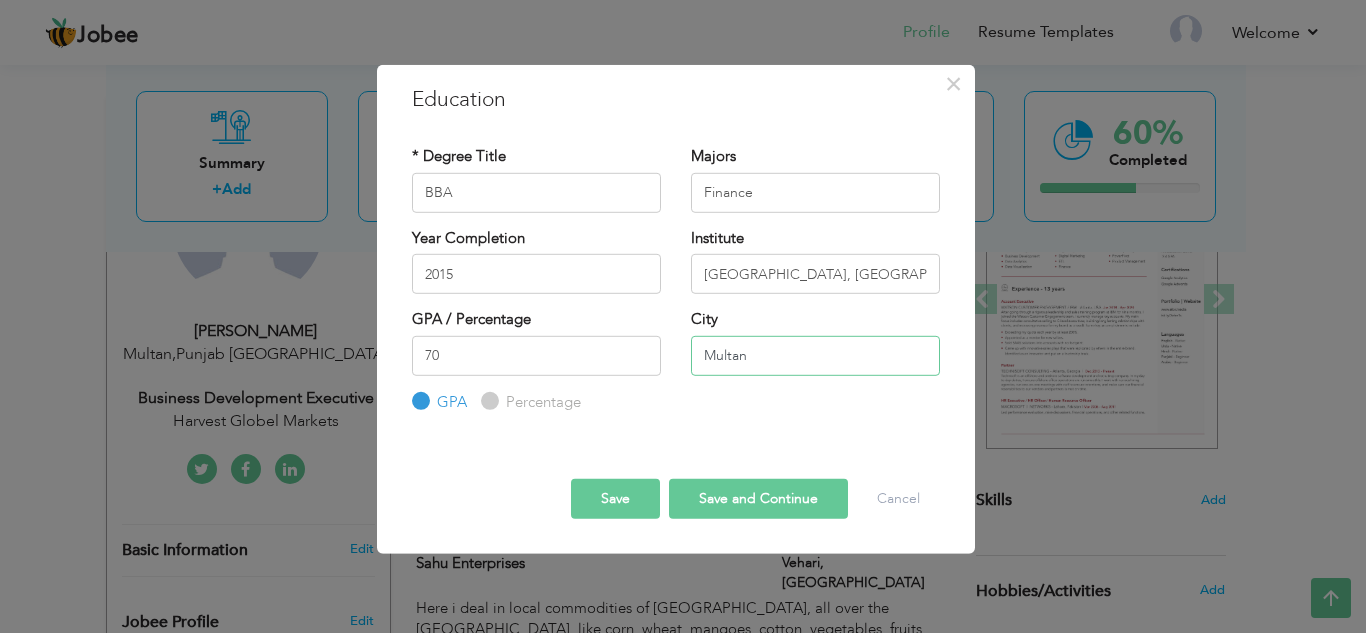 type on "Multan" 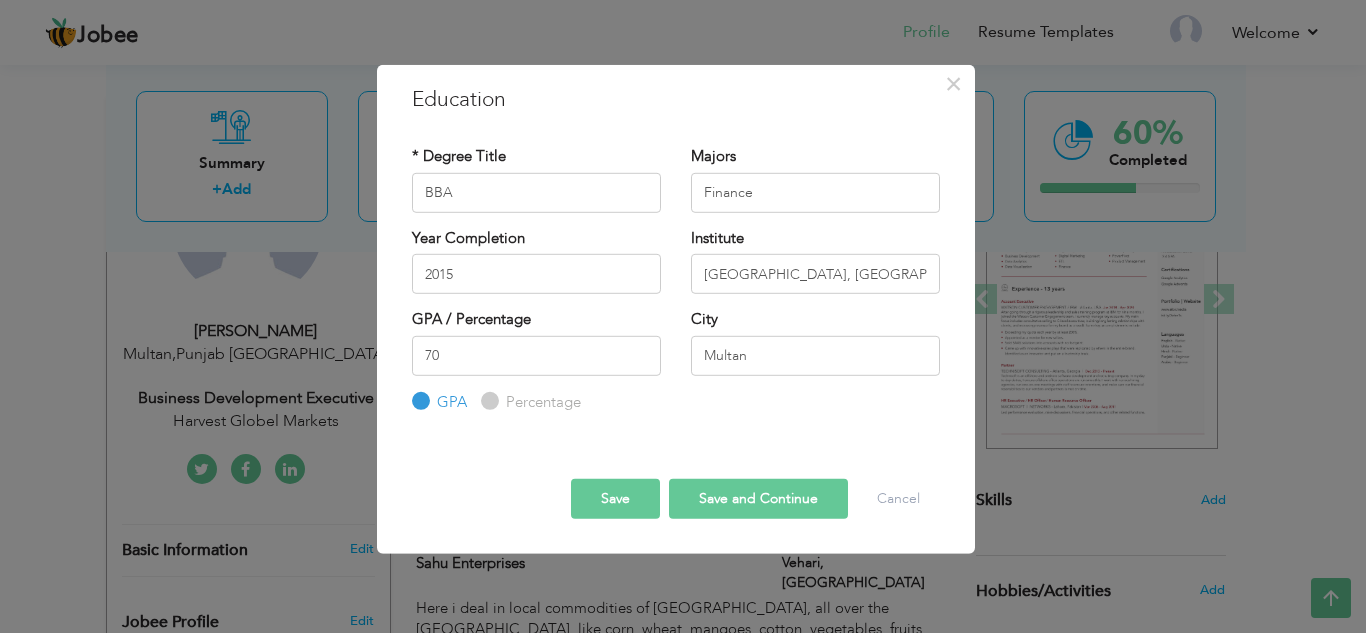 type 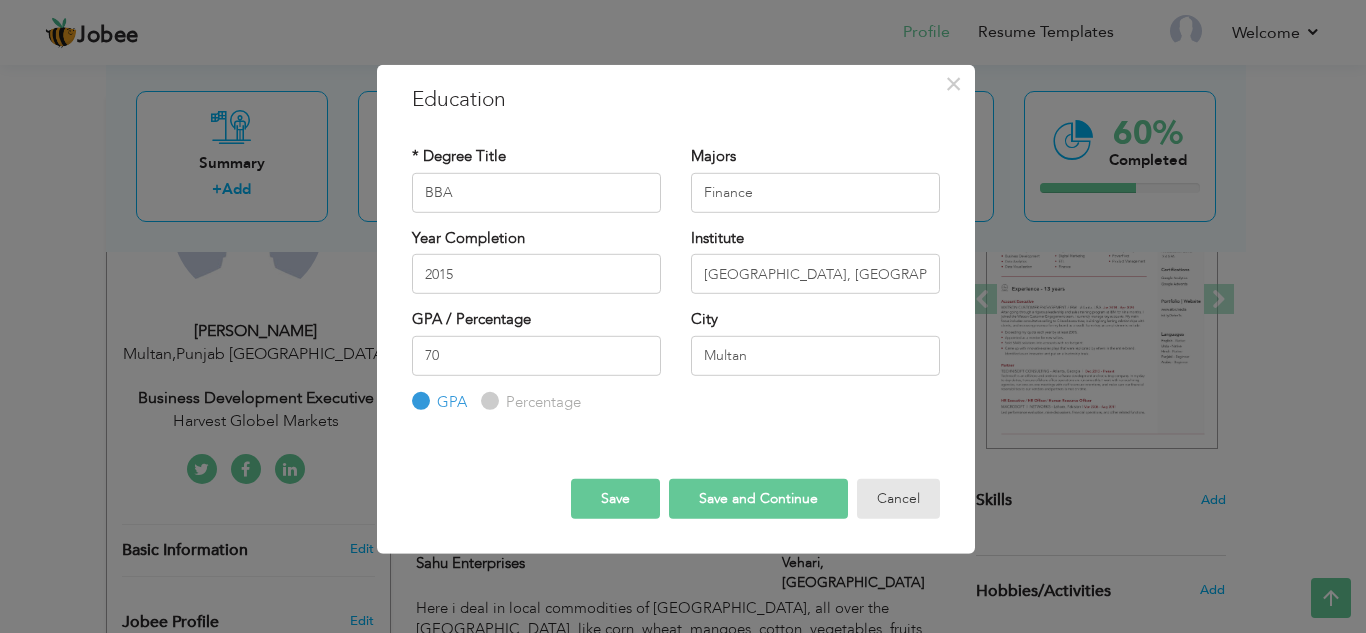 type 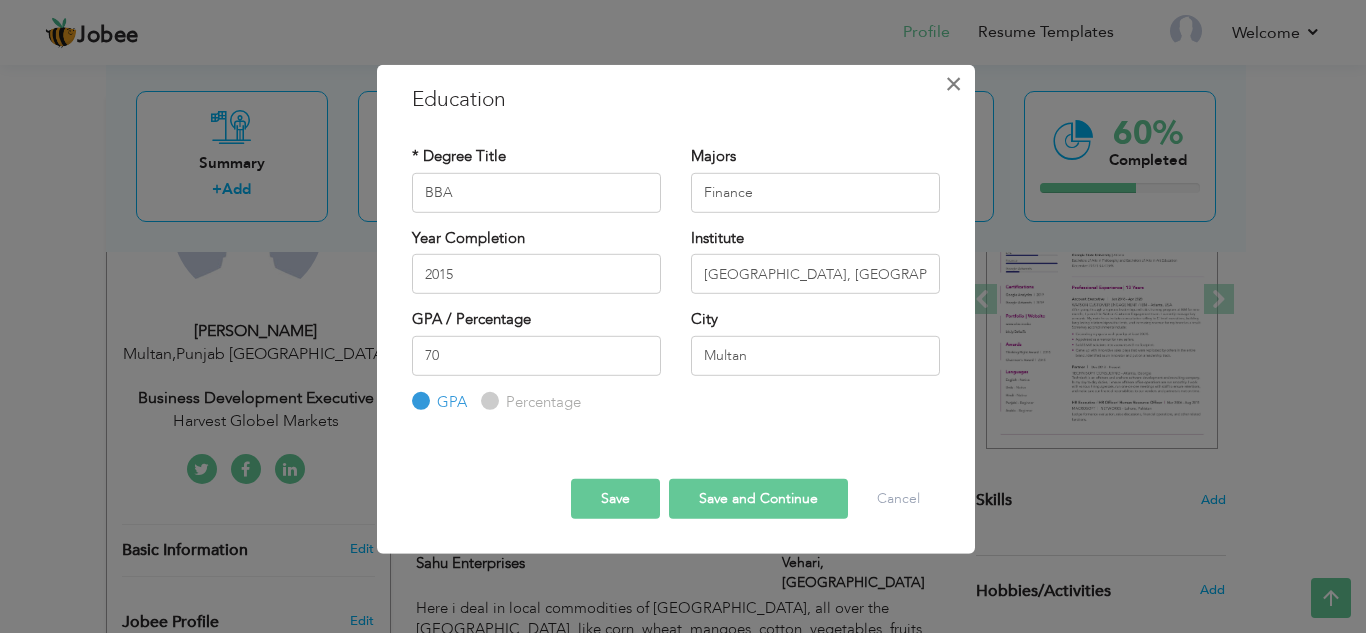 type 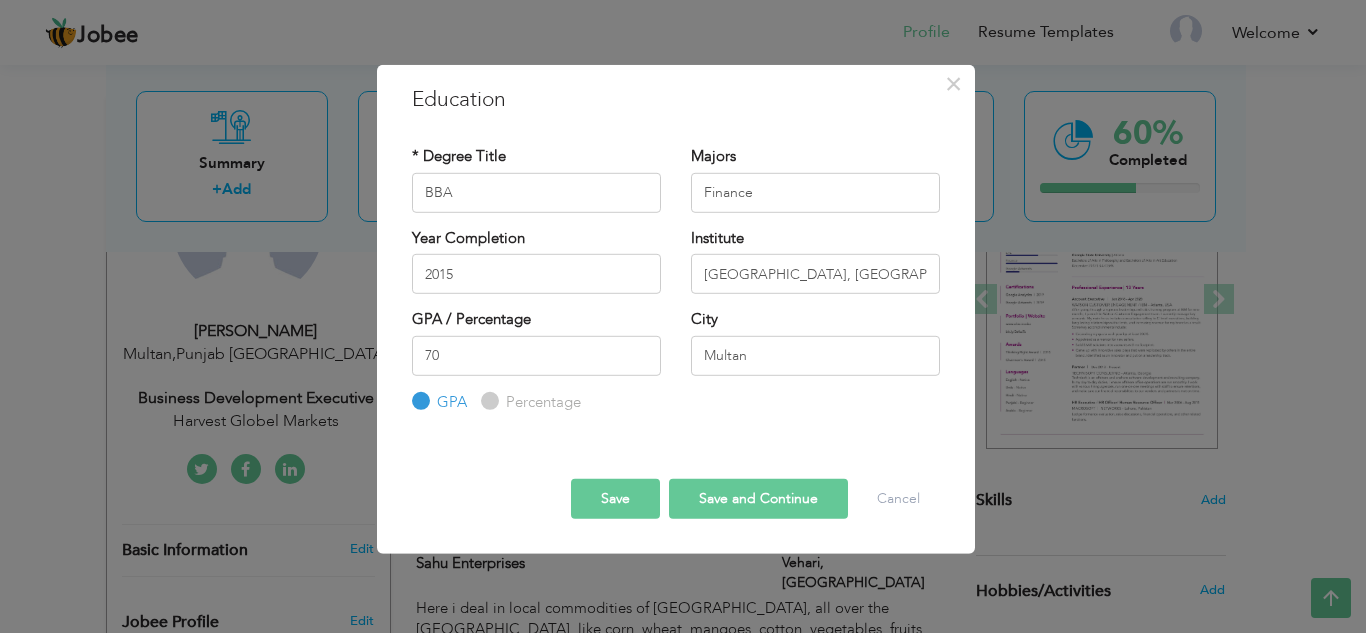 click at bounding box center [676, 461] 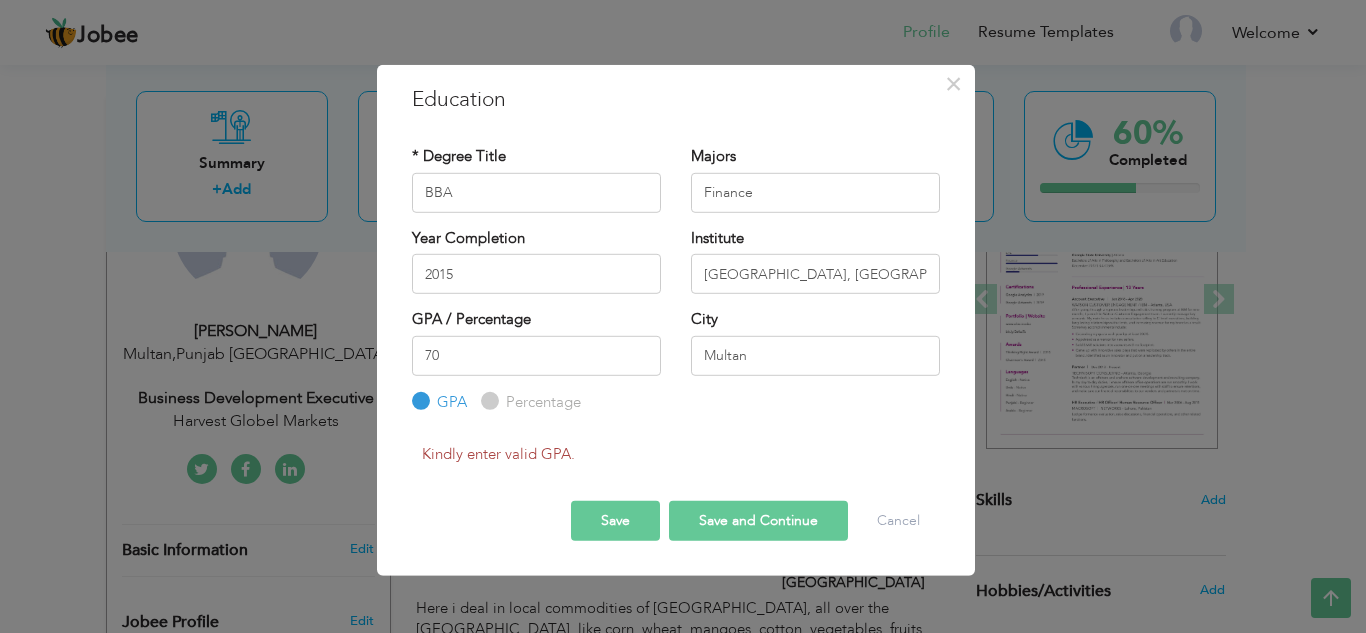 click on "Percentage" at bounding box center (541, 402) 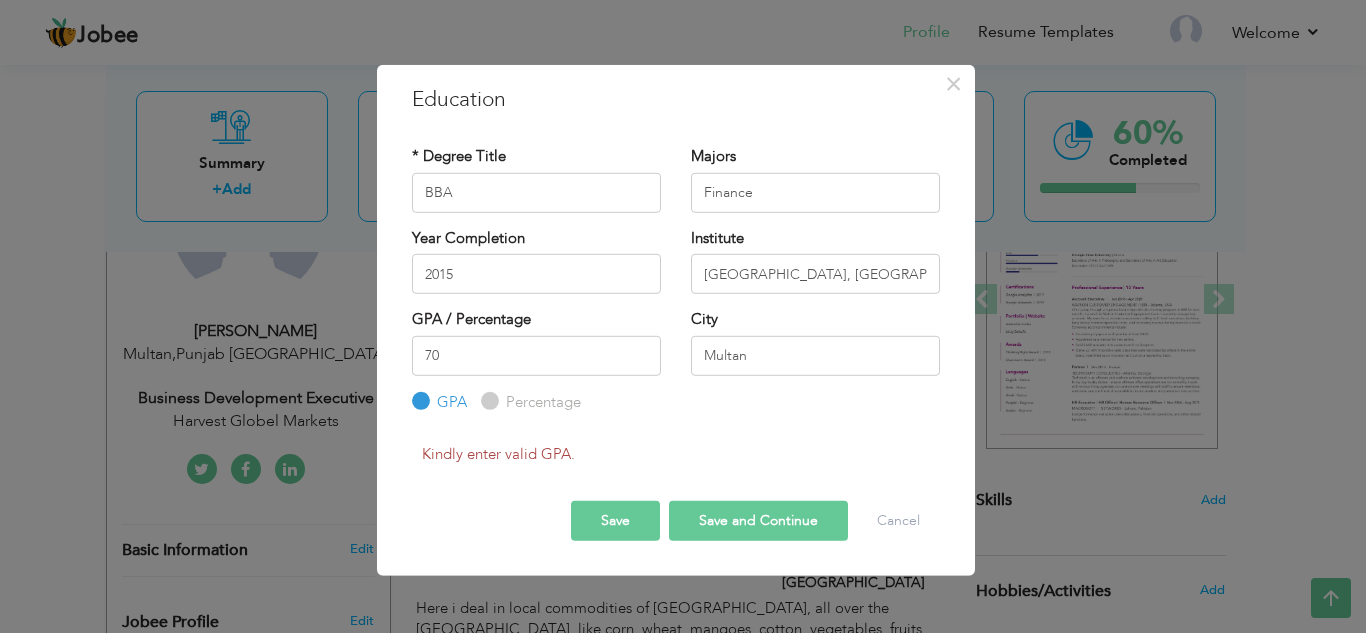 click on "Percentage" at bounding box center (487, 401) 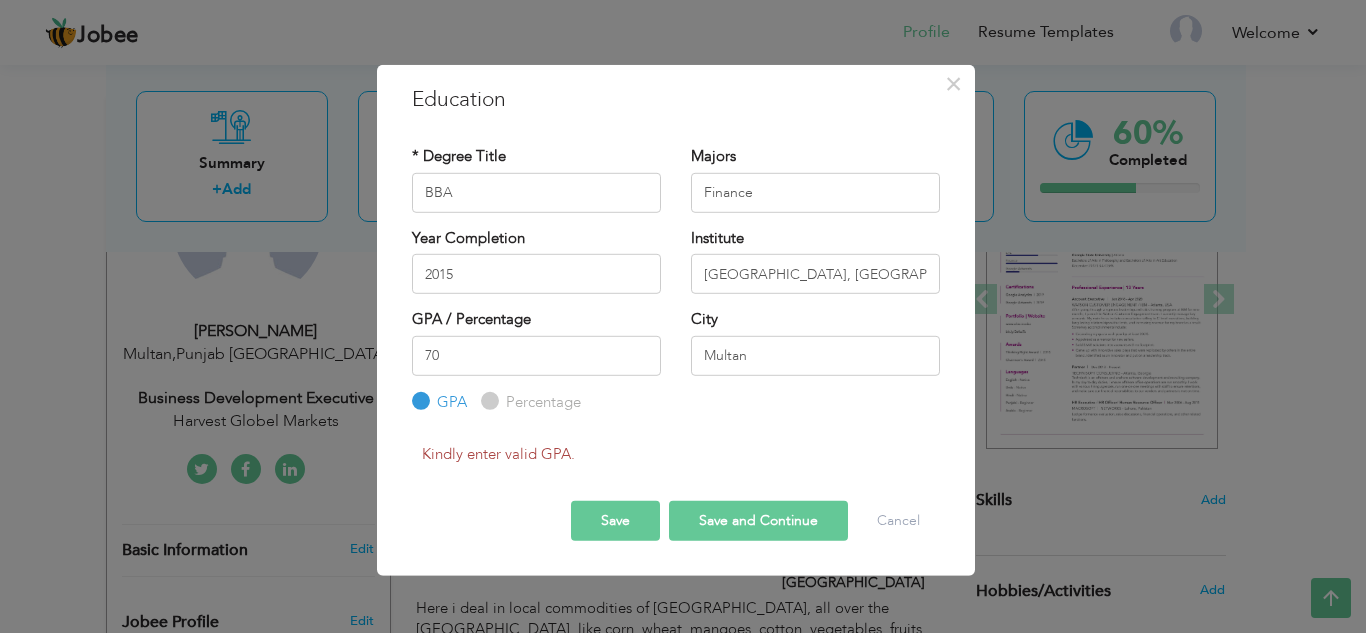 radio on "true" 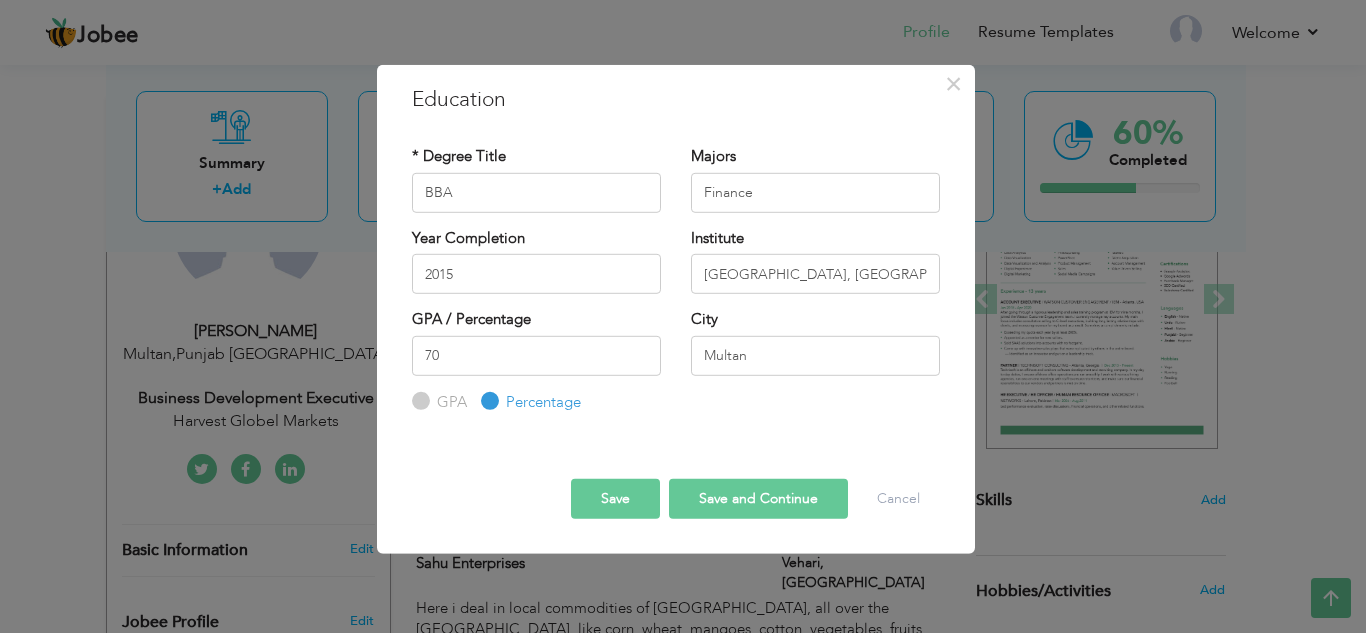 click on "Save and Continue" at bounding box center (758, 499) 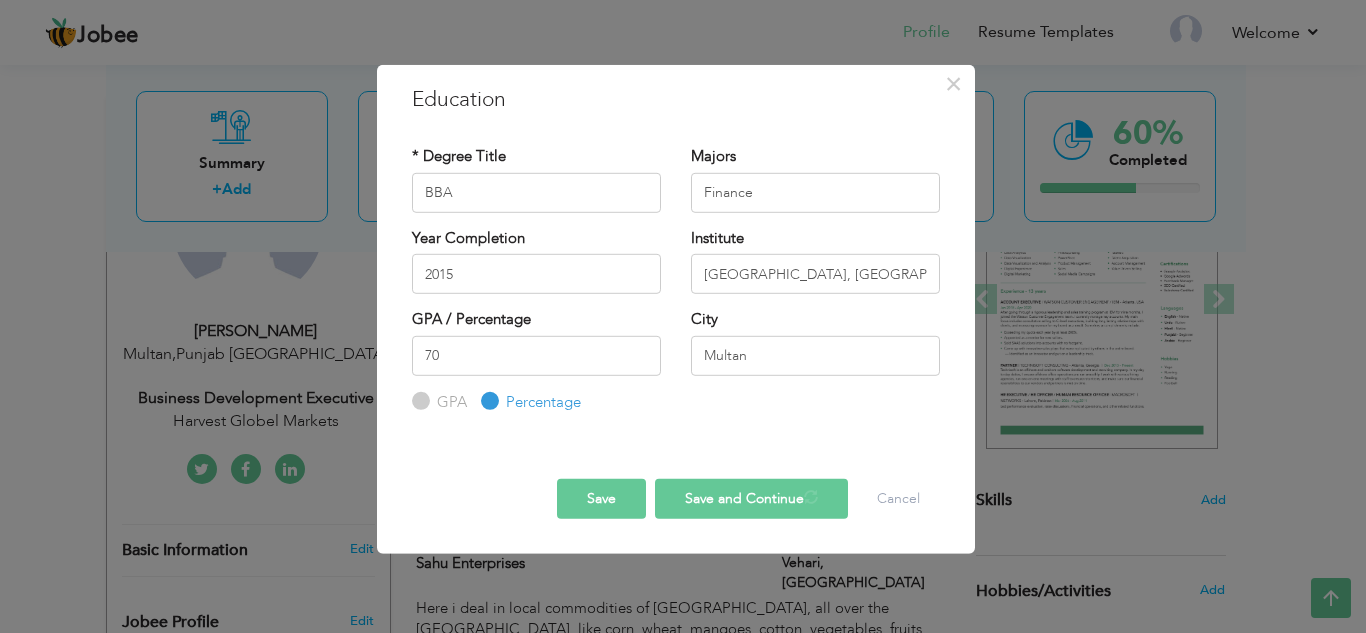 click on "Save and Continue" at bounding box center [751, 499] 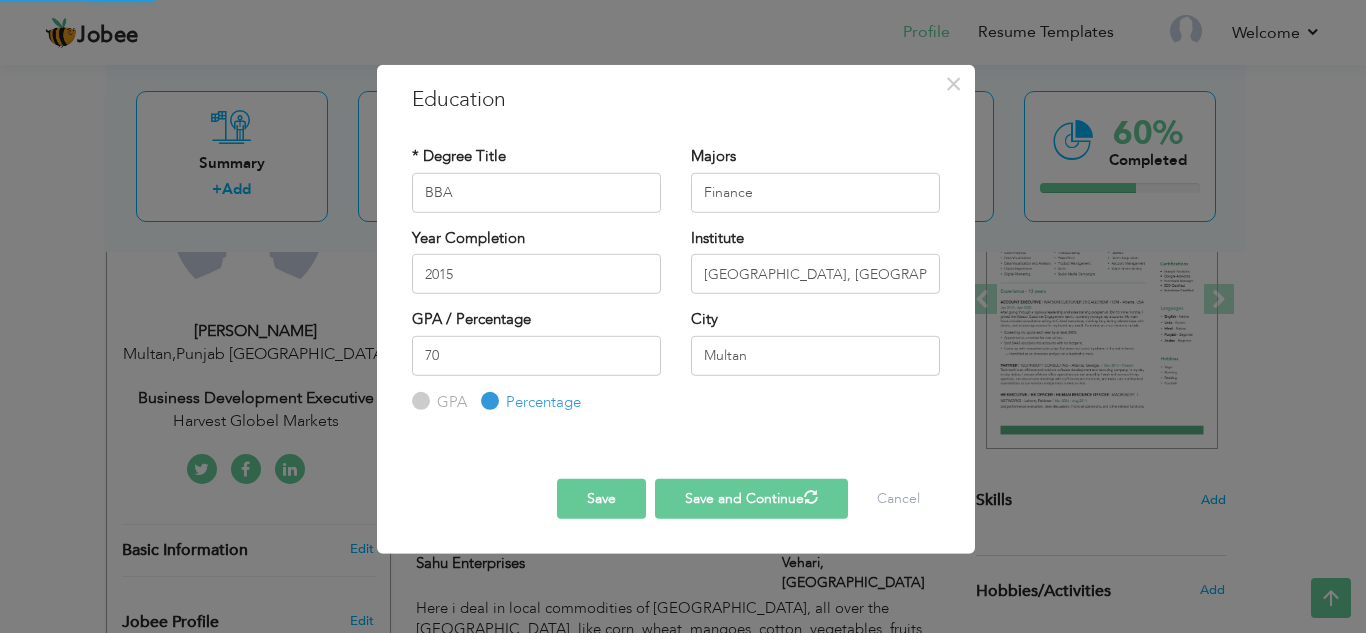 type 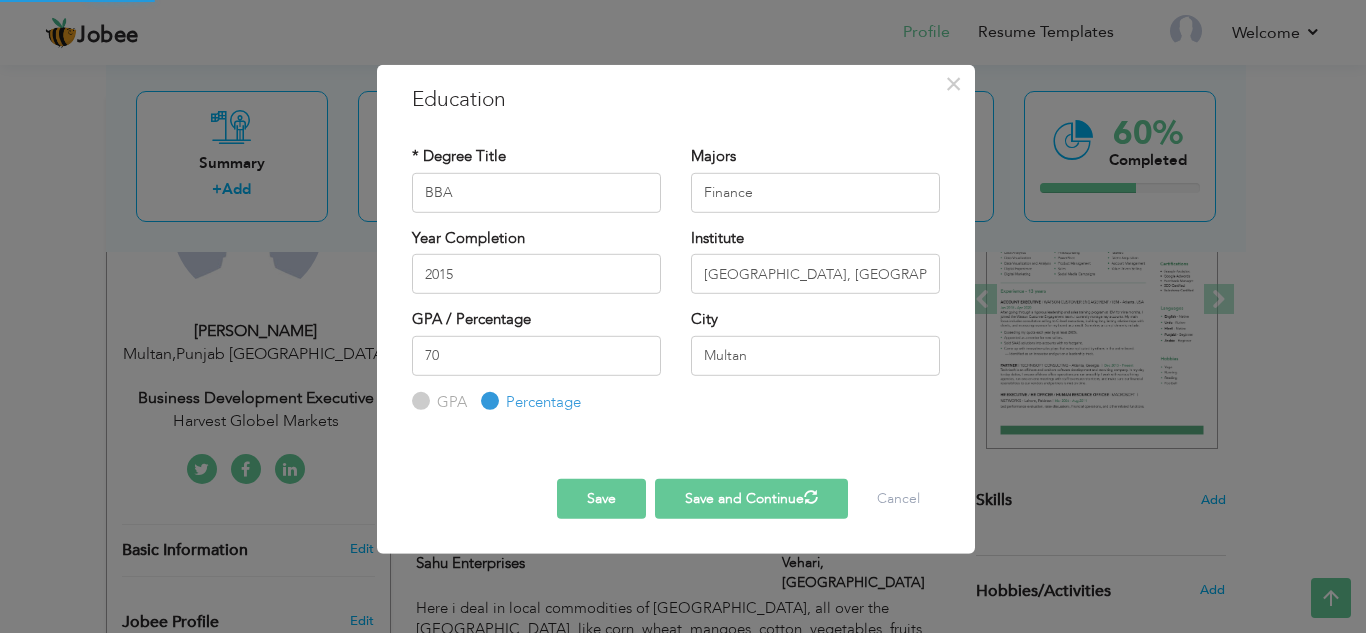 type 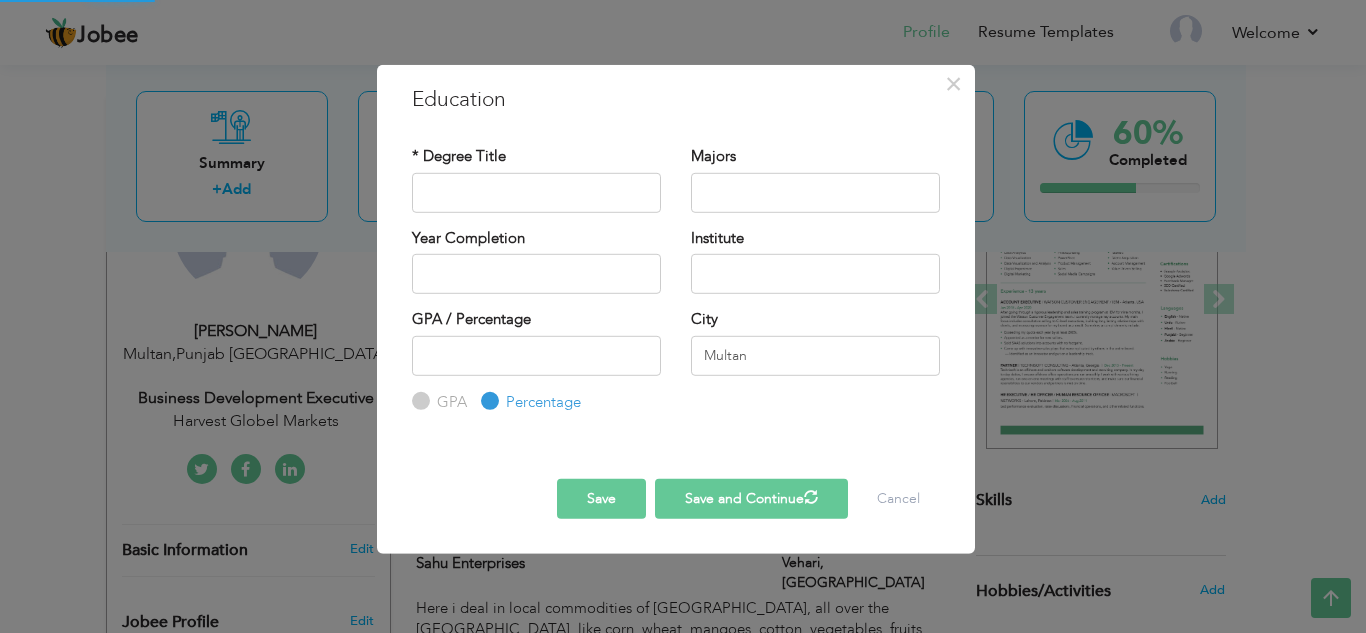 radio on "true" 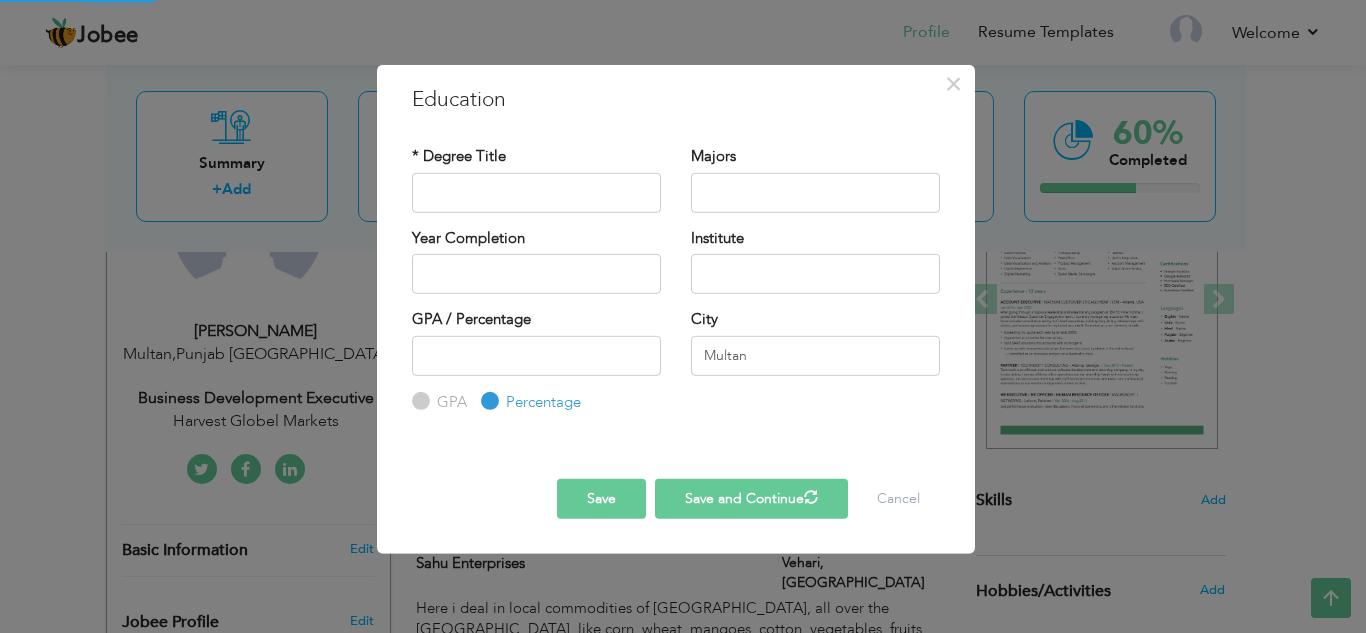 type 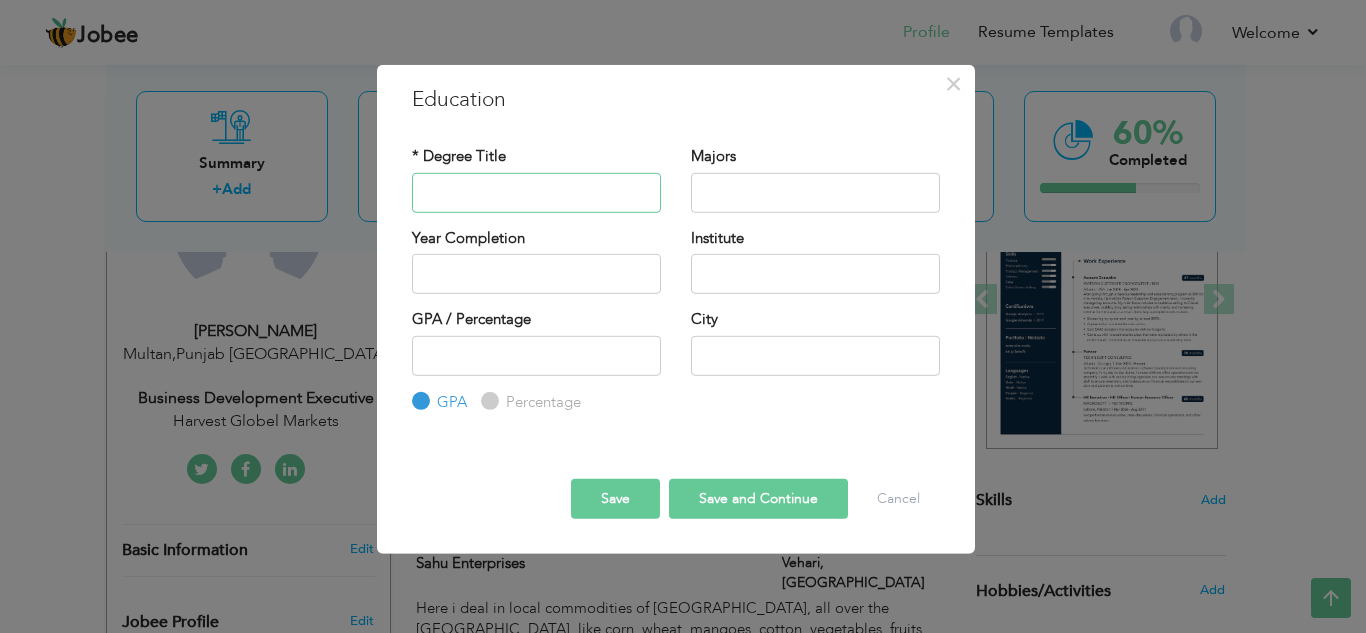 click at bounding box center (536, 192) 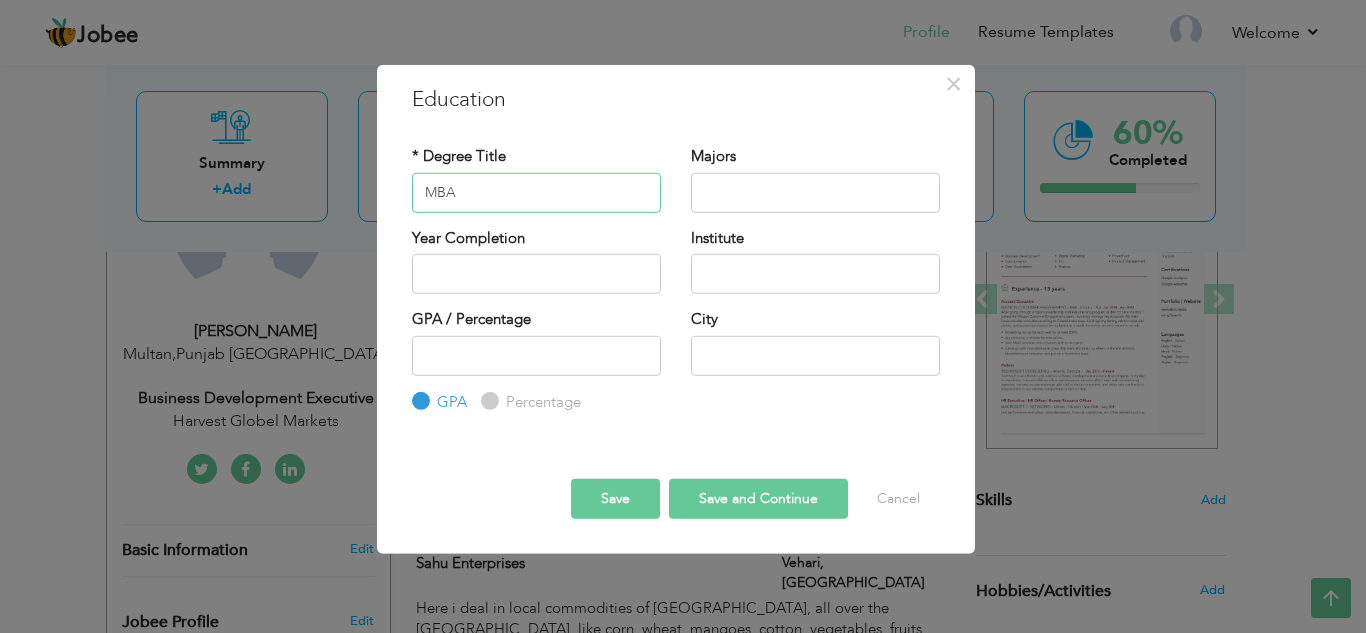 type on "MBA" 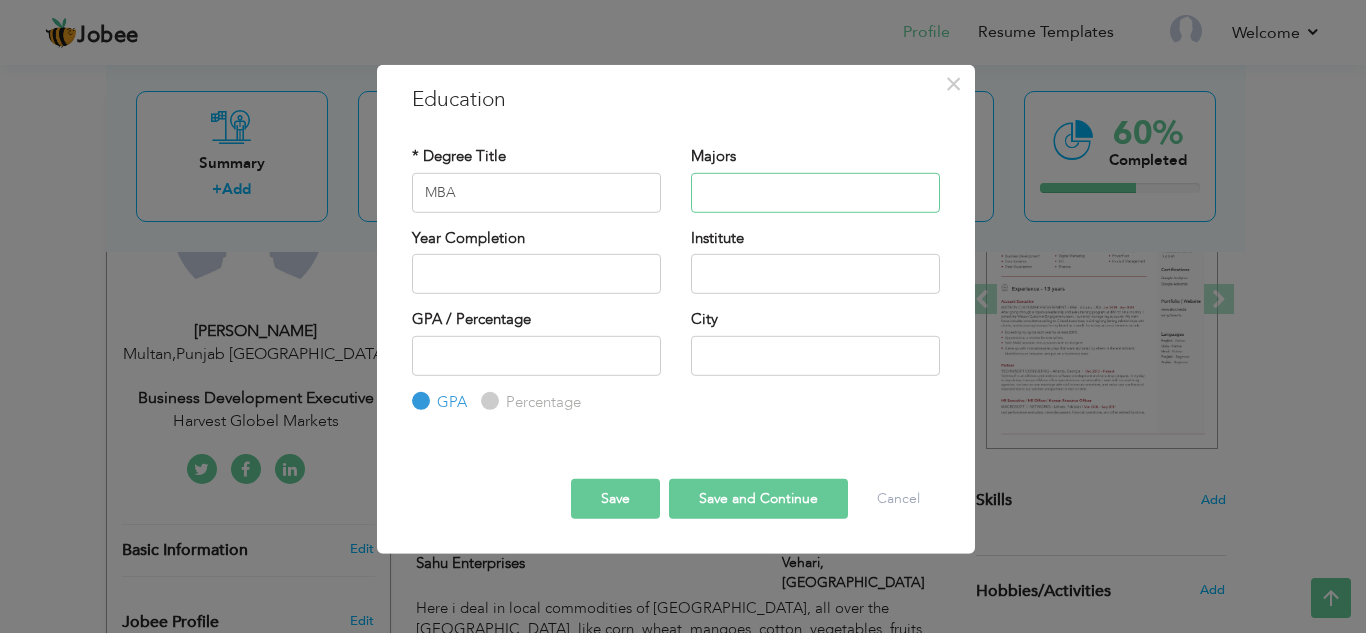 type on "D" 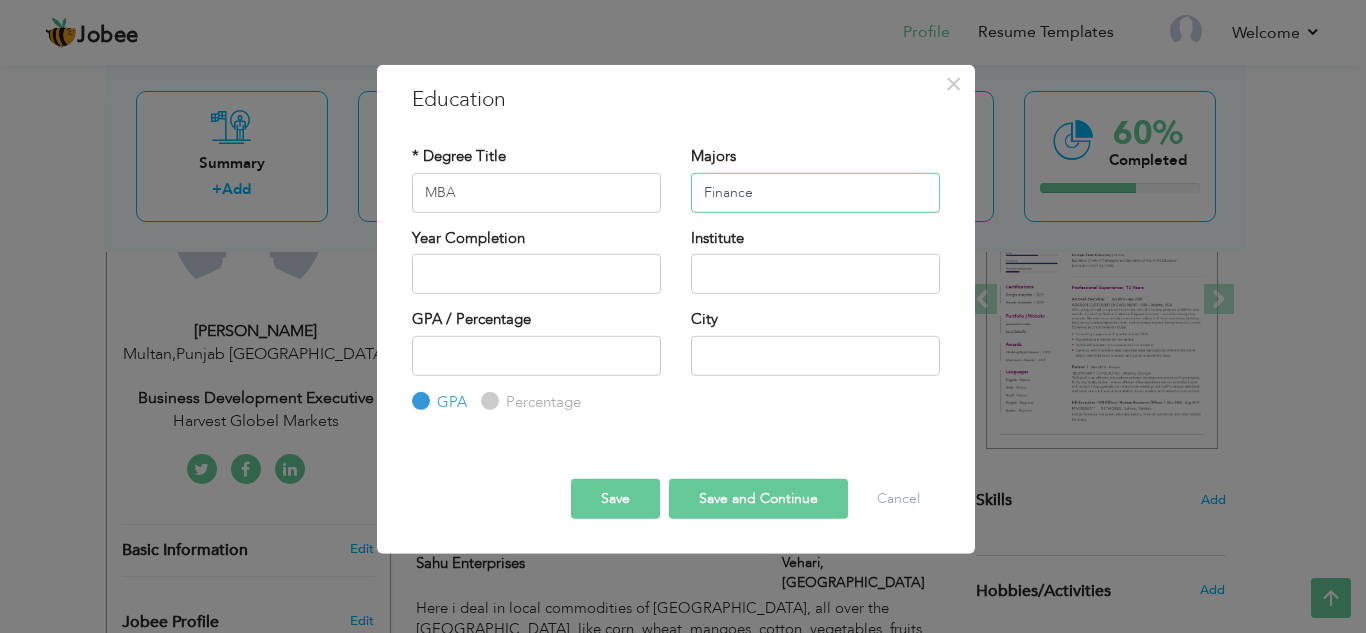 type on "Finance" 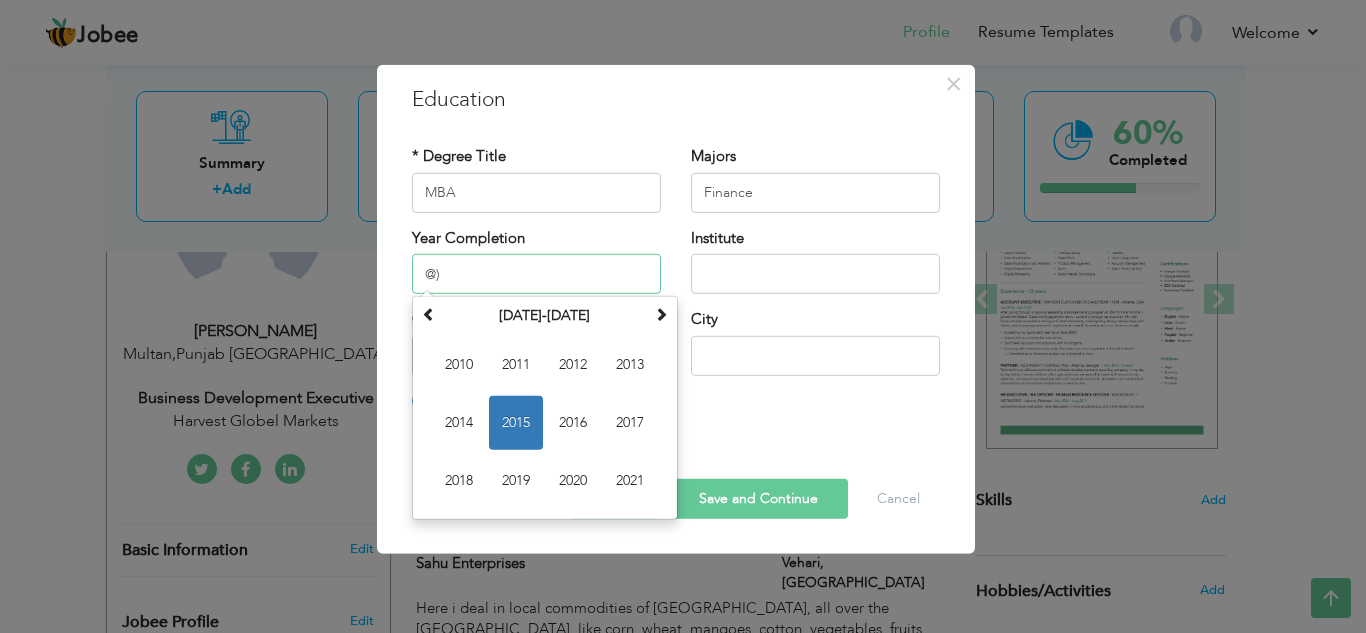 type on "@" 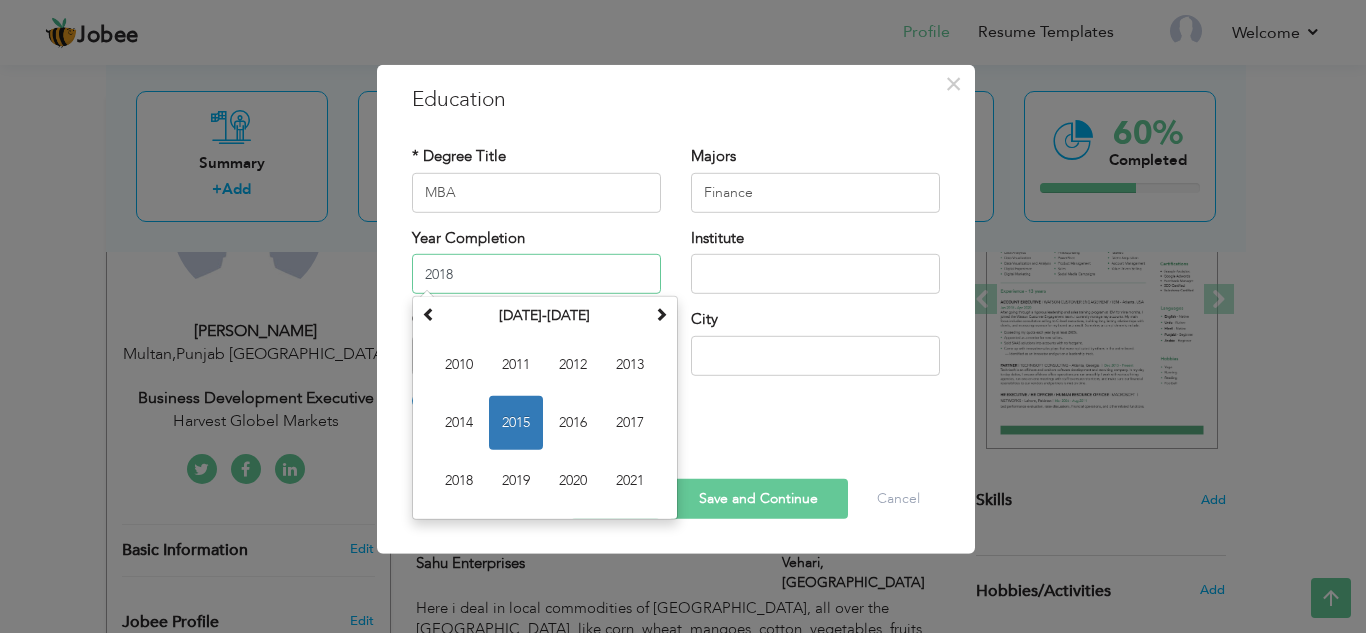 type on "2018" 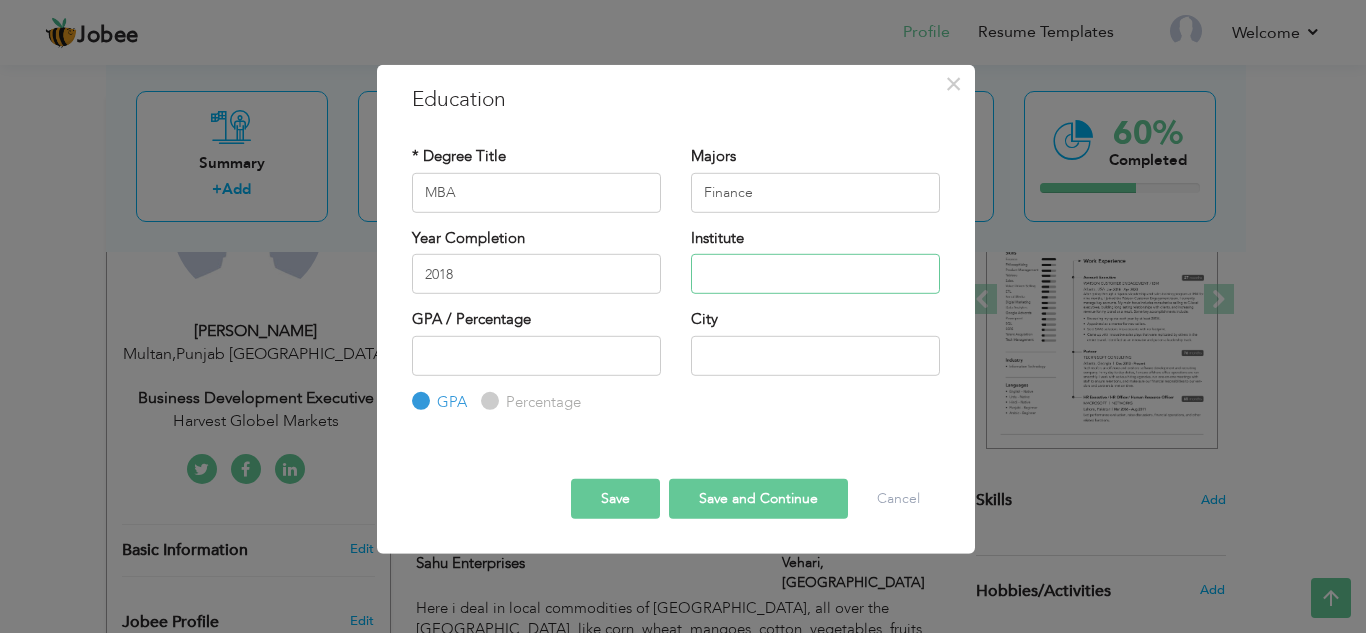 click at bounding box center [815, 274] 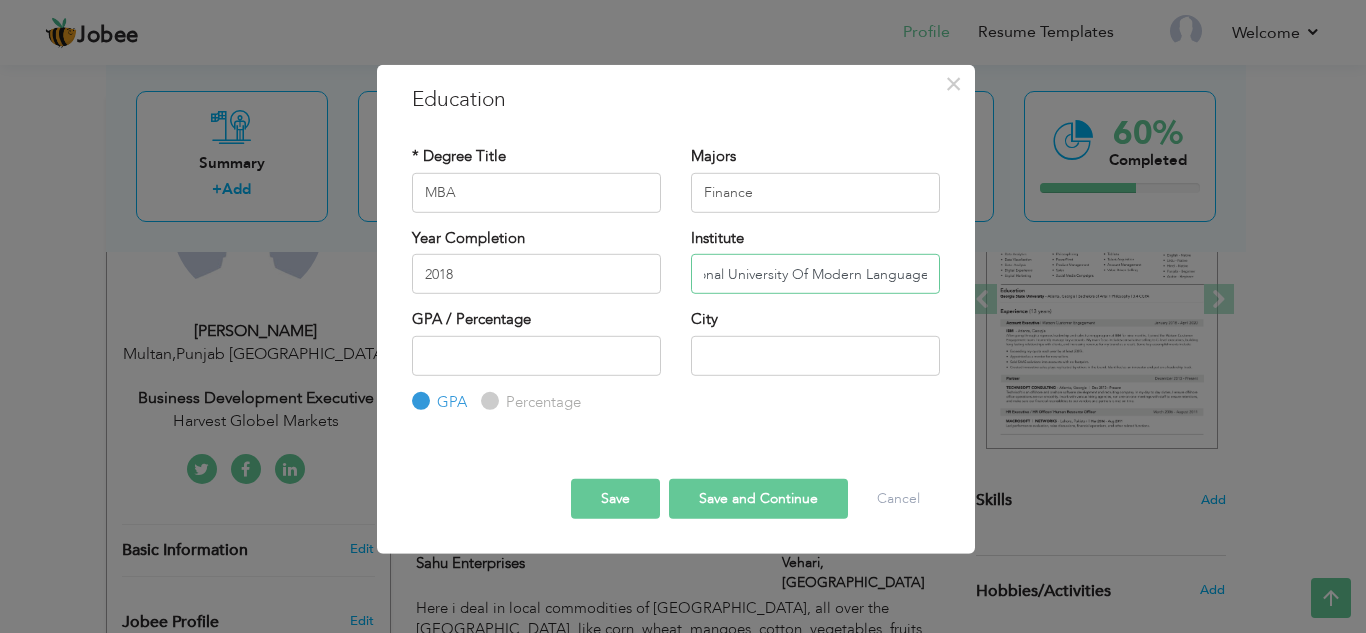 scroll, scrollTop: 0, scrollLeft: 38, axis: horizontal 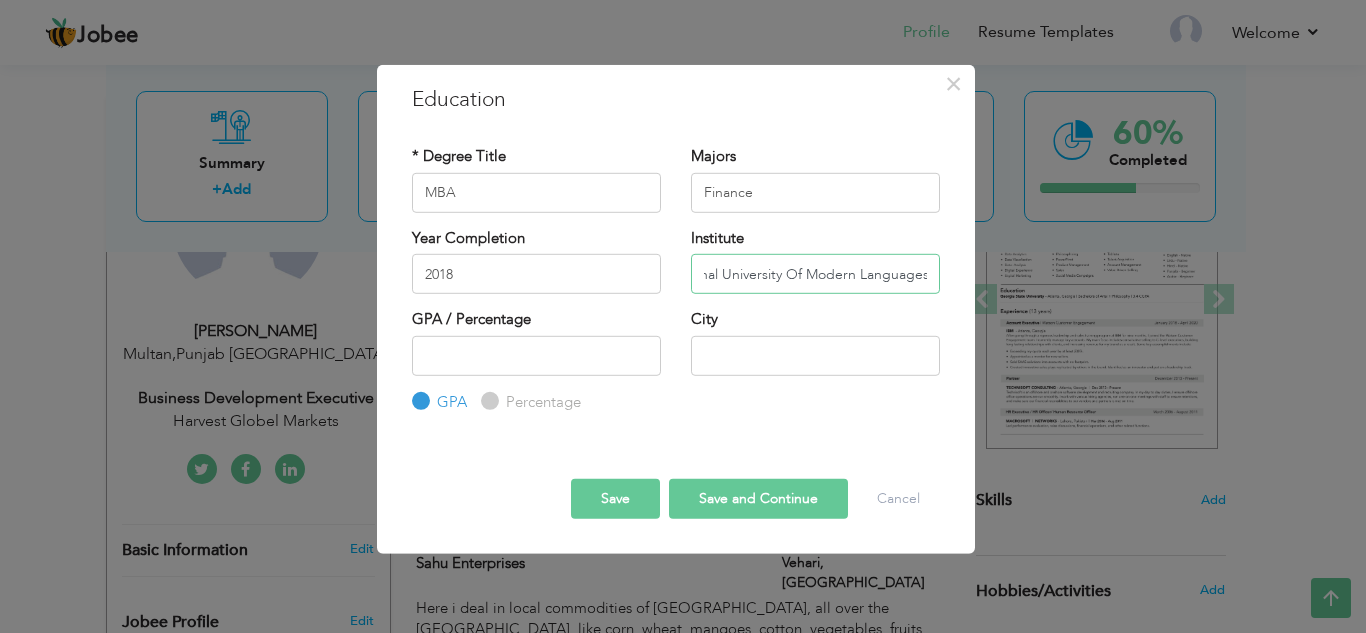 type on "National University Of Modern Languages" 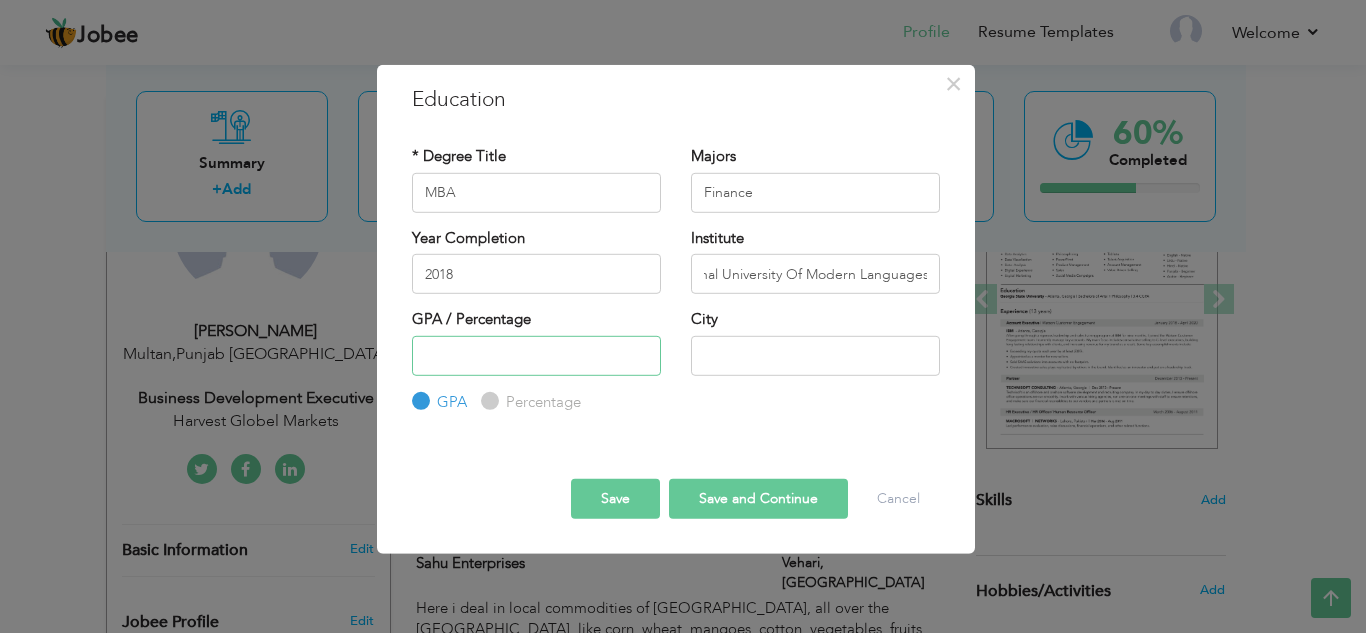 scroll, scrollTop: 0, scrollLeft: 0, axis: both 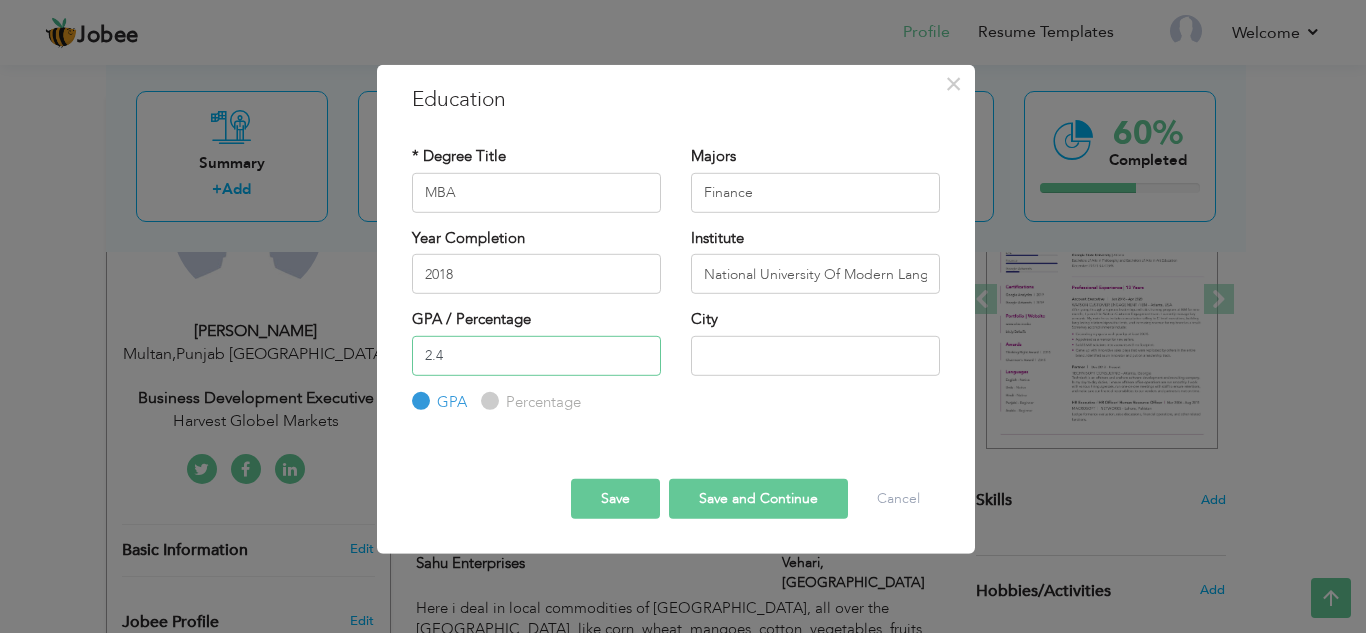 type on "2.41" 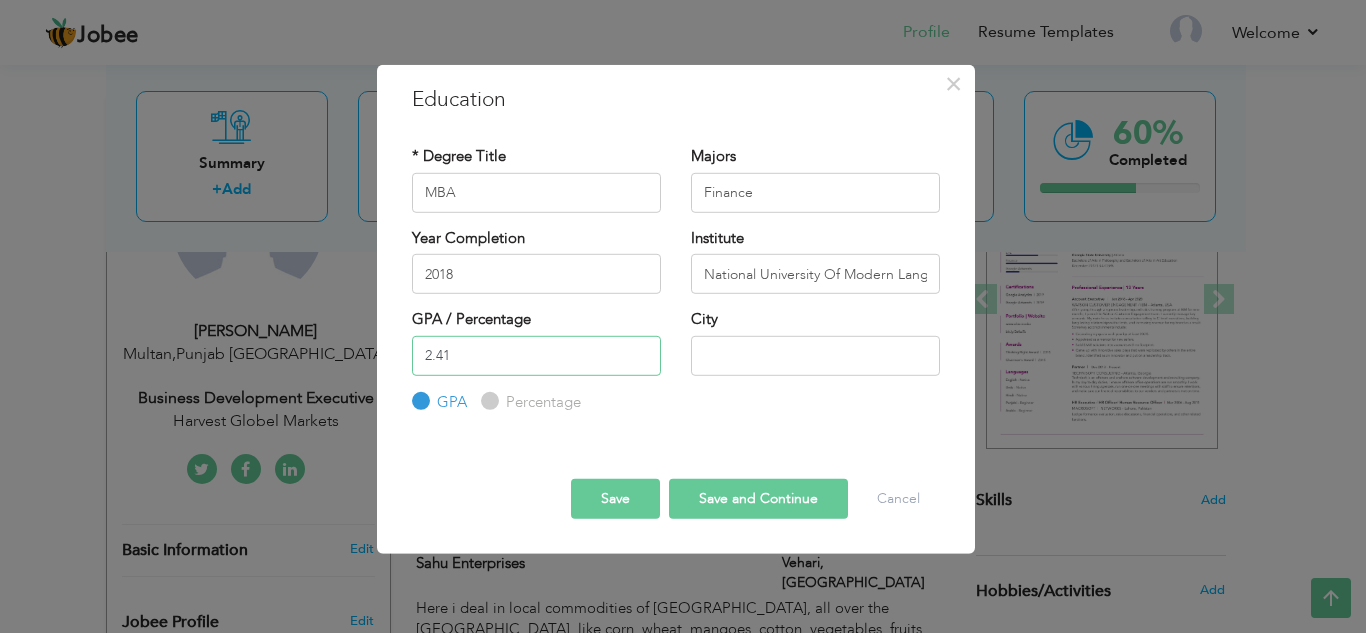click on "2.41" at bounding box center (536, 355) 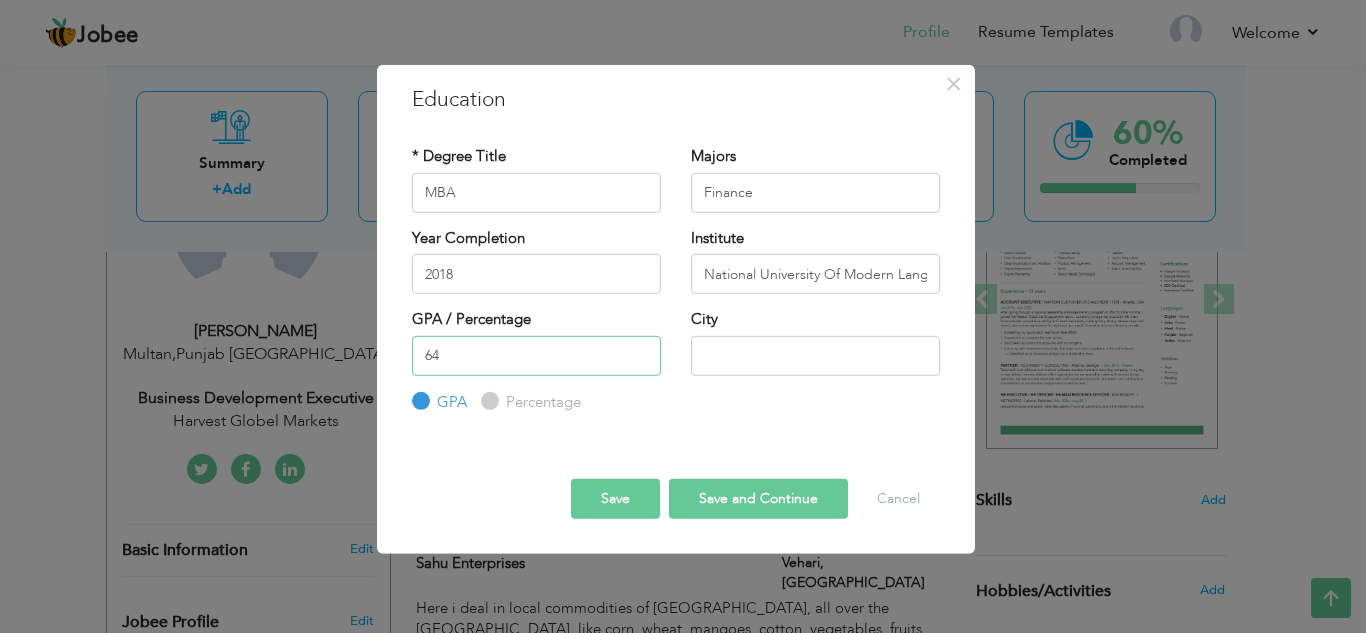type on "64" 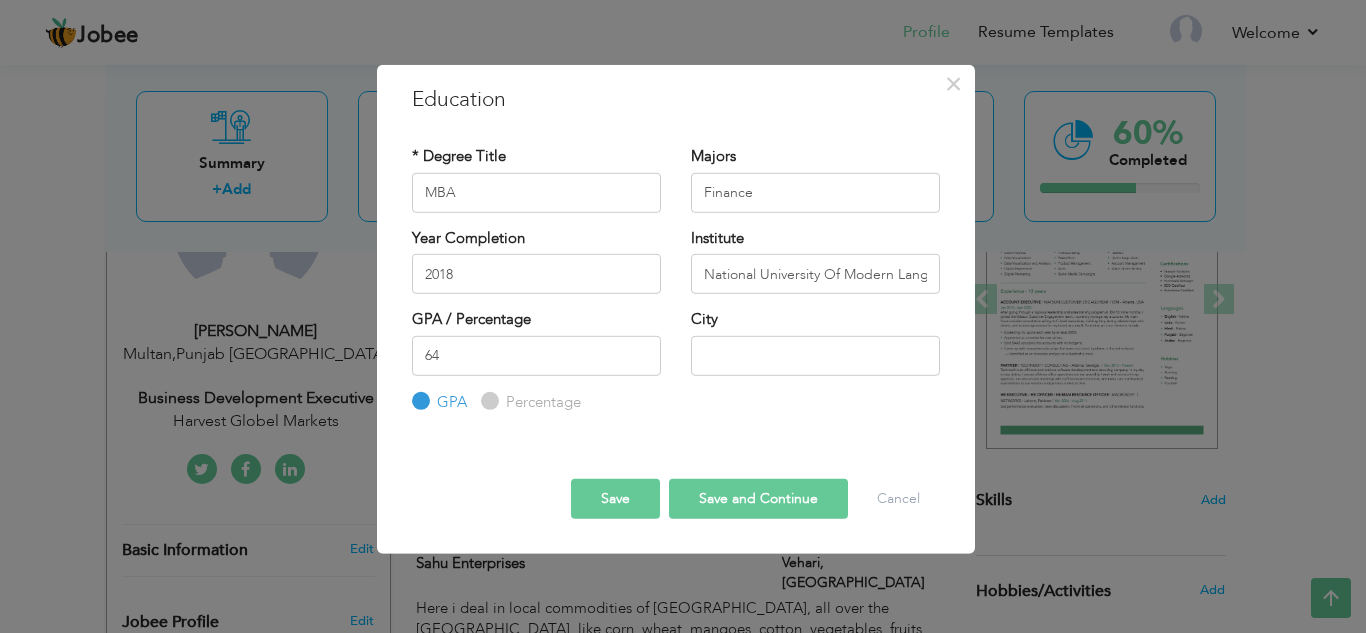 click on "Percentage" at bounding box center (541, 402) 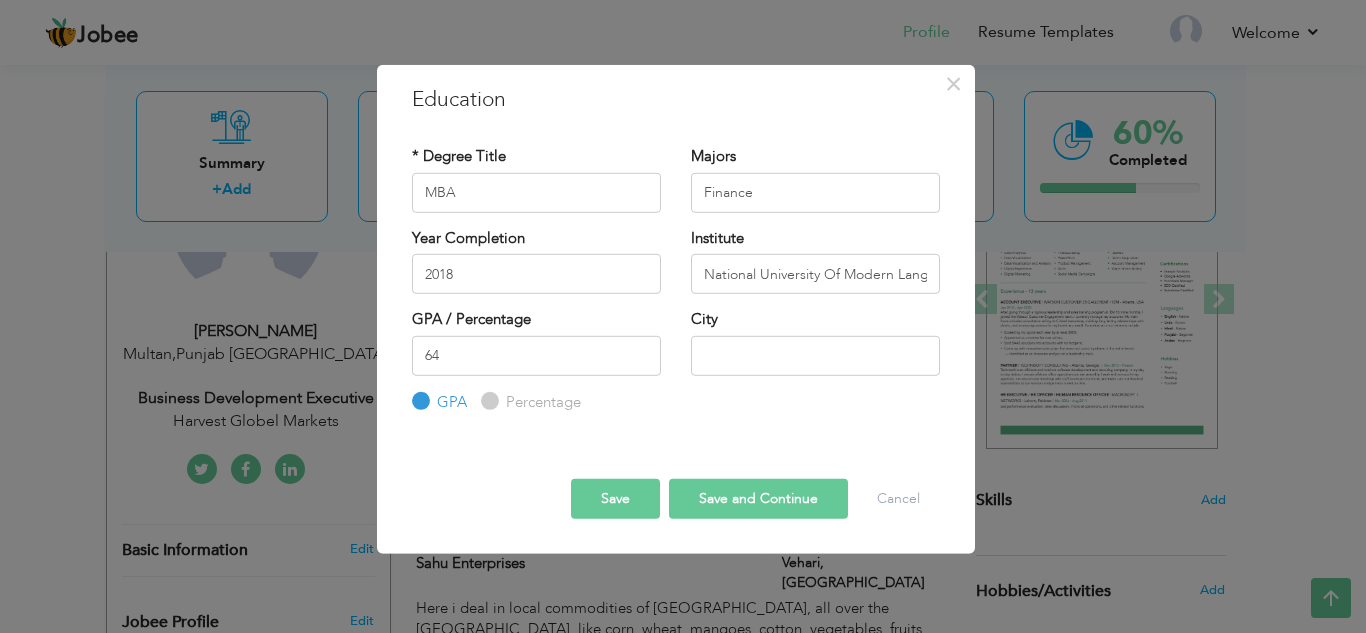 click on "Percentage" at bounding box center (487, 401) 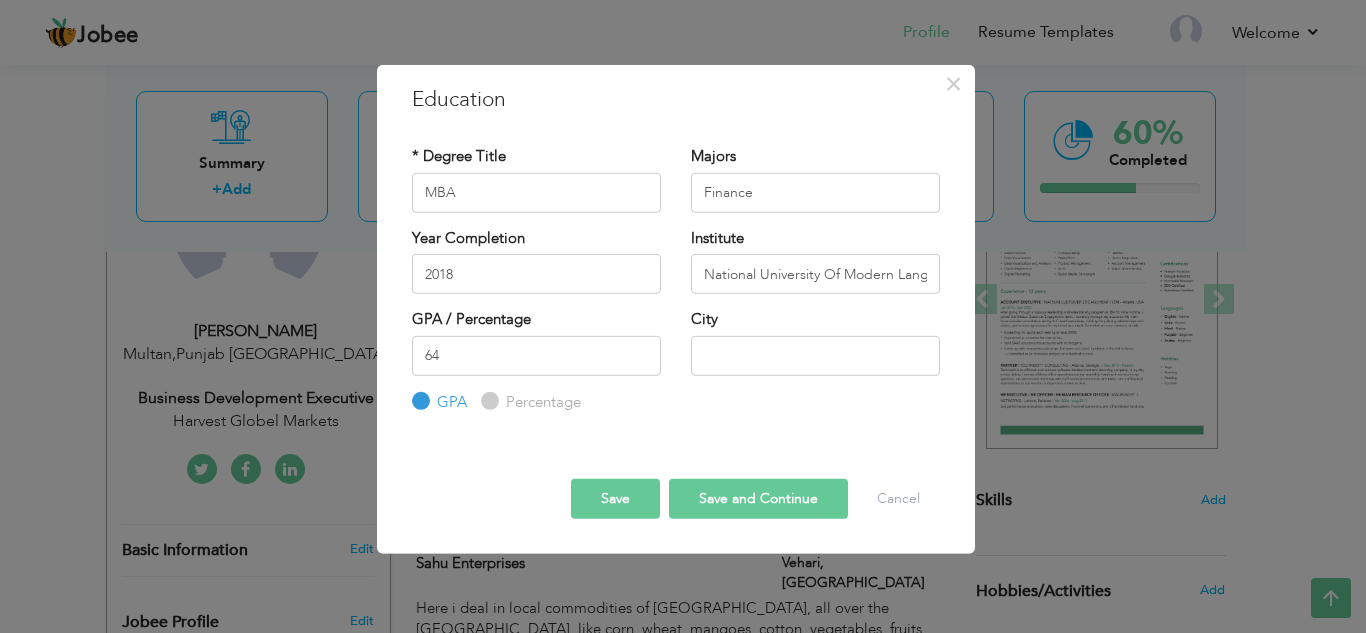 radio on "true" 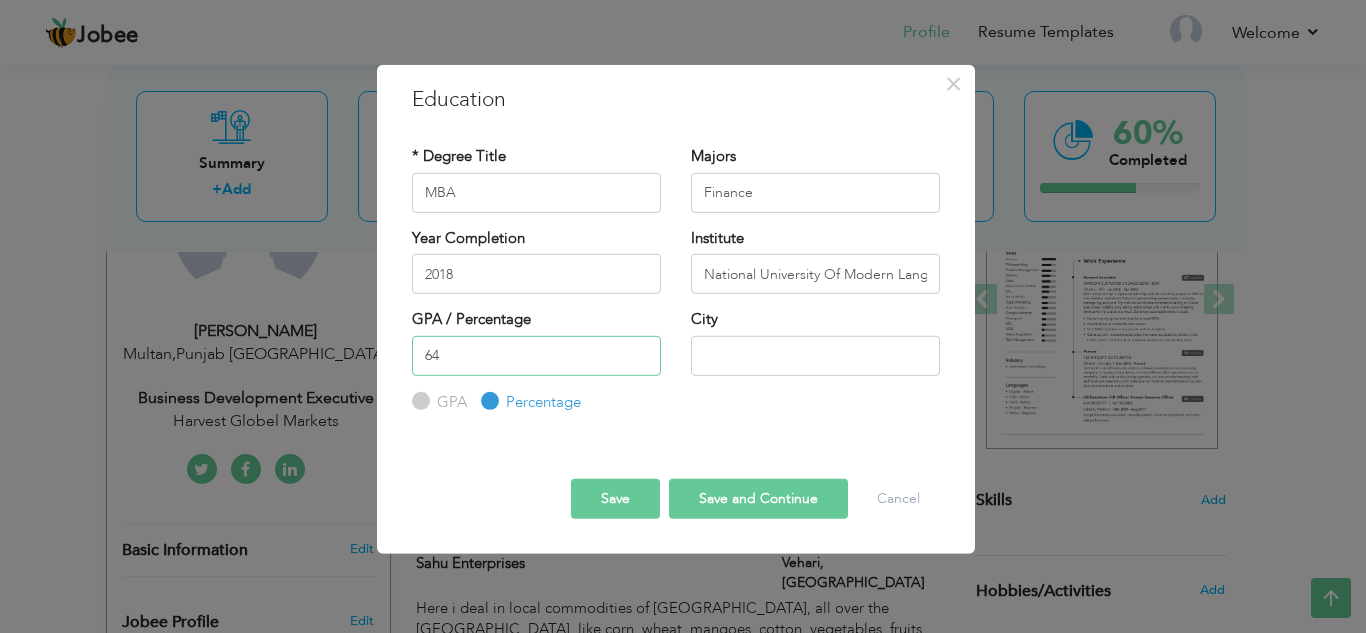 click on "64" at bounding box center [536, 355] 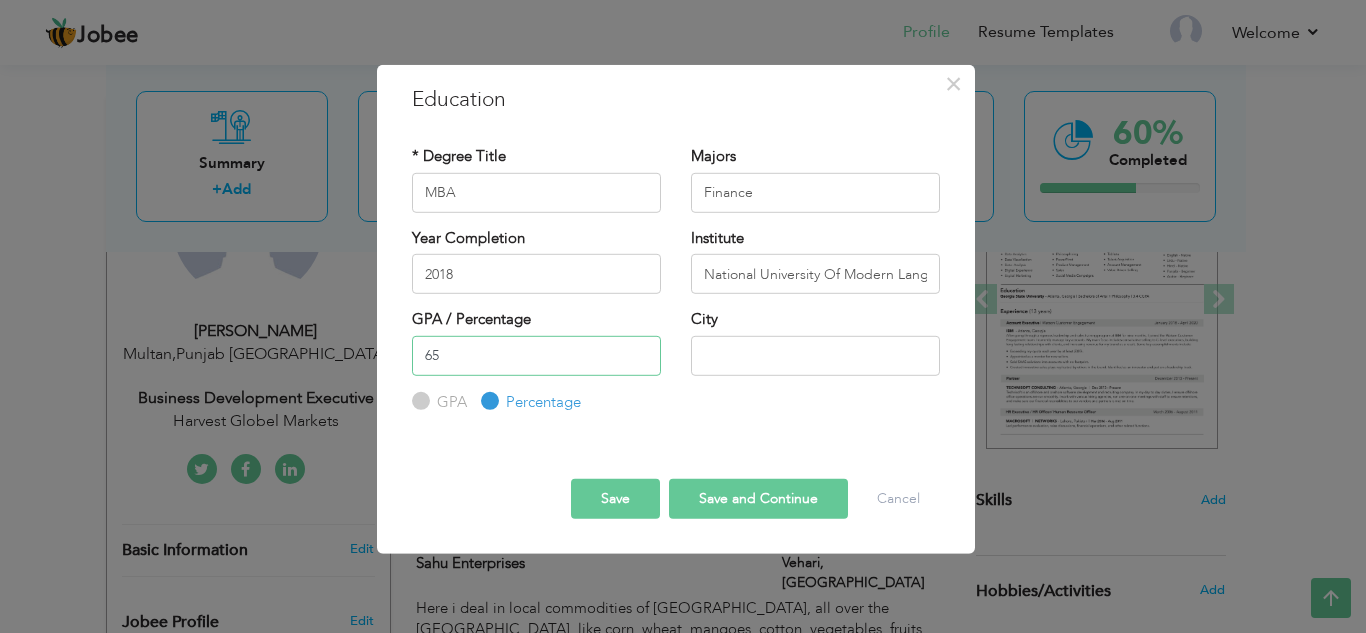 type on "65" 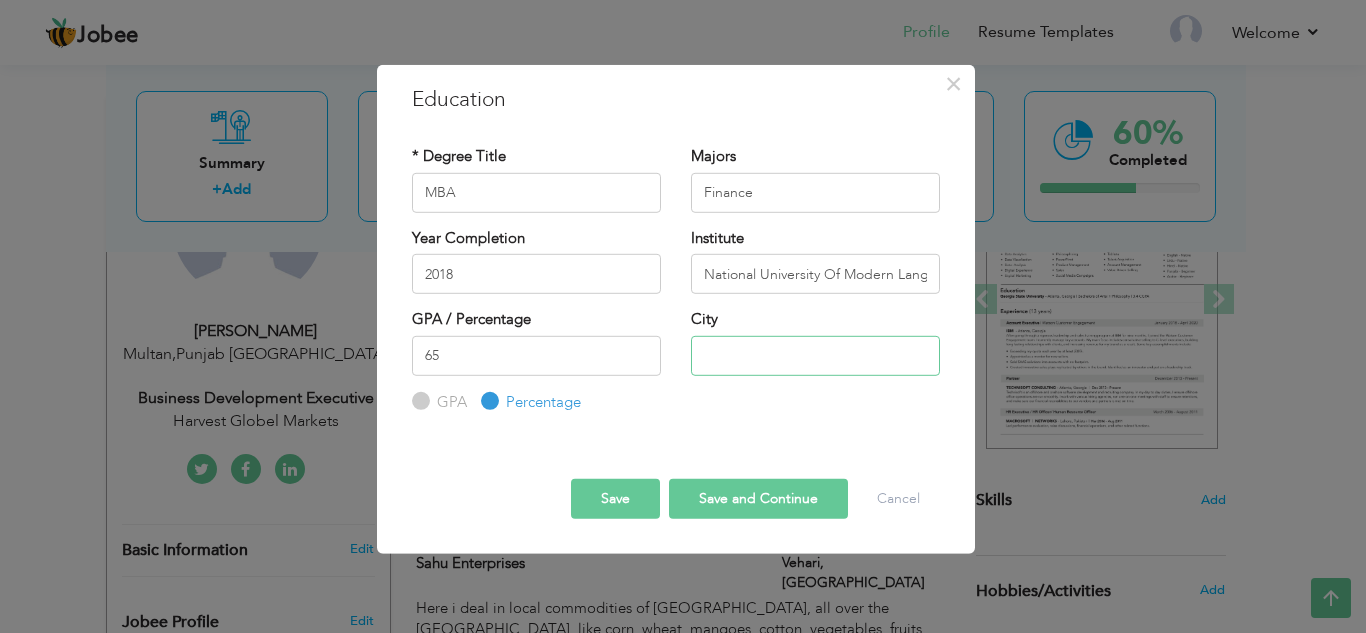 click at bounding box center (815, 355) 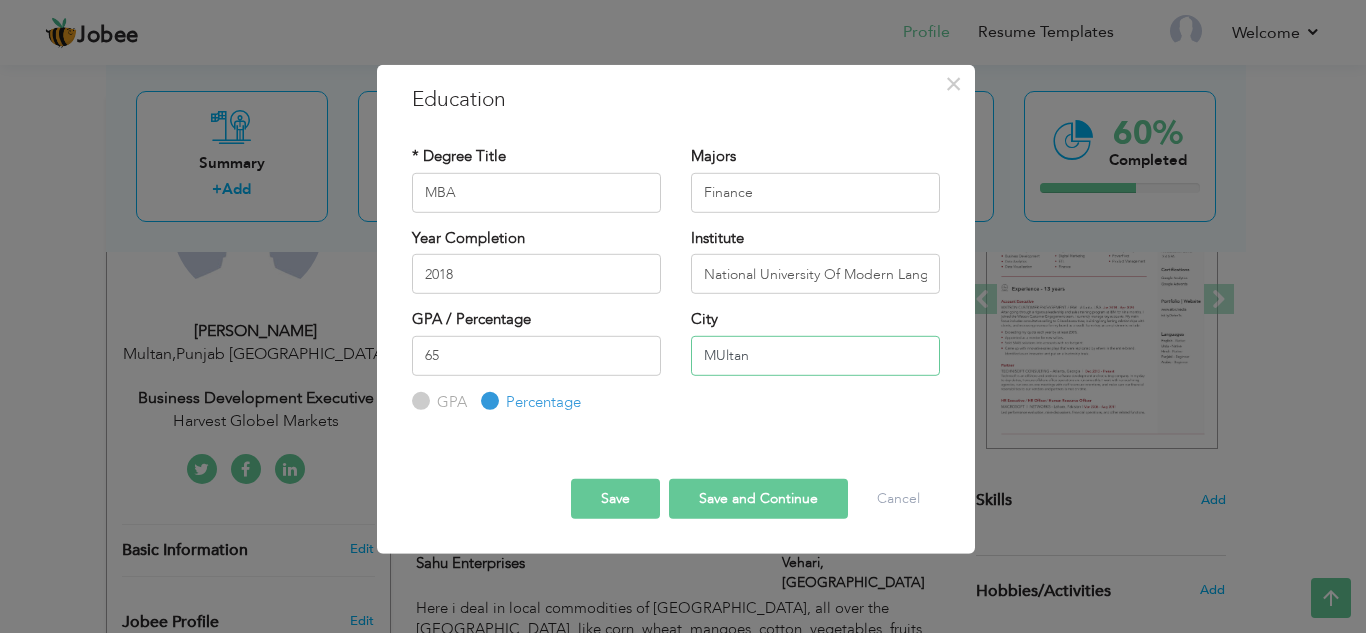 type on "MUltan" 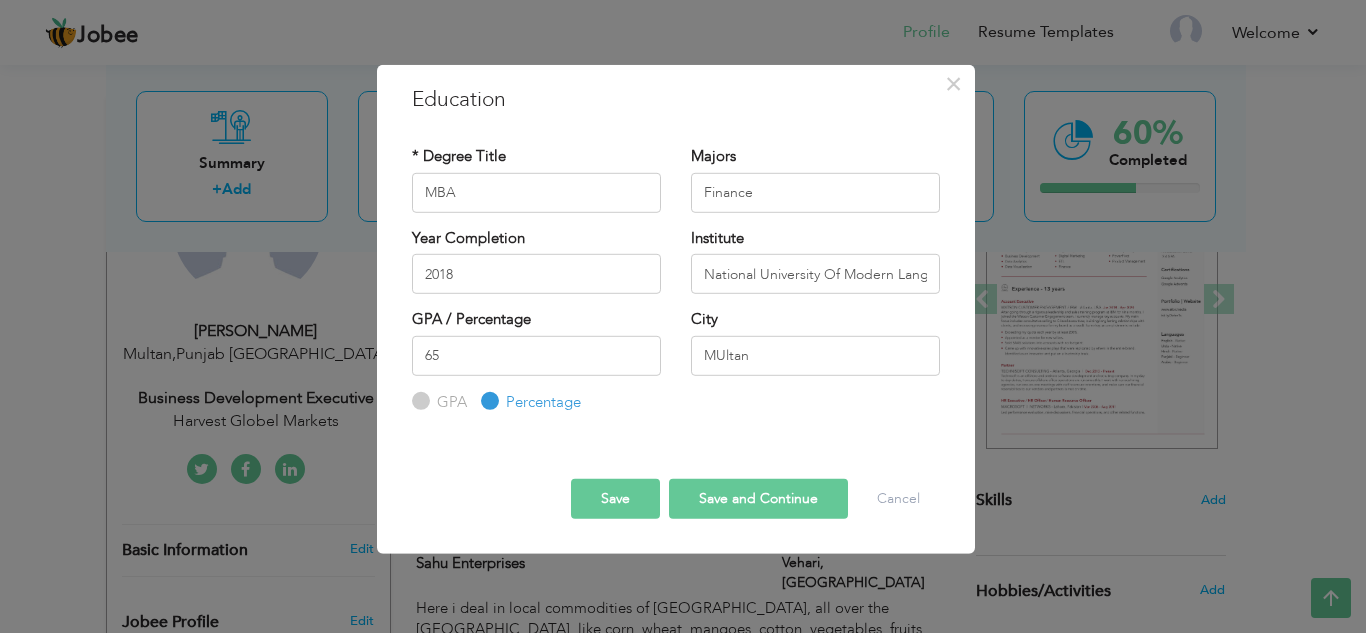 click on "Save and Continue" at bounding box center [758, 499] 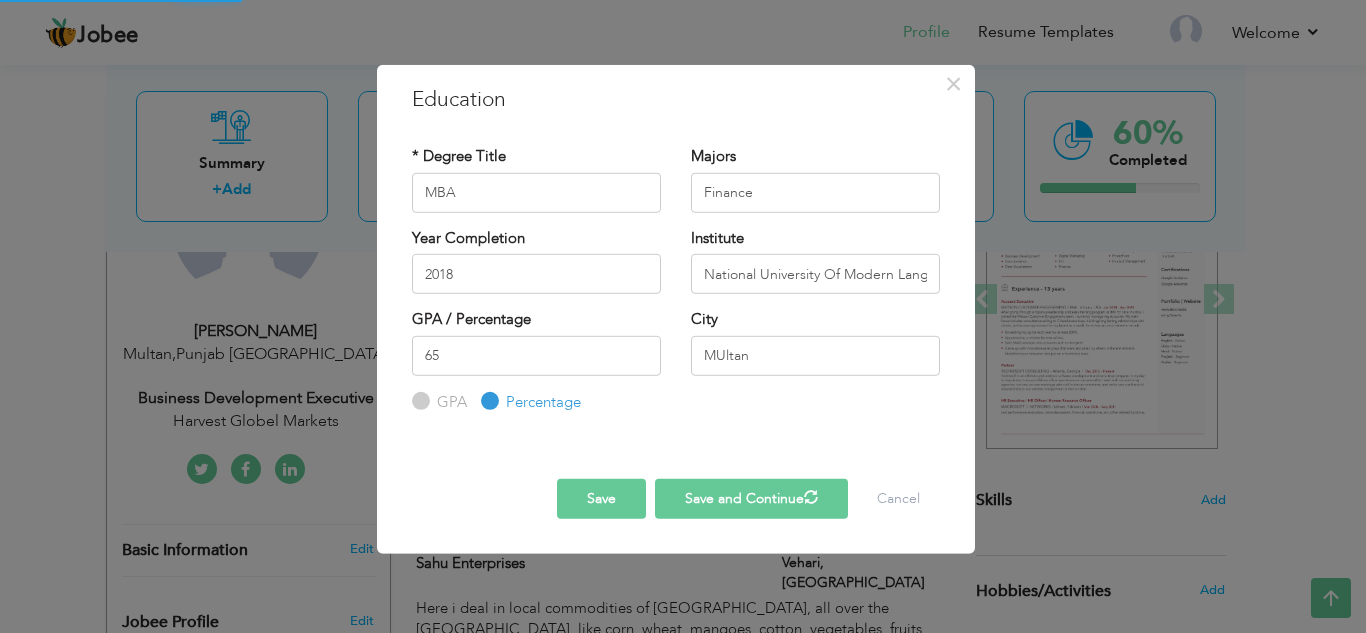 type 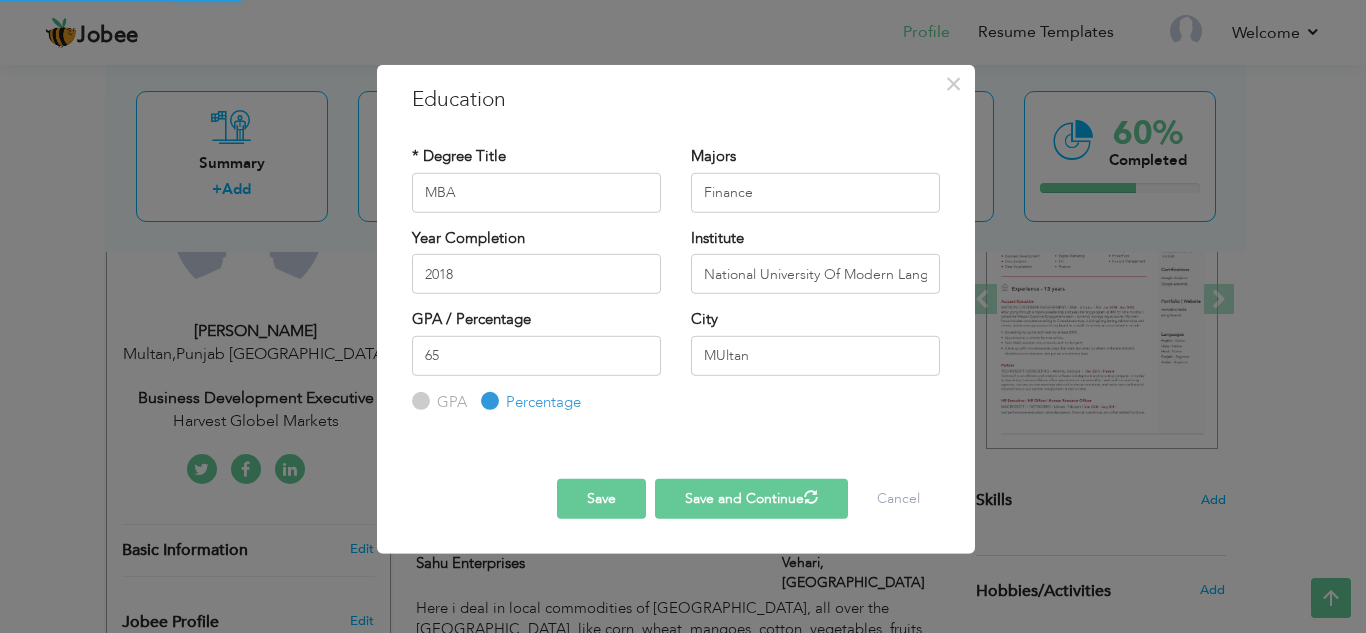 type 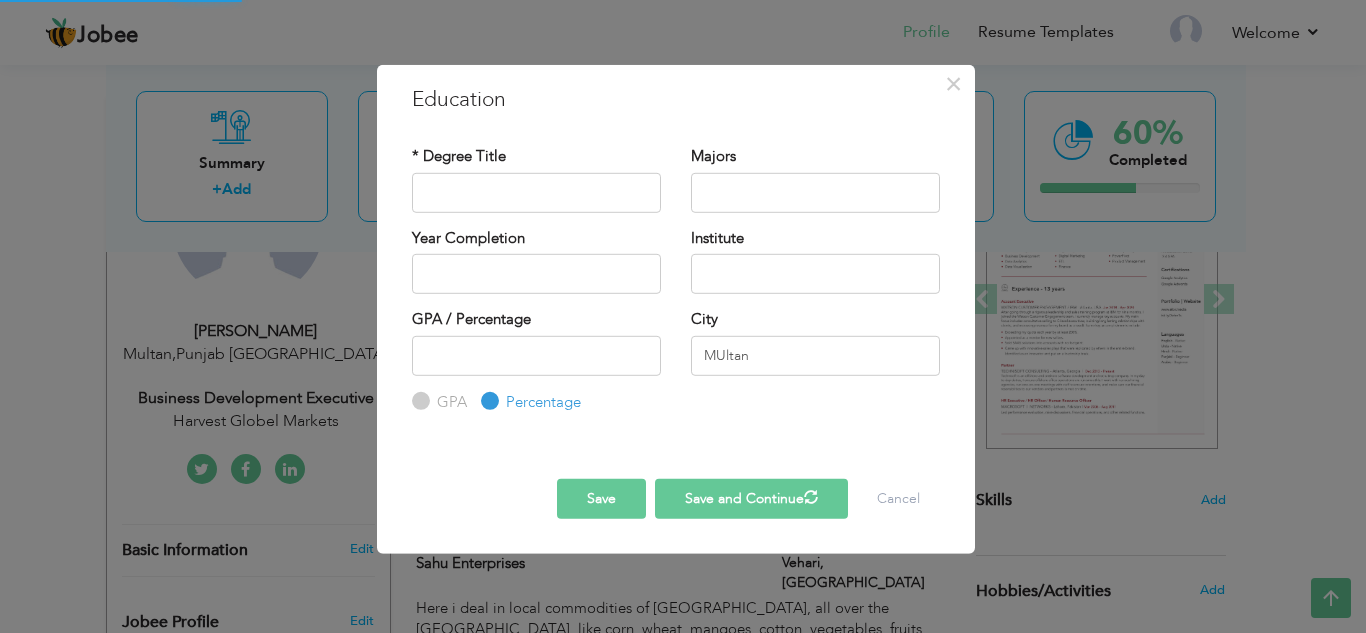 radio on "true" 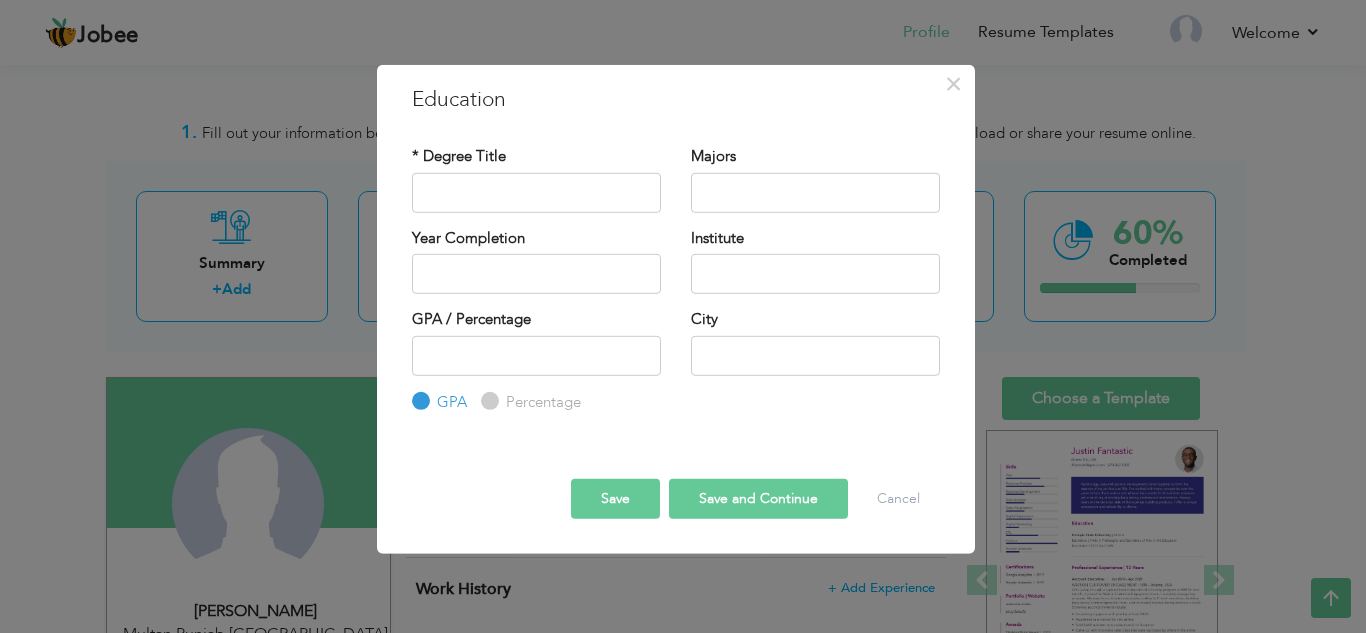 scroll, scrollTop: 280, scrollLeft: 0, axis: vertical 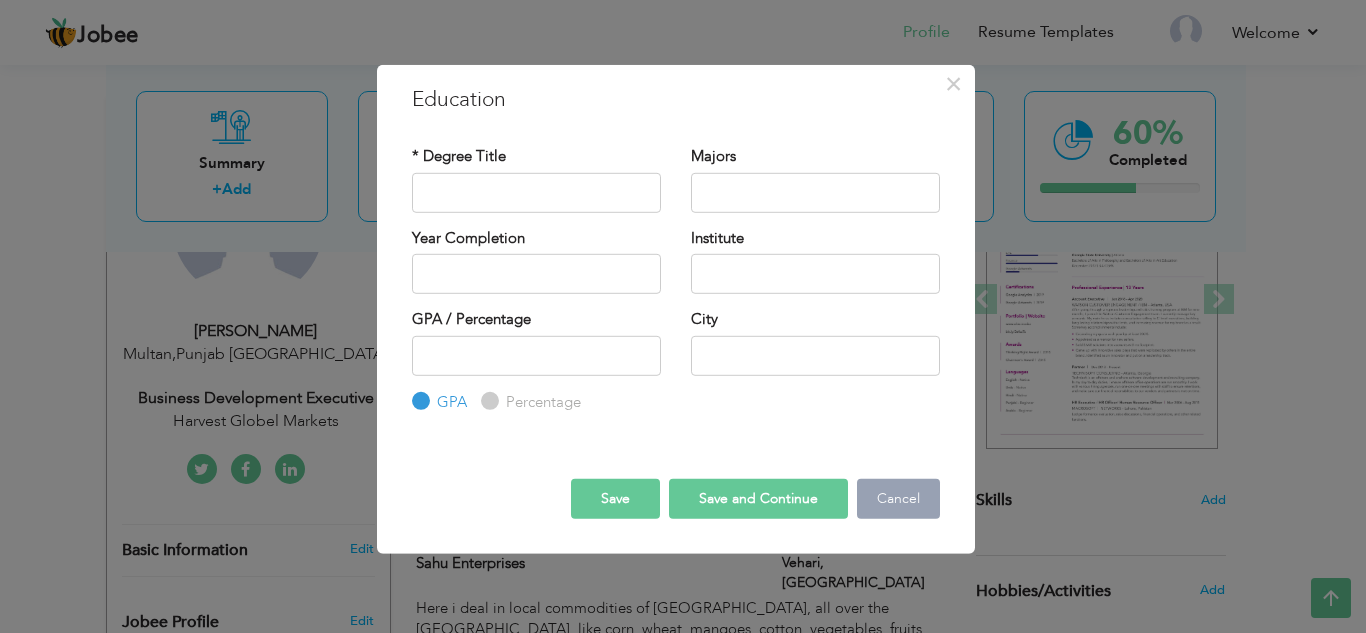 click on "Cancel" at bounding box center [898, 499] 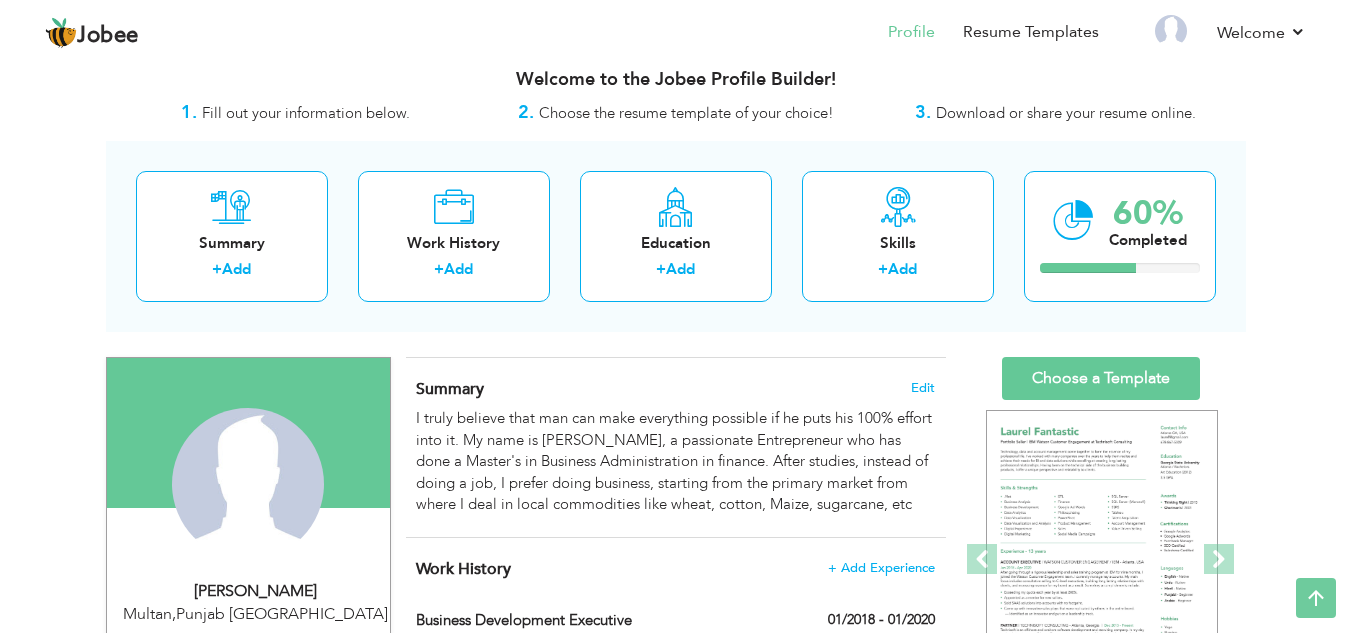 scroll, scrollTop: 0, scrollLeft: 0, axis: both 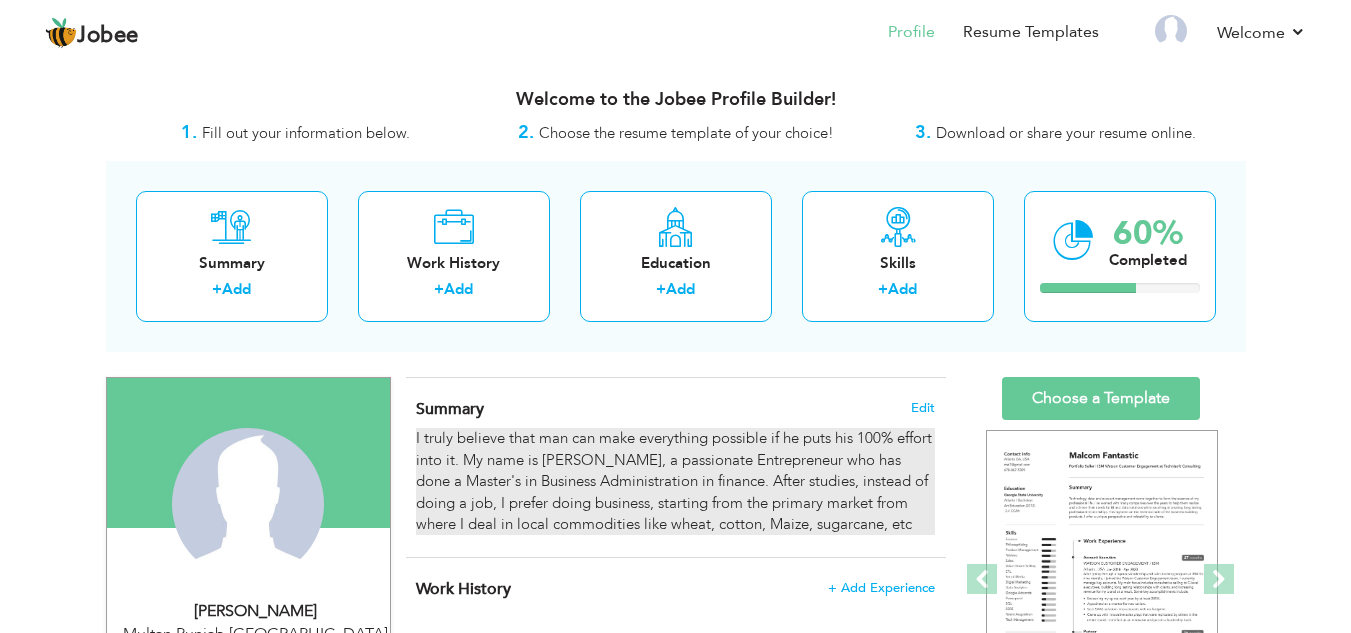 drag, startPoint x: 893, startPoint y: 474, endPoint x: 891, endPoint y: 457, distance: 17.117243 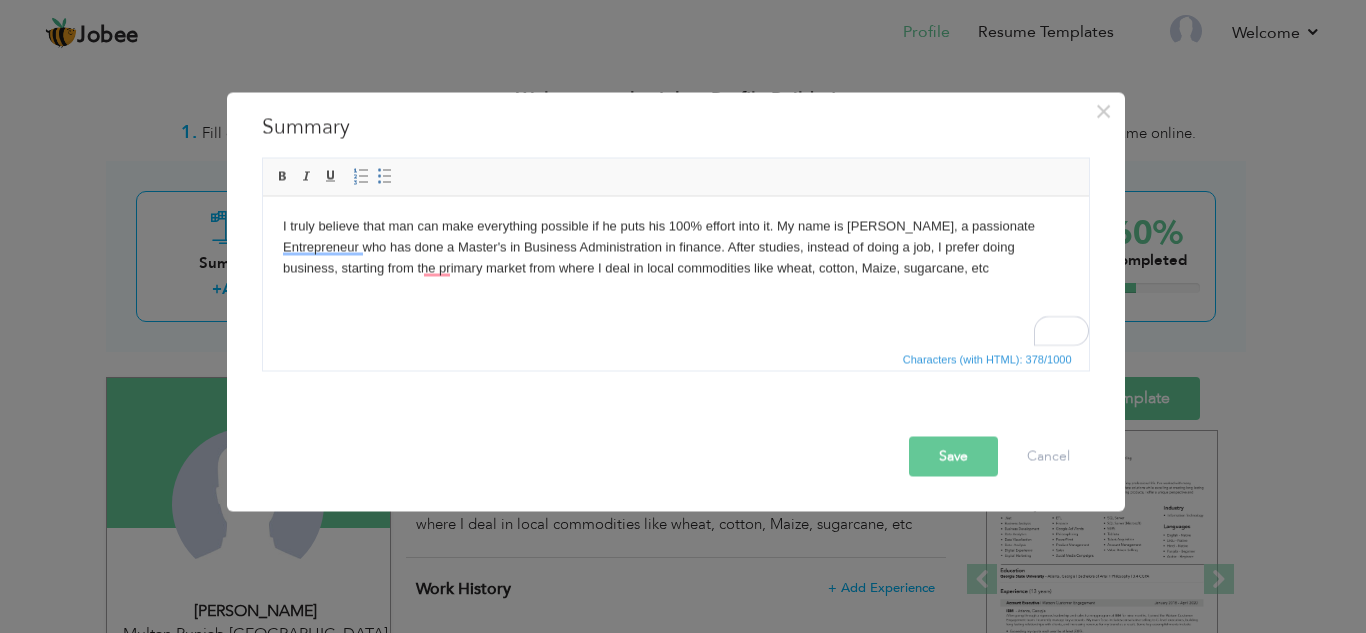 click on "×
Summary
I truly believe that man can make everything possible if he puts his 100% effort into it. My name is Usman, a passionate Entrepreneur who has done a Master's in Business Administration in finance. After studies, instead of doing a job, I prefer doing business, starting from the primary market from where I deal in local commodities like wheat, cotton, Maize, sugarcane, etc Rich Text Editor, summaryEditor Editor toolbars Basic Styles   Bold   Italic   Underline Paragraph   Insert/Remove Numbered List   Insert/Remove Bulleted List Save Cancel" at bounding box center (683, 316) 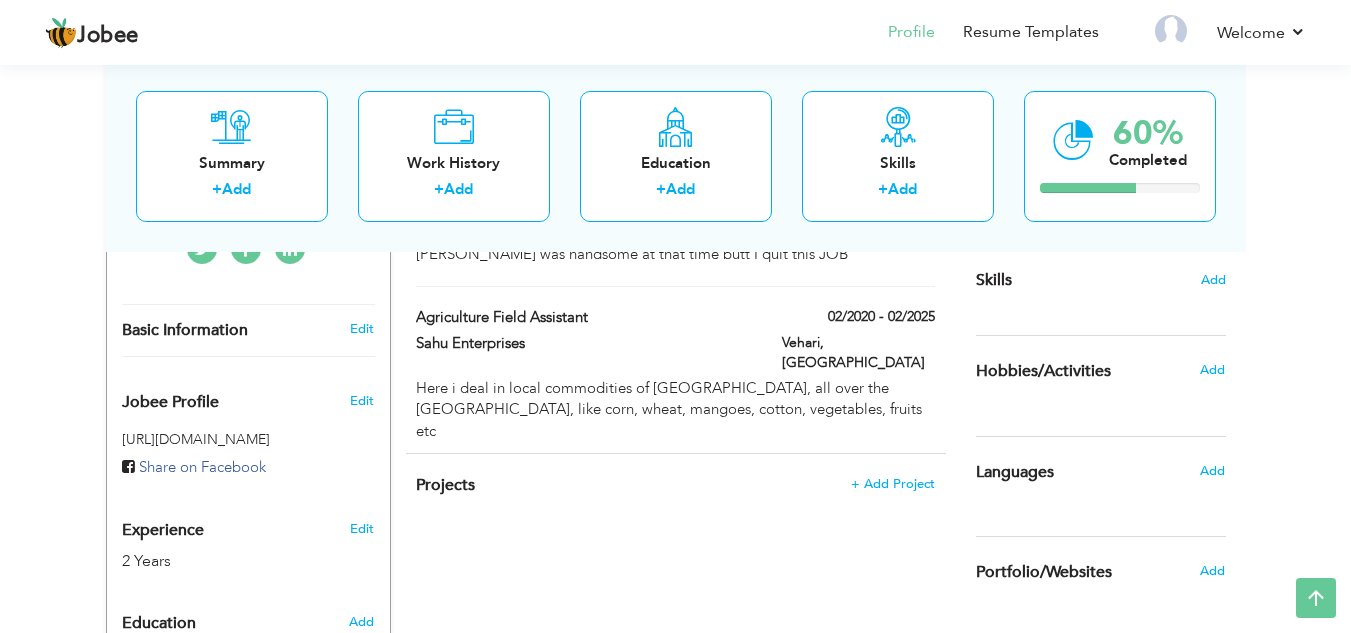 scroll, scrollTop: 0, scrollLeft: 0, axis: both 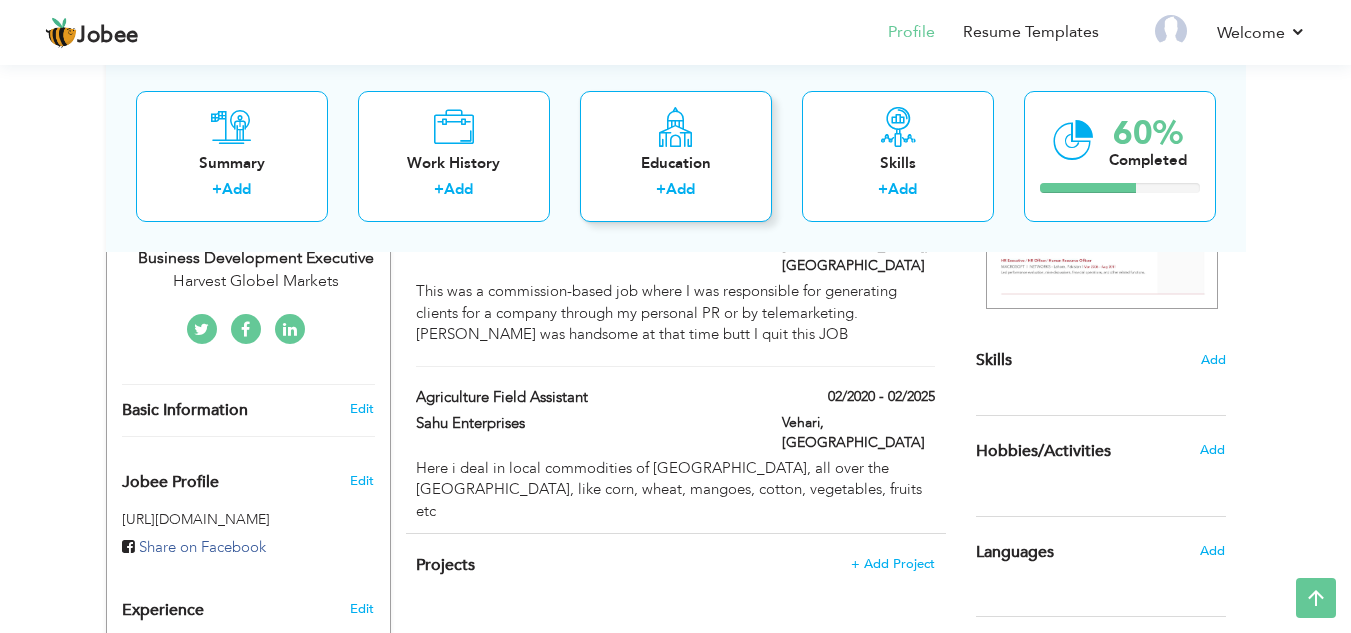 click on "Add" at bounding box center (680, 189) 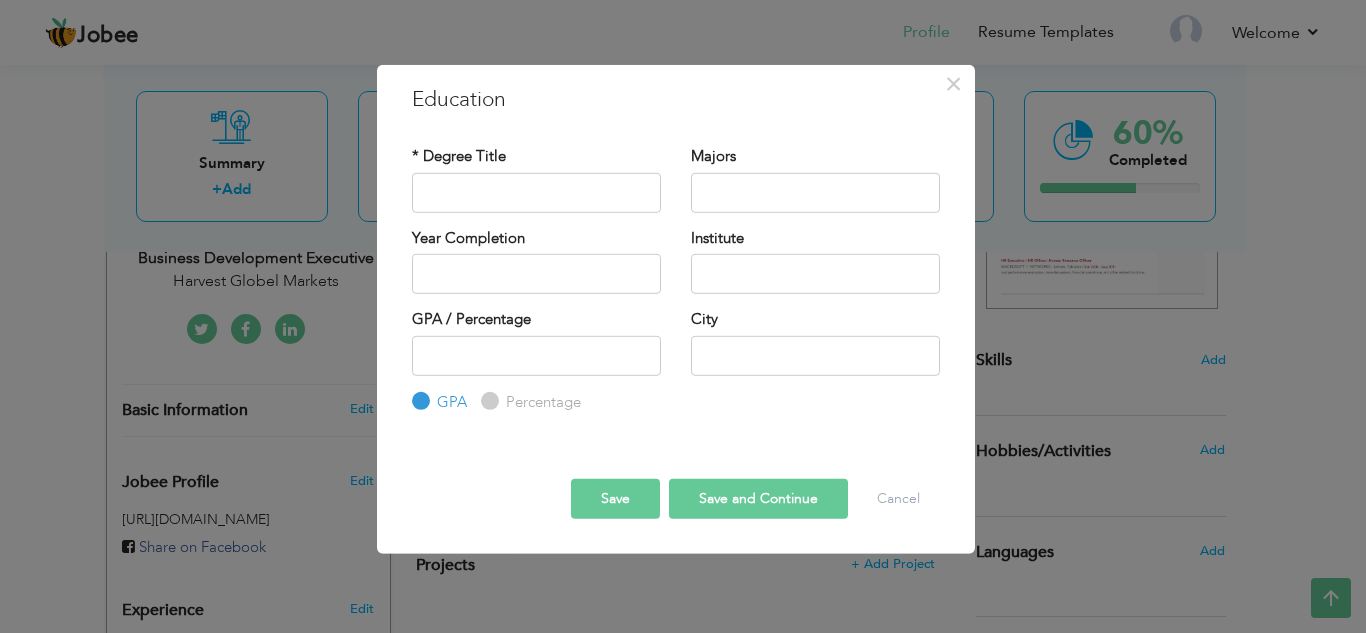 click on "×
Education
* Degree Title
Majors
Institute" at bounding box center [676, 309] 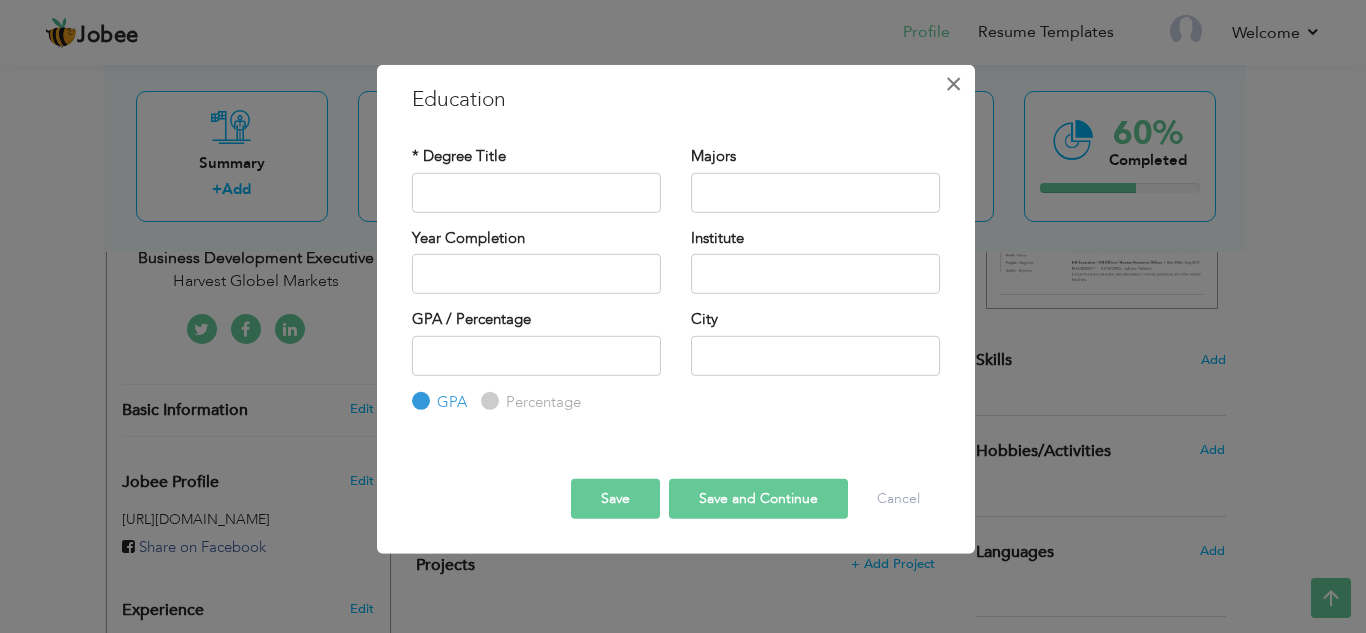 click on "×" at bounding box center (954, 83) 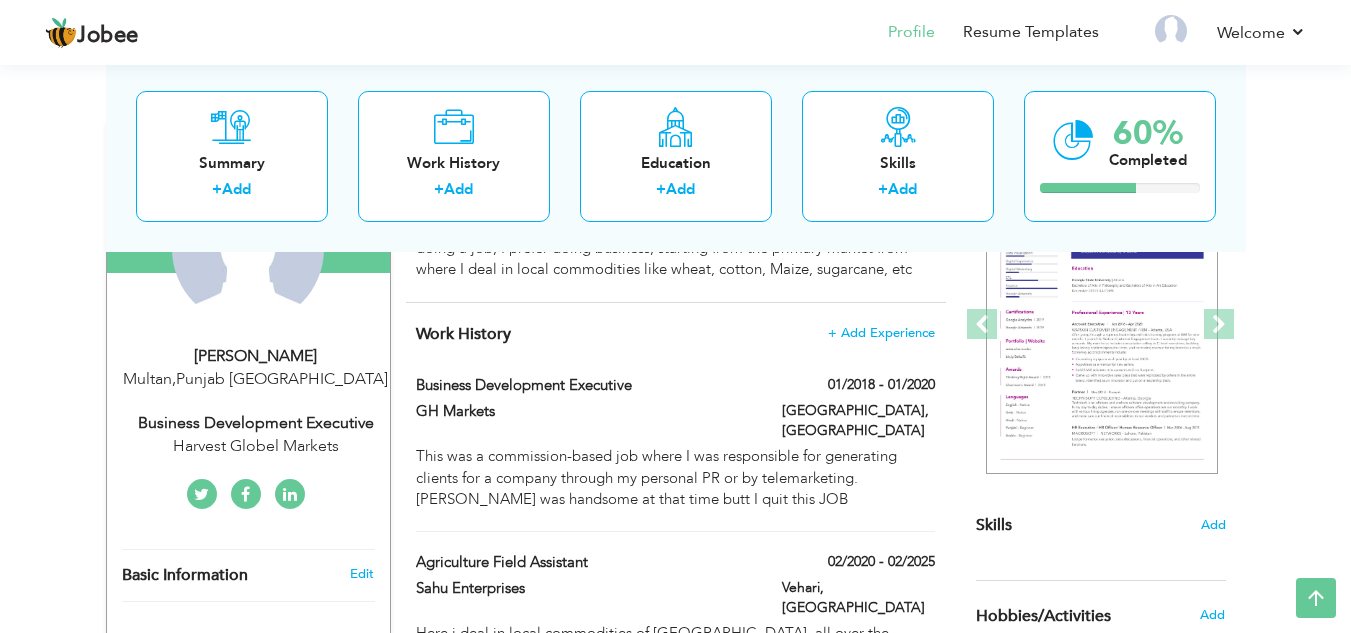 scroll, scrollTop: 755, scrollLeft: 0, axis: vertical 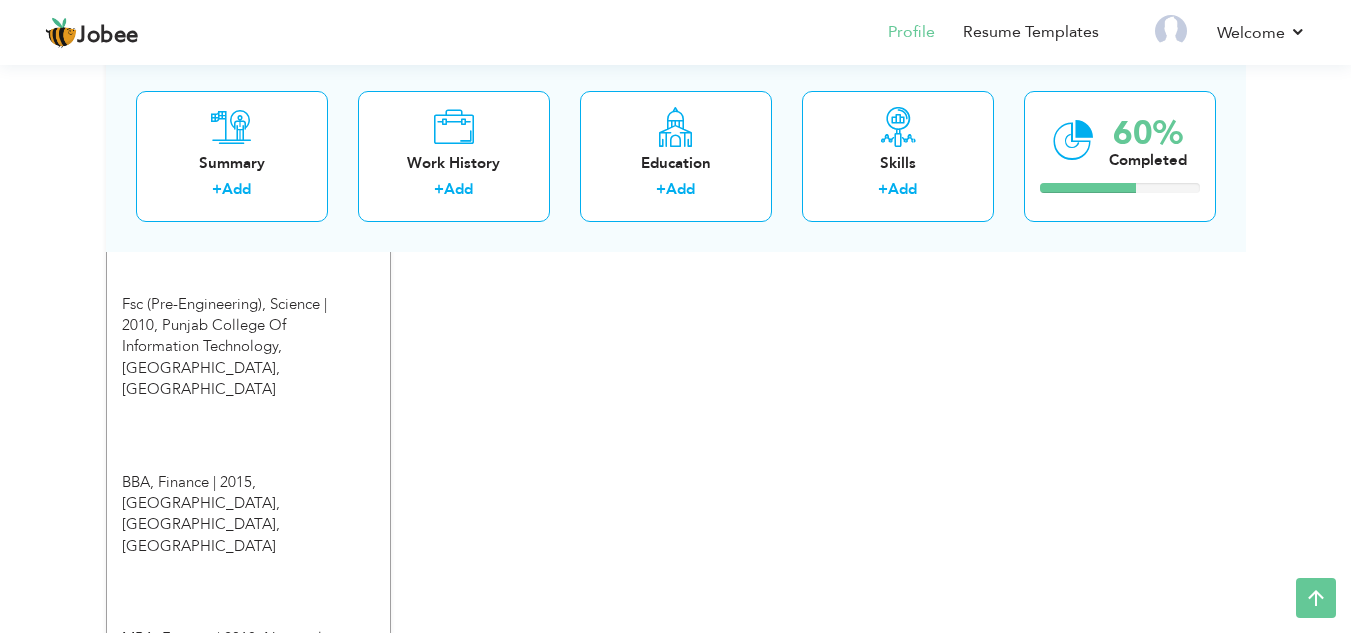 drag, startPoint x: 1350, startPoint y: 380, endPoint x: 1352, endPoint y: 342, distance: 38.052597 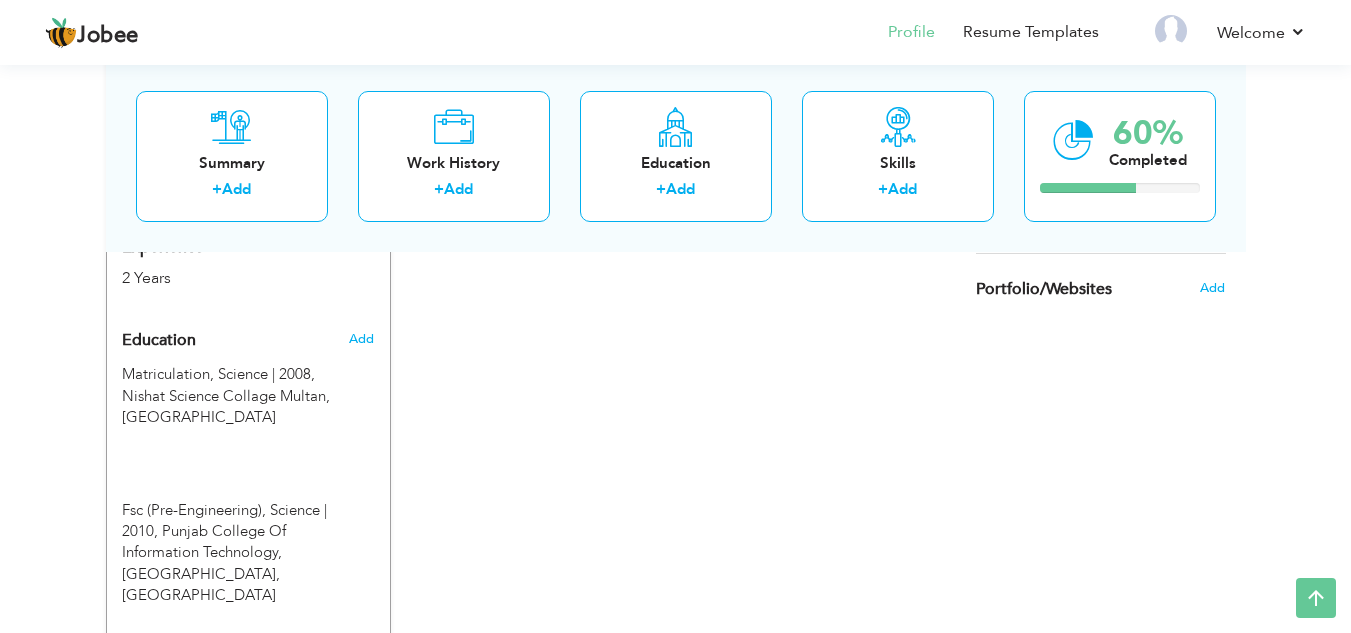 scroll, scrollTop: 698, scrollLeft: 0, axis: vertical 